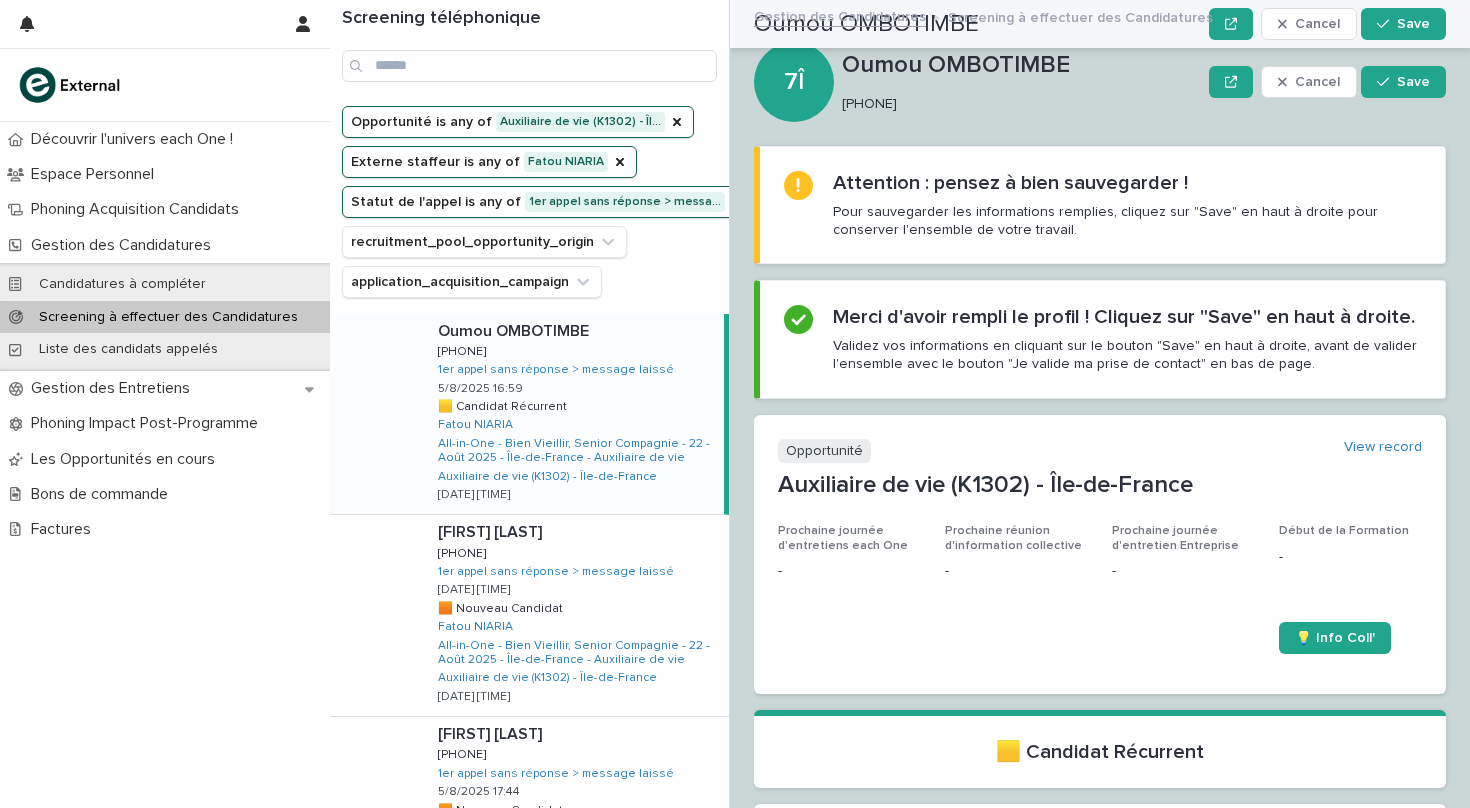 scroll, scrollTop: 0, scrollLeft: 0, axis: both 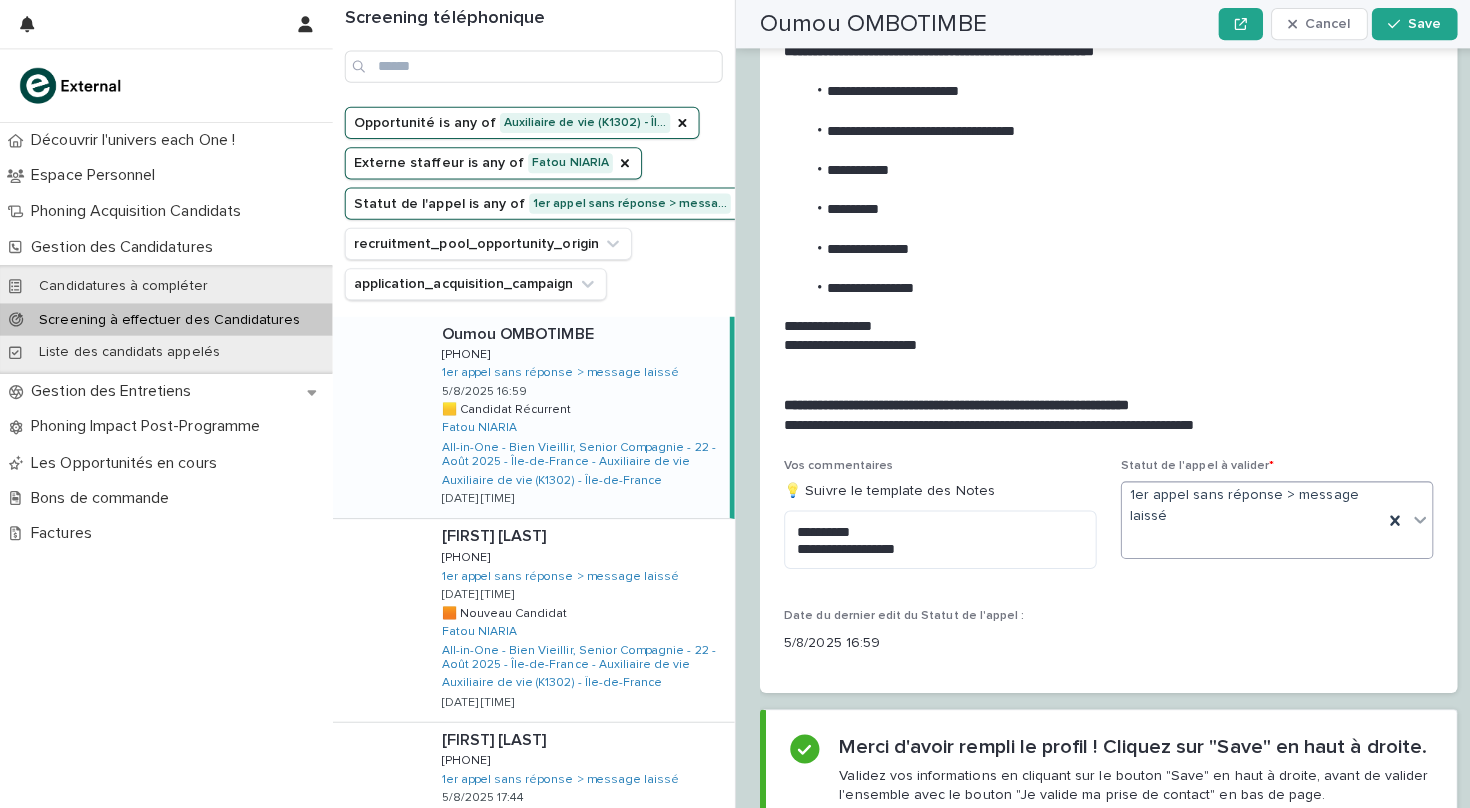 click 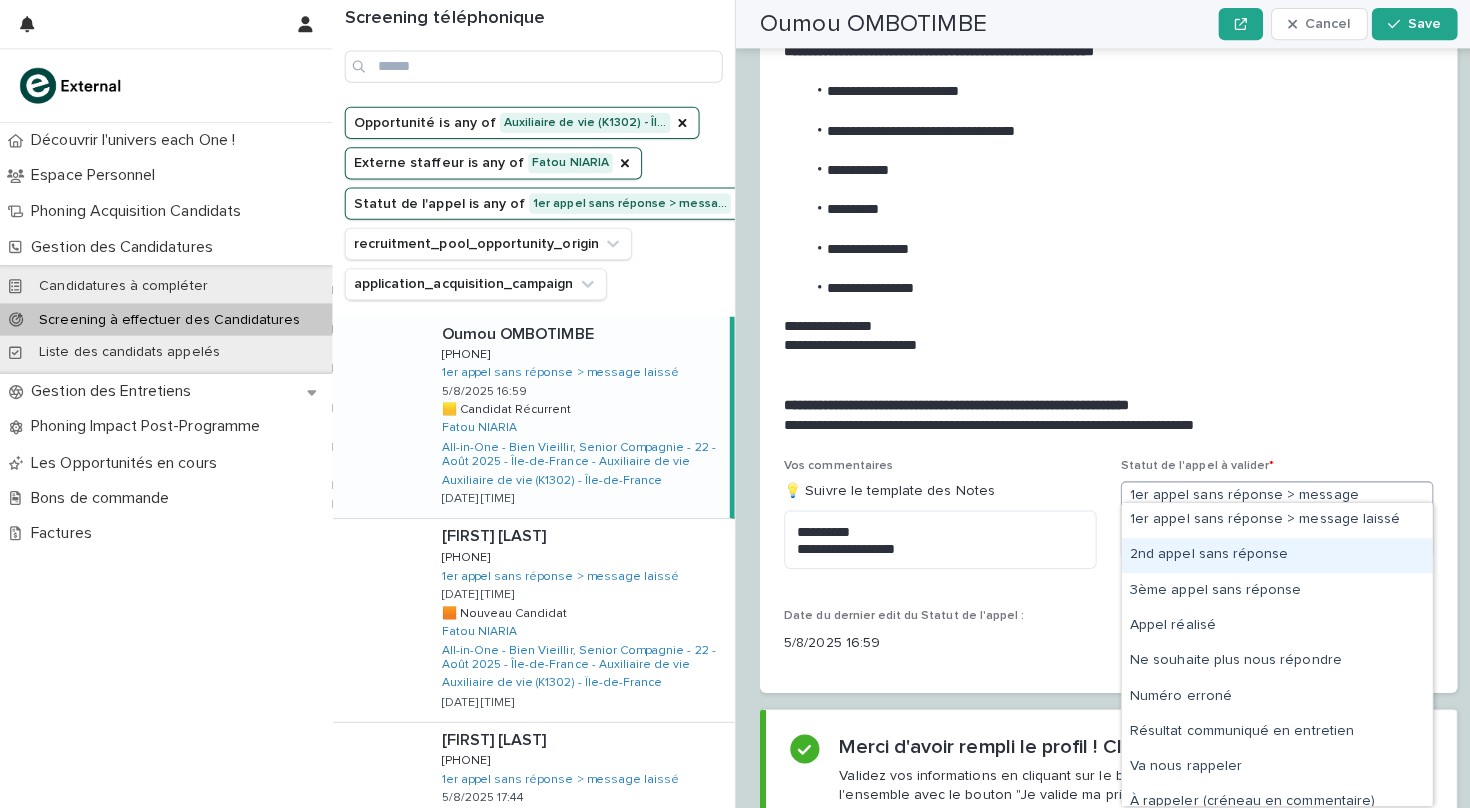 click on "2nd appel sans réponse" at bounding box center (1267, 551) 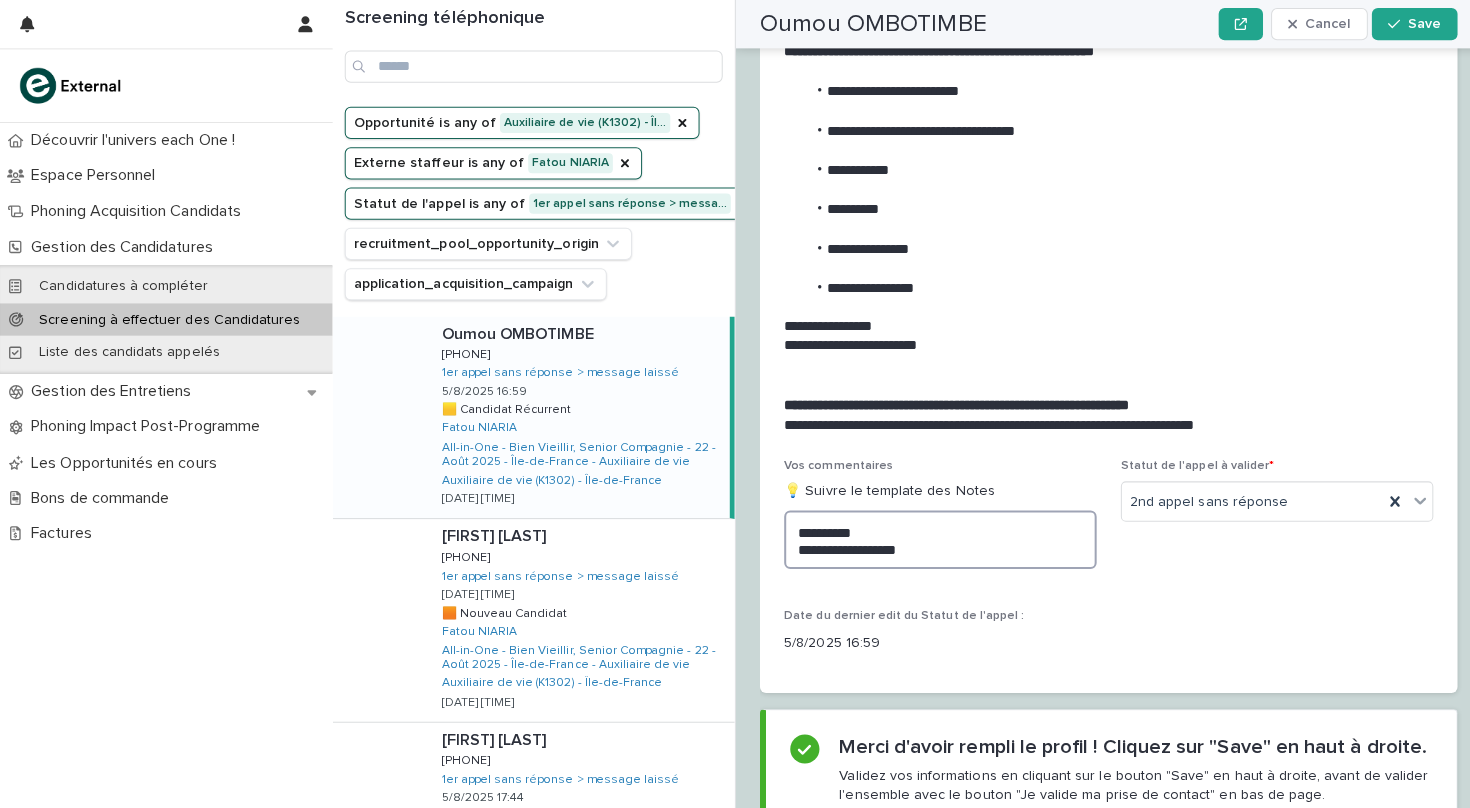 click on "**********" at bounding box center (933, 536) 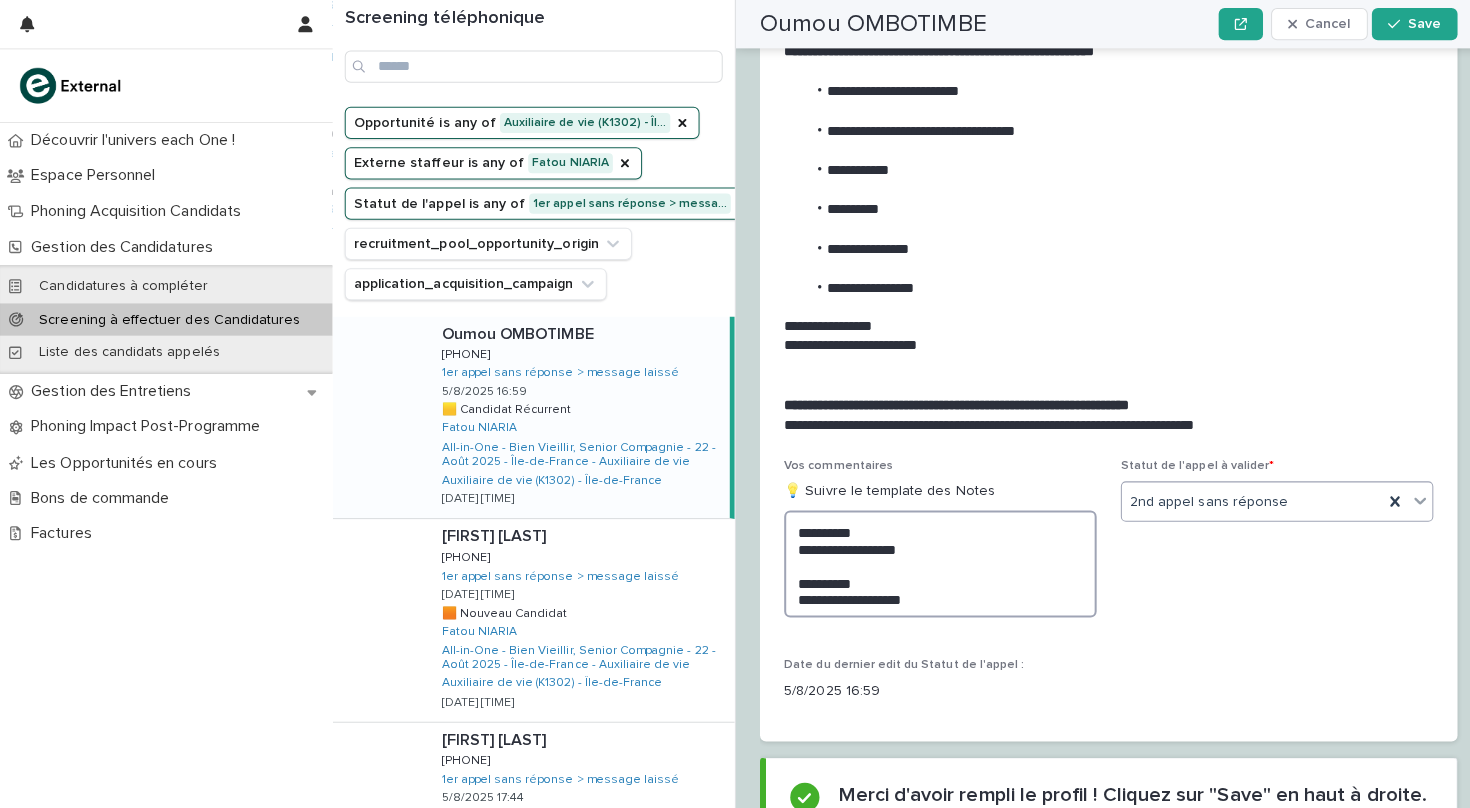 type on "**********" 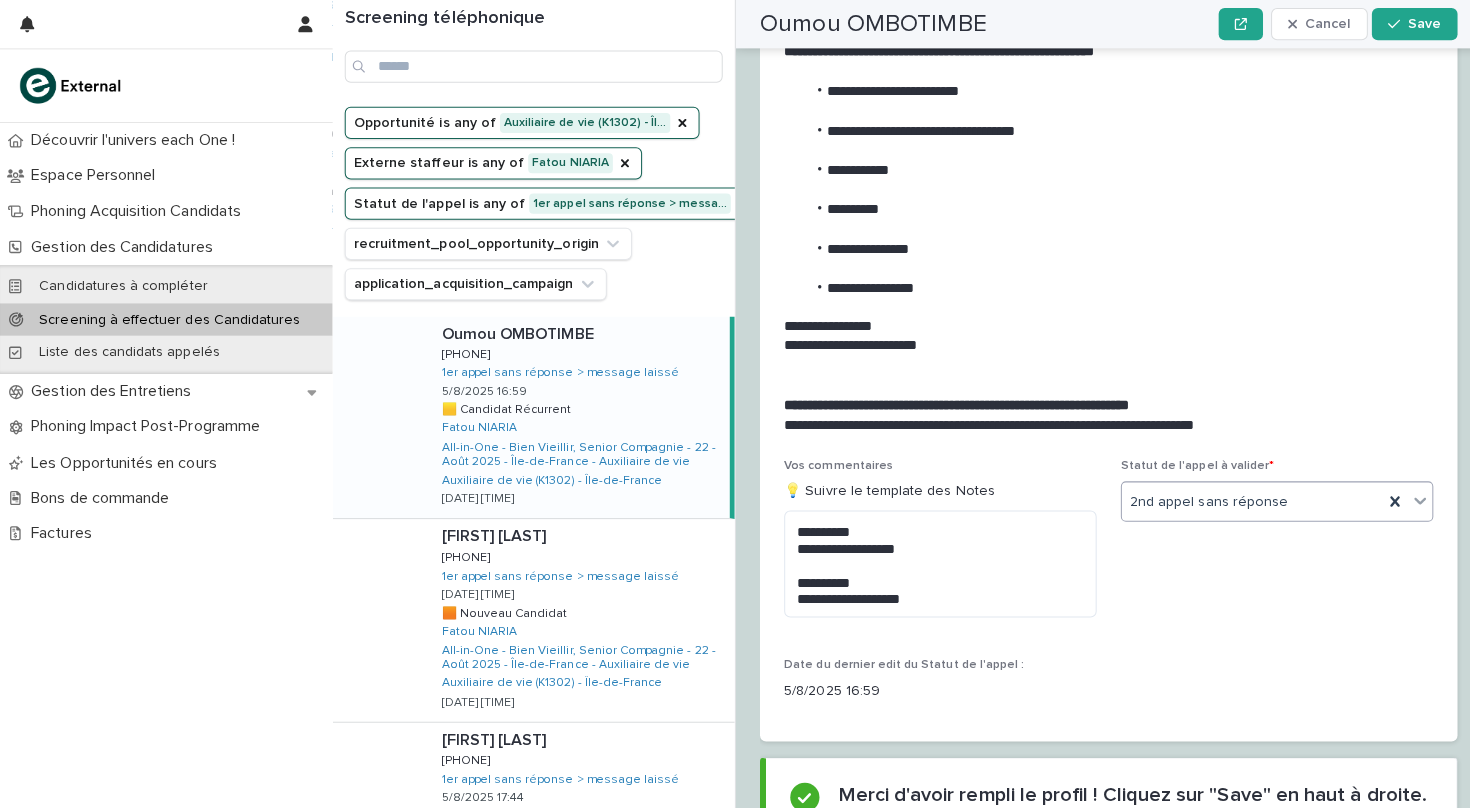 click 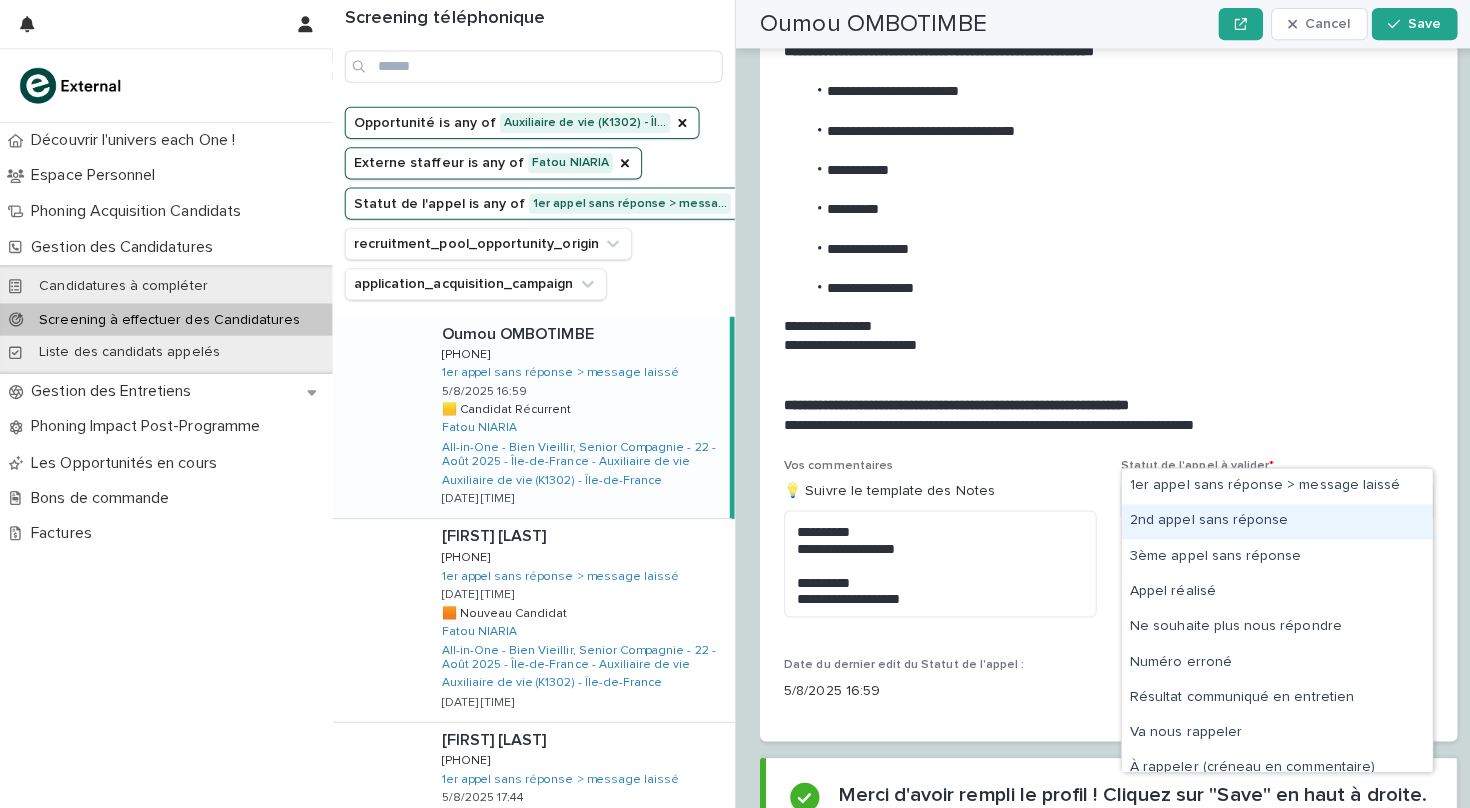 click on "2nd appel sans réponse" at bounding box center [1267, 517] 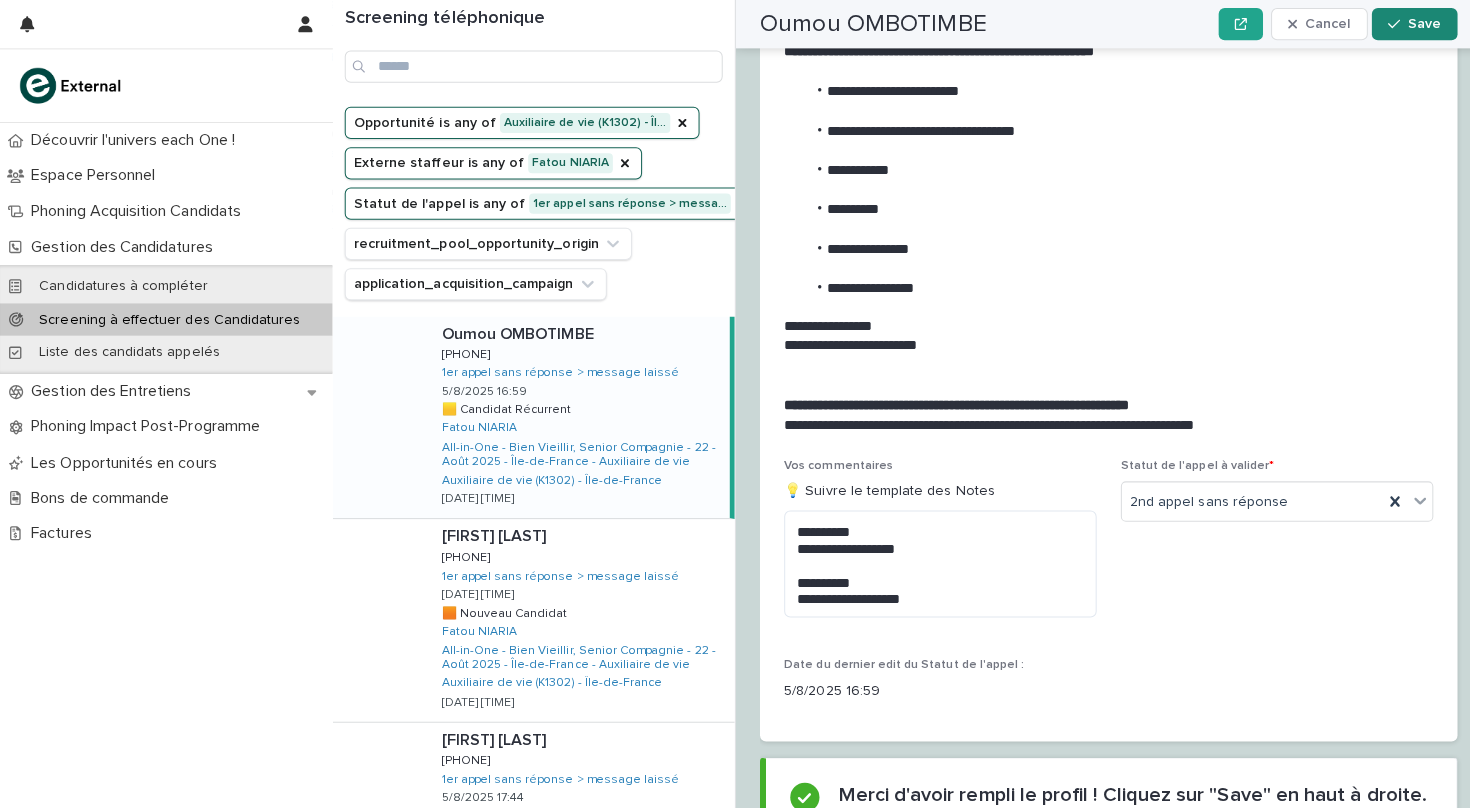 click on "Save" at bounding box center (1413, 24) 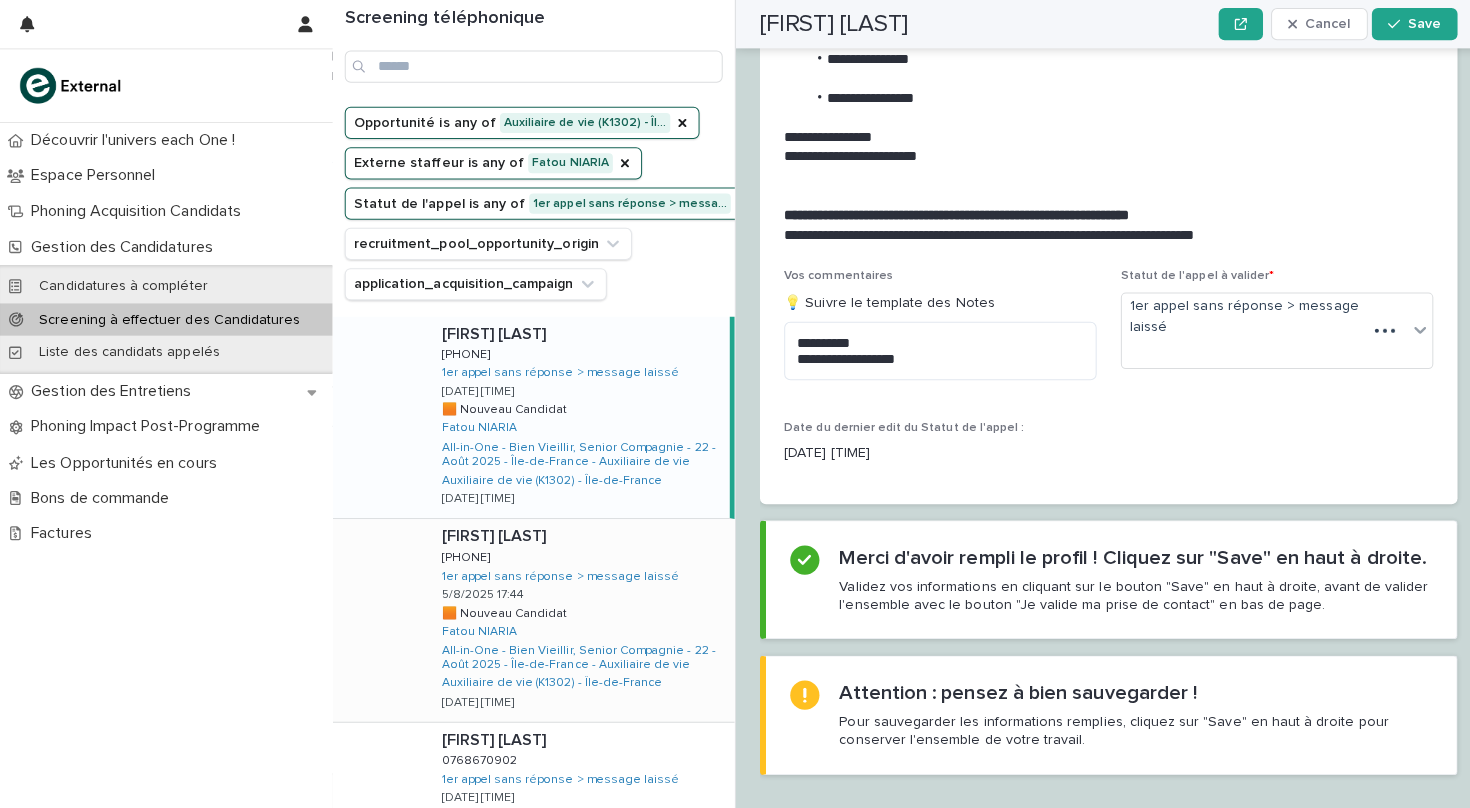 scroll, scrollTop: 2150, scrollLeft: 0, axis: vertical 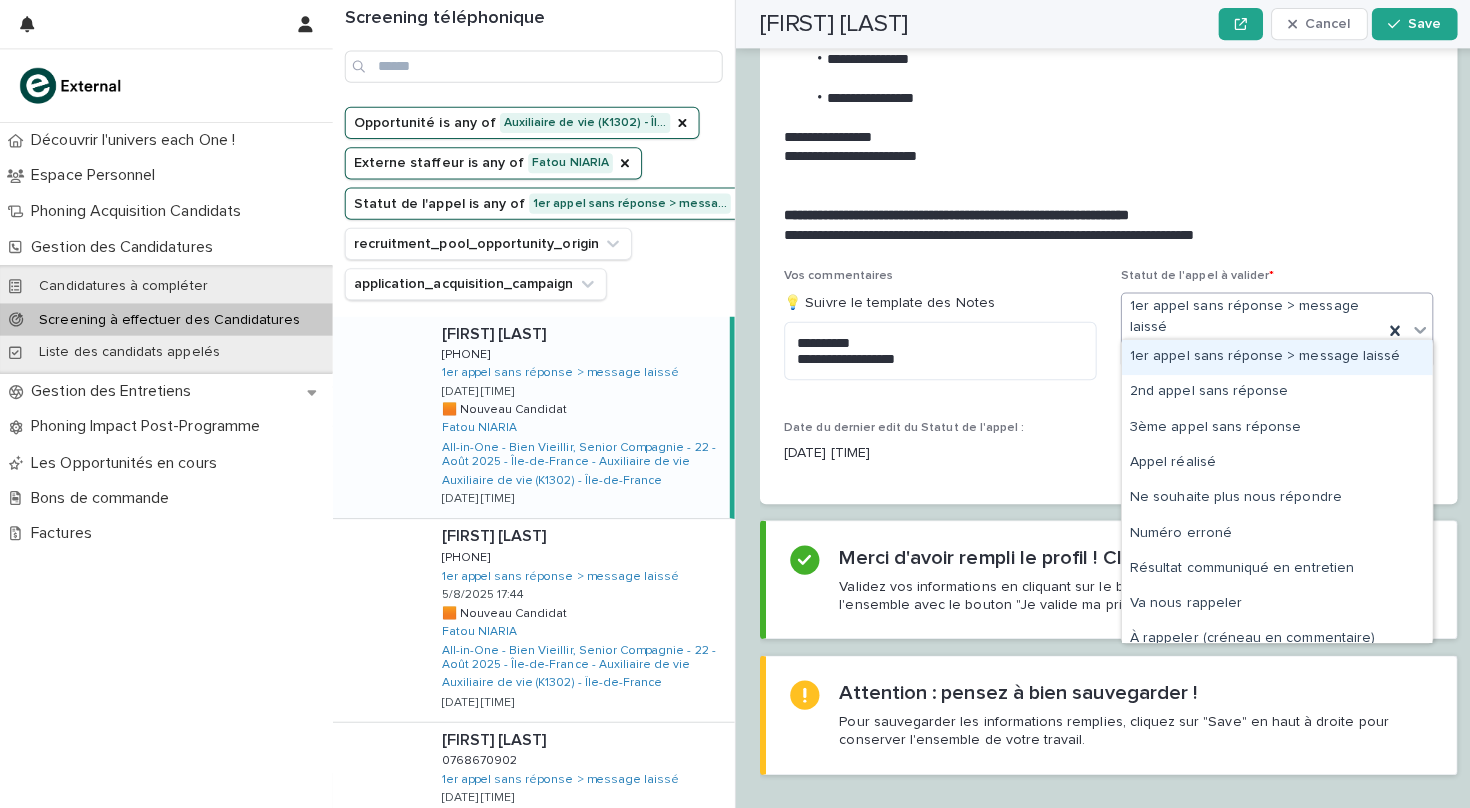click at bounding box center (1409, 327) 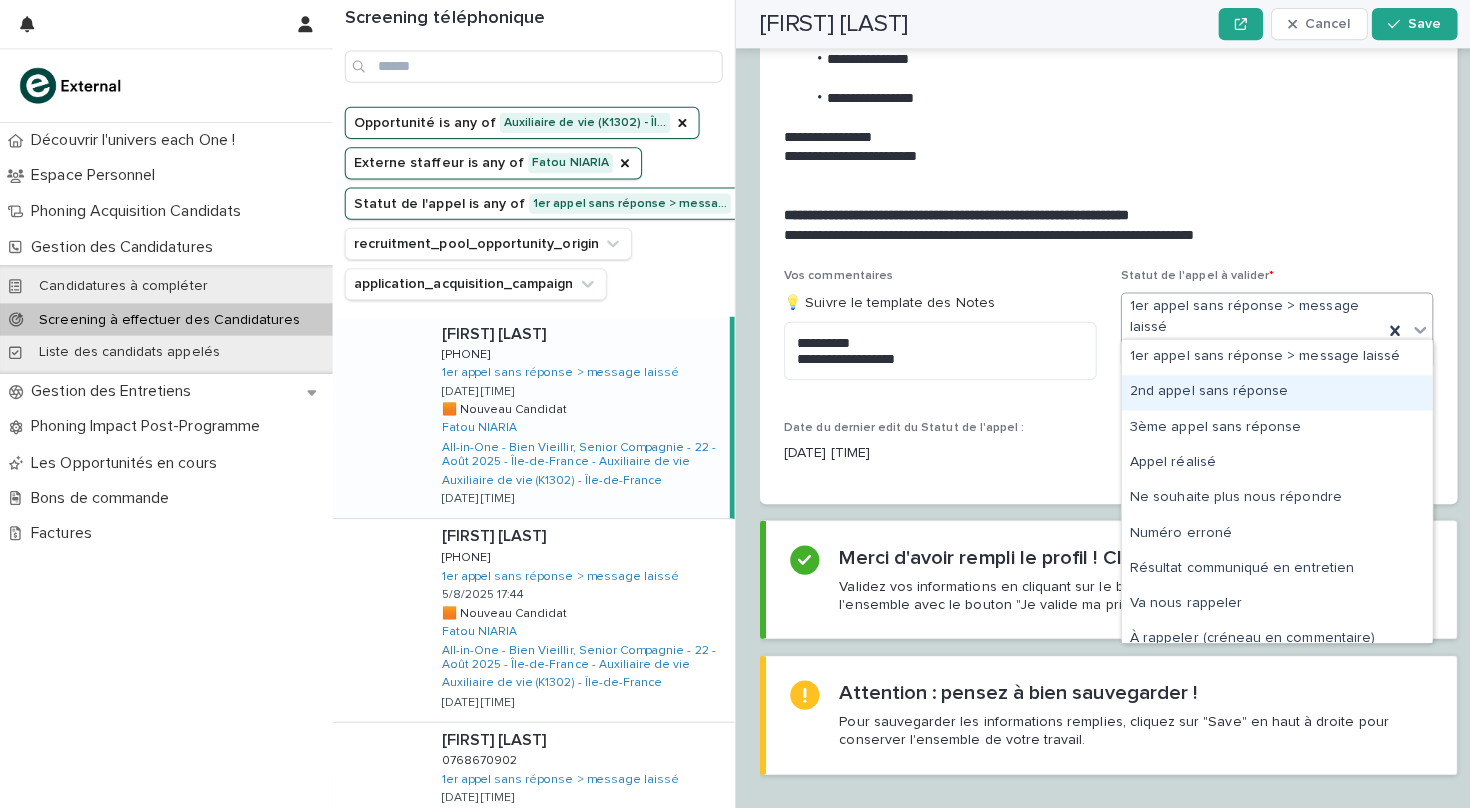 click on "2nd appel sans réponse" at bounding box center (1267, 389) 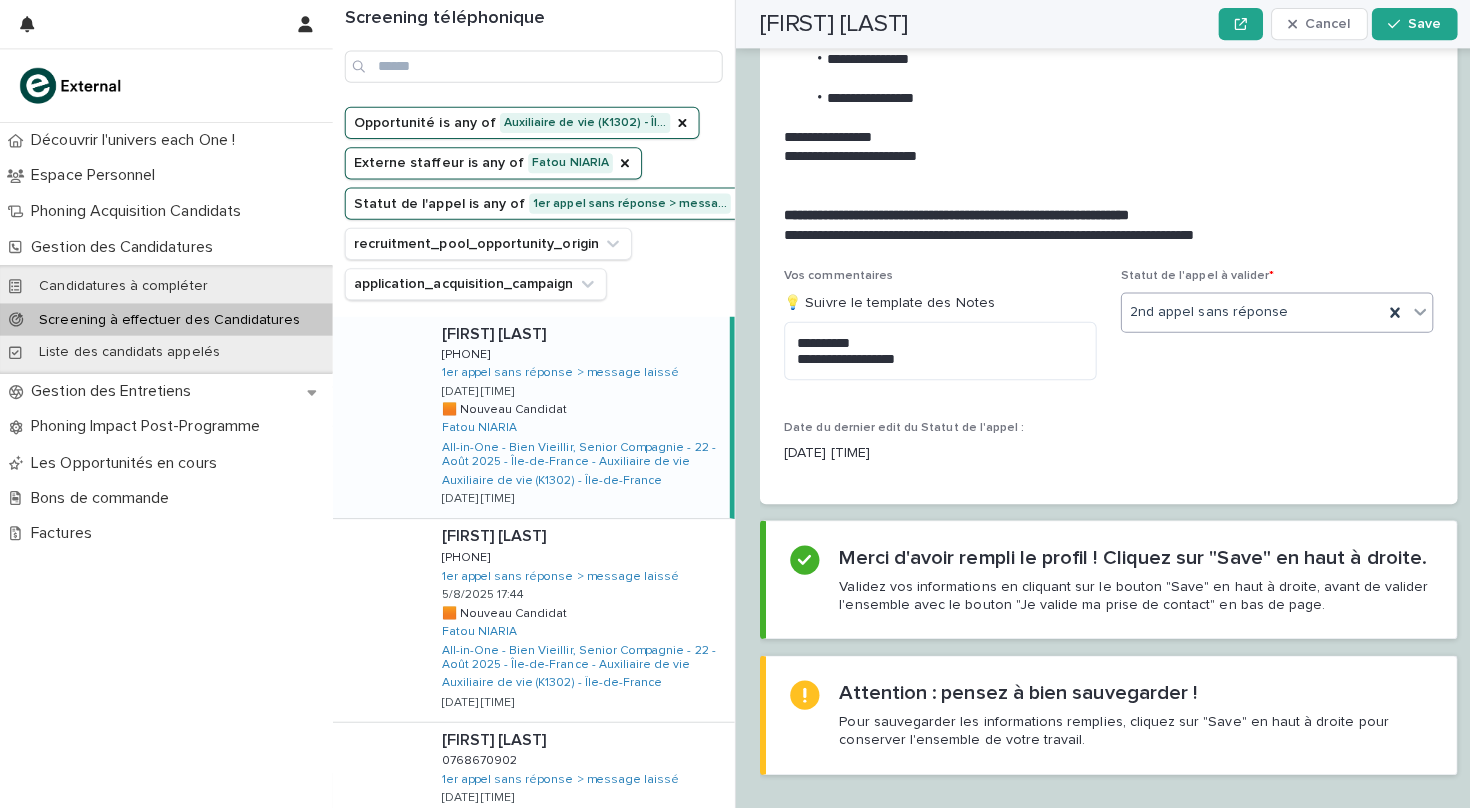 scroll, scrollTop: 2150, scrollLeft: 0, axis: vertical 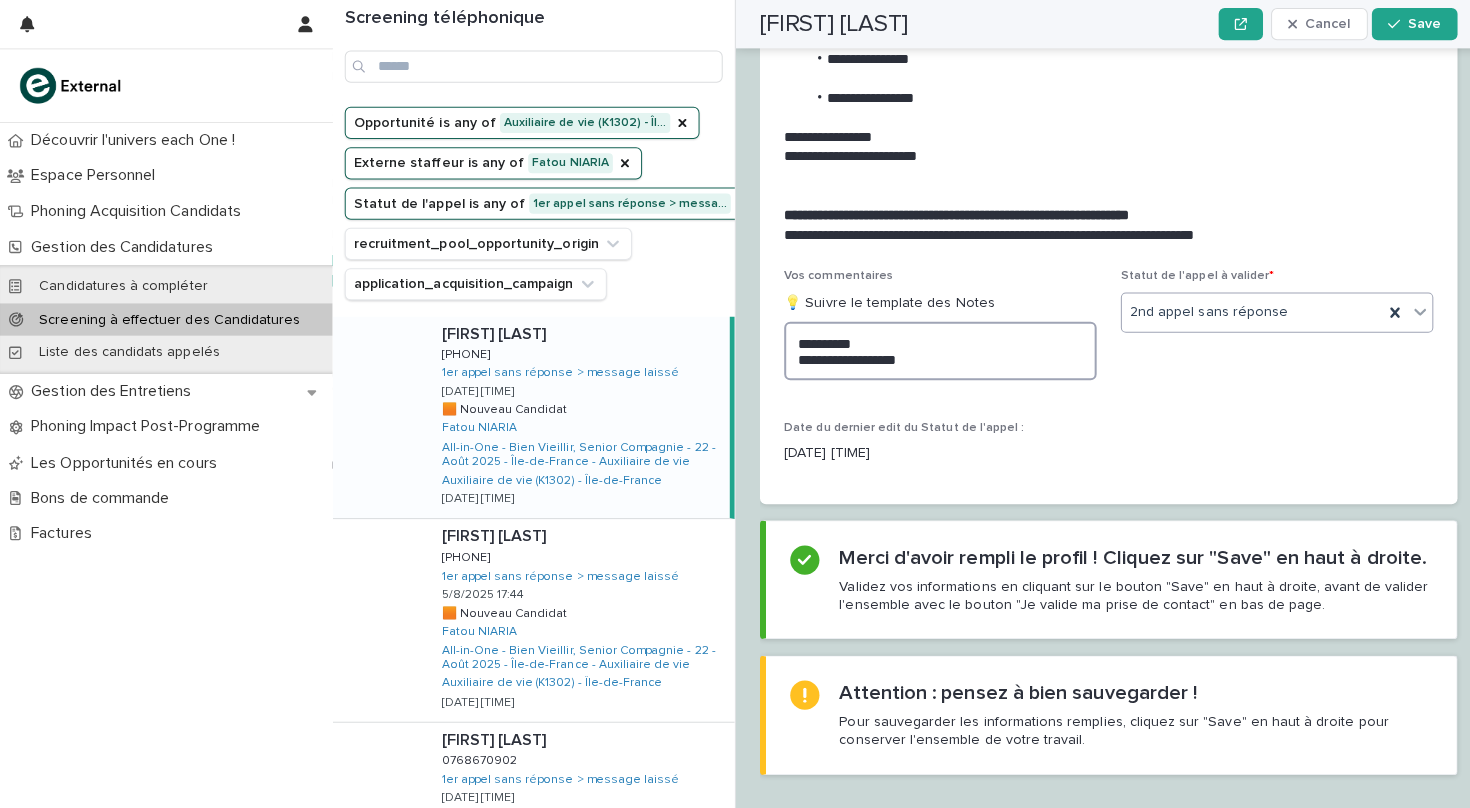 click on "**********" at bounding box center (933, 348) 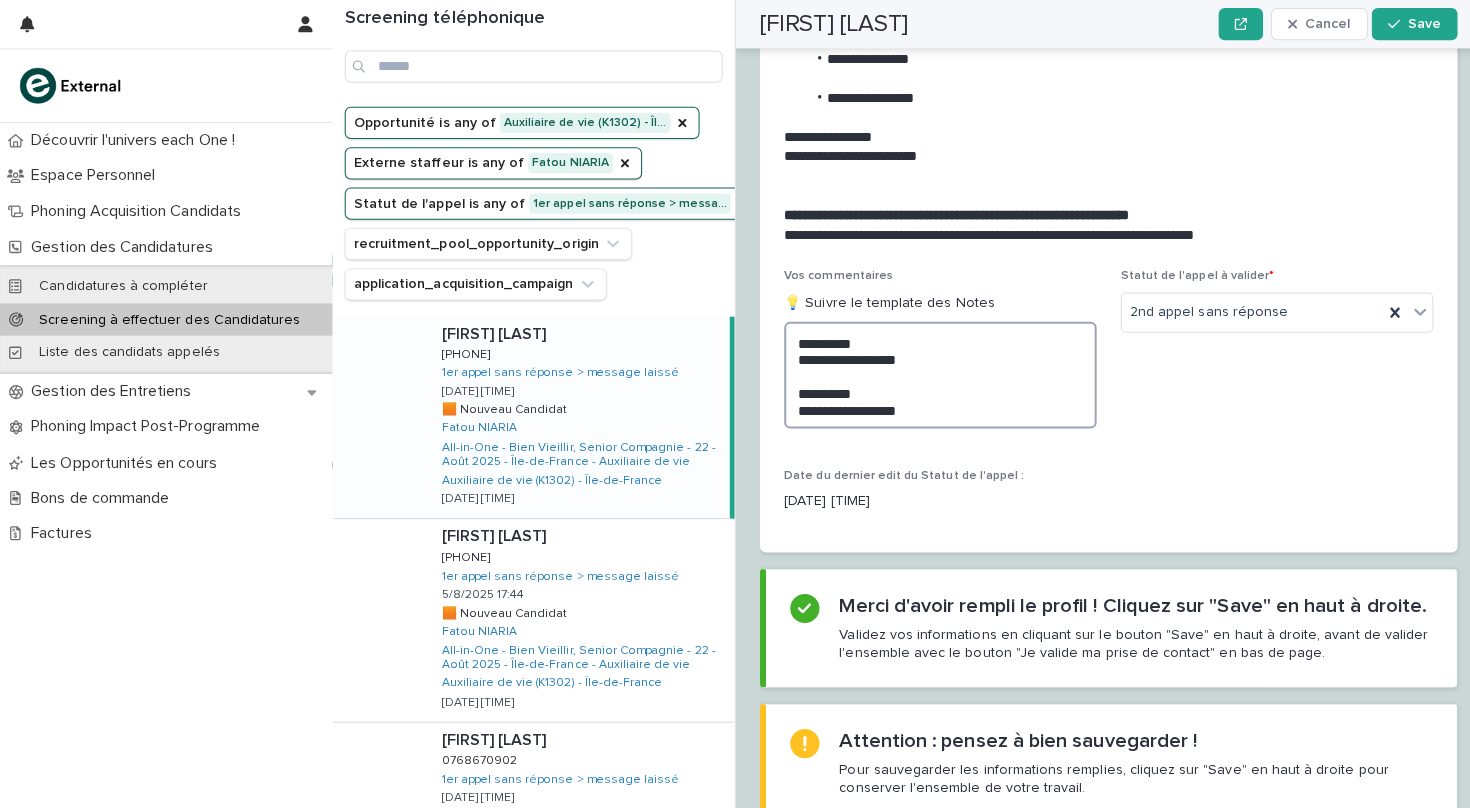 scroll, scrollTop: 2150, scrollLeft: 0, axis: vertical 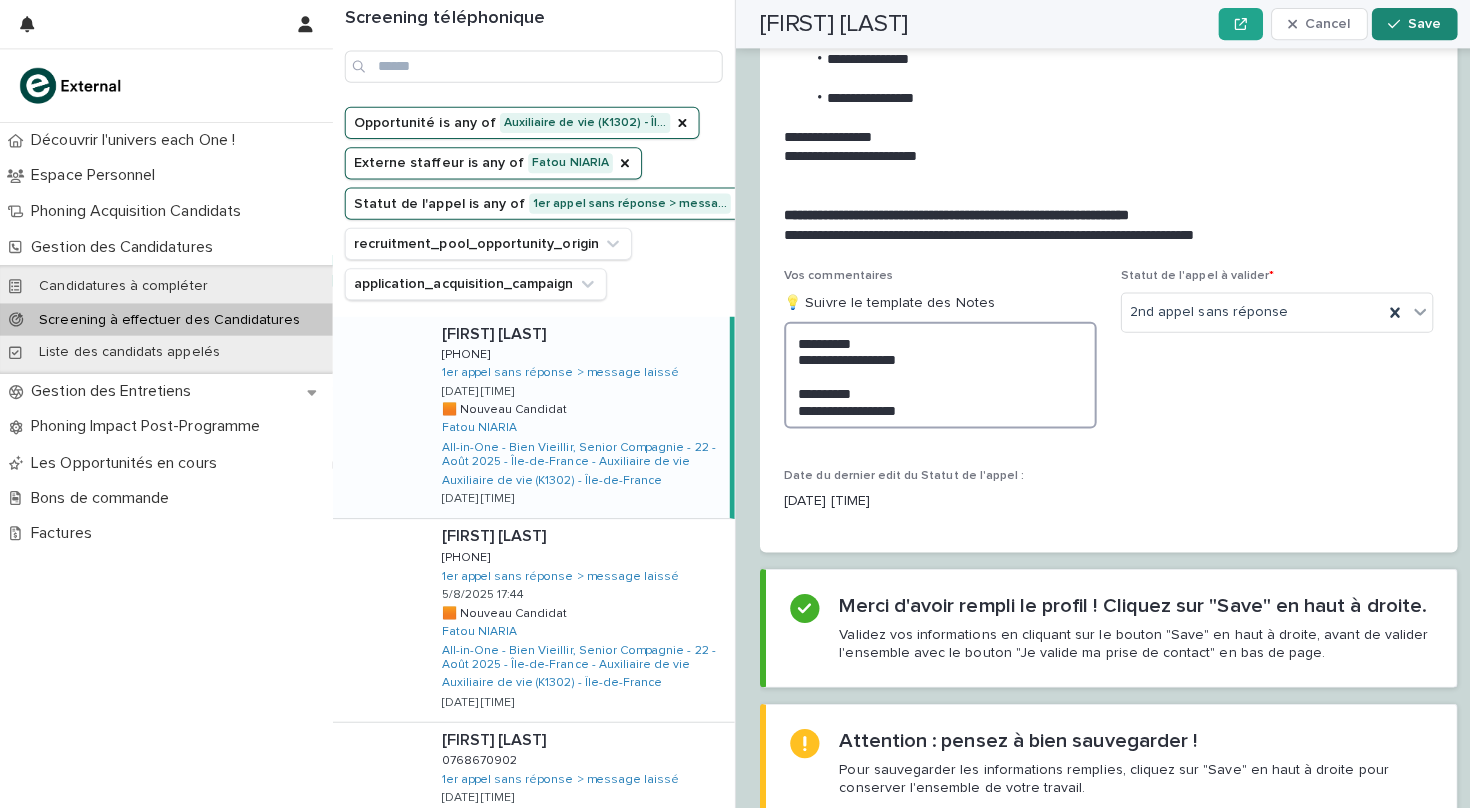 type on "**********" 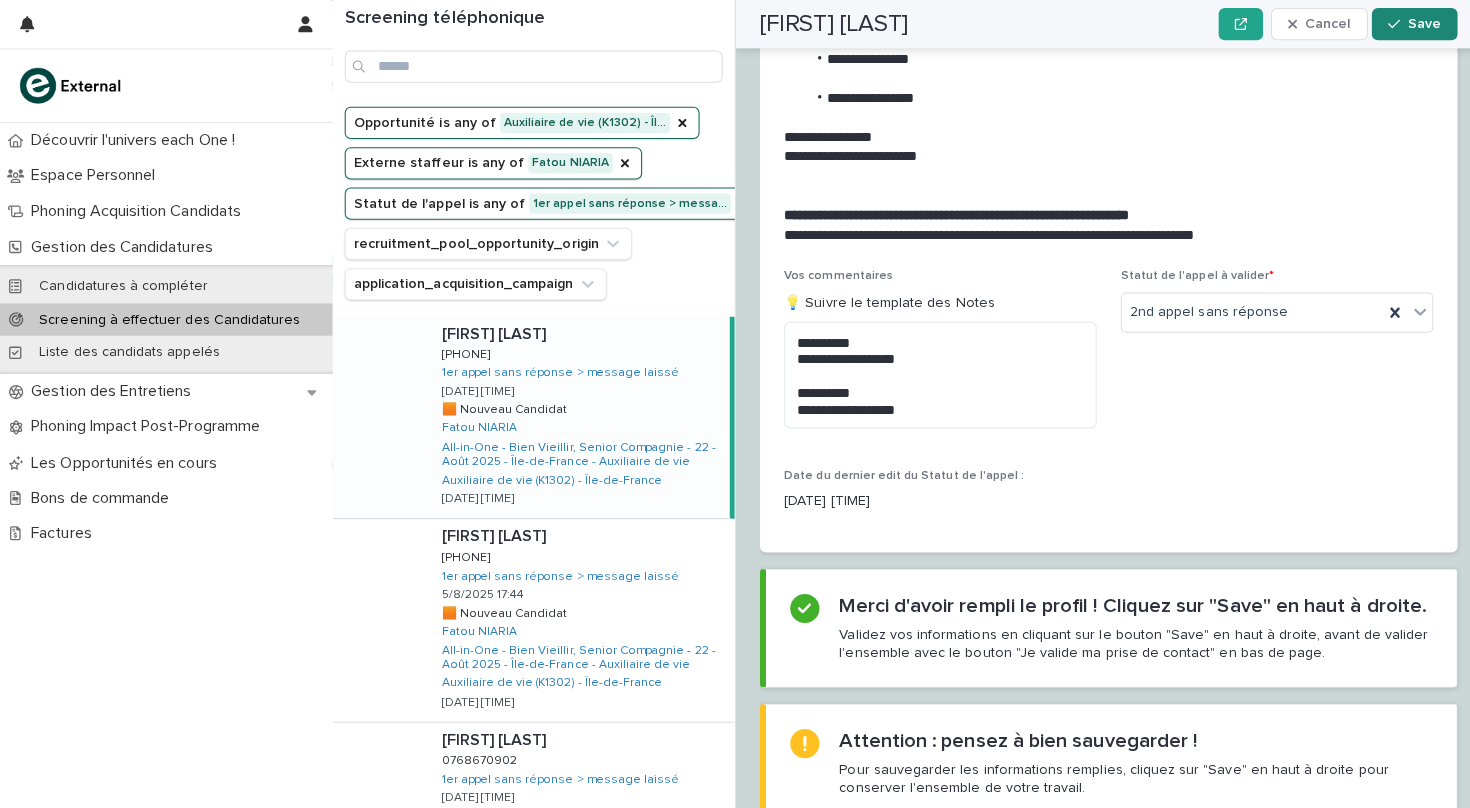 click on "Save" at bounding box center (1413, 24) 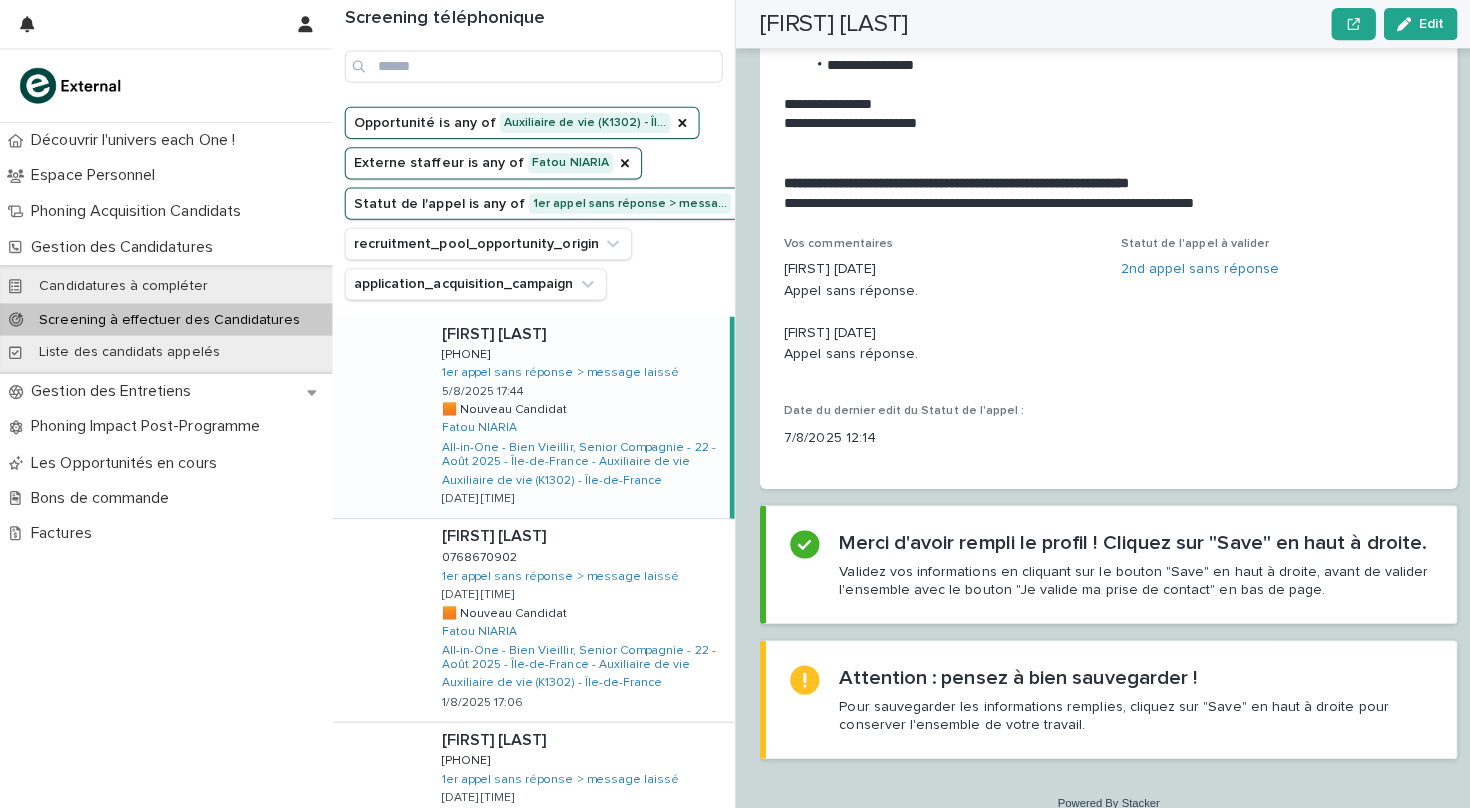 scroll, scrollTop: 2130, scrollLeft: 0, axis: vertical 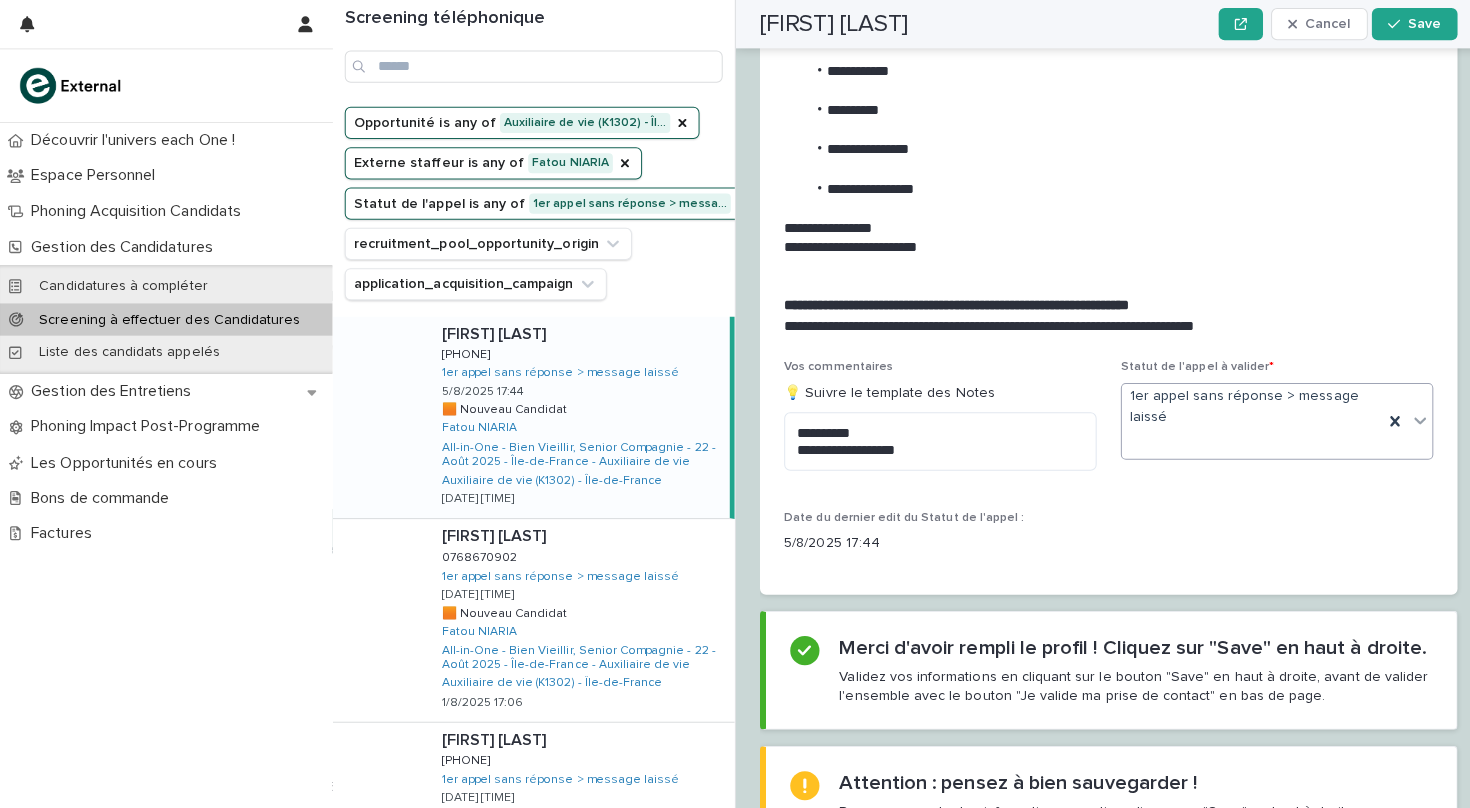 click 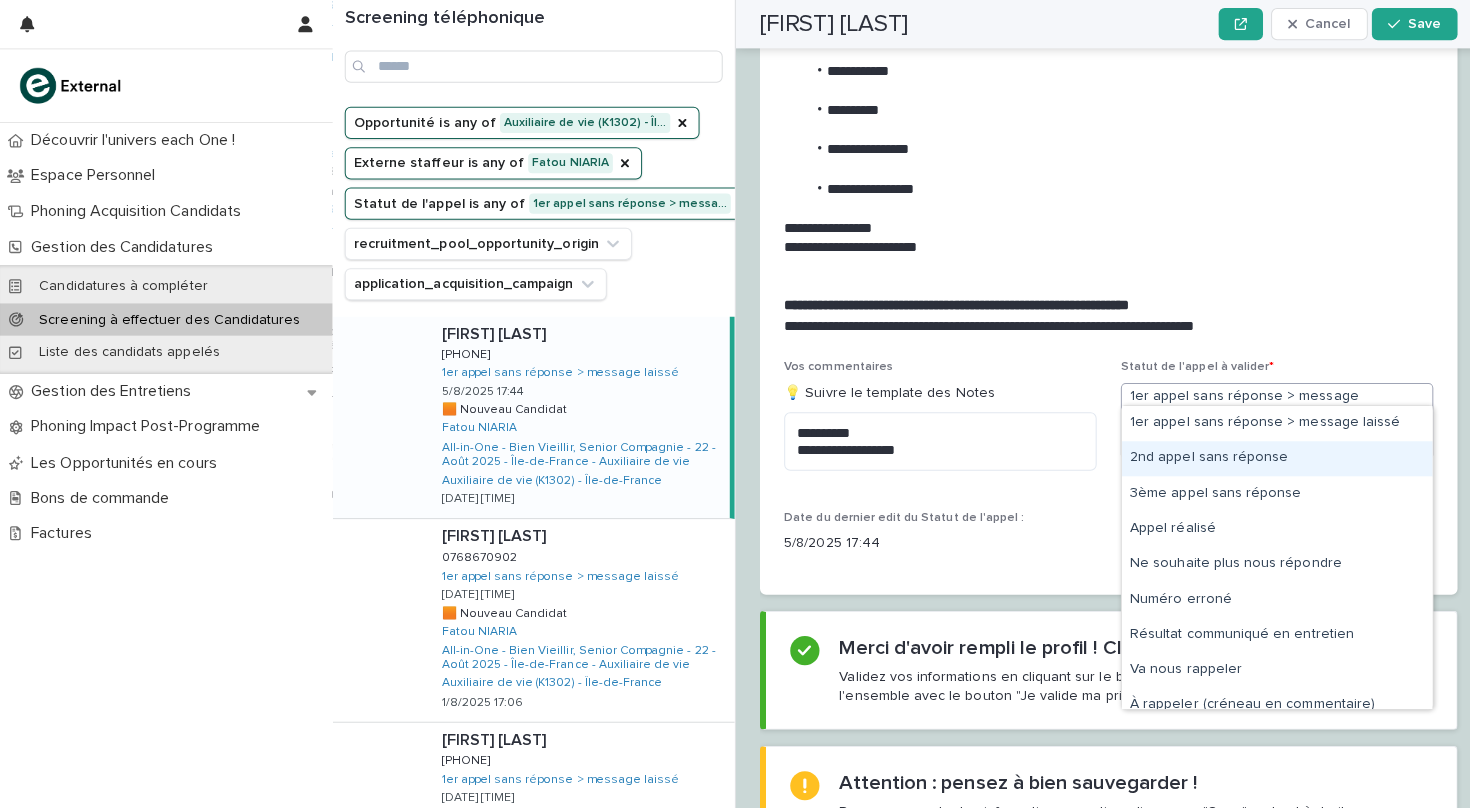 click on "2nd appel sans réponse" at bounding box center [1267, 455] 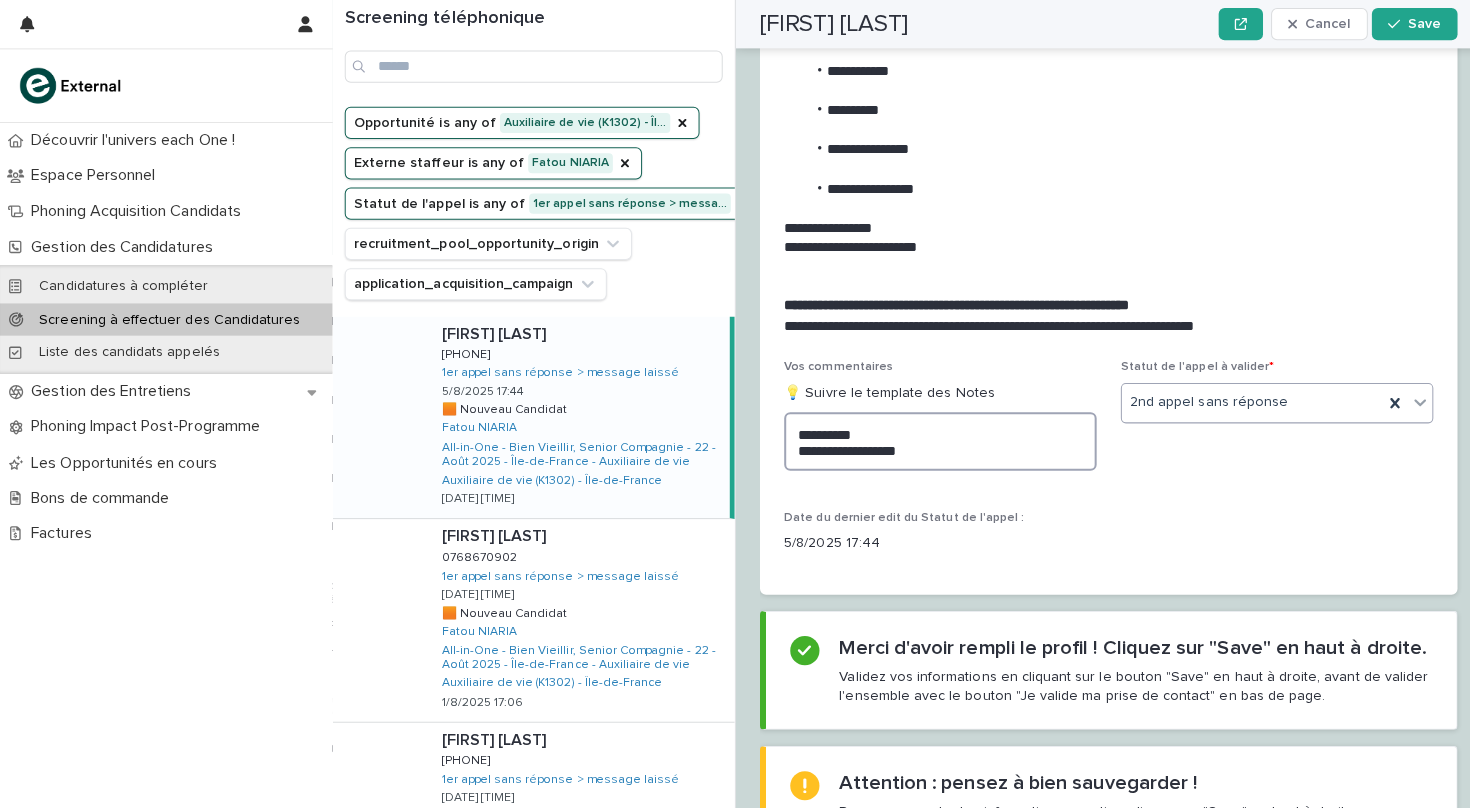 click on "**********" at bounding box center [933, 438] 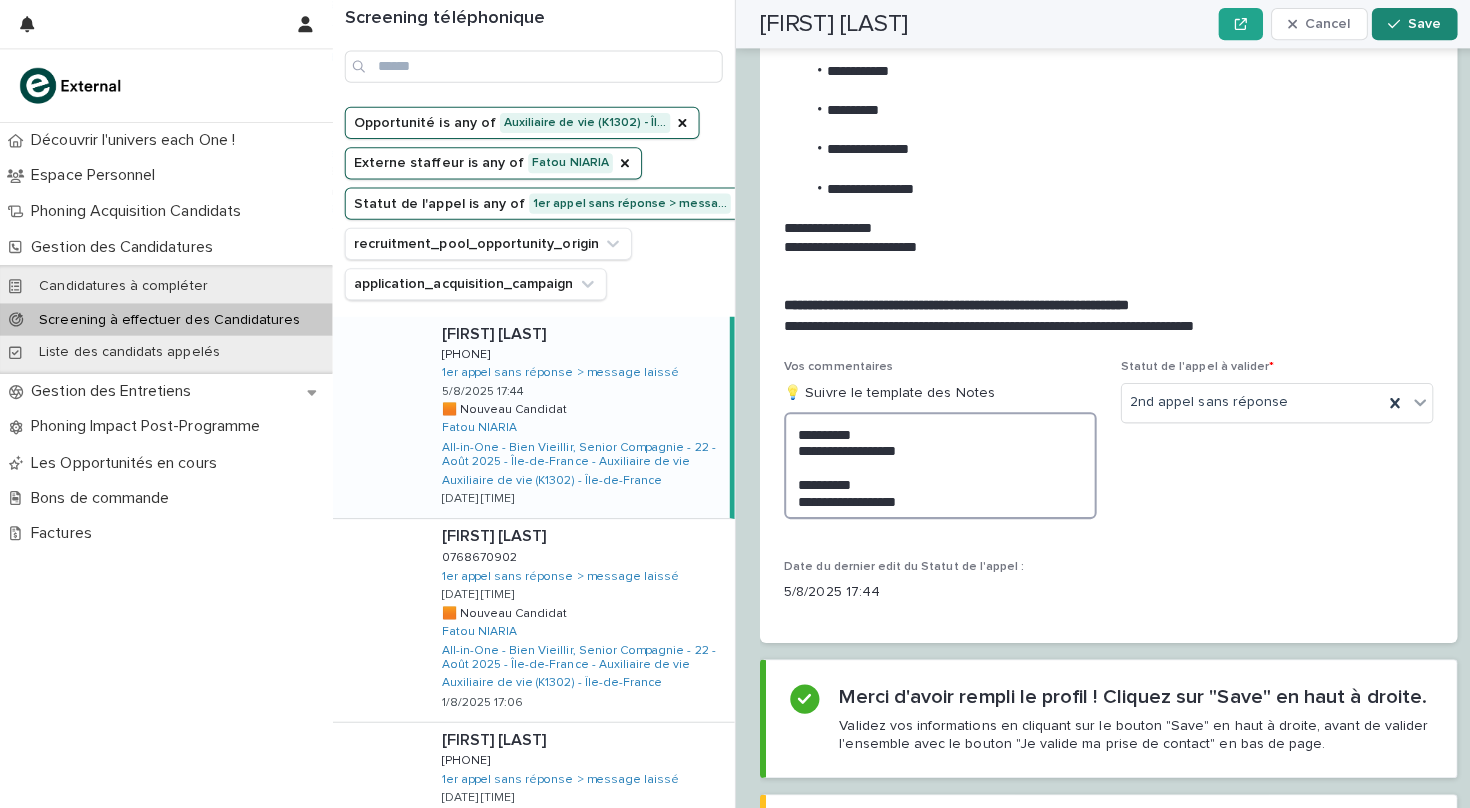 type on "**********" 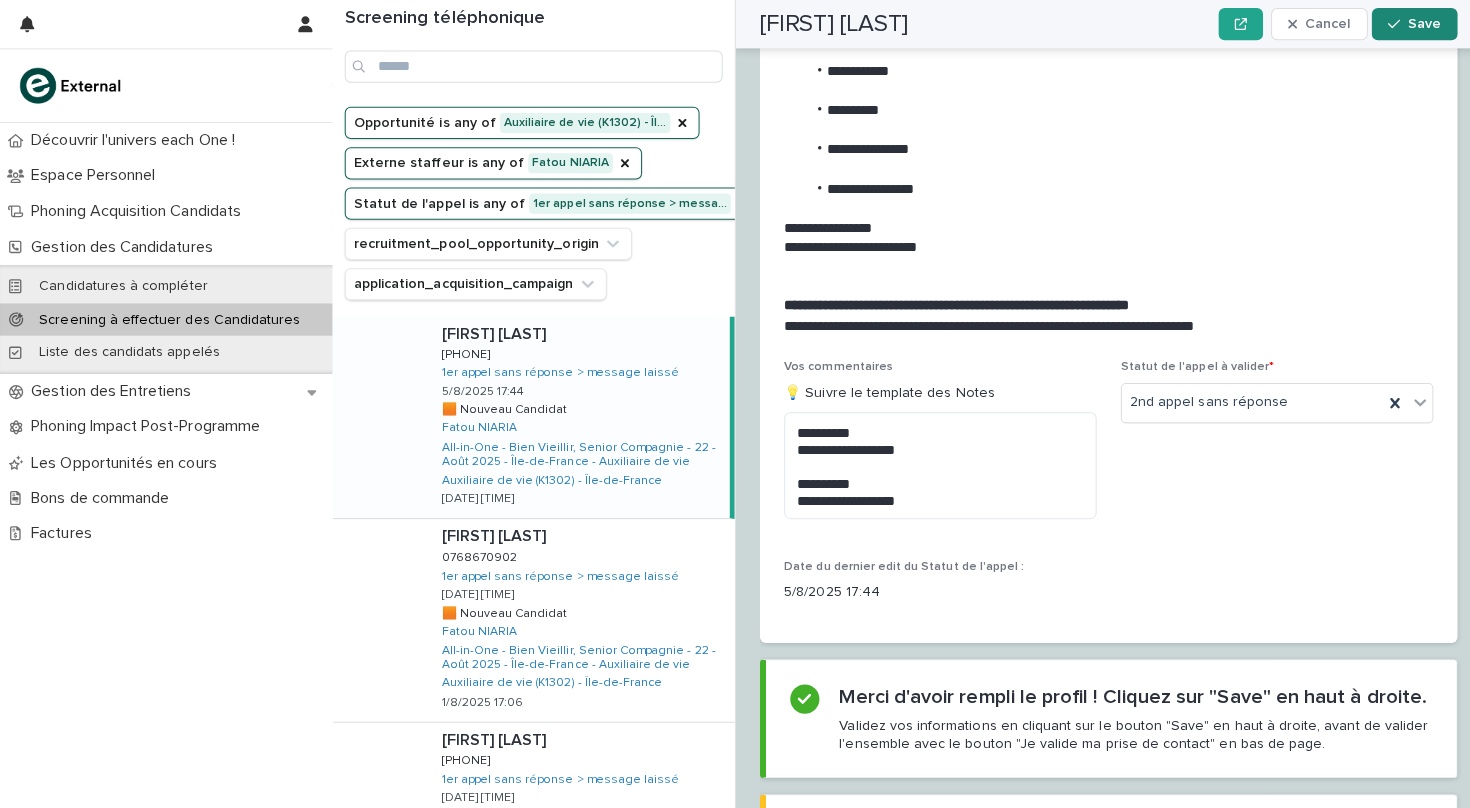 click on "Save" at bounding box center [1413, 24] 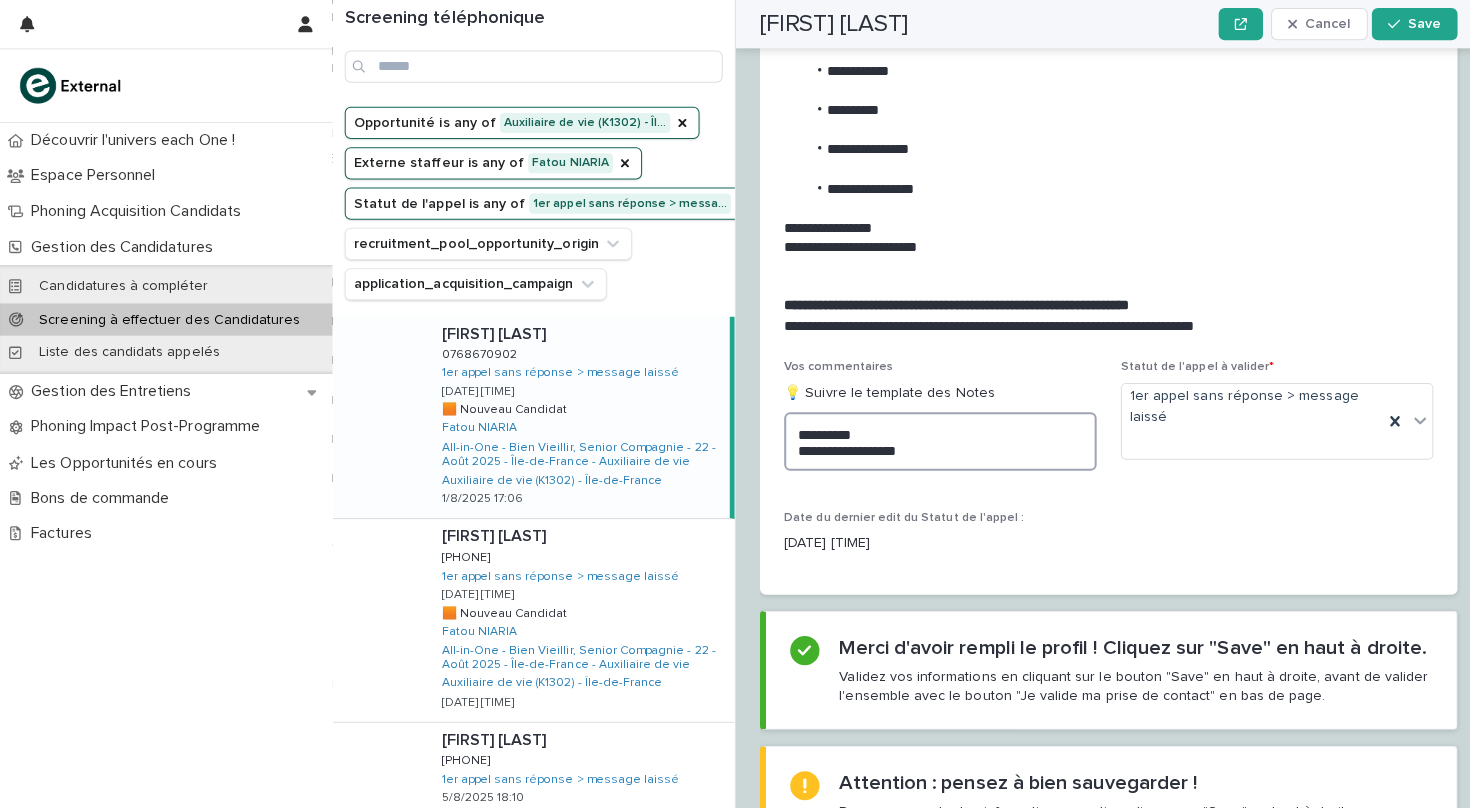 click on "**********" at bounding box center [933, 438] 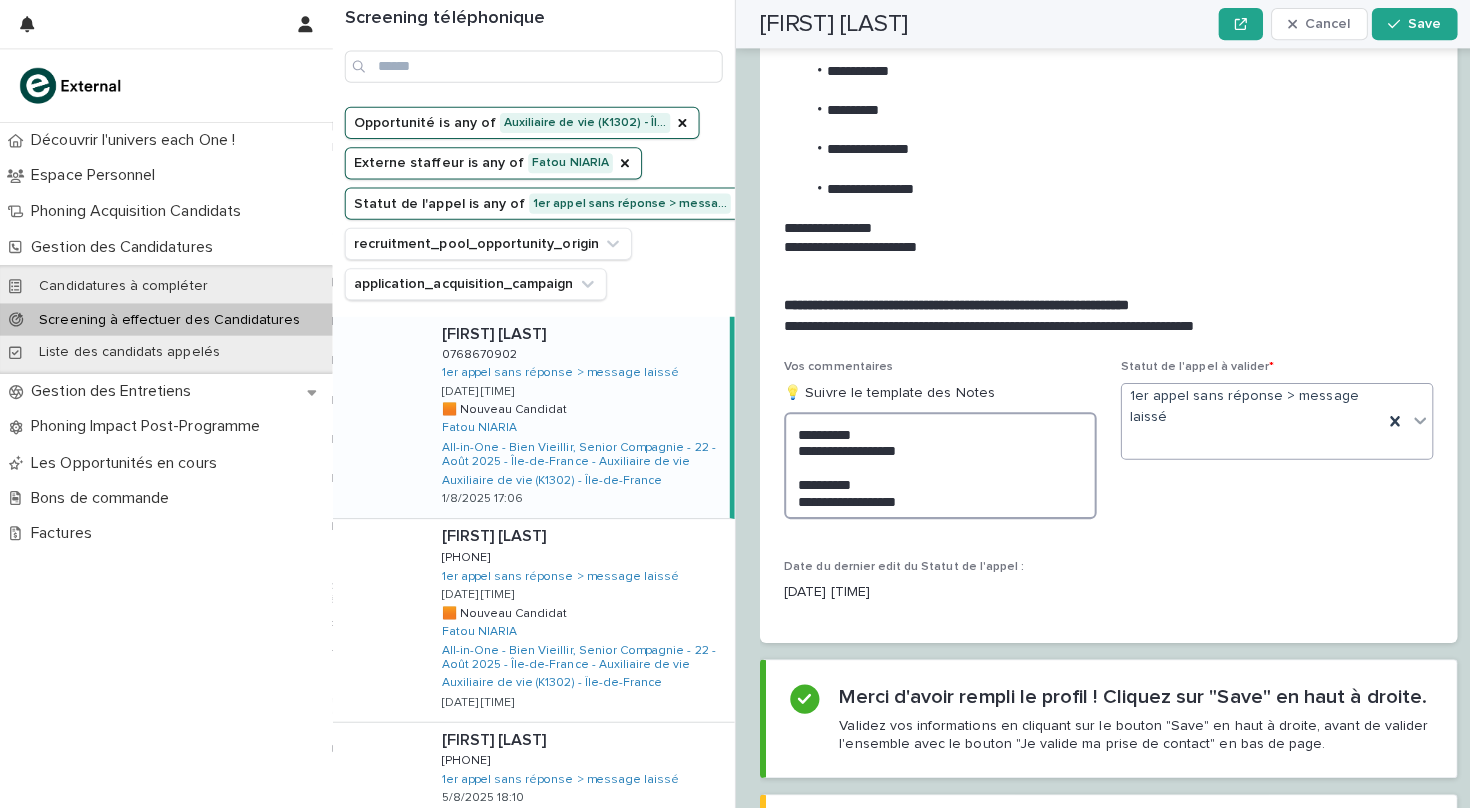 type on "**********" 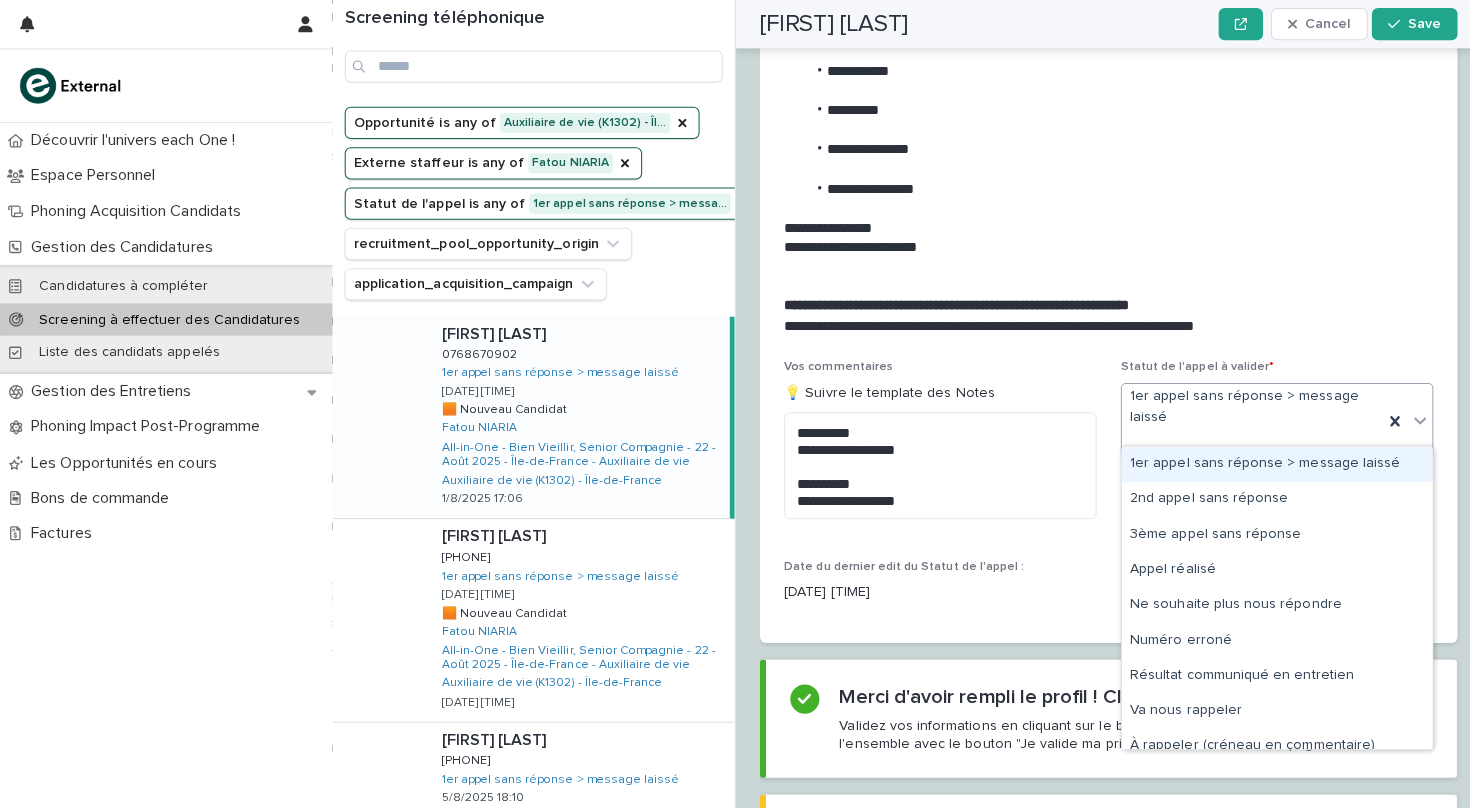 click 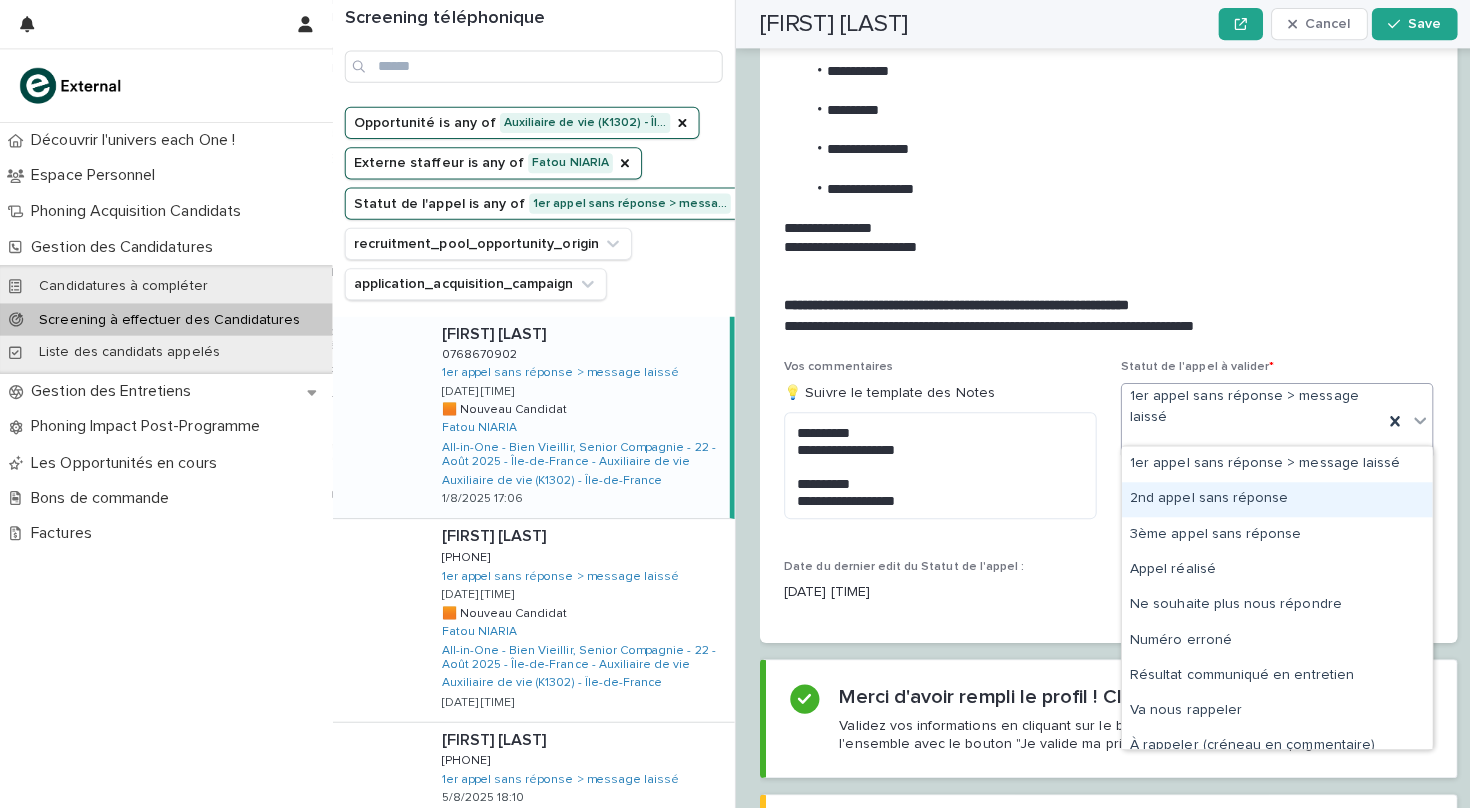 click on "2nd appel sans réponse" at bounding box center [1267, 495] 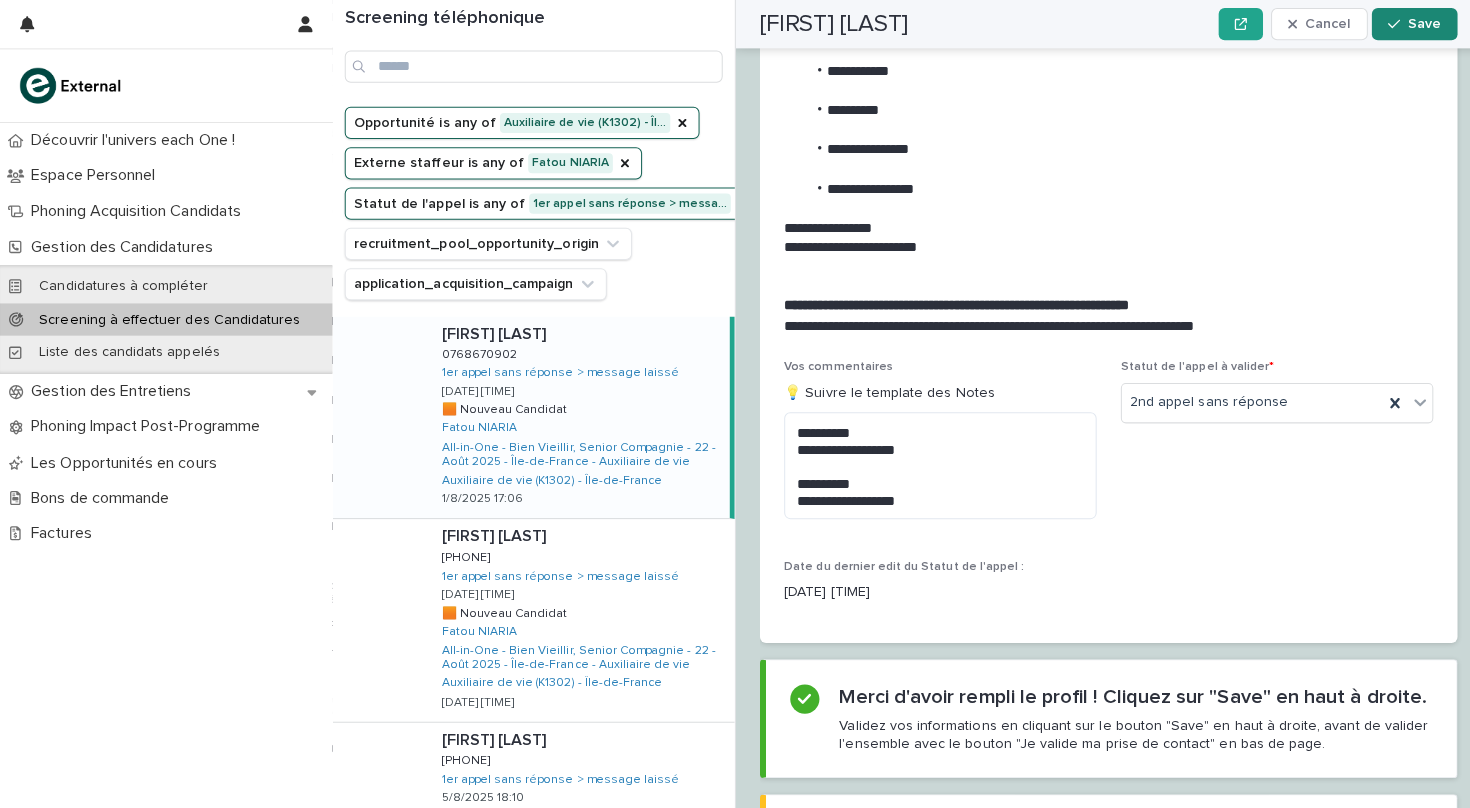 click on "Save" at bounding box center [1413, 24] 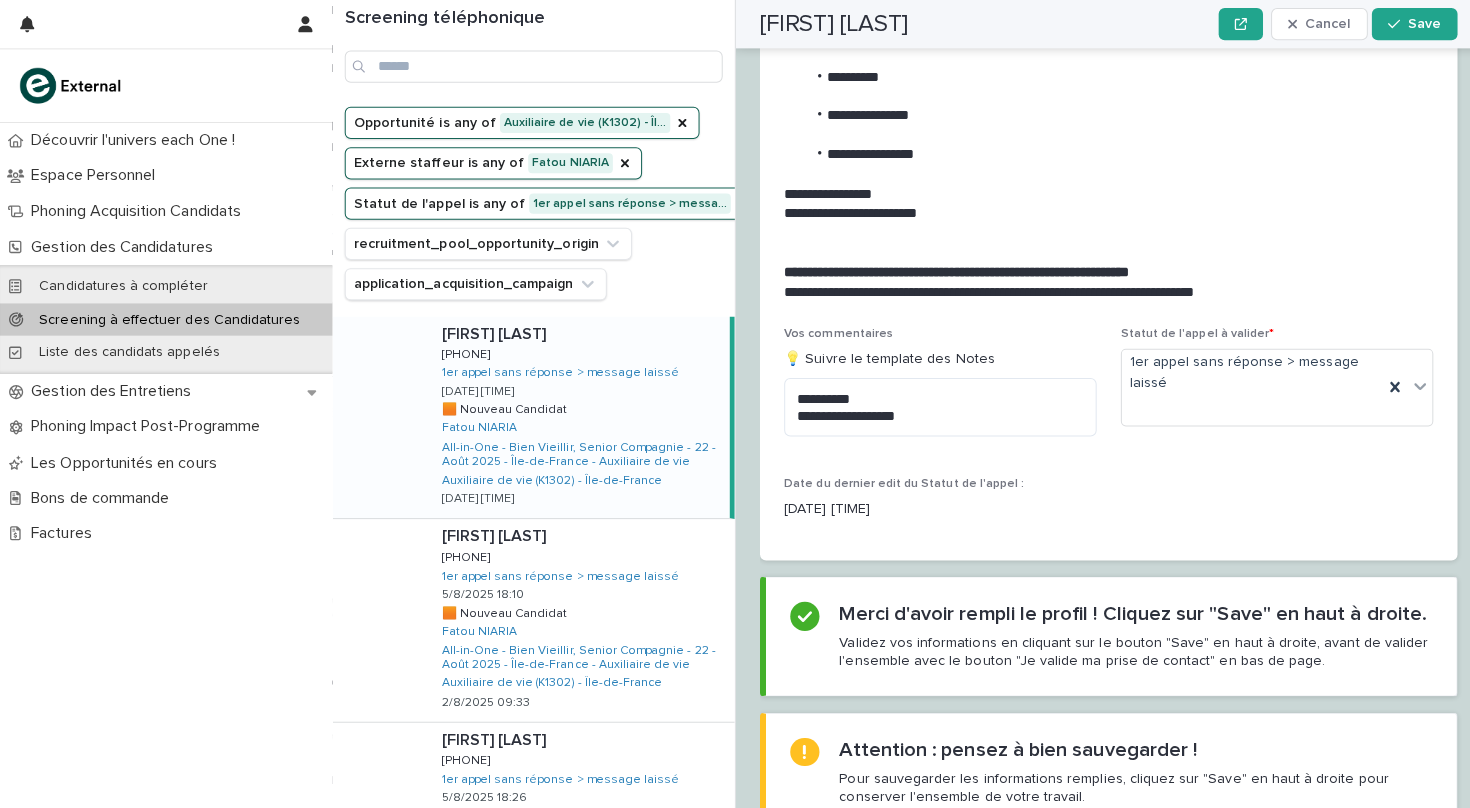 scroll, scrollTop: 0, scrollLeft: 0, axis: both 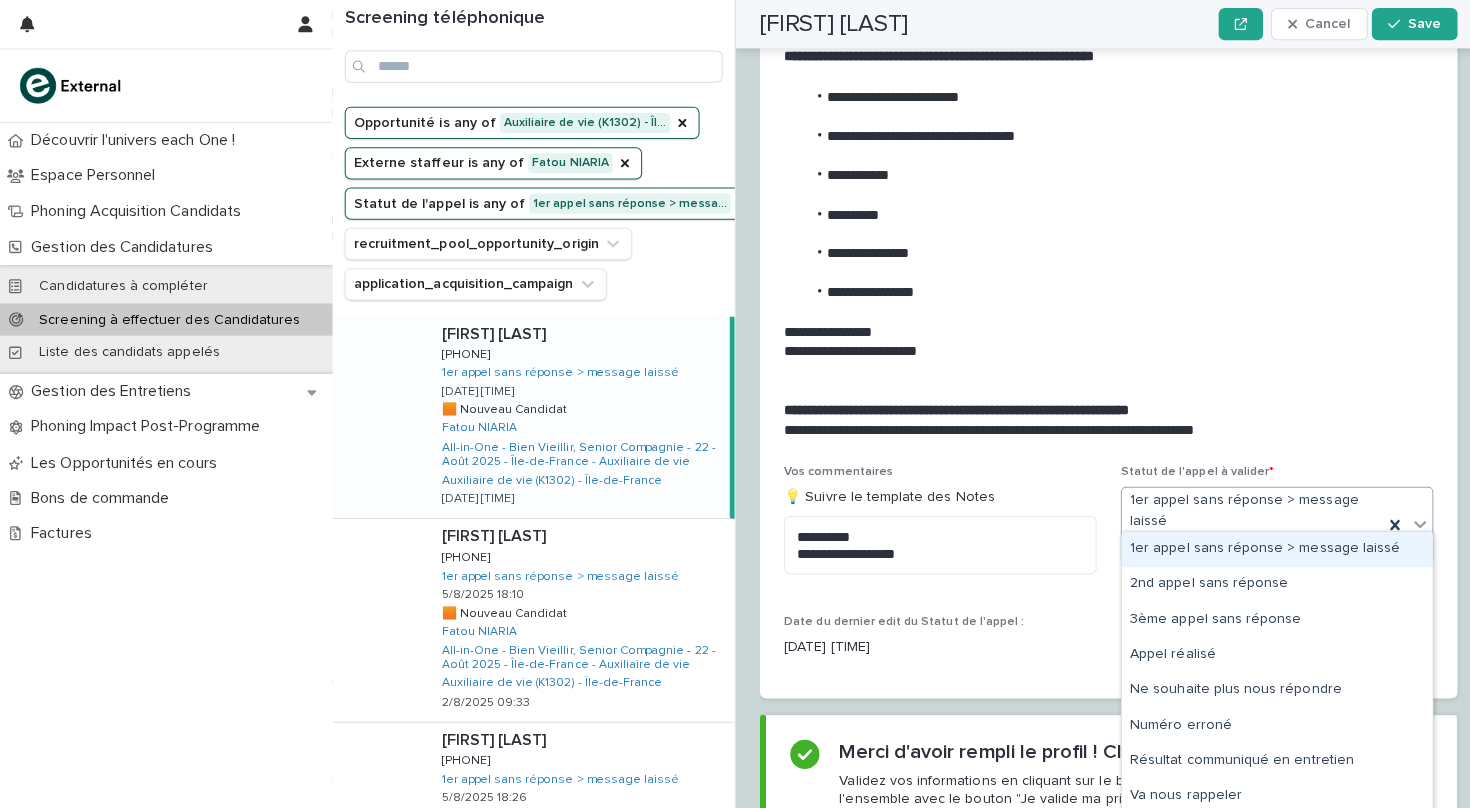 click 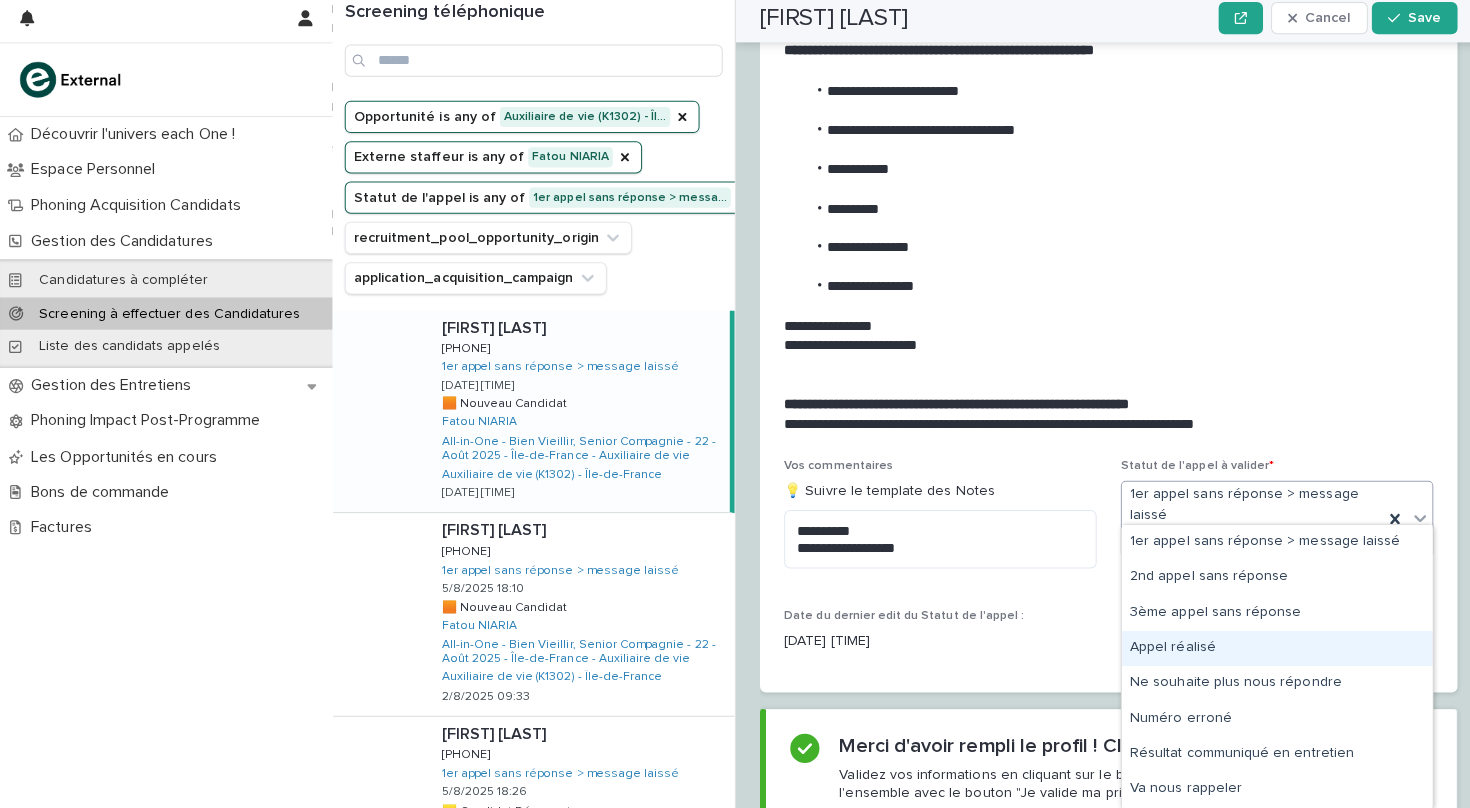 click on "Appel réalisé" at bounding box center (1267, 649) 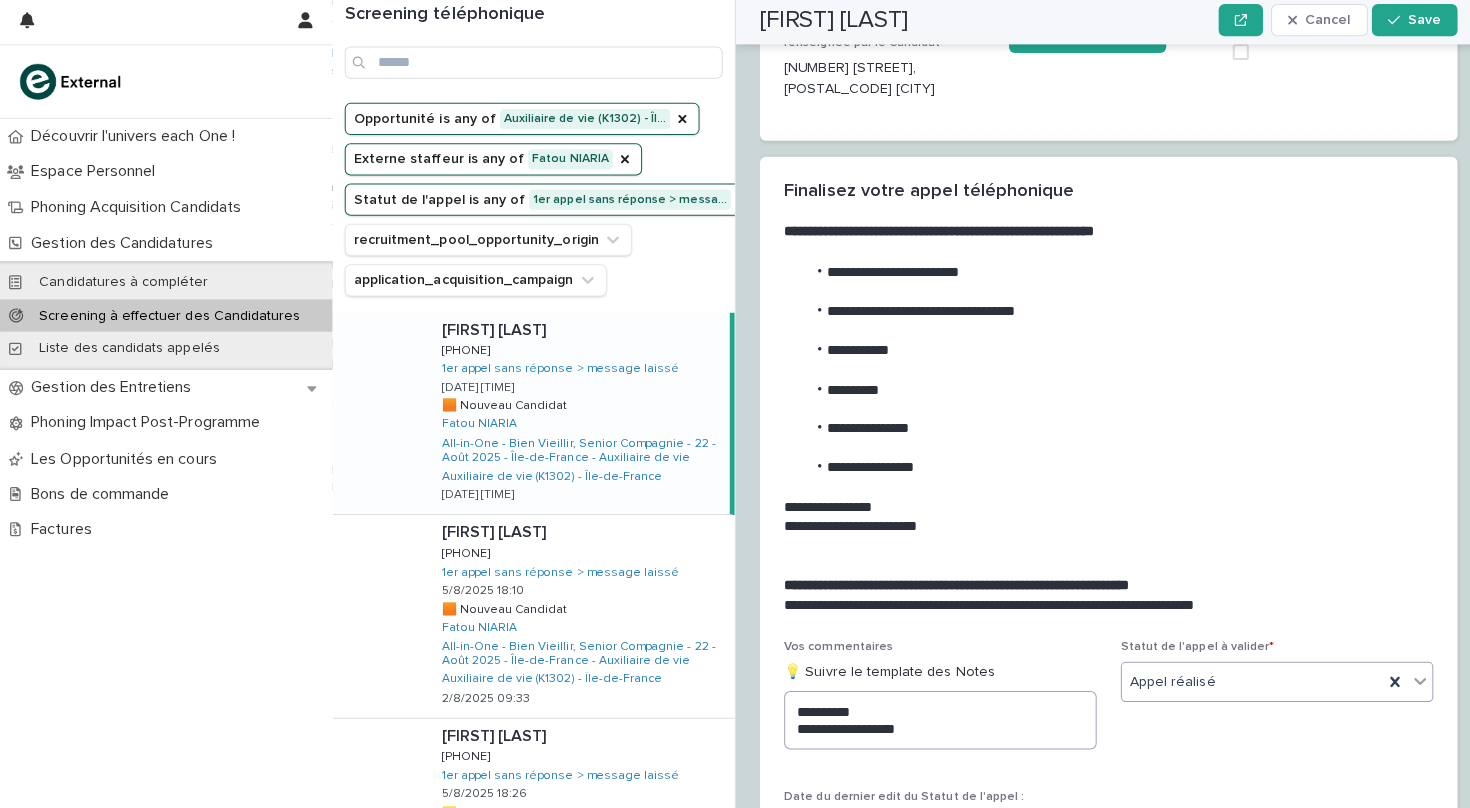 scroll, scrollTop: 1738, scrollLeft: 0, axis: vertical 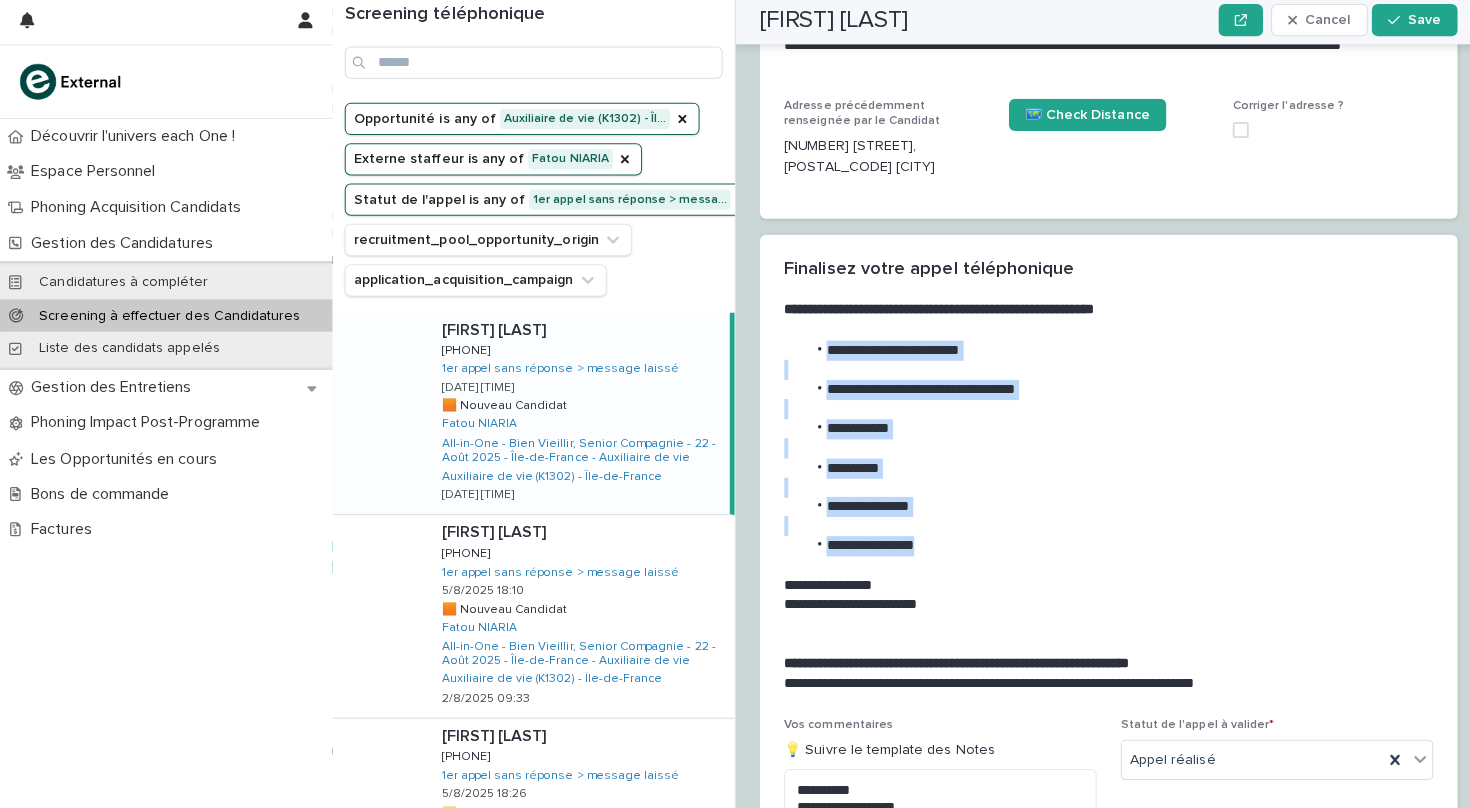 drag, startPoint x: 926, startPoint y: 516, endPoint x: 795, endPoint y: 324, distance: 232.43279 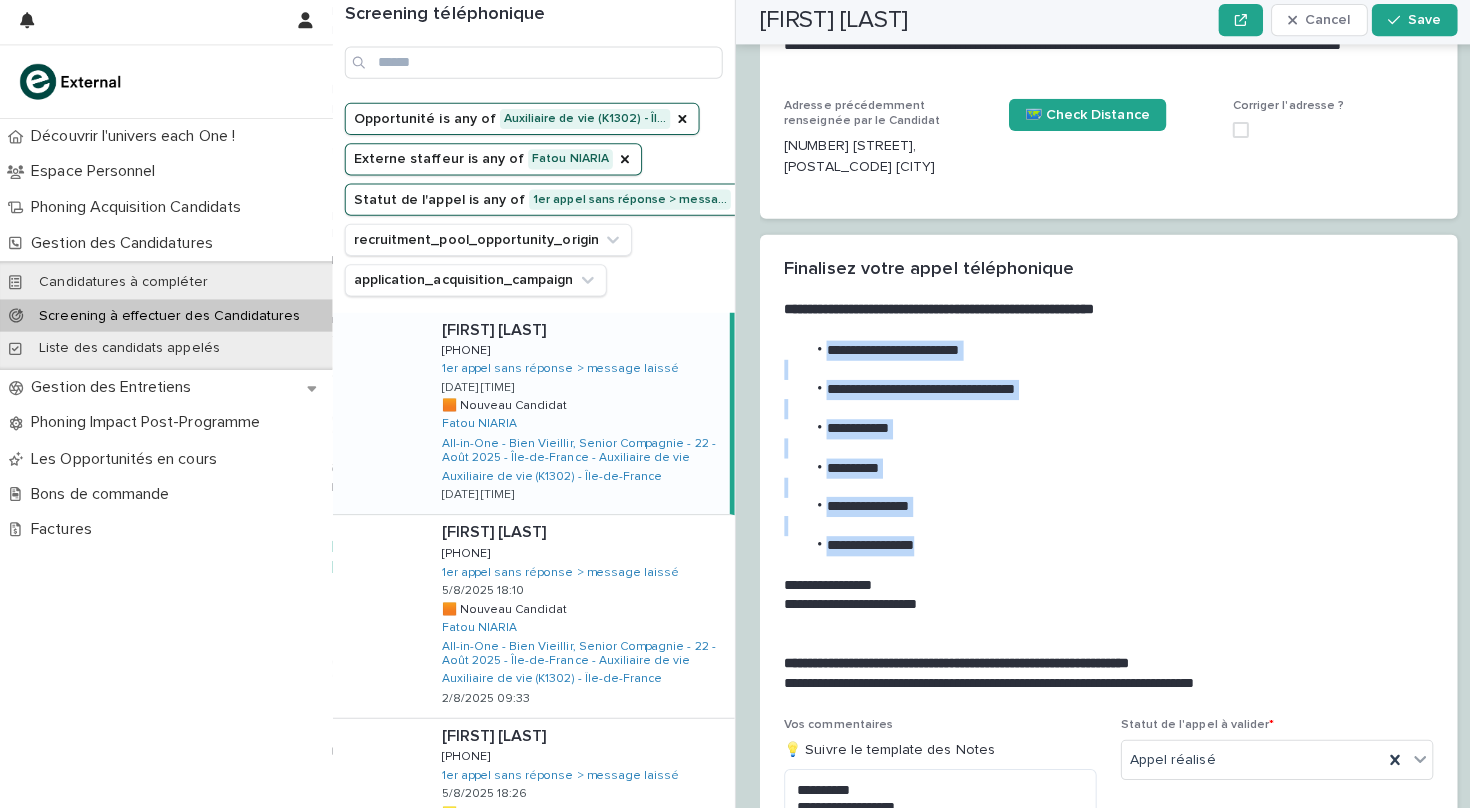 copy on "**********" 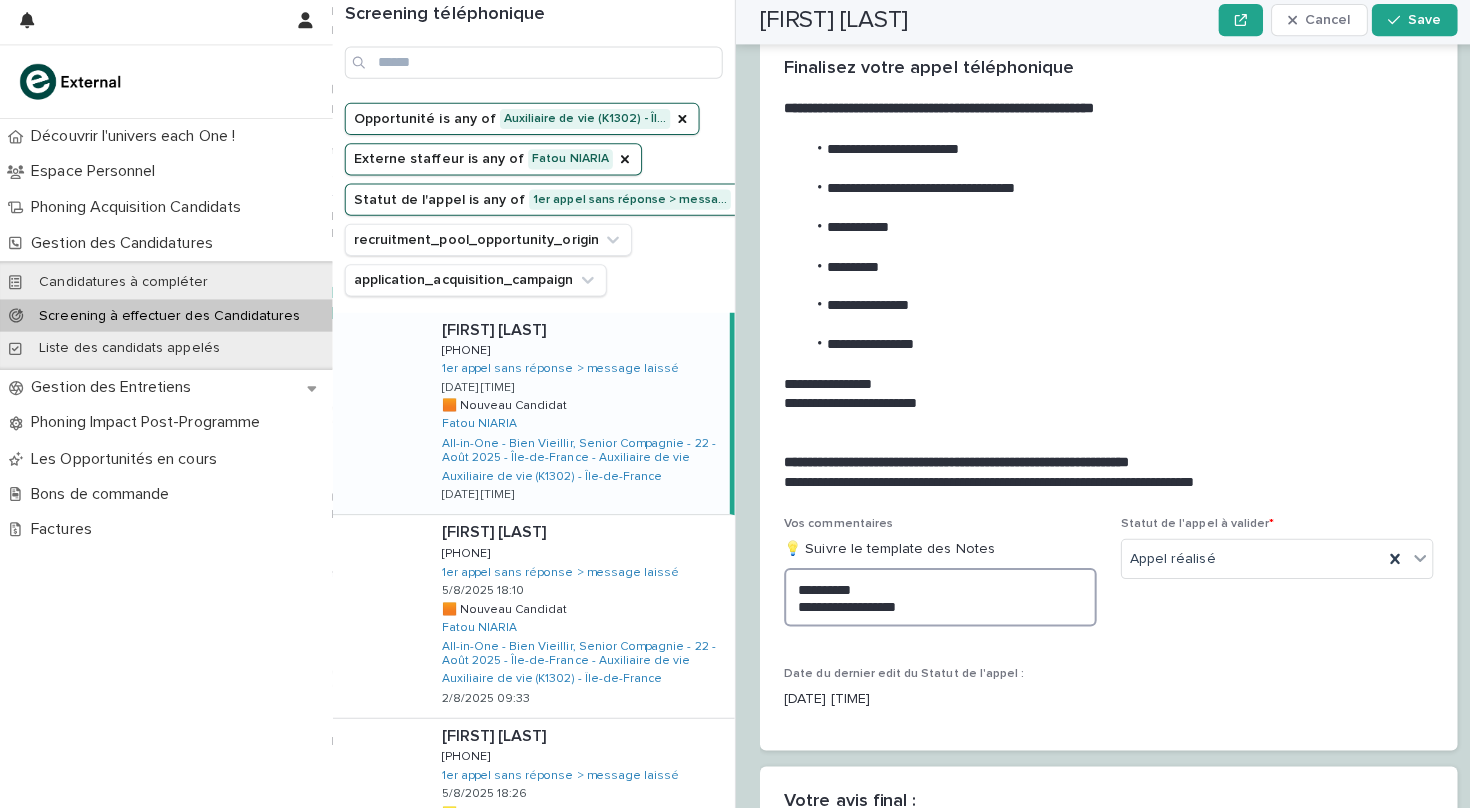 click on "**********" at bounding box center [933, 596] 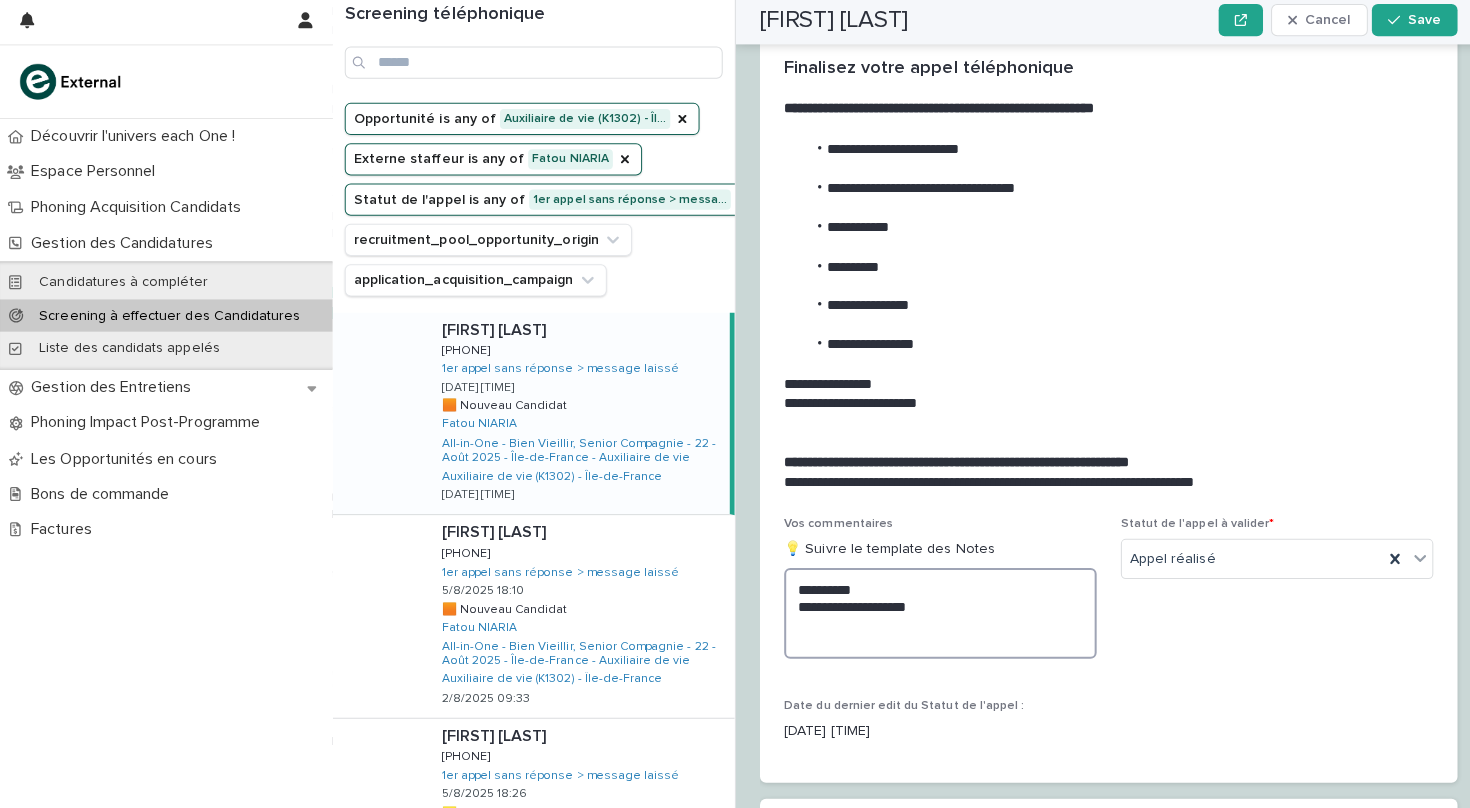 paste on "**********" 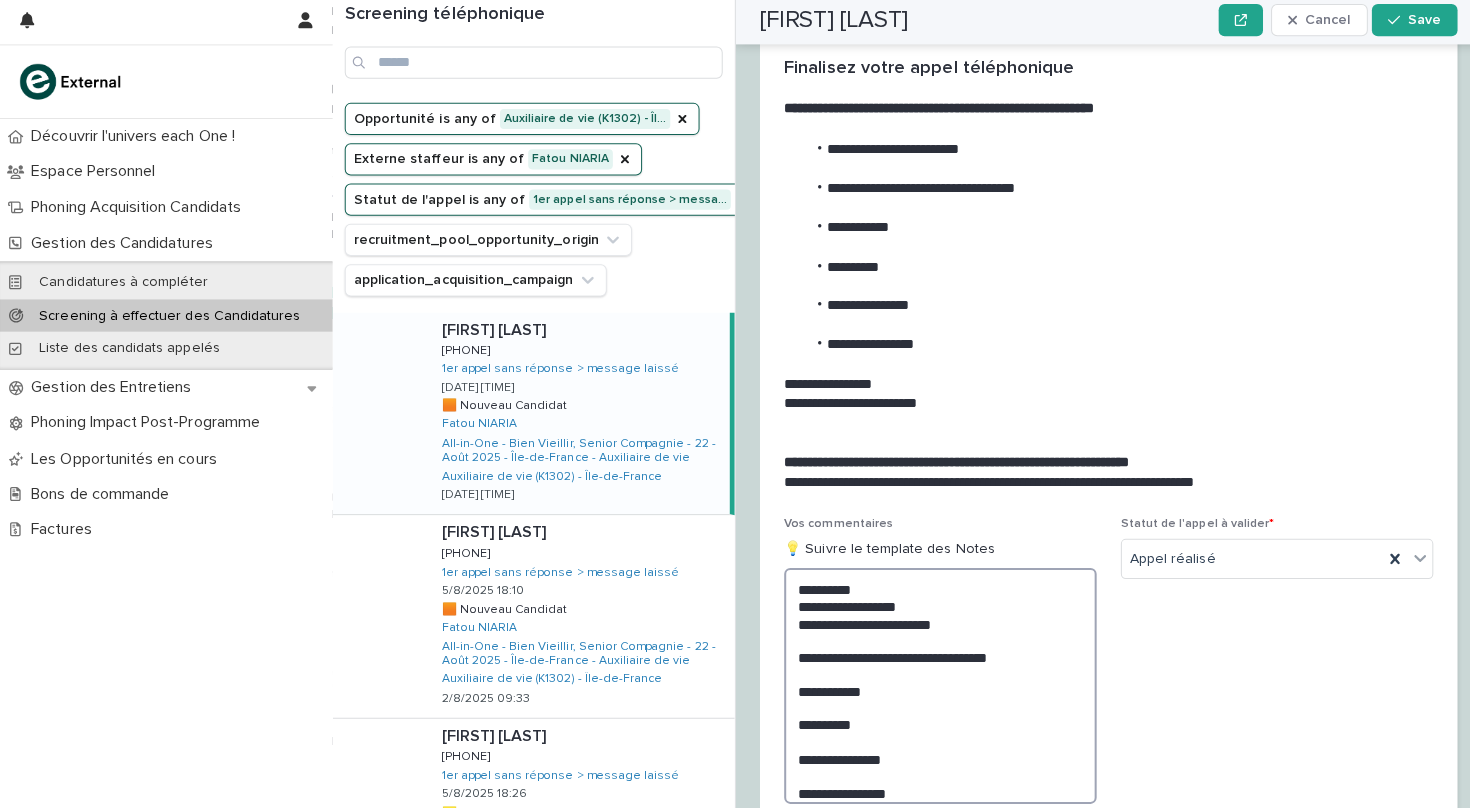 click on "**********" at bounding box center [933, 684] 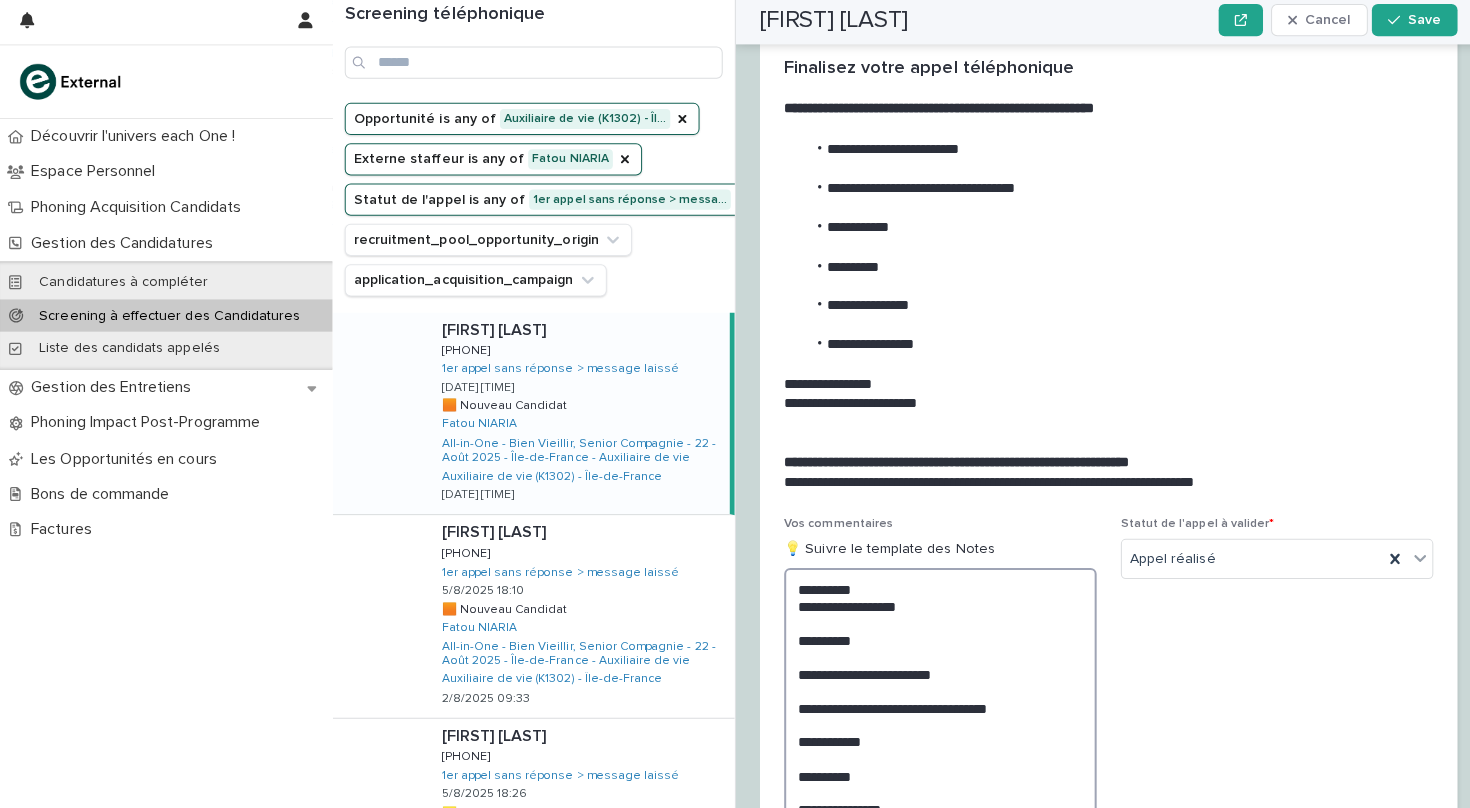 click on "**********" at bounding box center [933, 708] 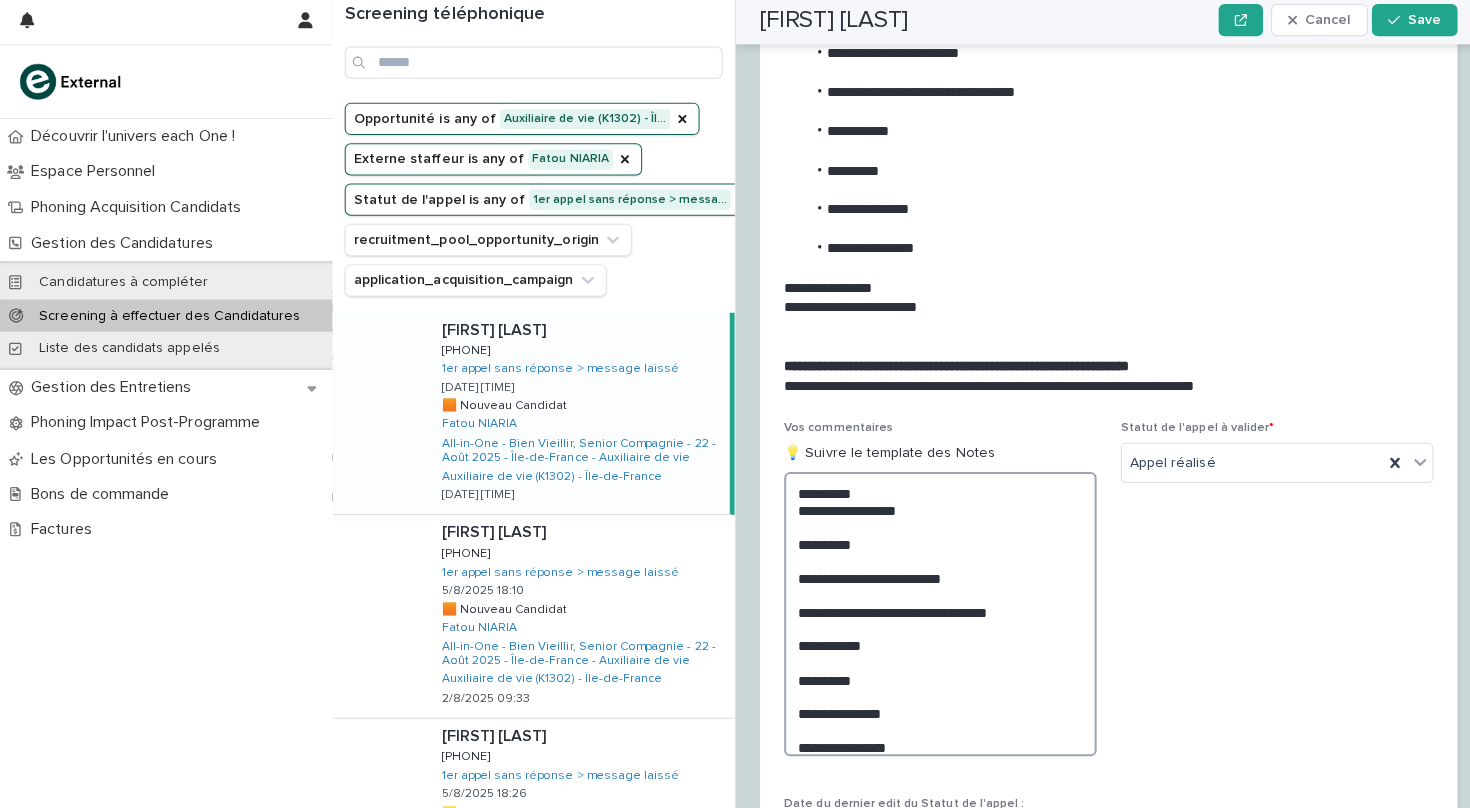 scroll, scrollTop: 2086, scrollLeft: 0, axis: vertical 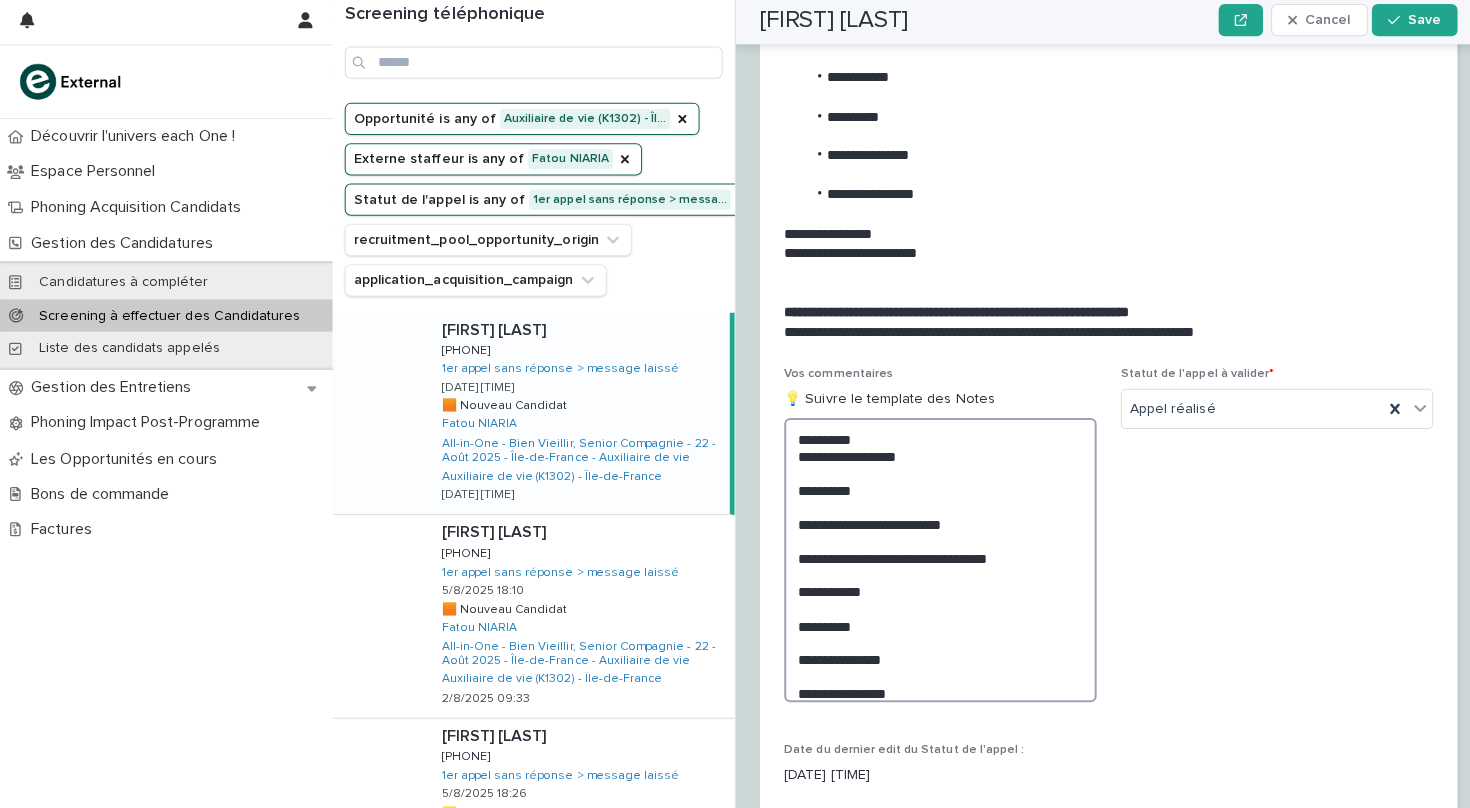 click on "**********" at bounding box center (933, 560) 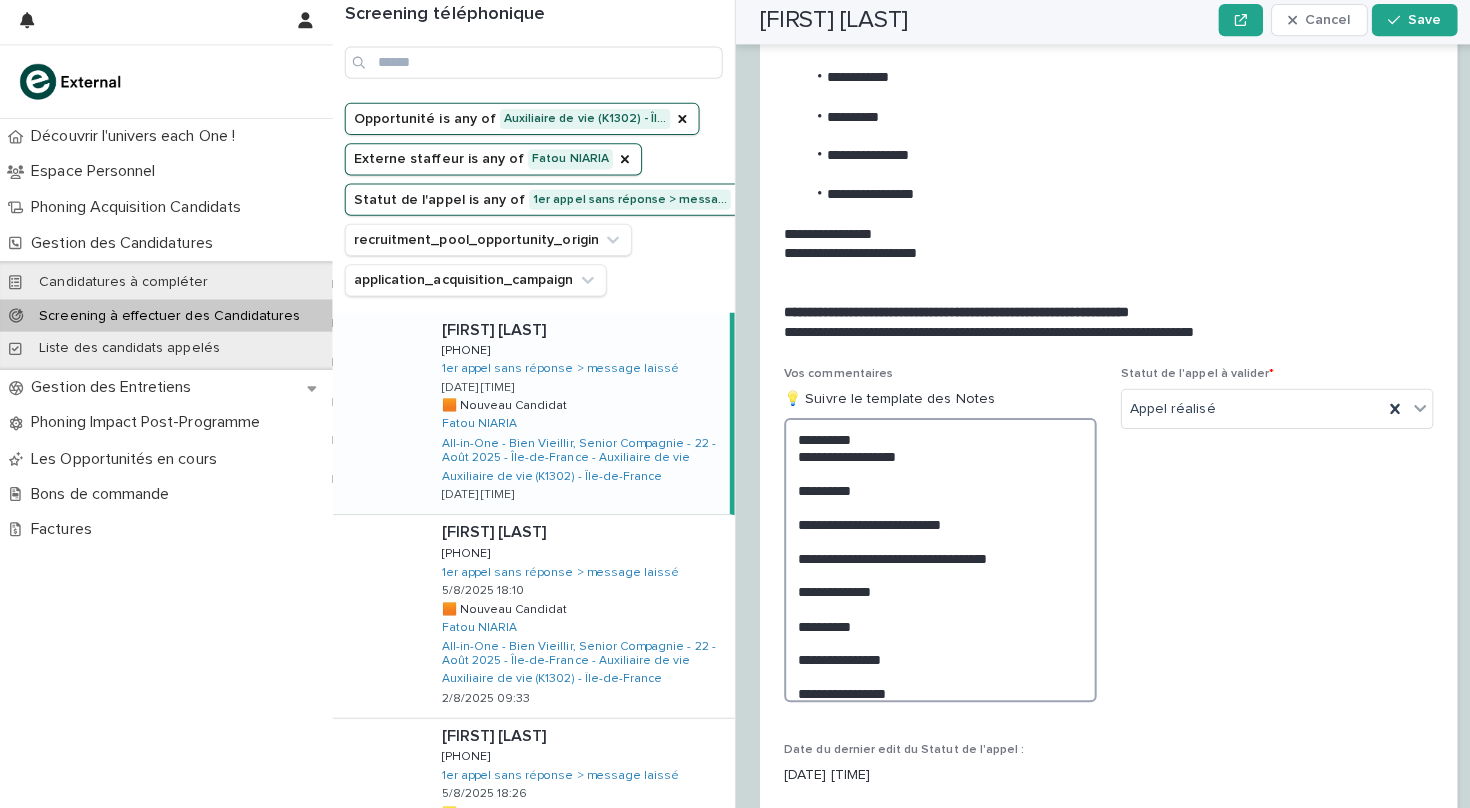 click on "**********" at bounding box center [933, 560] 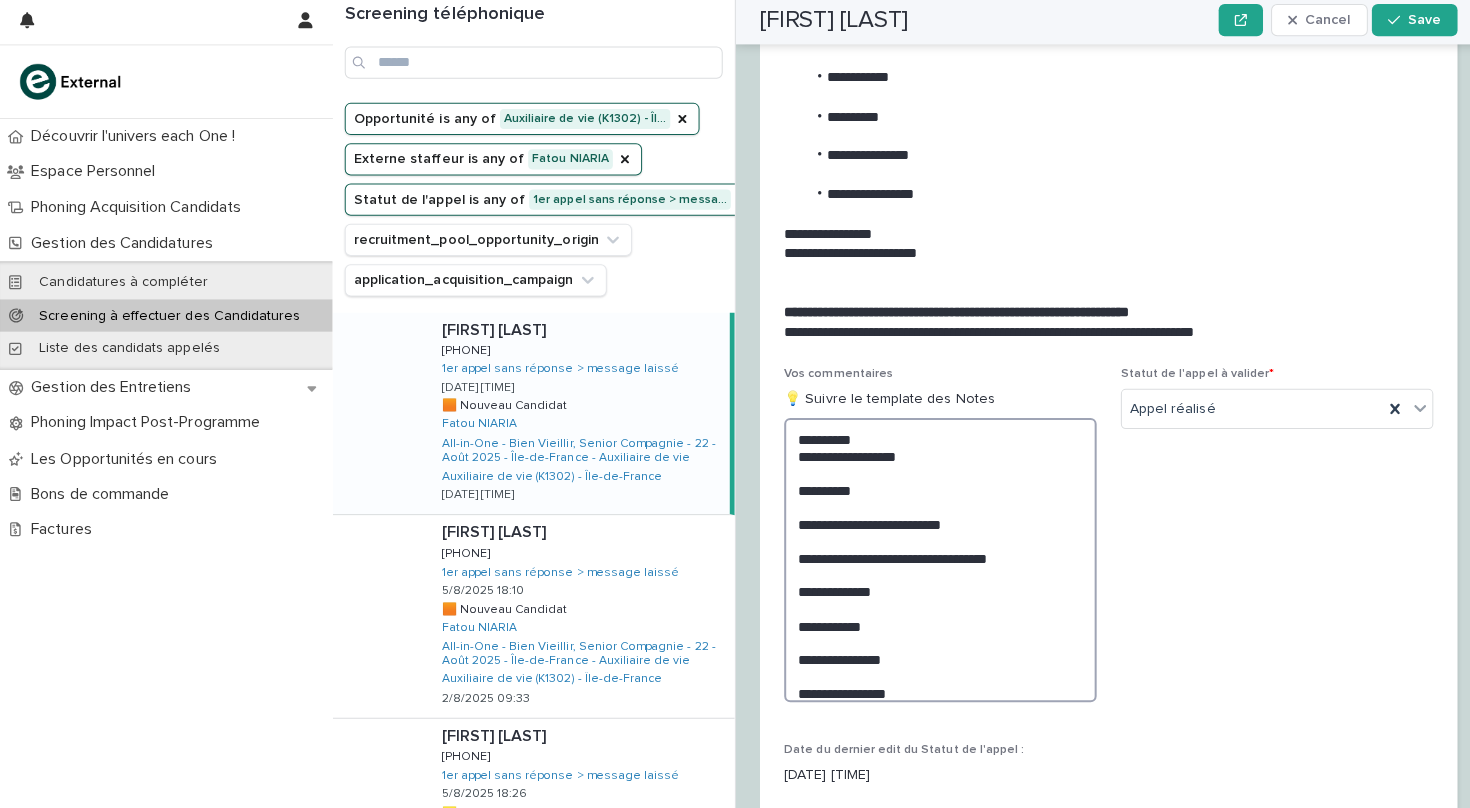 click on "**********" at bounding box center [933, 560] 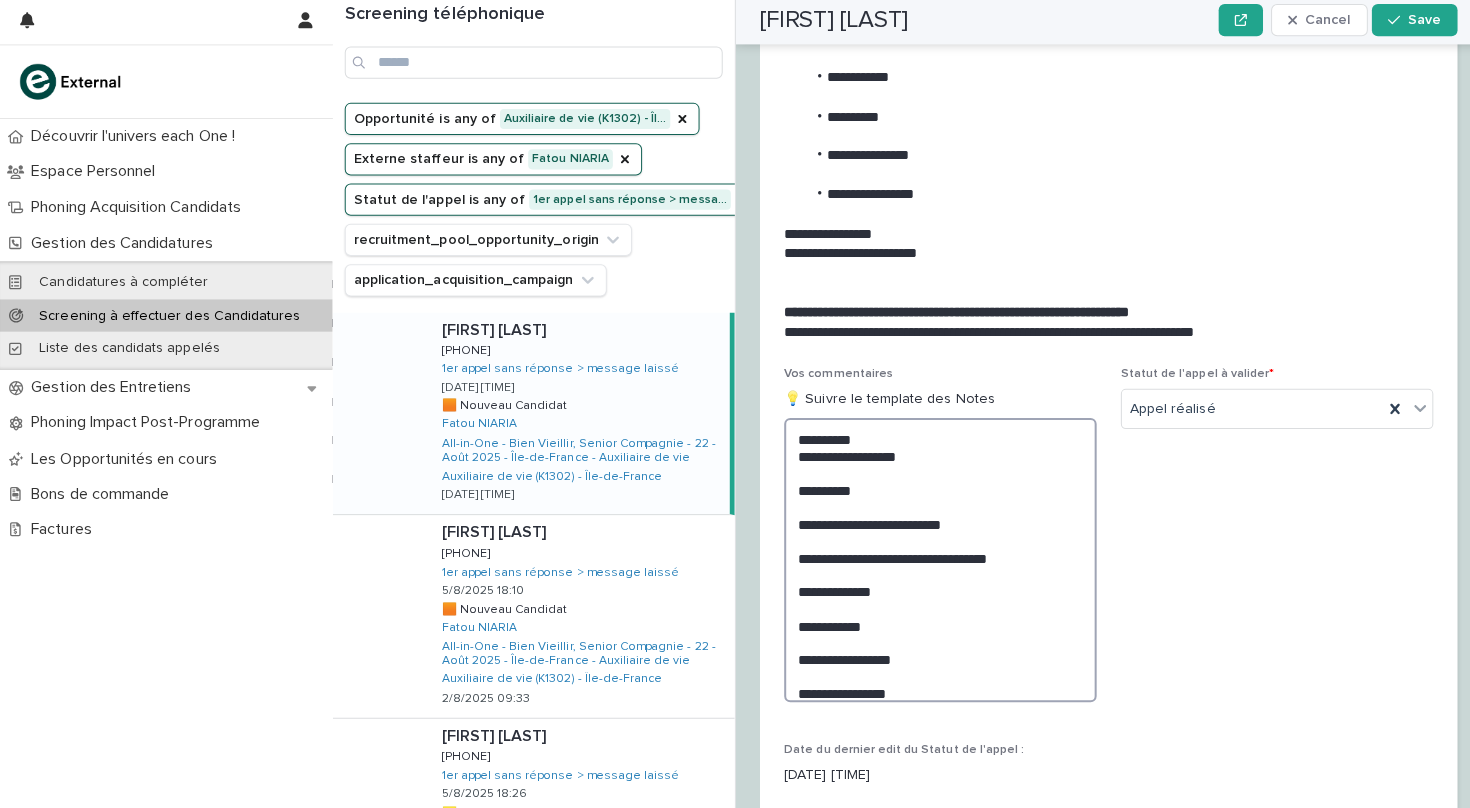 click on "**********" at bounding box center [933, 560] 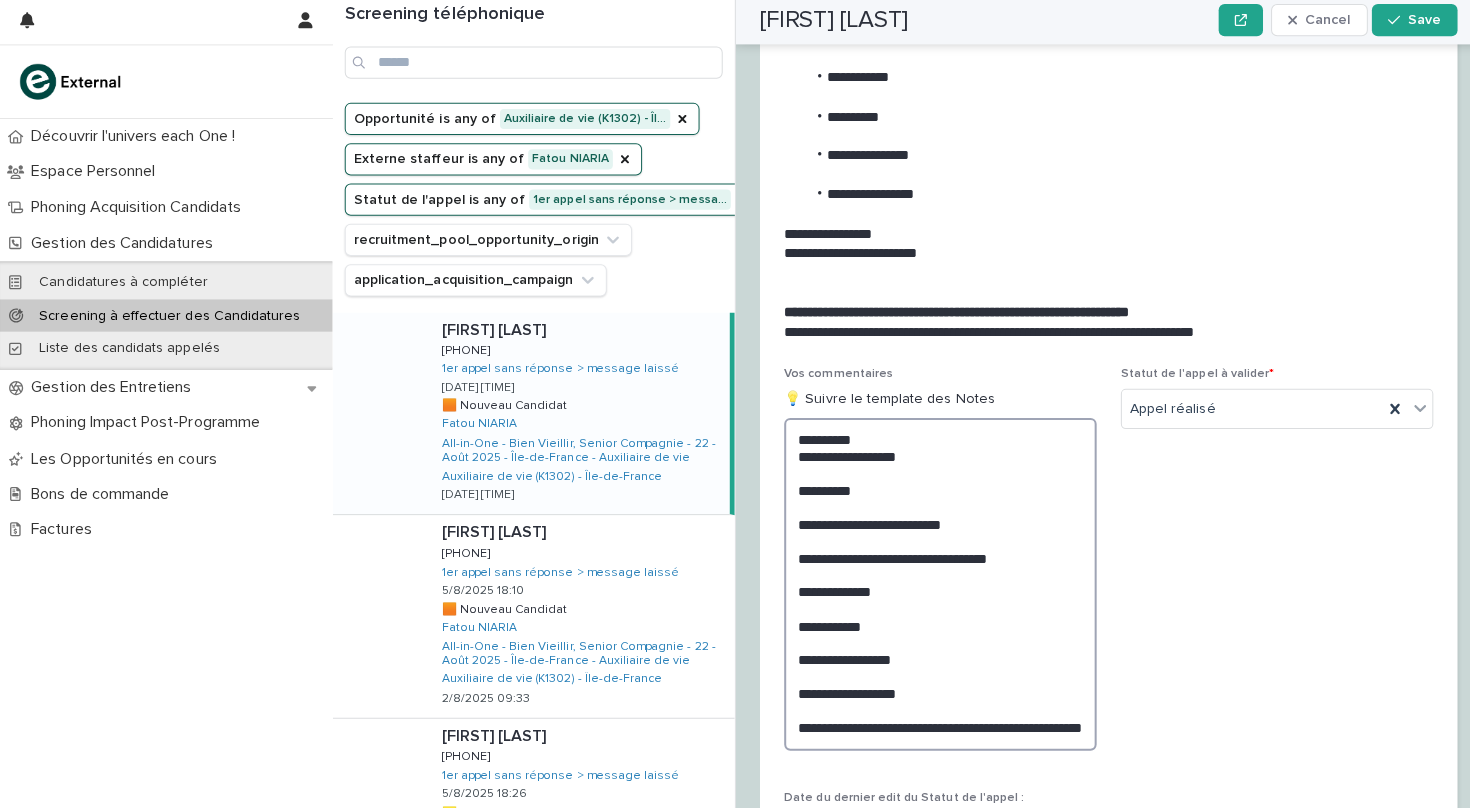 click on "**********" at bounding box center (933, 584) 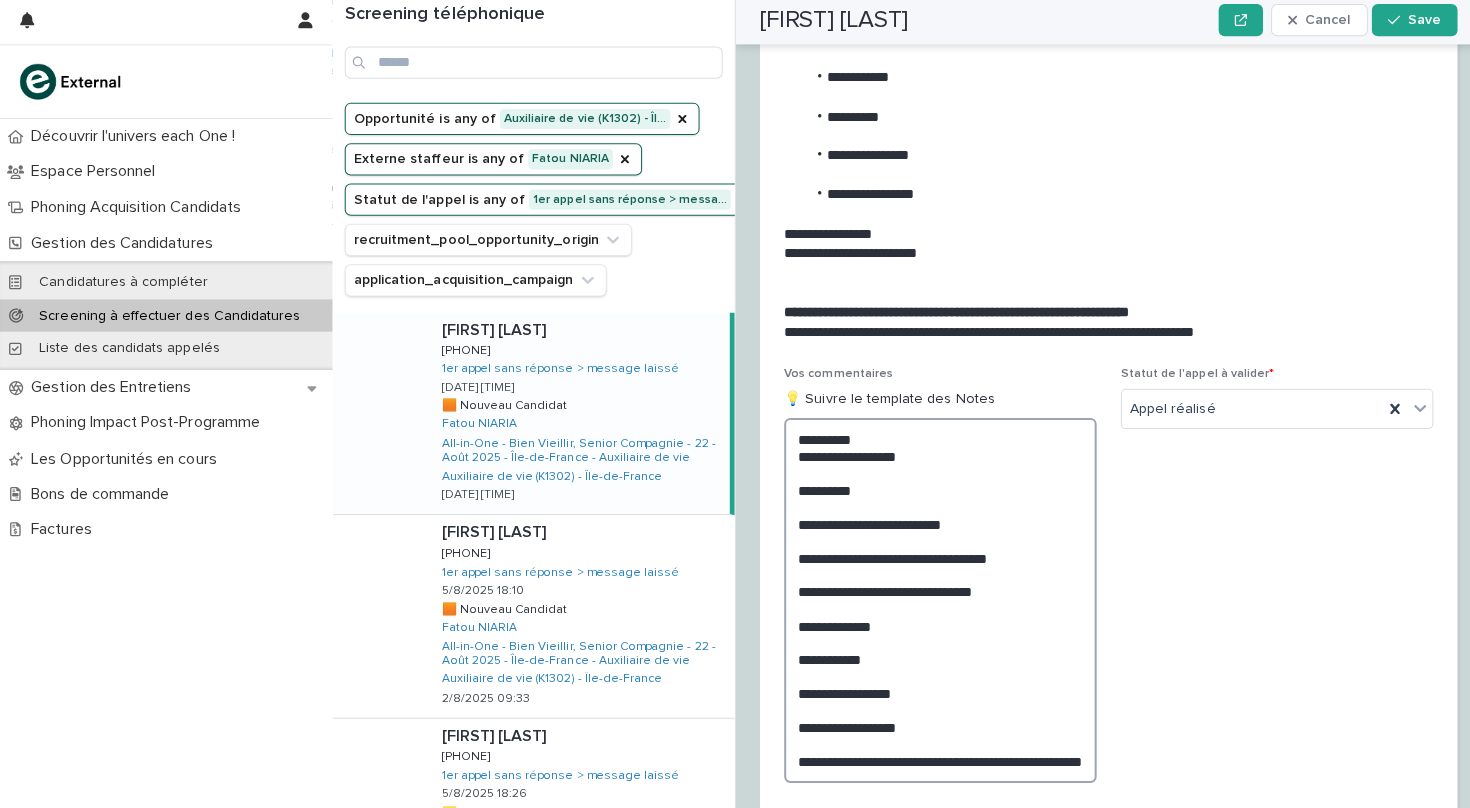 click on "**********" at bounding box center [933, 600] 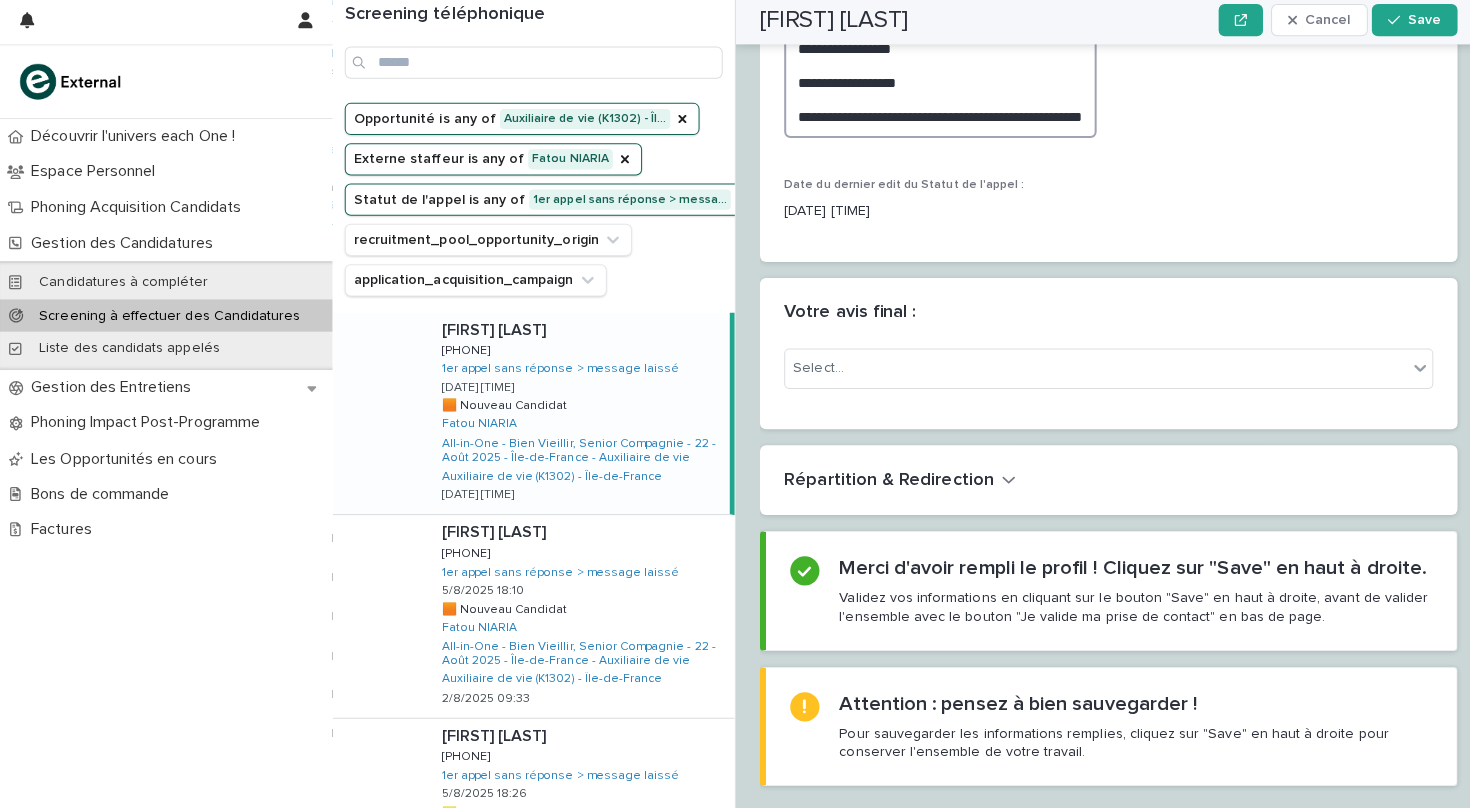 scroll, scrollTop: 2737, scrollLeft: 0, axis: vertical 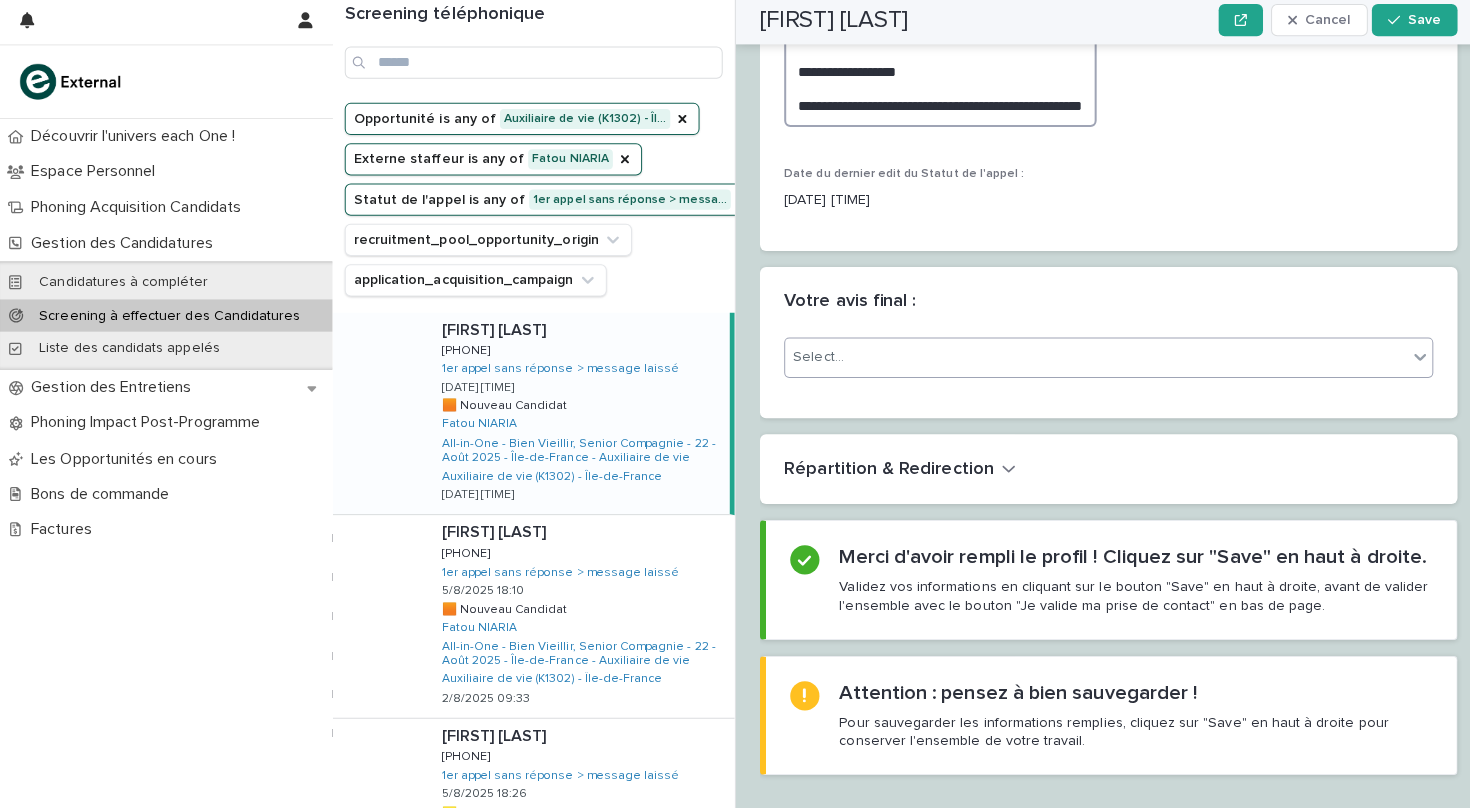 type on "**********" 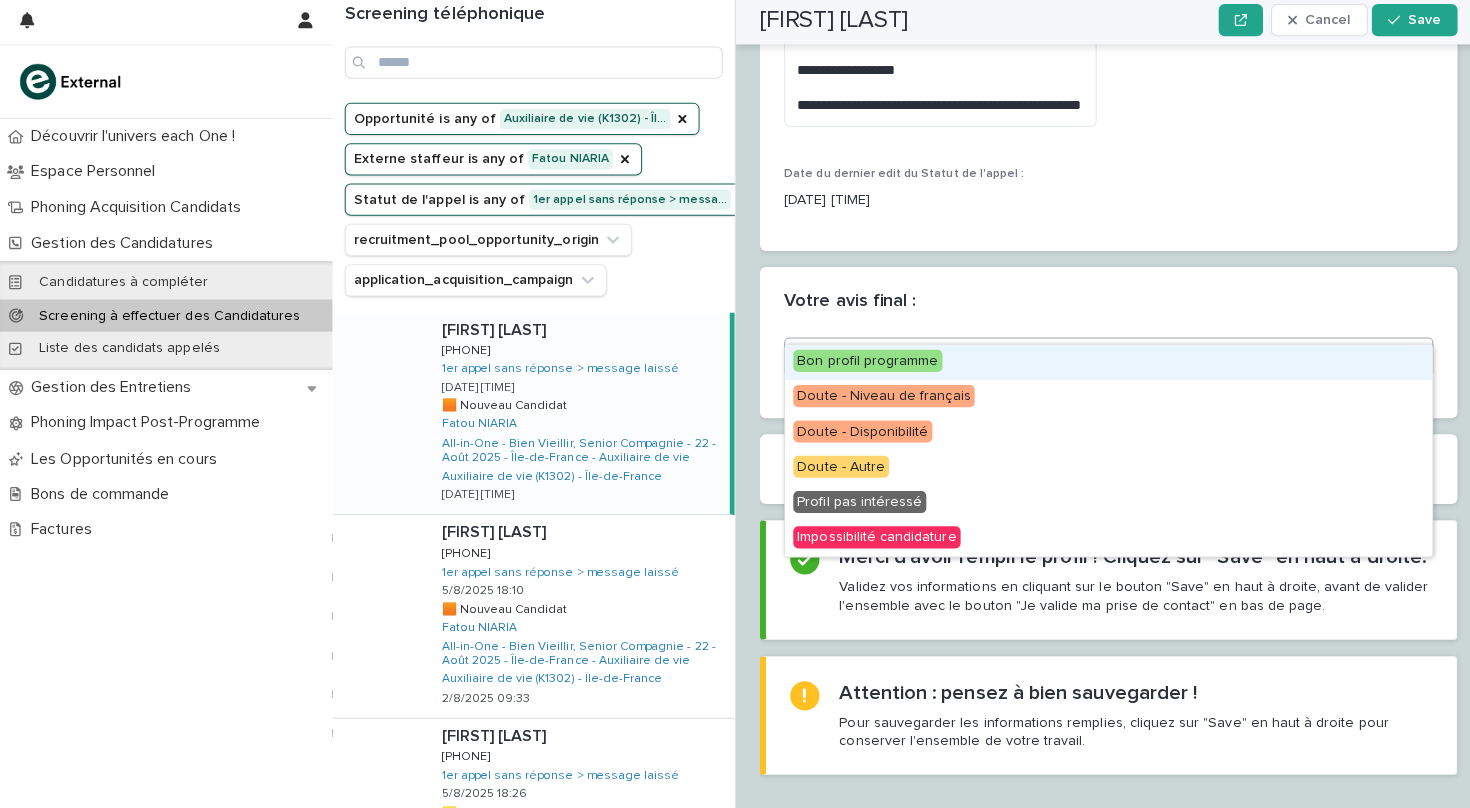 click on "Select..." at bounding box center [1087, 358] 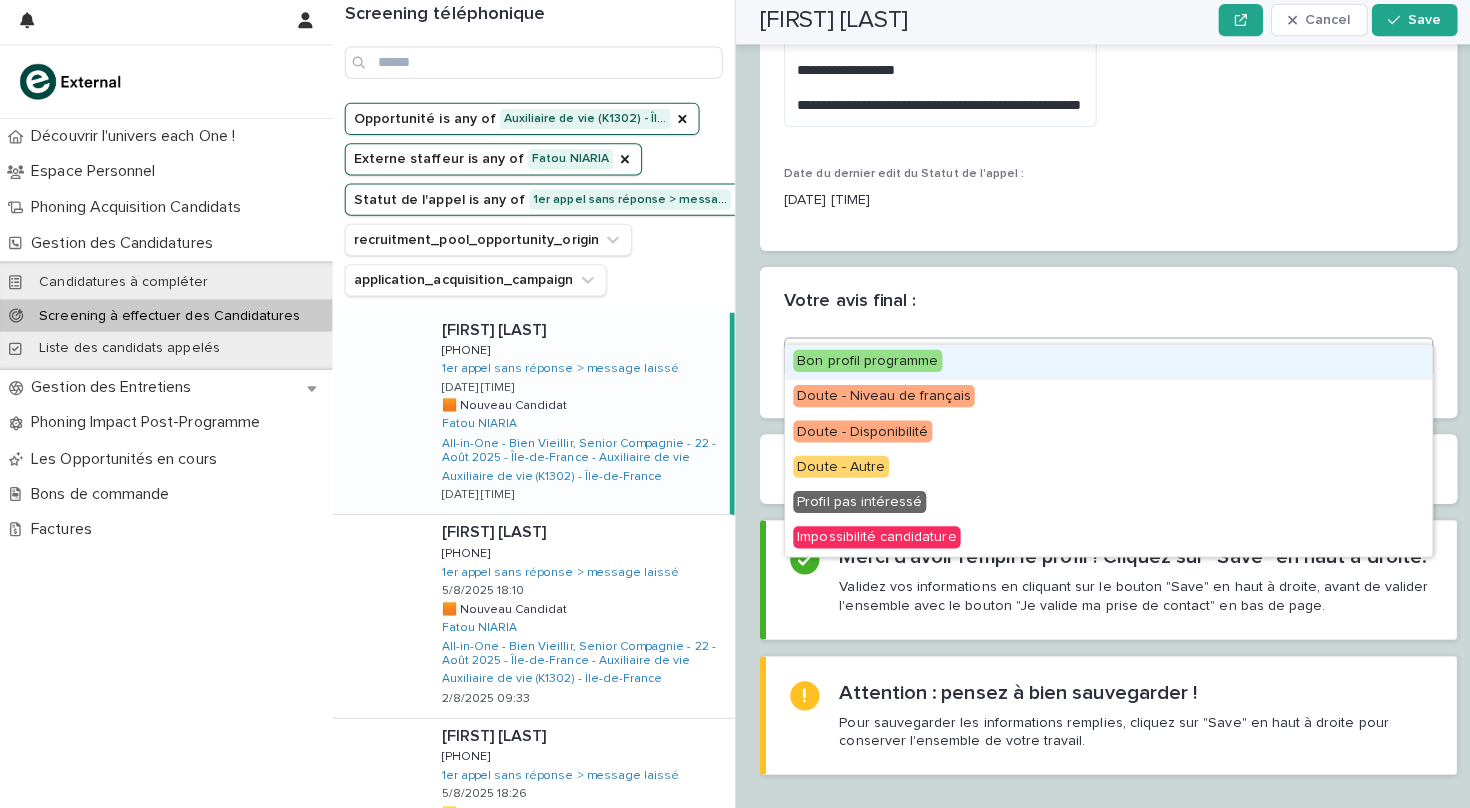 click on "Bon profil programme" at bounding box center (861, 362) 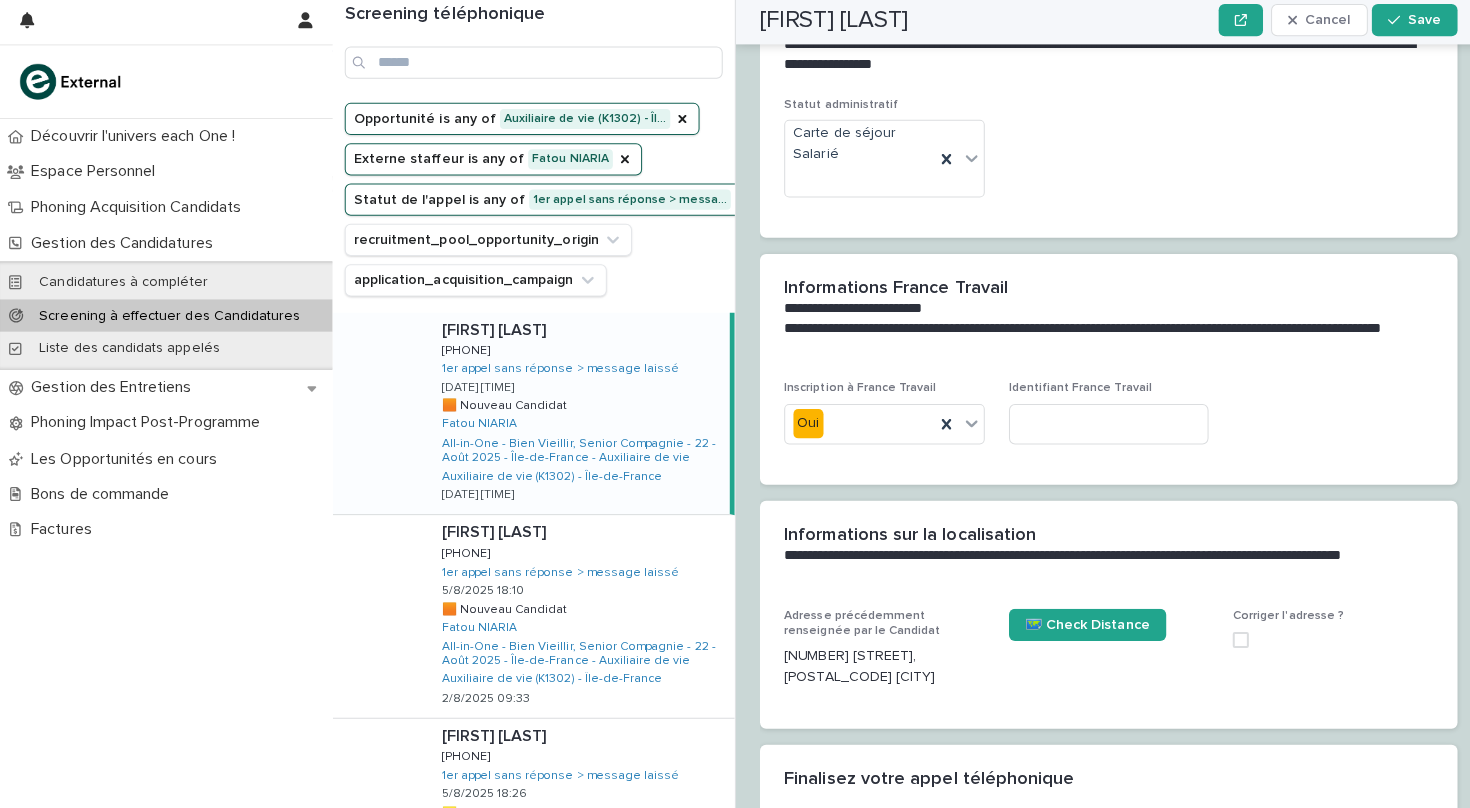 scroll, scrollTop: 1220, scrollLeft: 0, axis: vertical 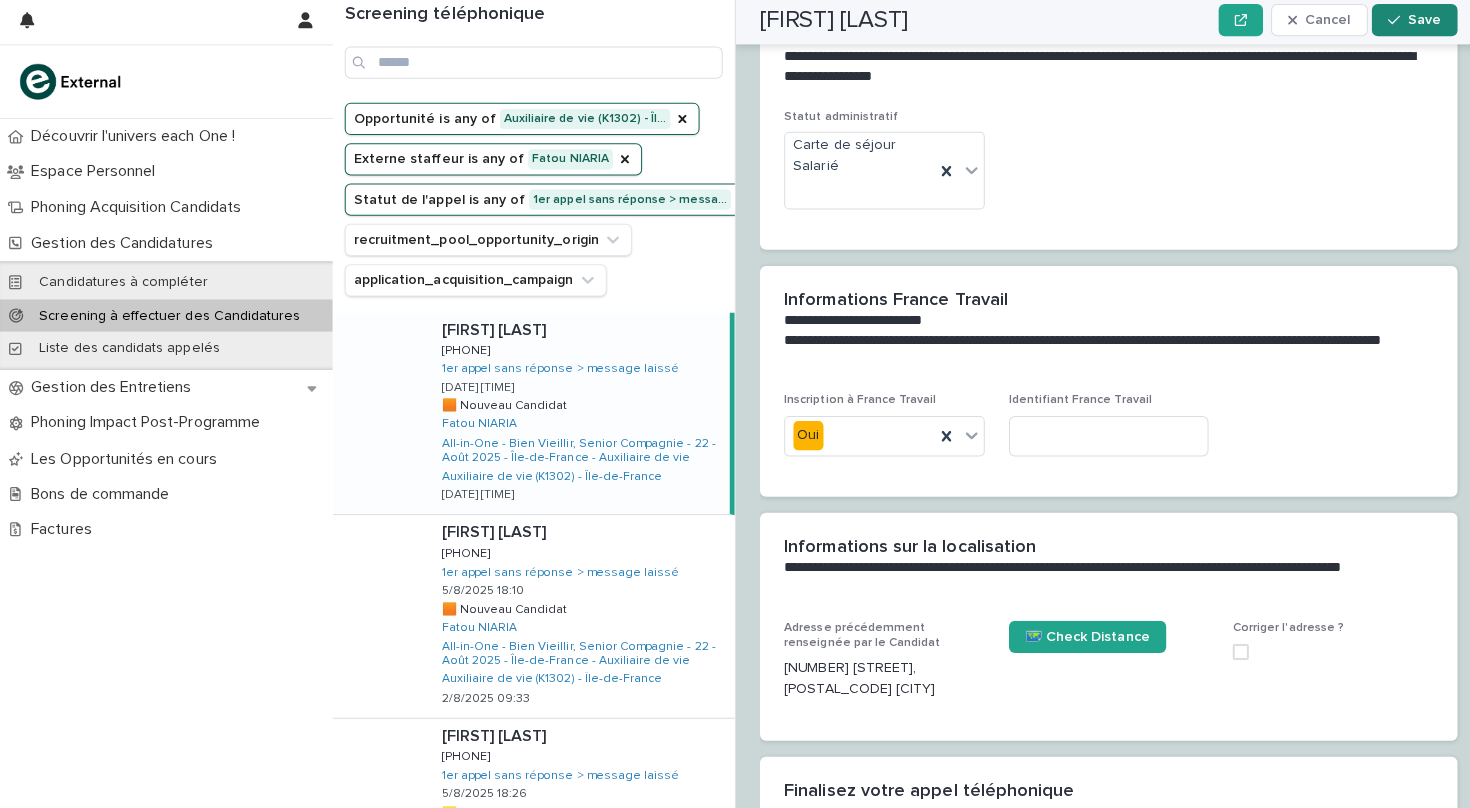 click on "Save" at bounding box center [1413, 24] 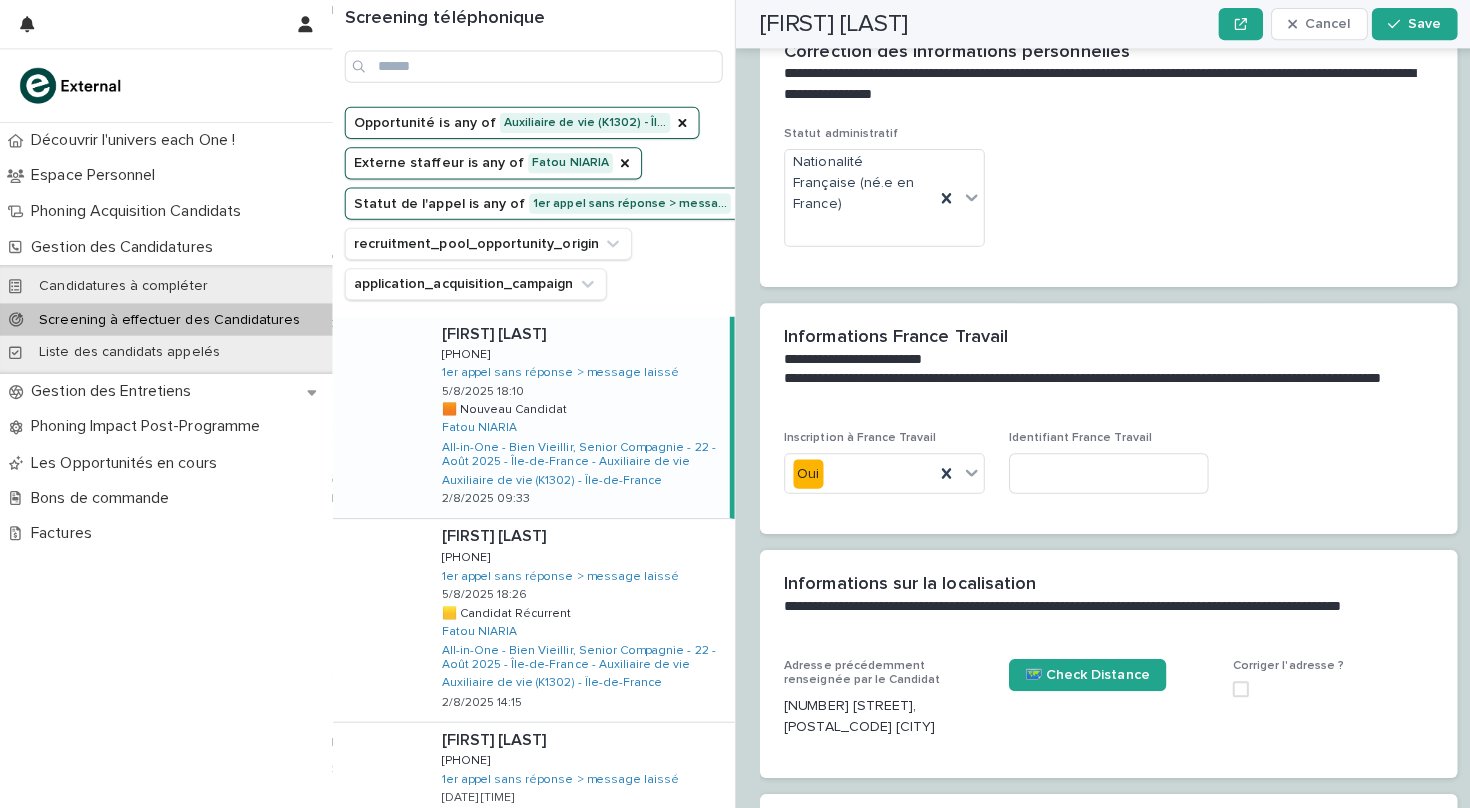 scroll, scrollTop: 0, scrollLeft: 0, axis: both 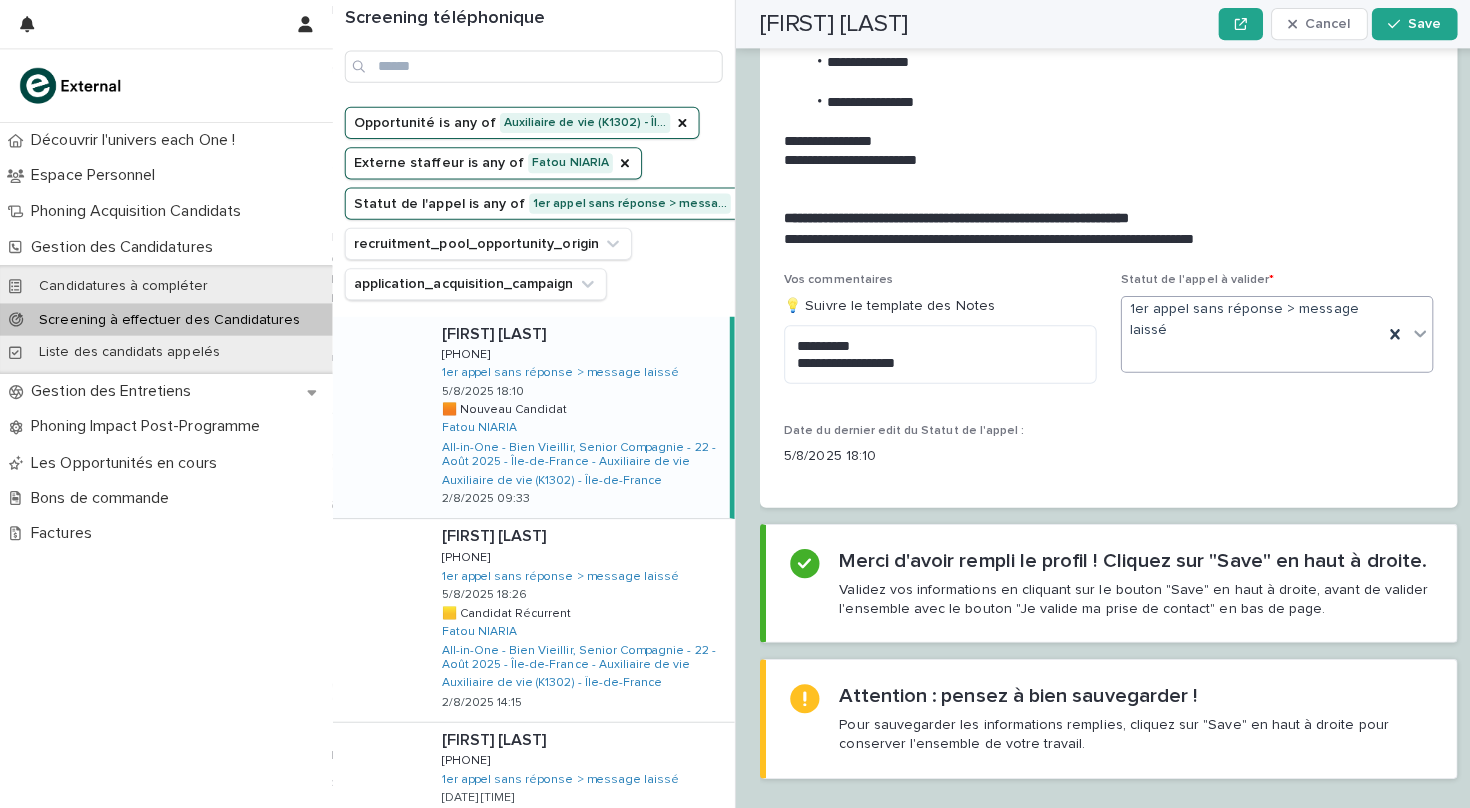 click 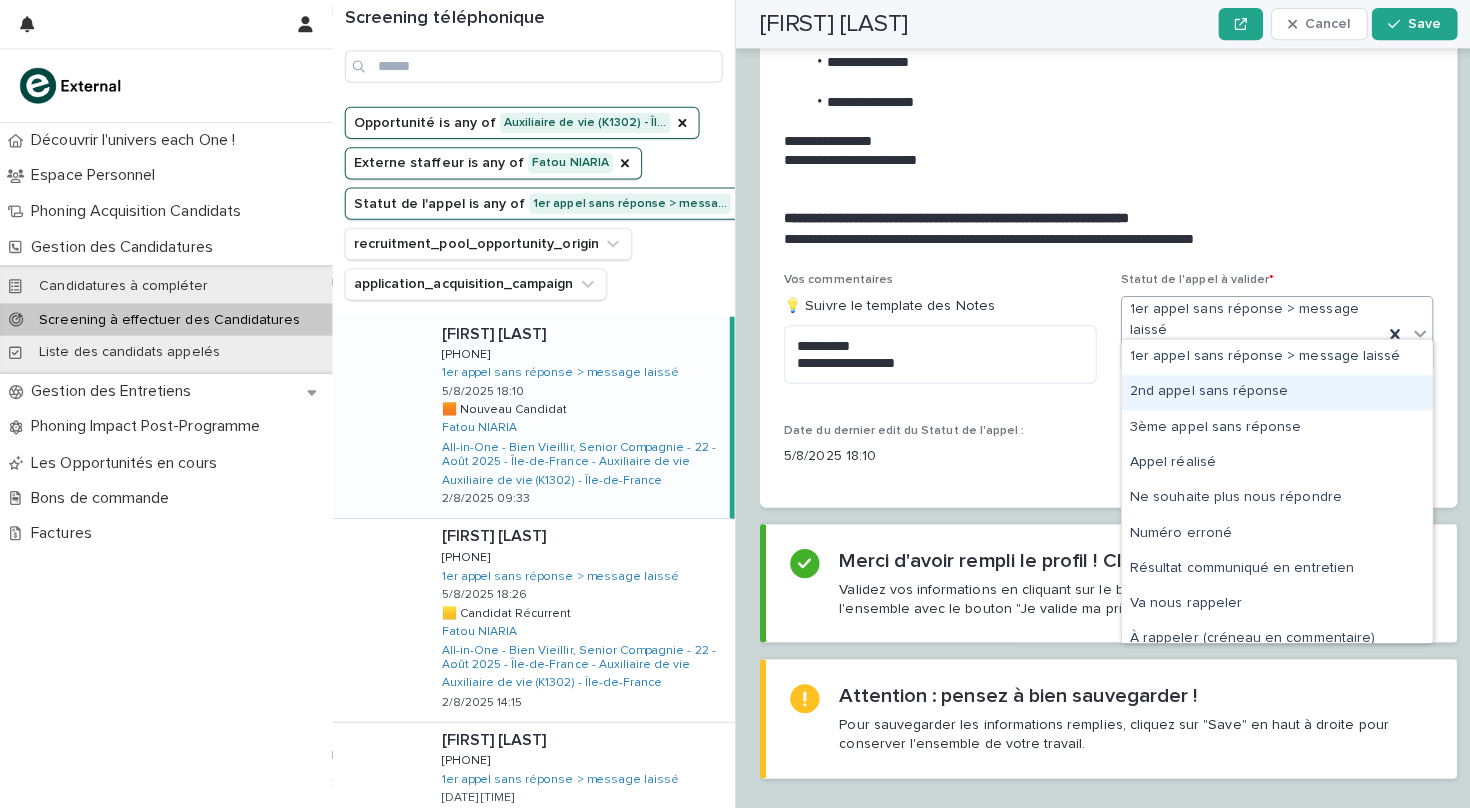 click on "2nd appel sans réponse" at bounding box center (1267, 389) 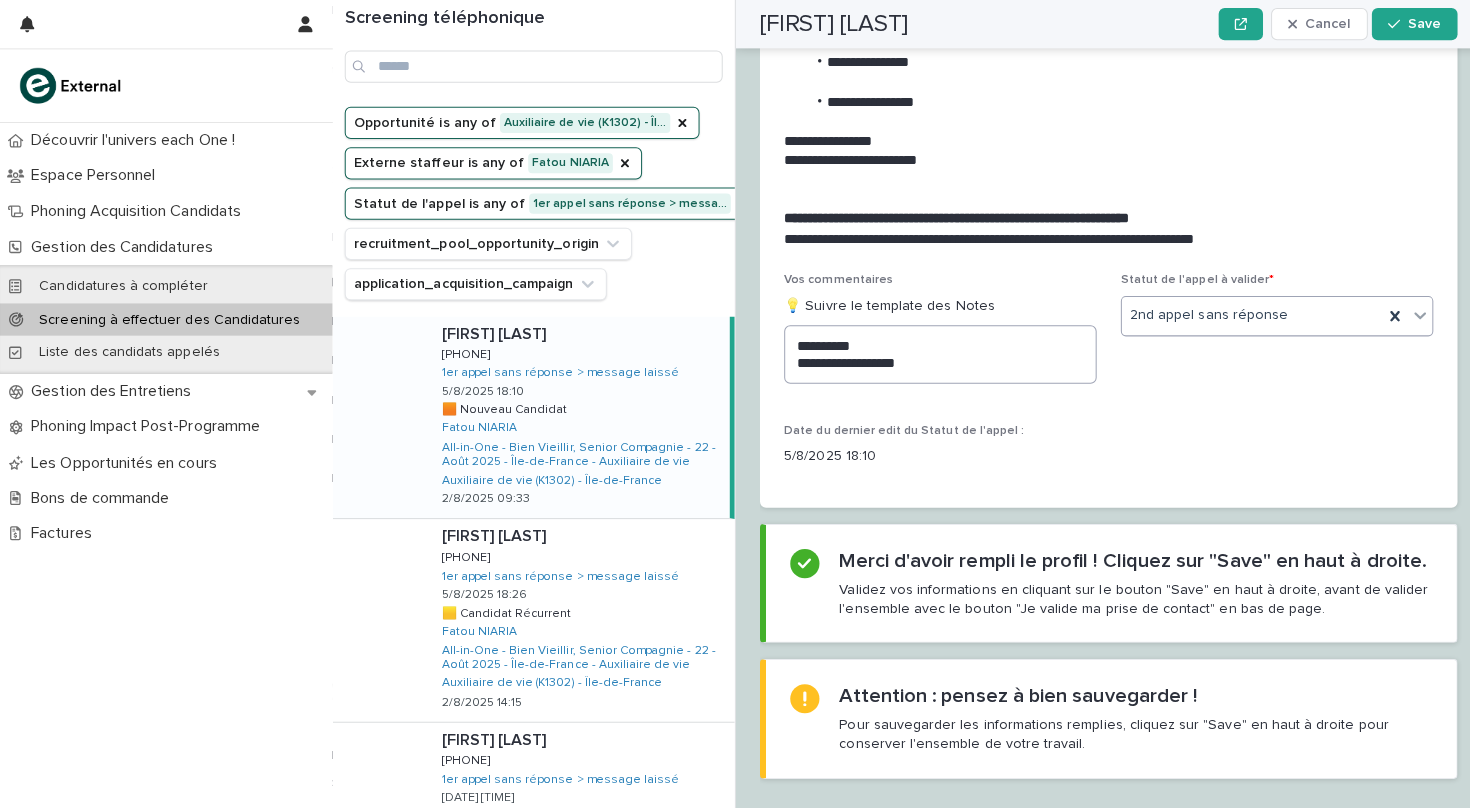 scroll, scrollTop: 2216, scrollLeft: 0, axis: vertical 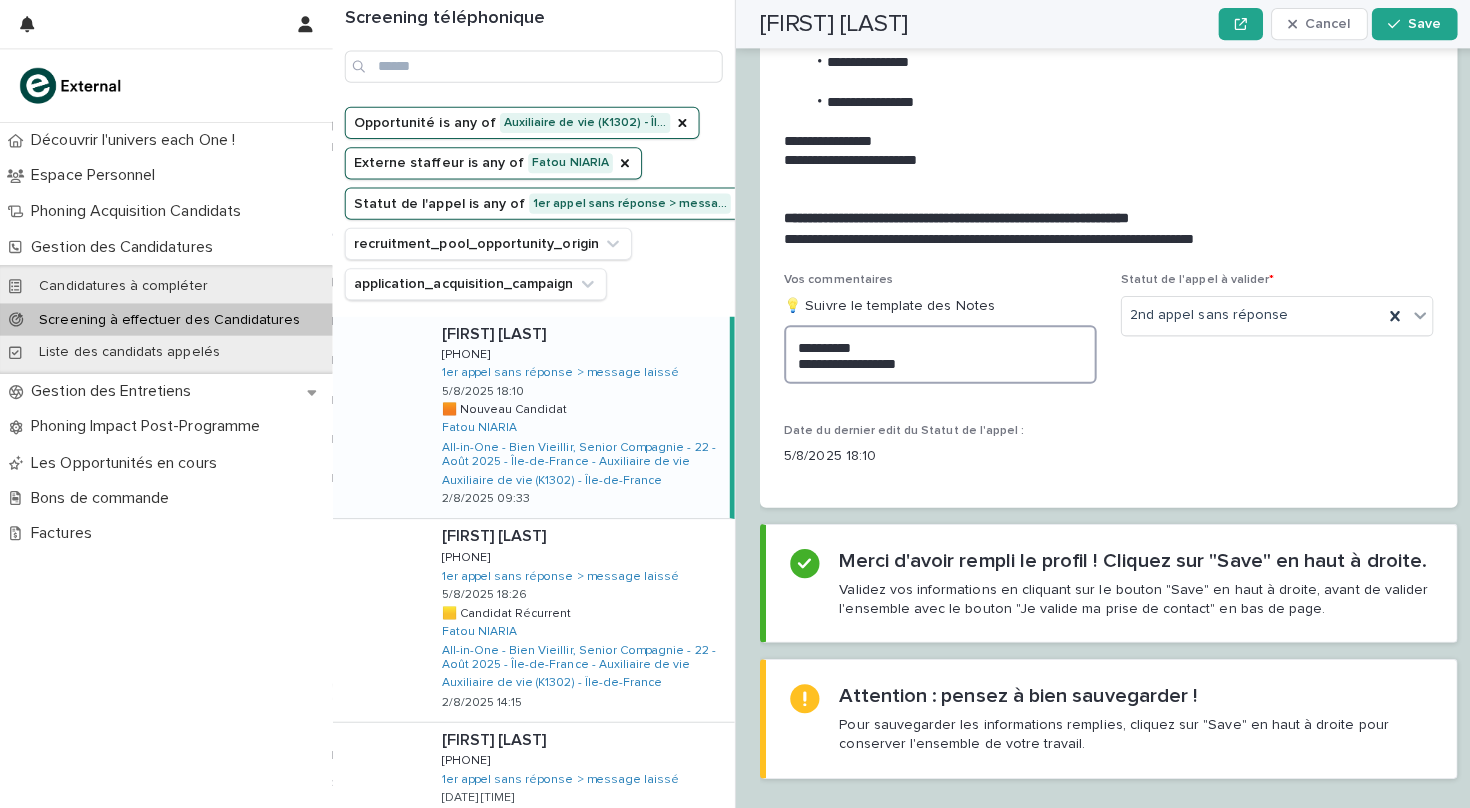 click on "**********" at bounding box center [933, 352] 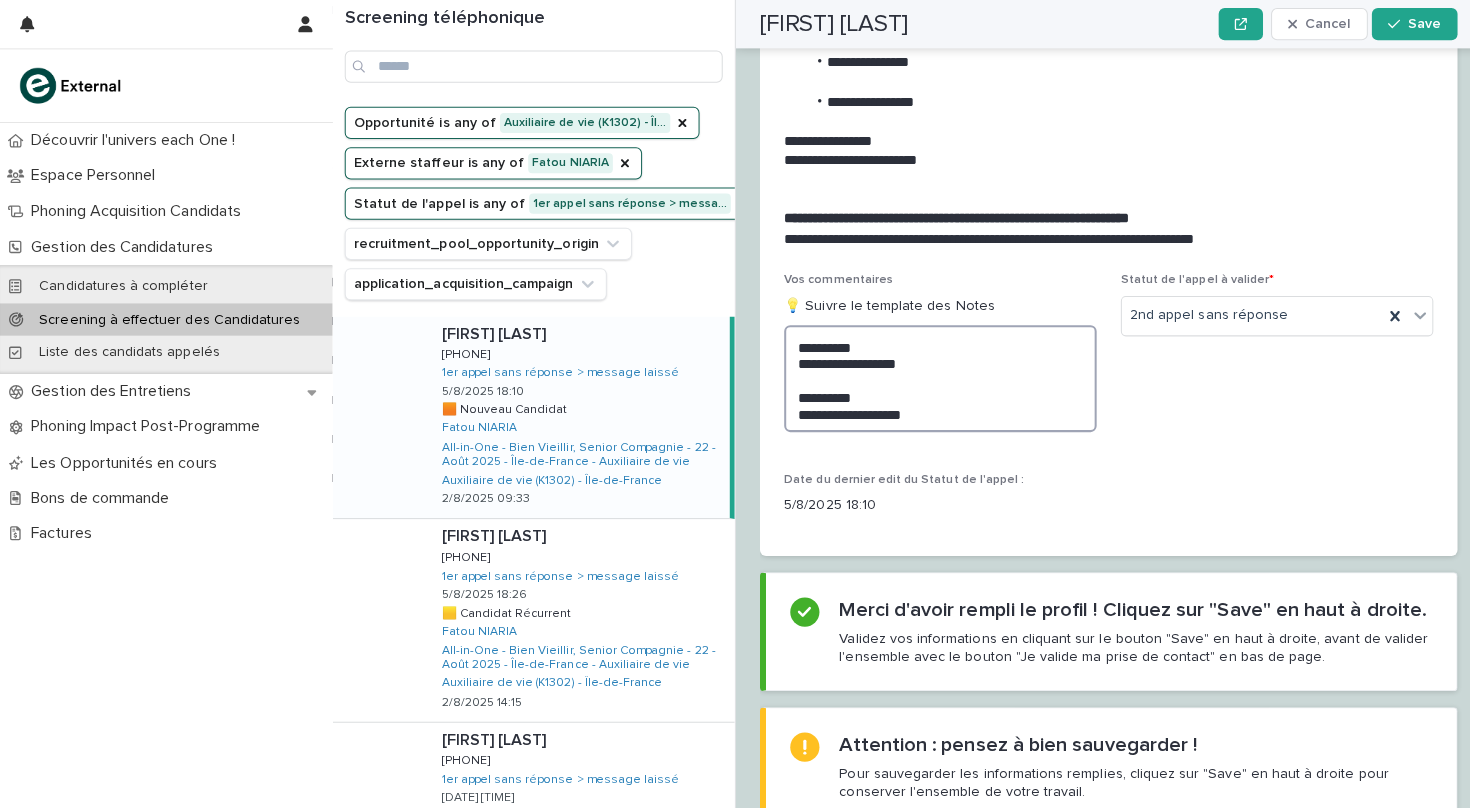 scroll, scrollTop: 2216, scrollLeft: 0, axis: vertical 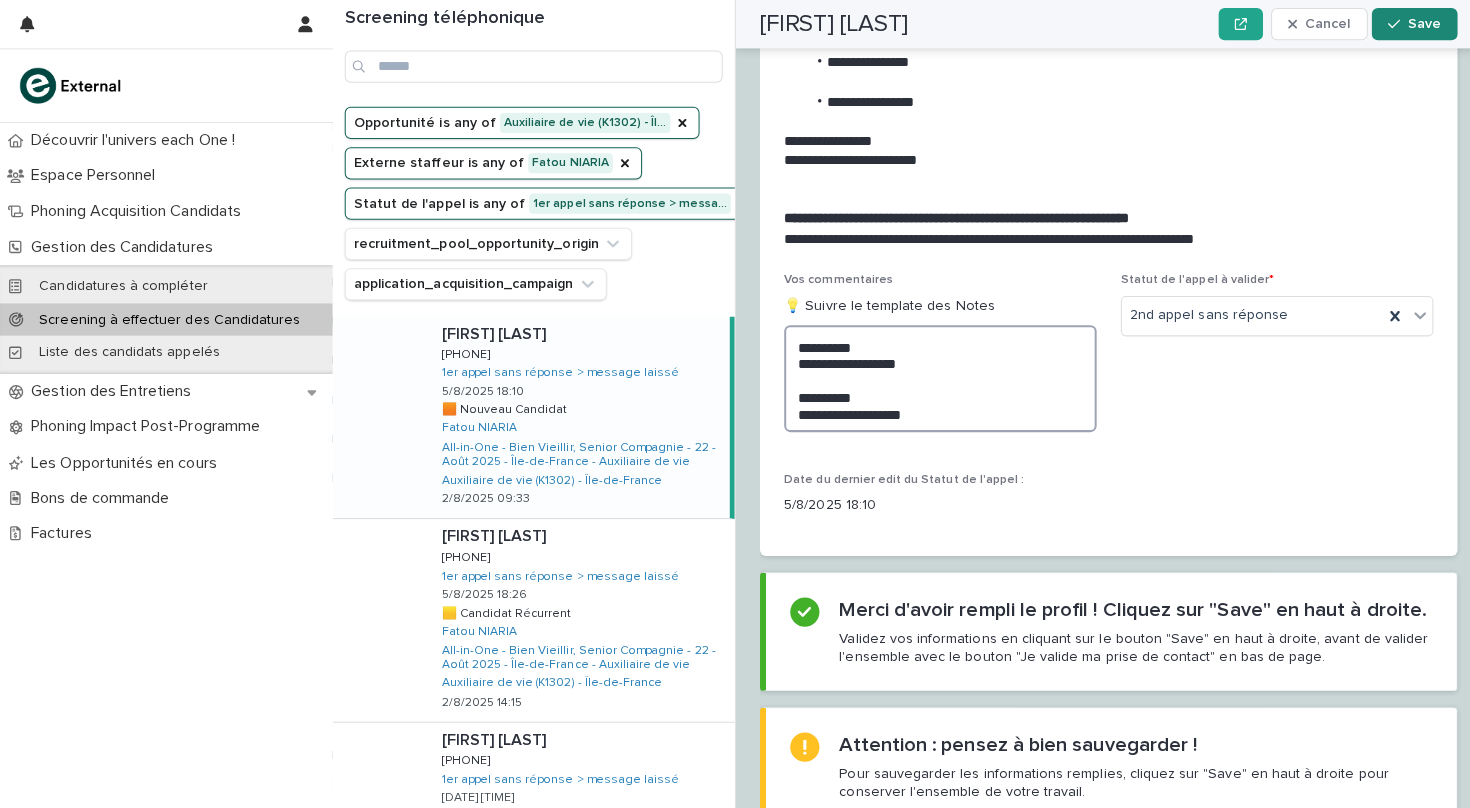 type on "**********" 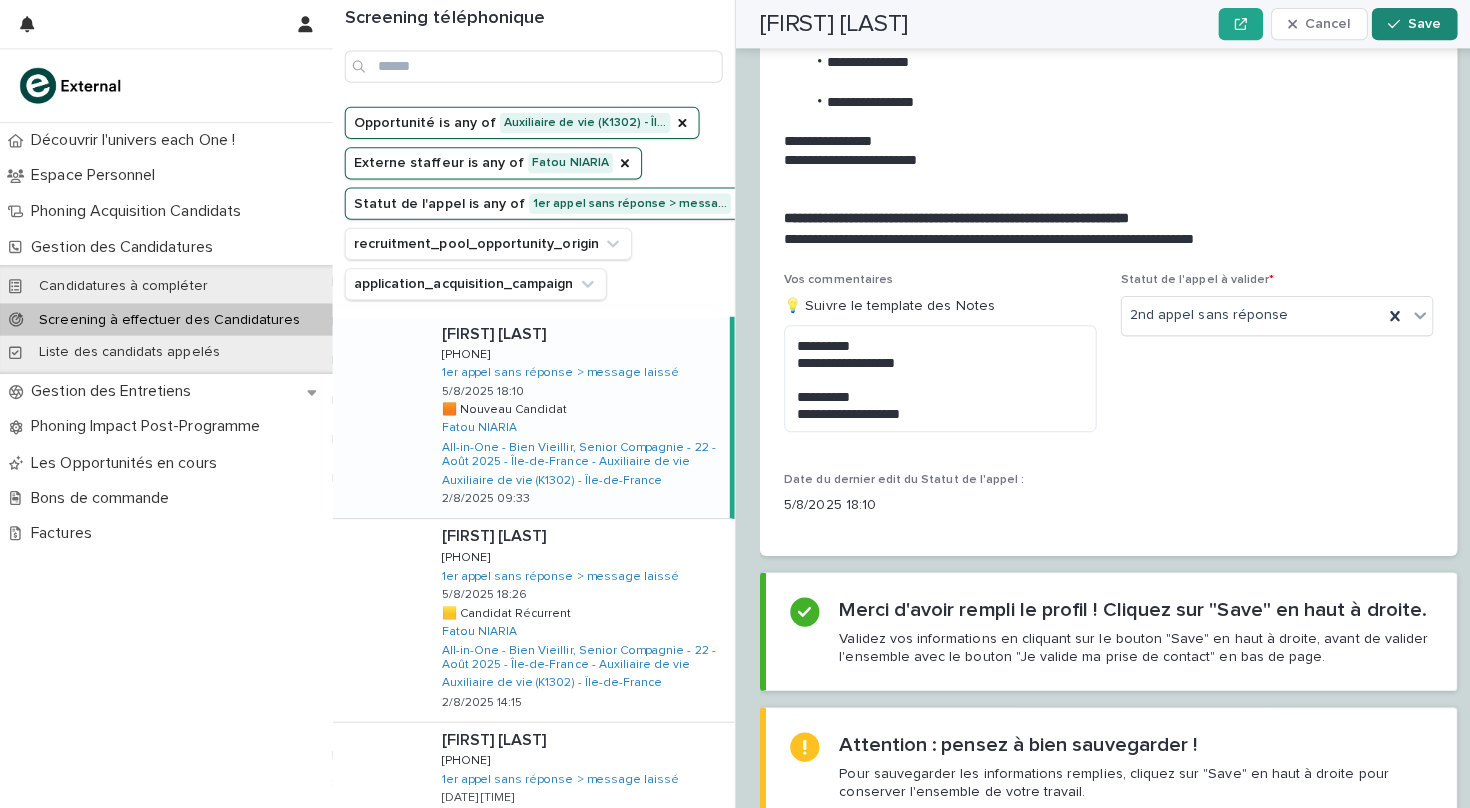 click on "Save" at bounding box center (1413, 24) 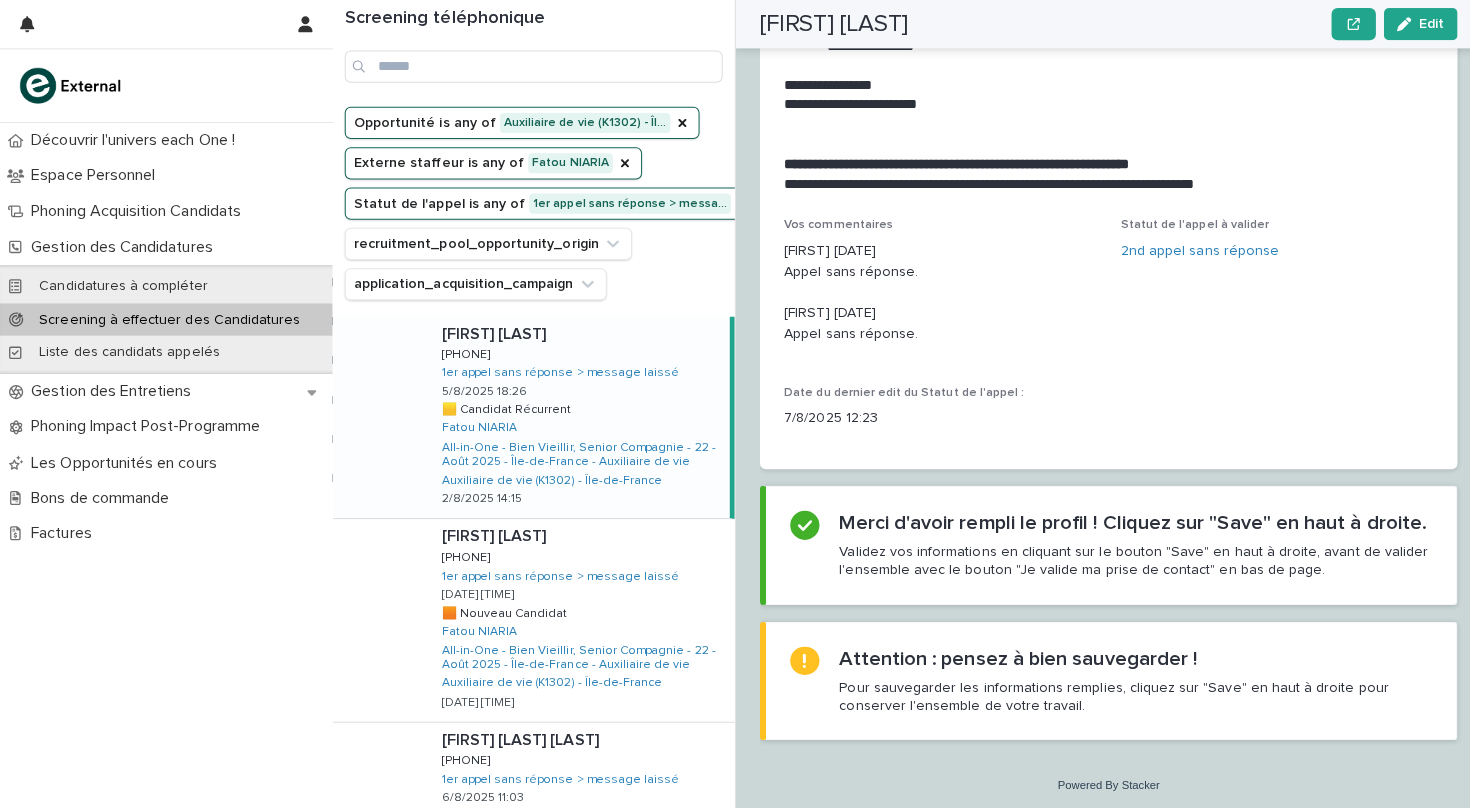 scroll, scrollTop: 2182, scrollLeft: 0, axis: vertical 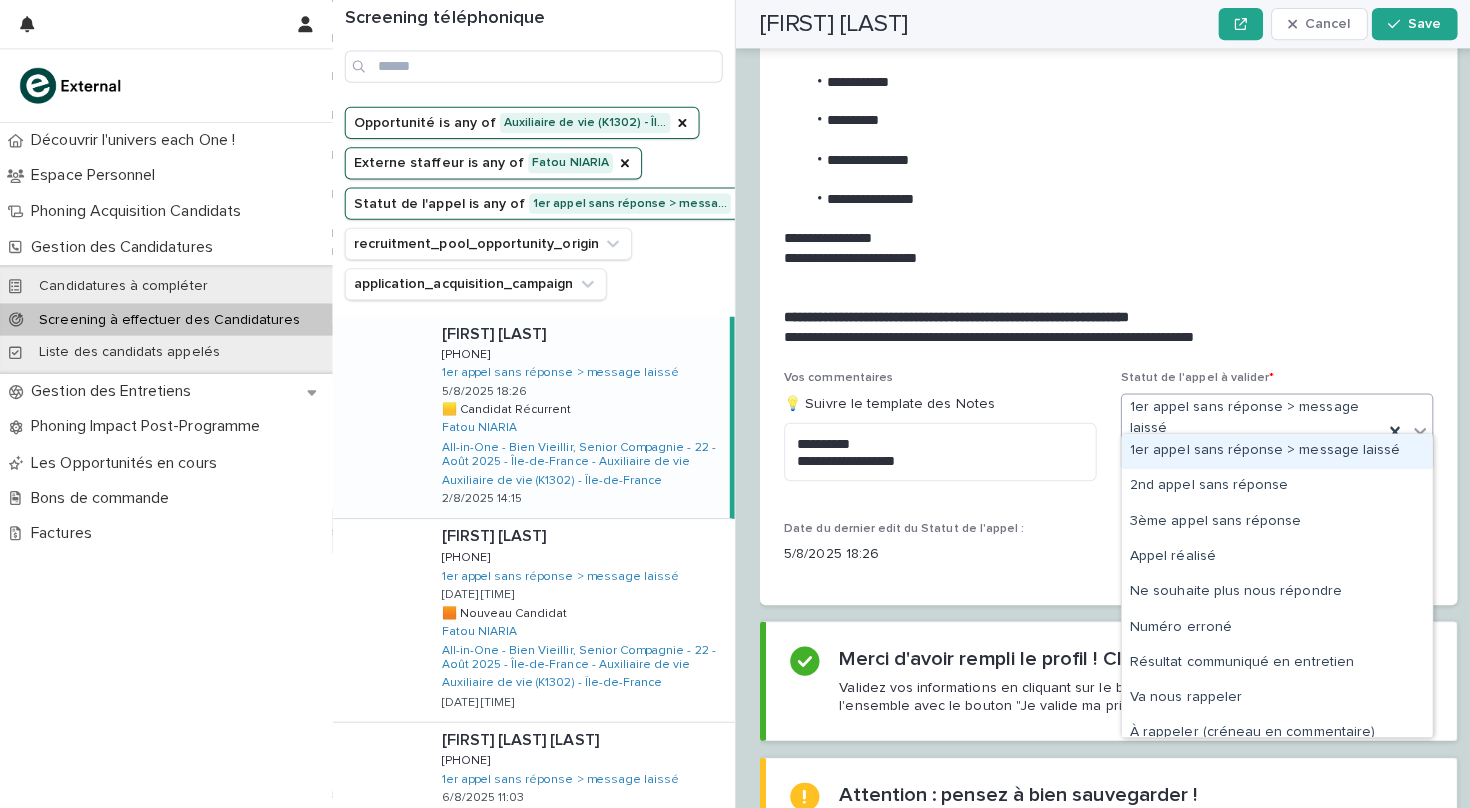 click 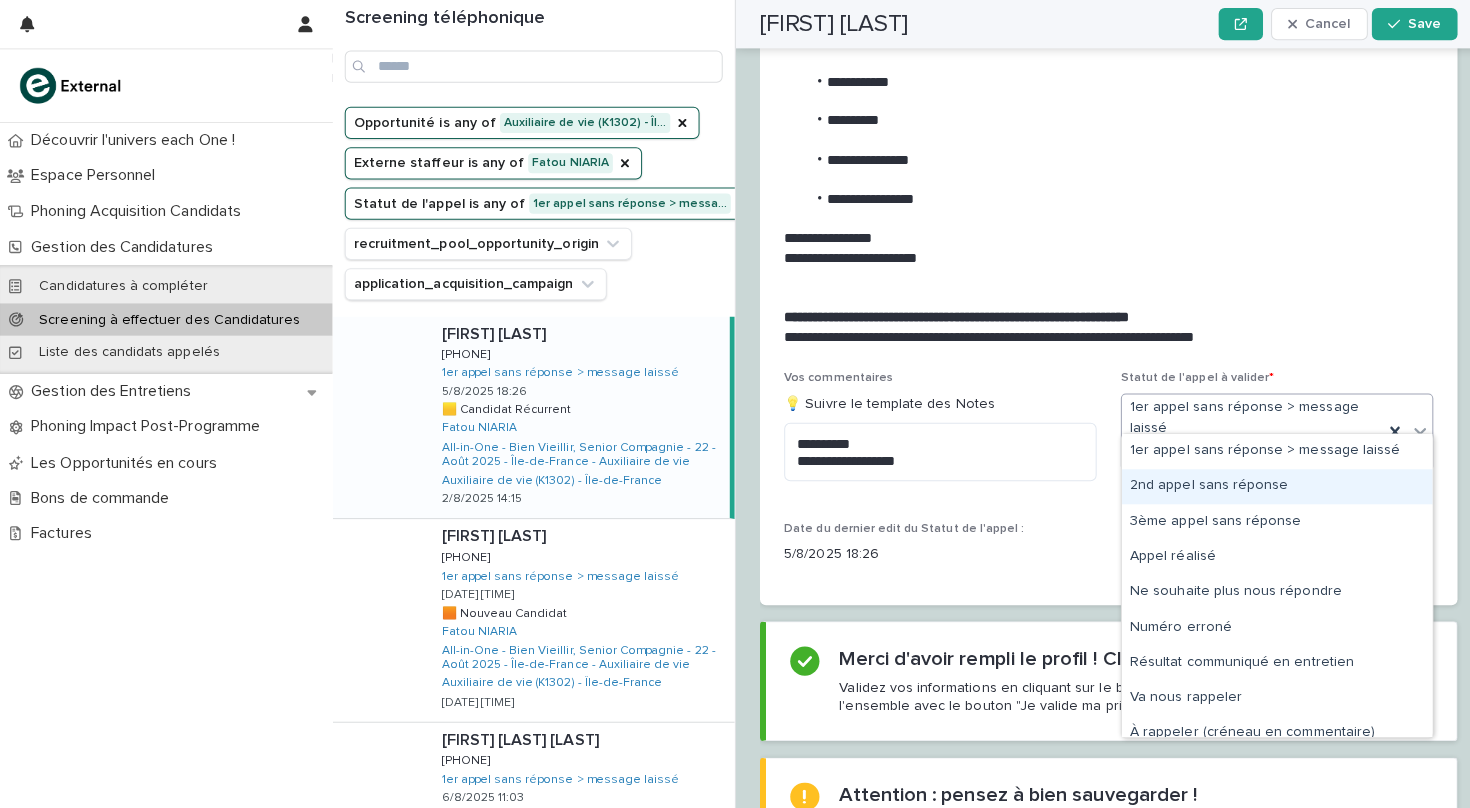 click on "2nd appel sans réponse" at bounding box center (1267, 483) 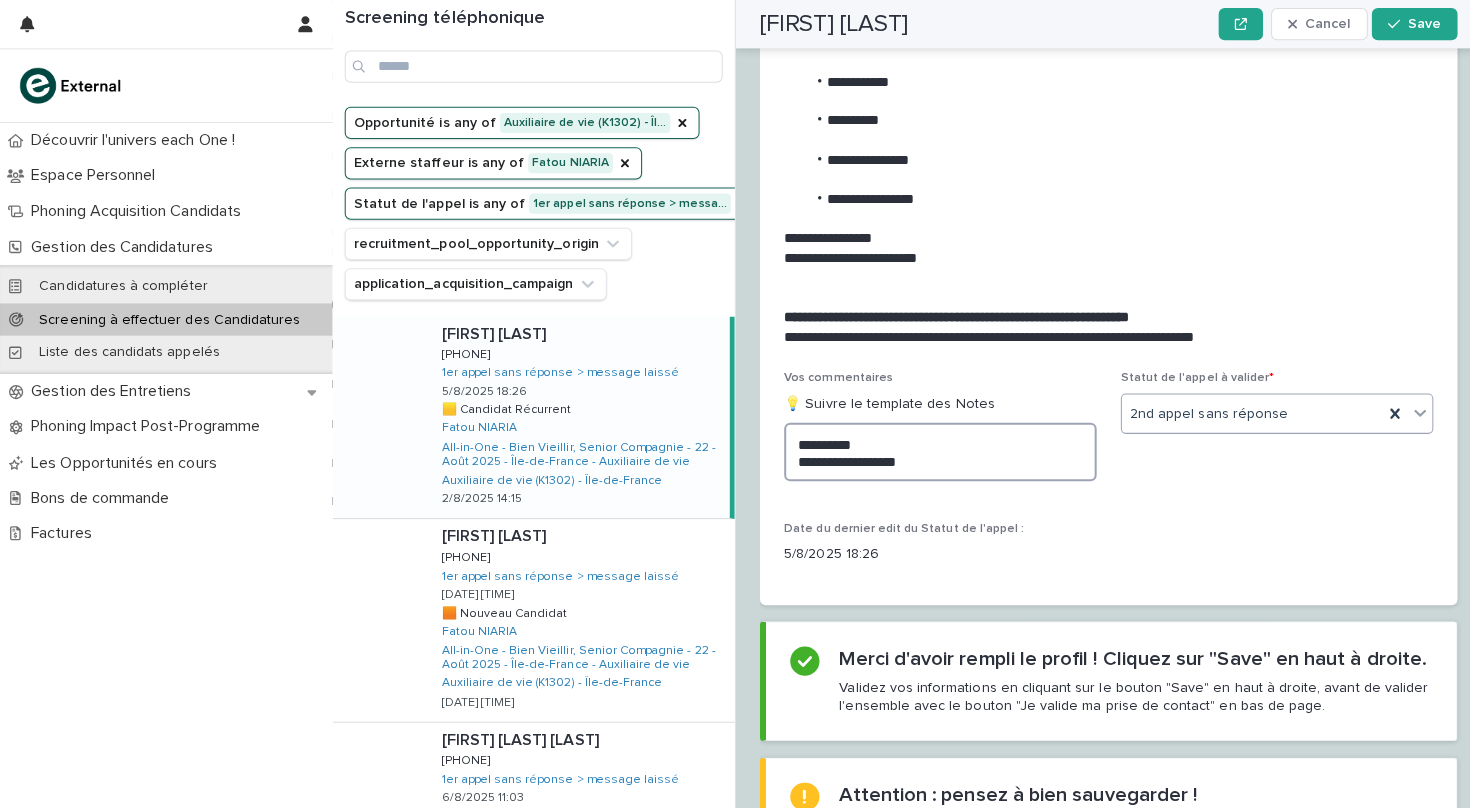 click on "**********" at bounding box center [933, 448] 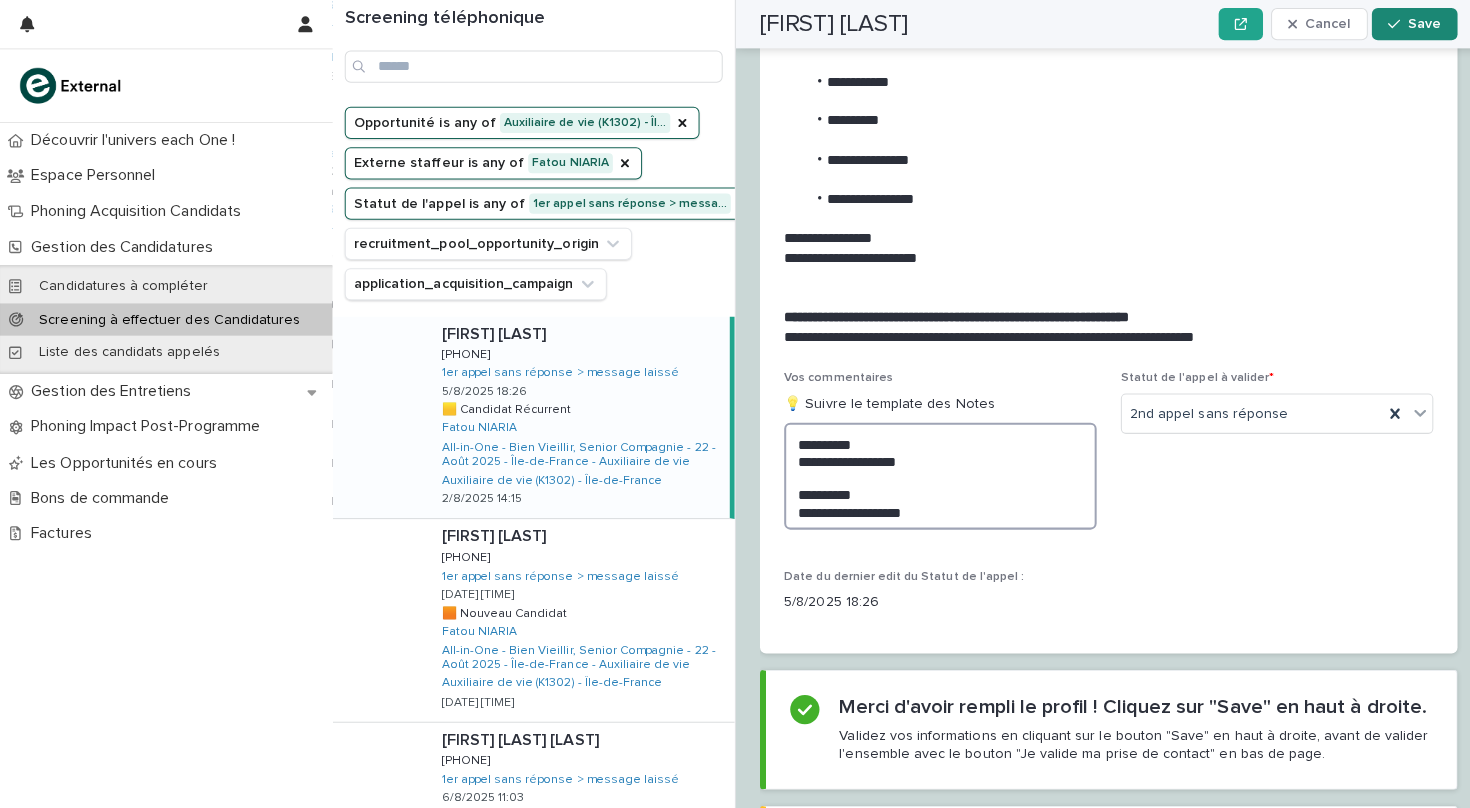 type on "**********" 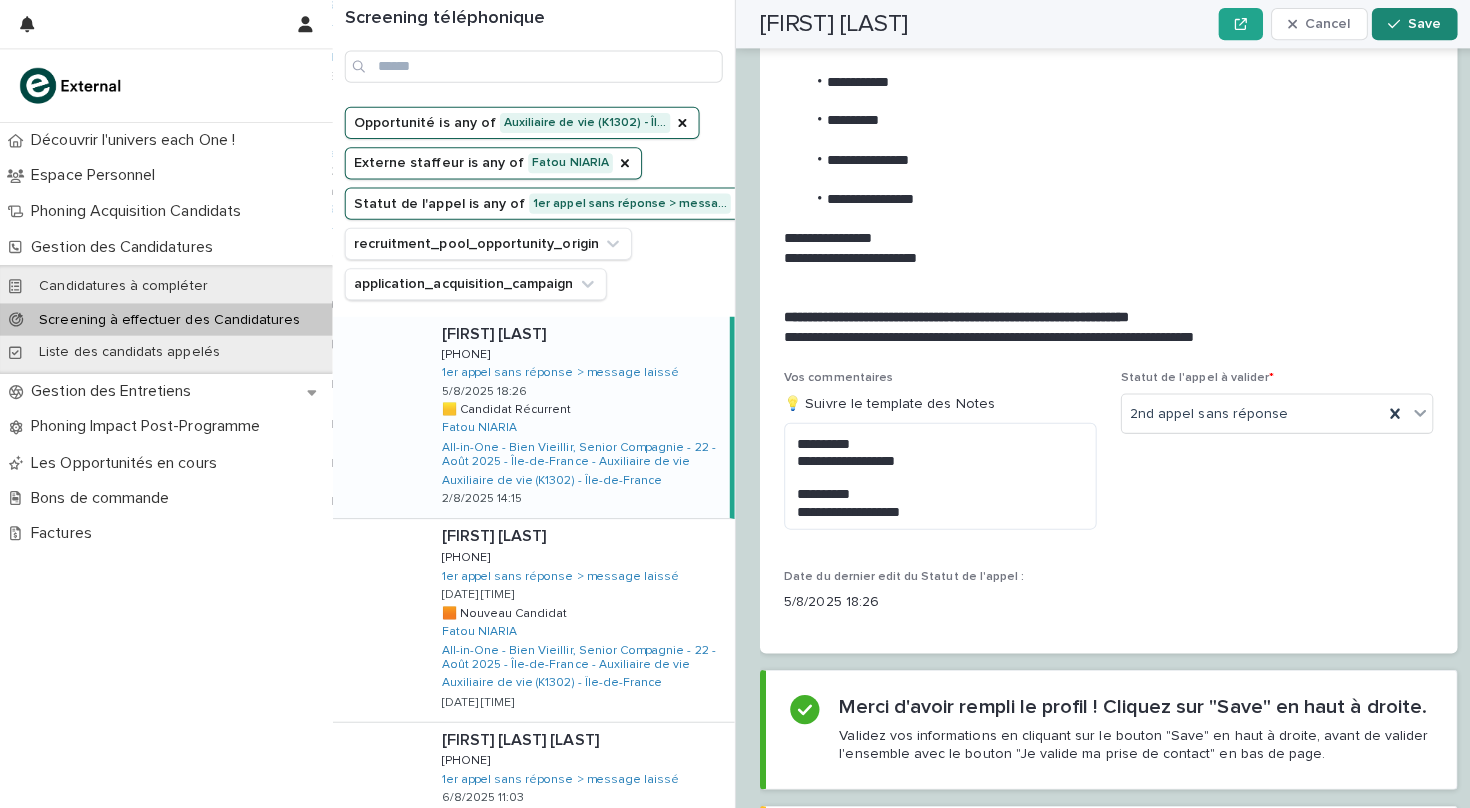 click on "Save" at bounding box center (1413, 24) 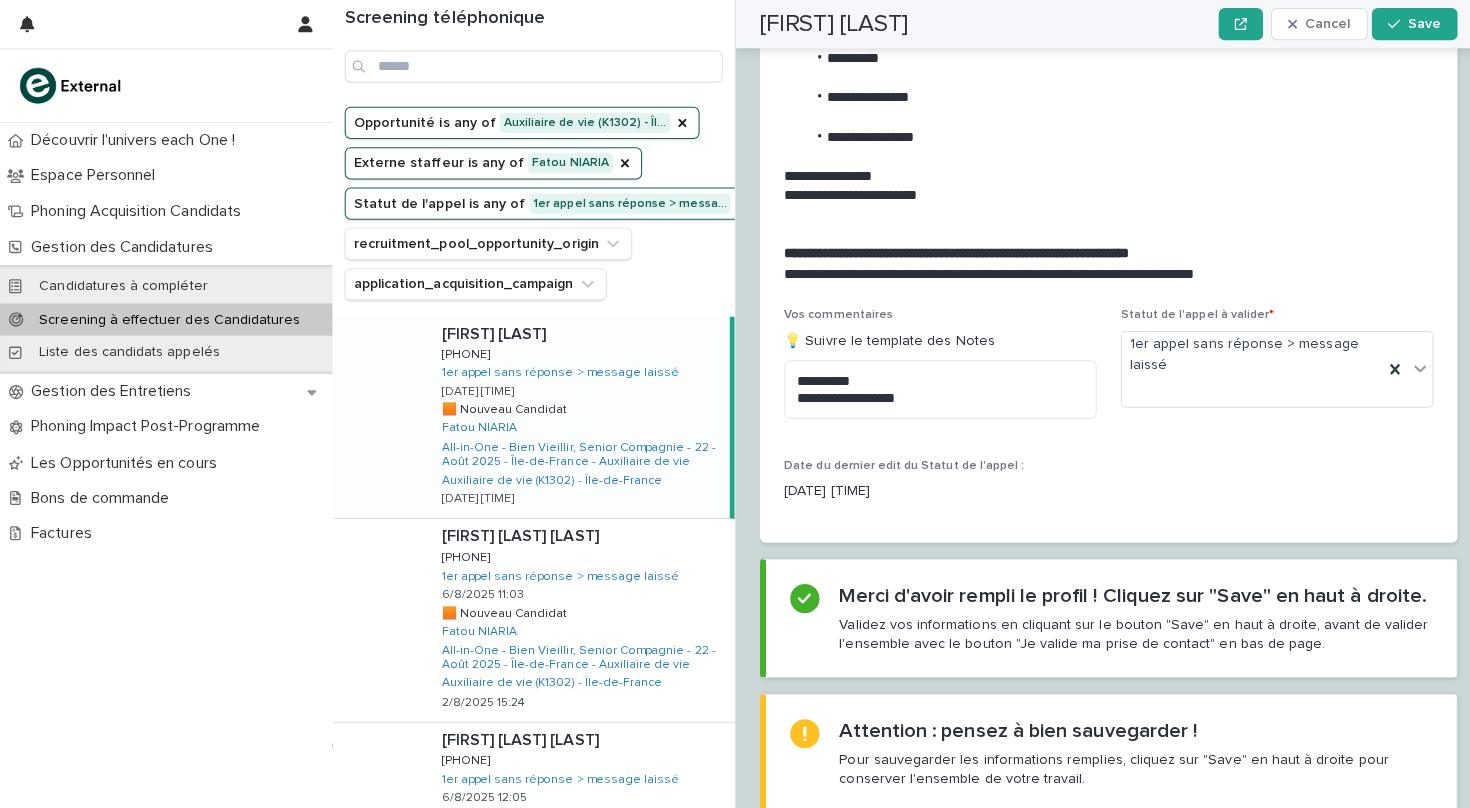 scroll, scrollTop: 0, scrollLeft: 0, axis: both 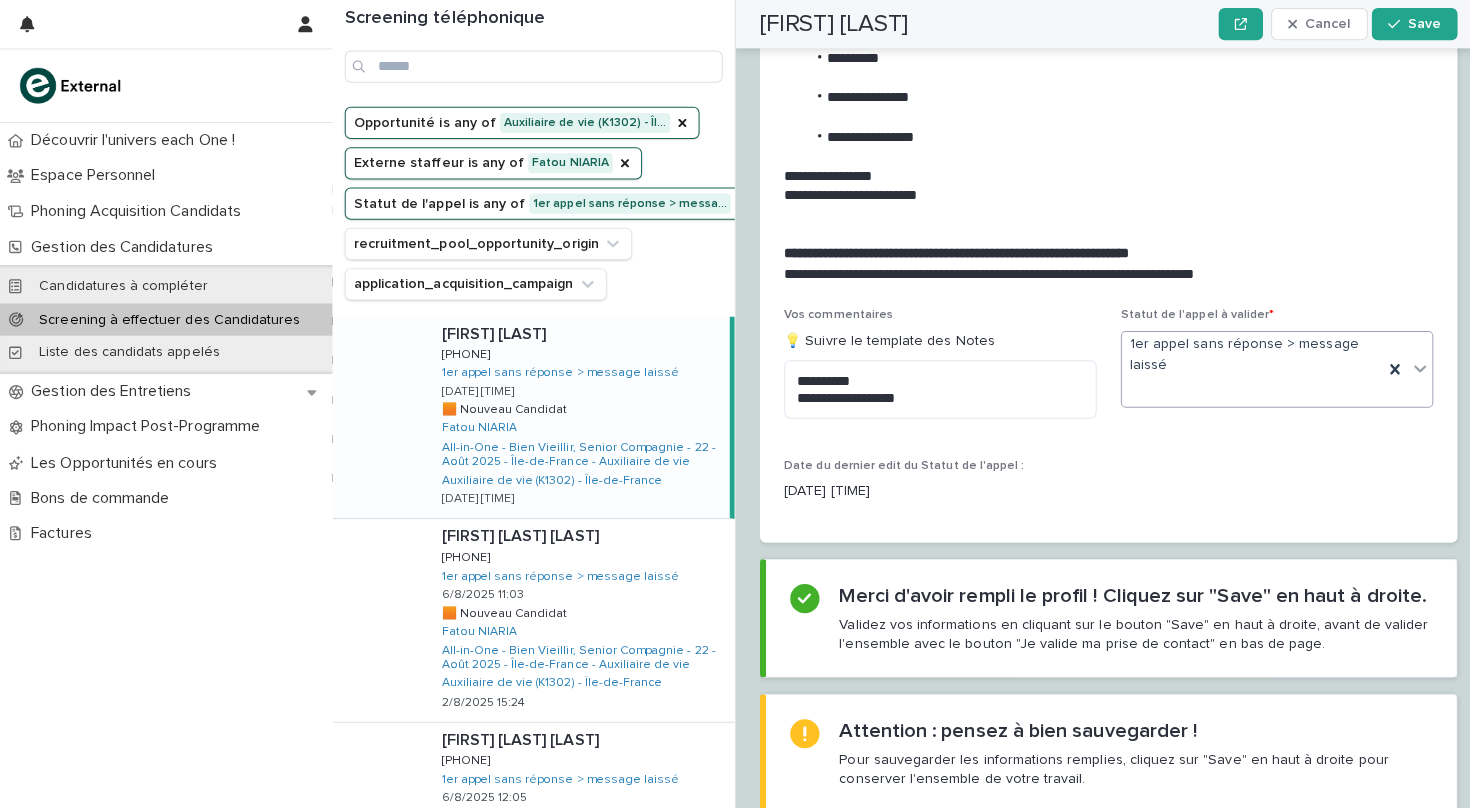 click at bounding box center (1409, 365) 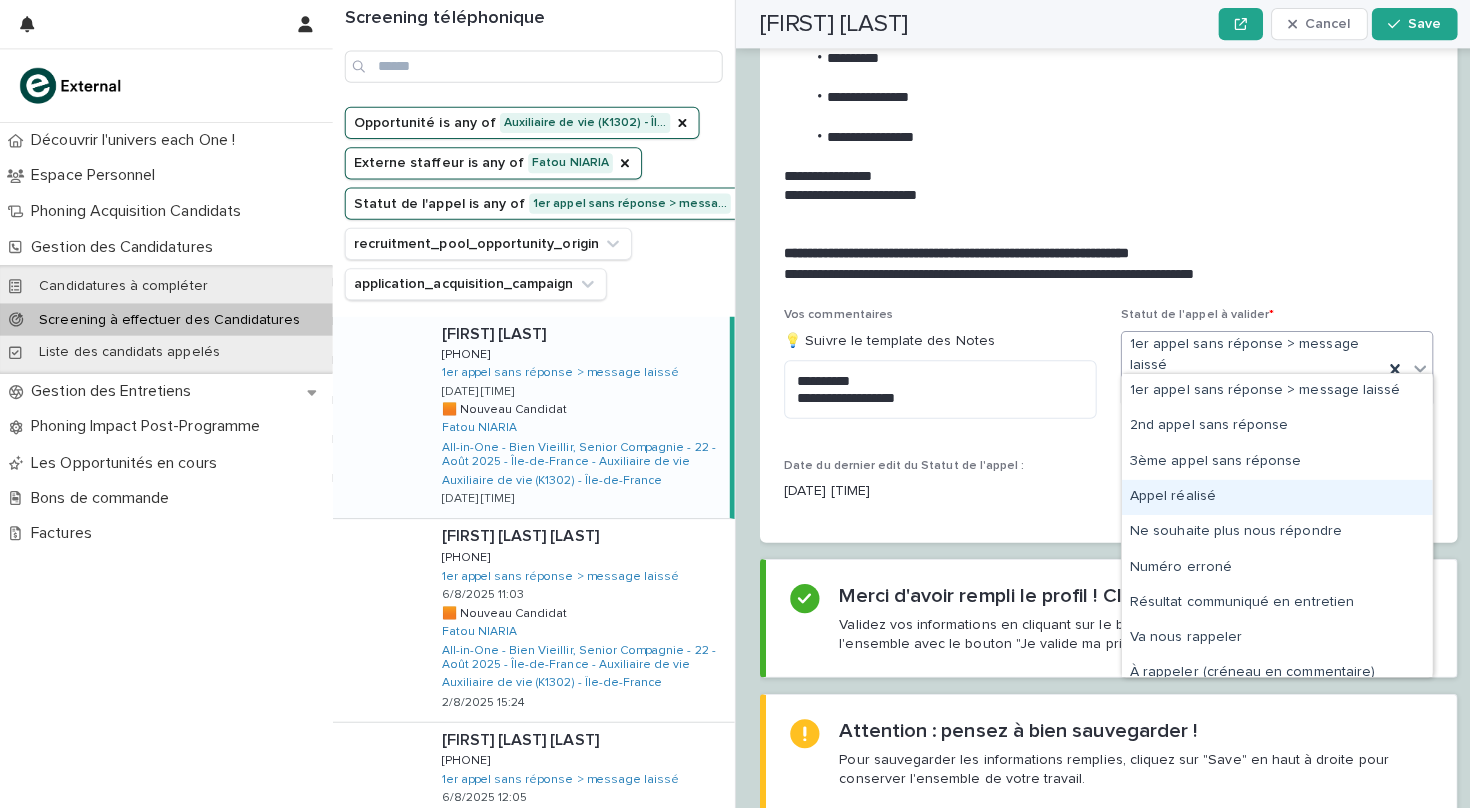 click on "Appel réalisé" at bounding box center [1267, 493] 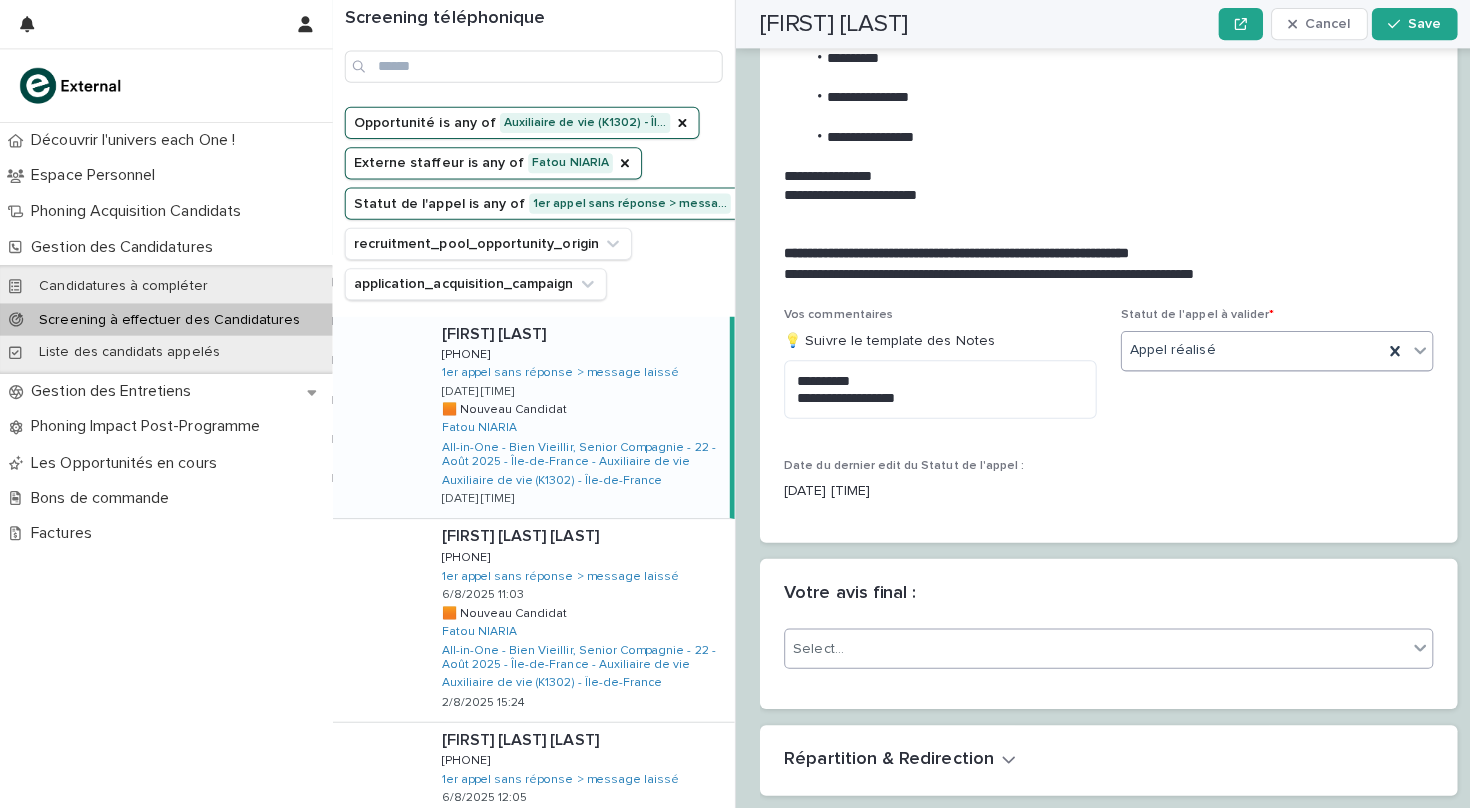 click on "Select..." at bounding box center (1087, 643) 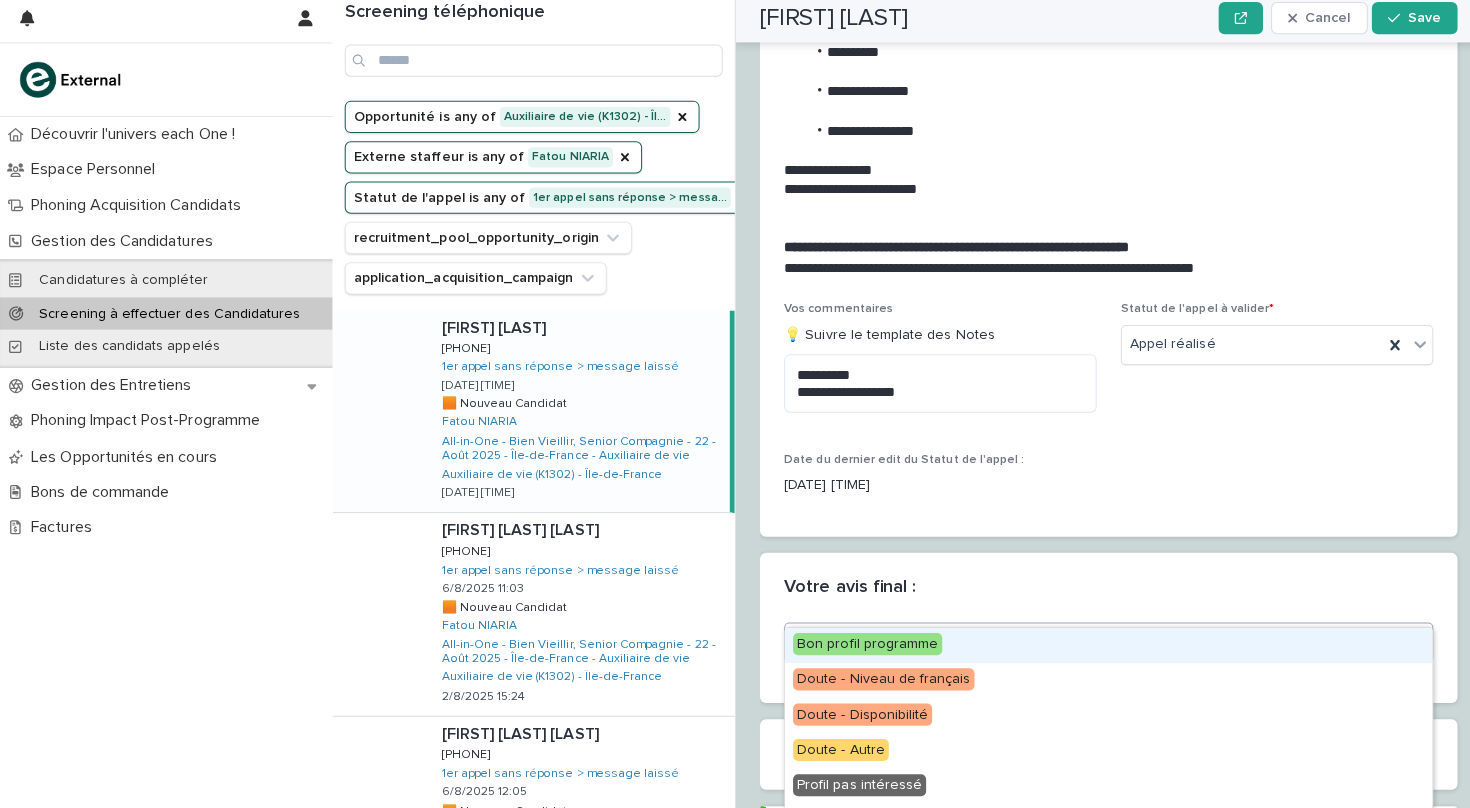 click on "Bon profil programme" at bounding box center [861, 645] 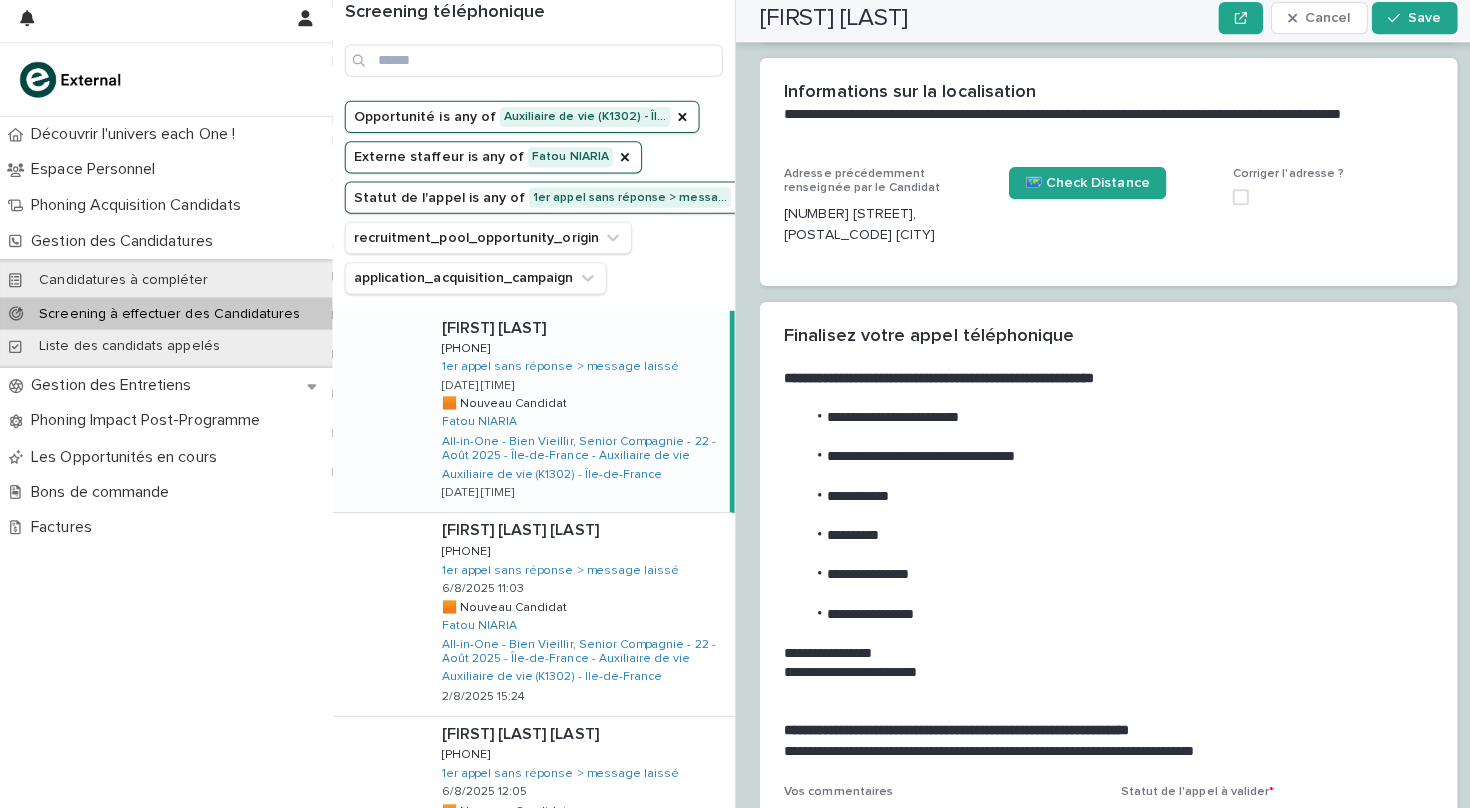 scroll, scrollTop: 1685, scrollLeft: 0, axis: vertical 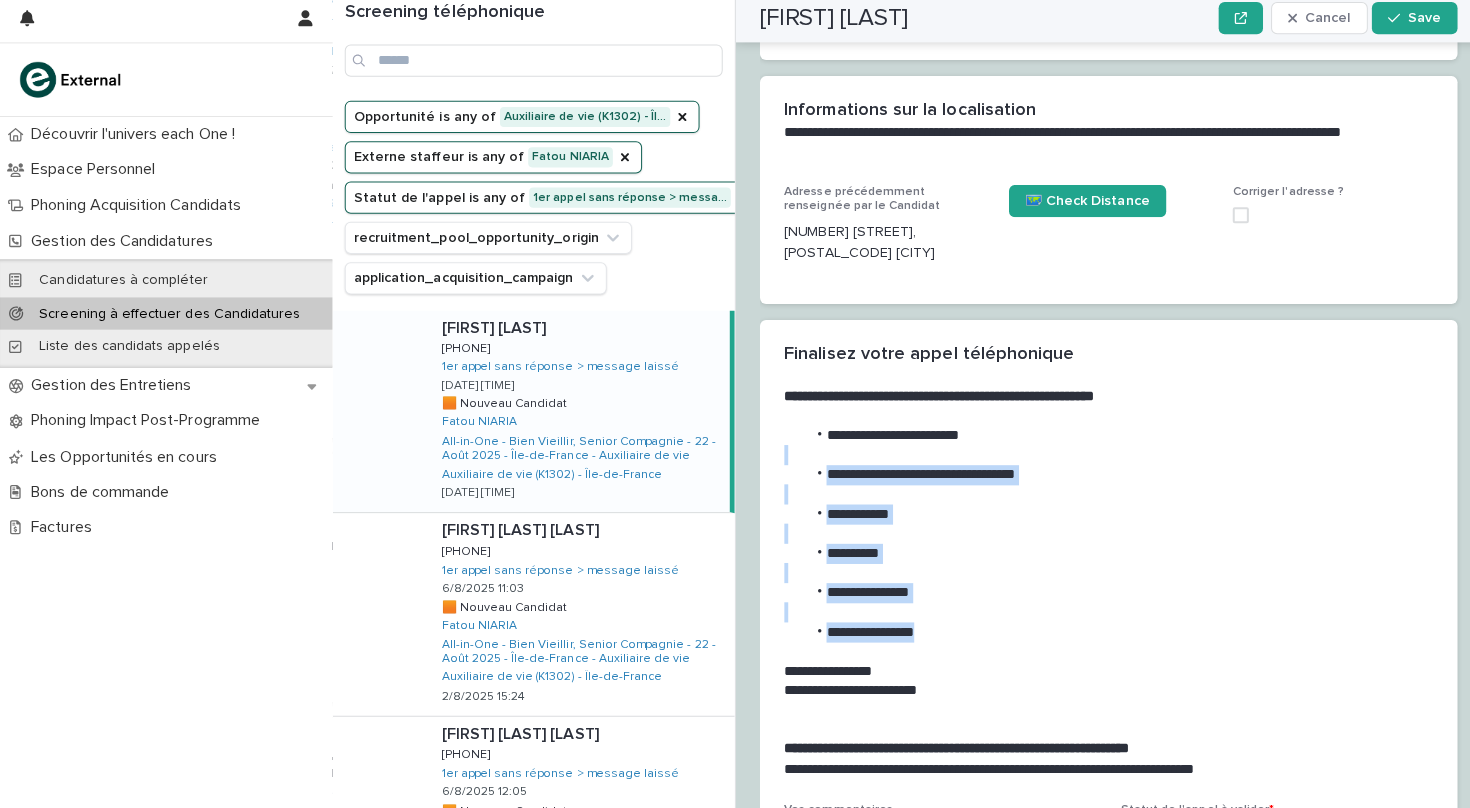drag, startPoint x: 925, startPoint y: 595, endPoint x: 792, endPoint y: 428, distance: 213.49005 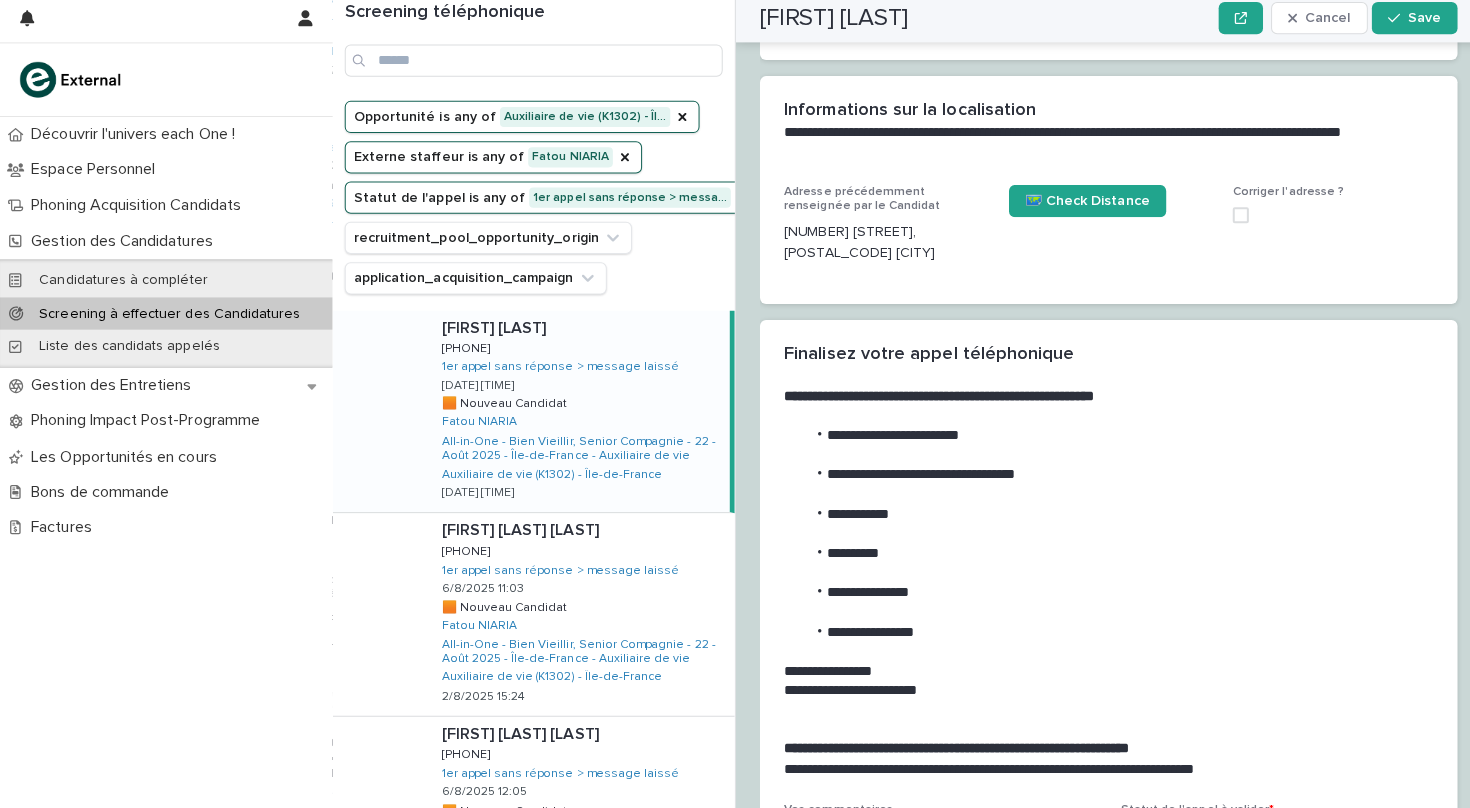 click on "**********" at bounding box center [1096, 671] 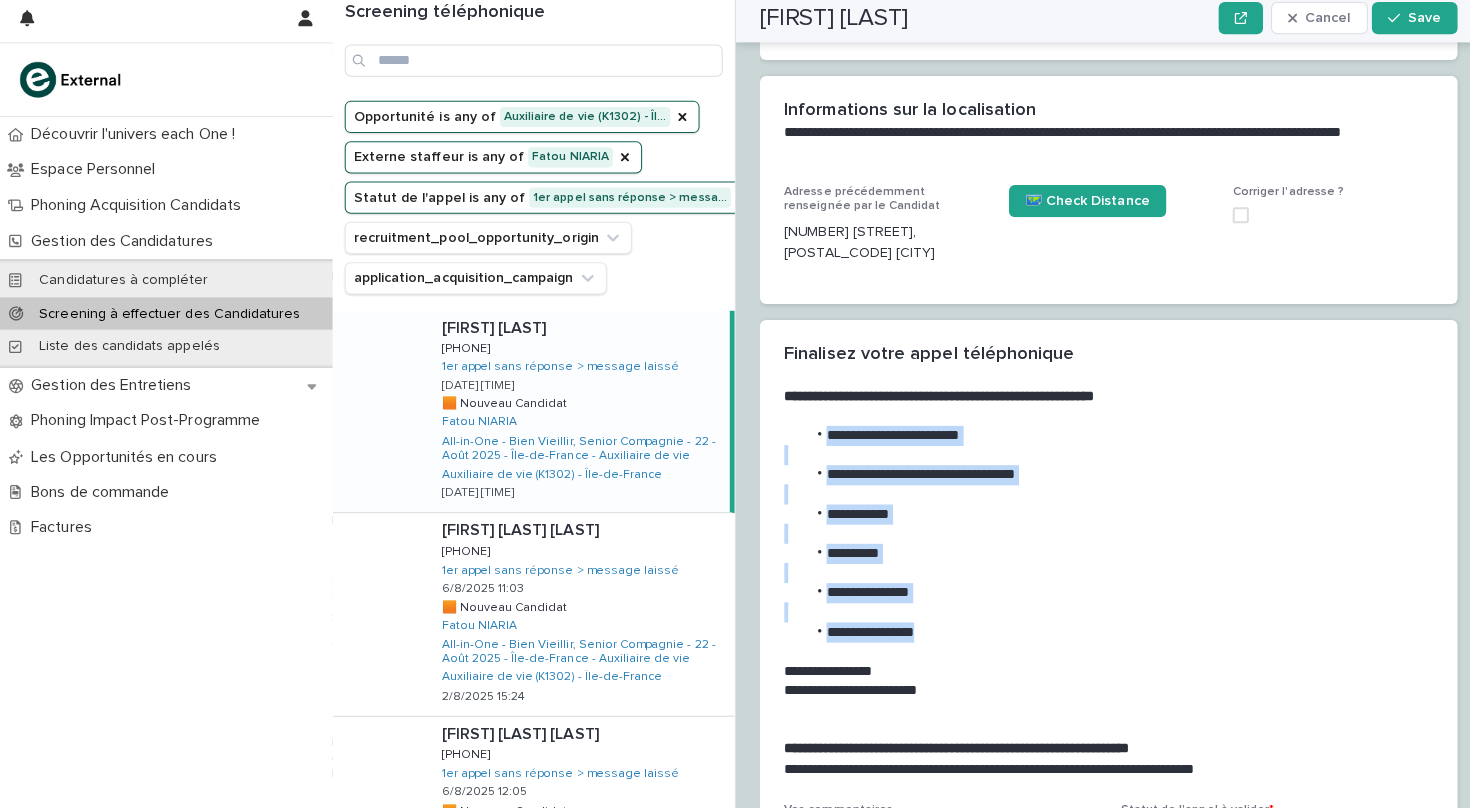 drag, startPoint x: 929, startPoint y: 602, endPoint x: 780, endPoint y: 406, distance: 246.2052 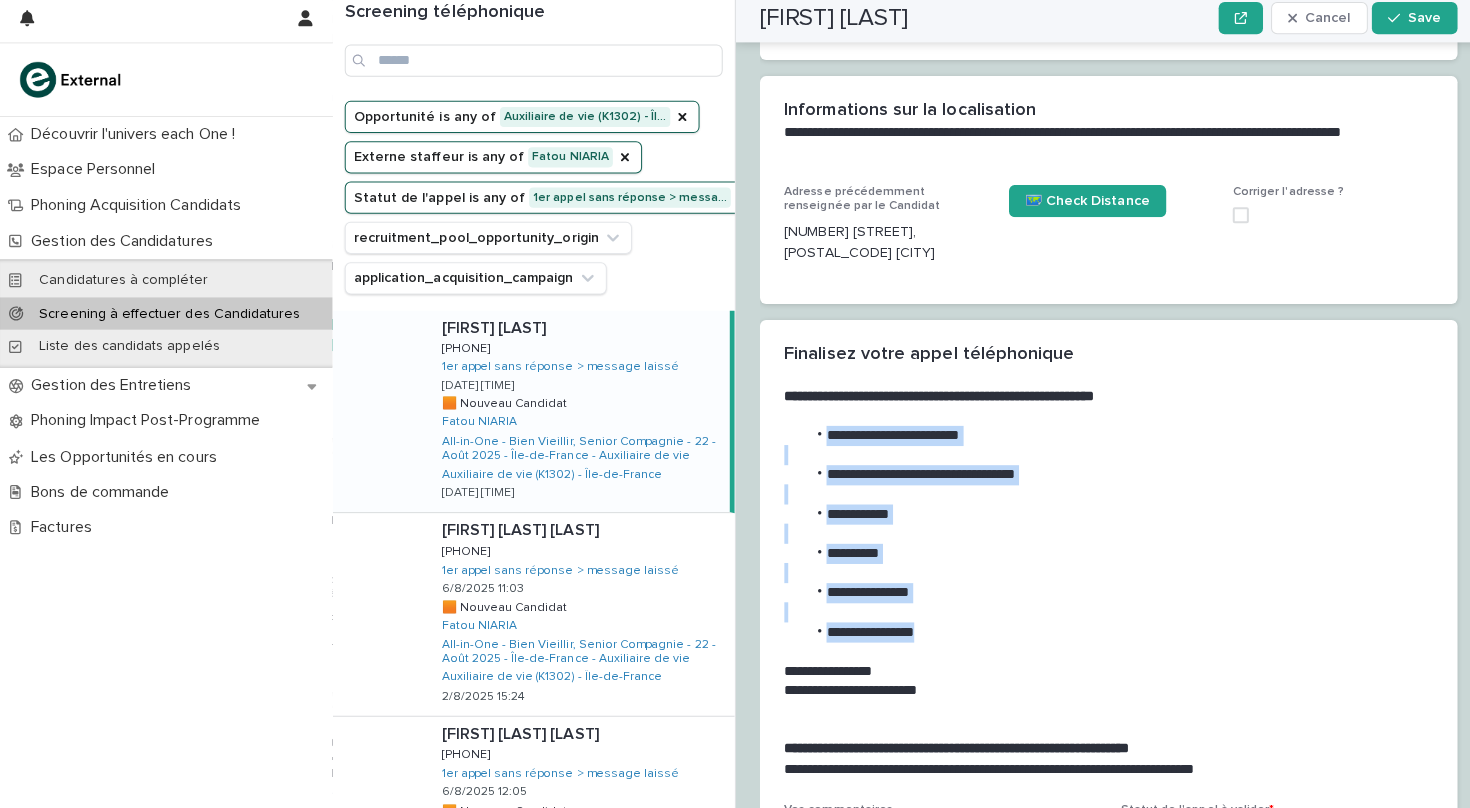 copy on "**********" 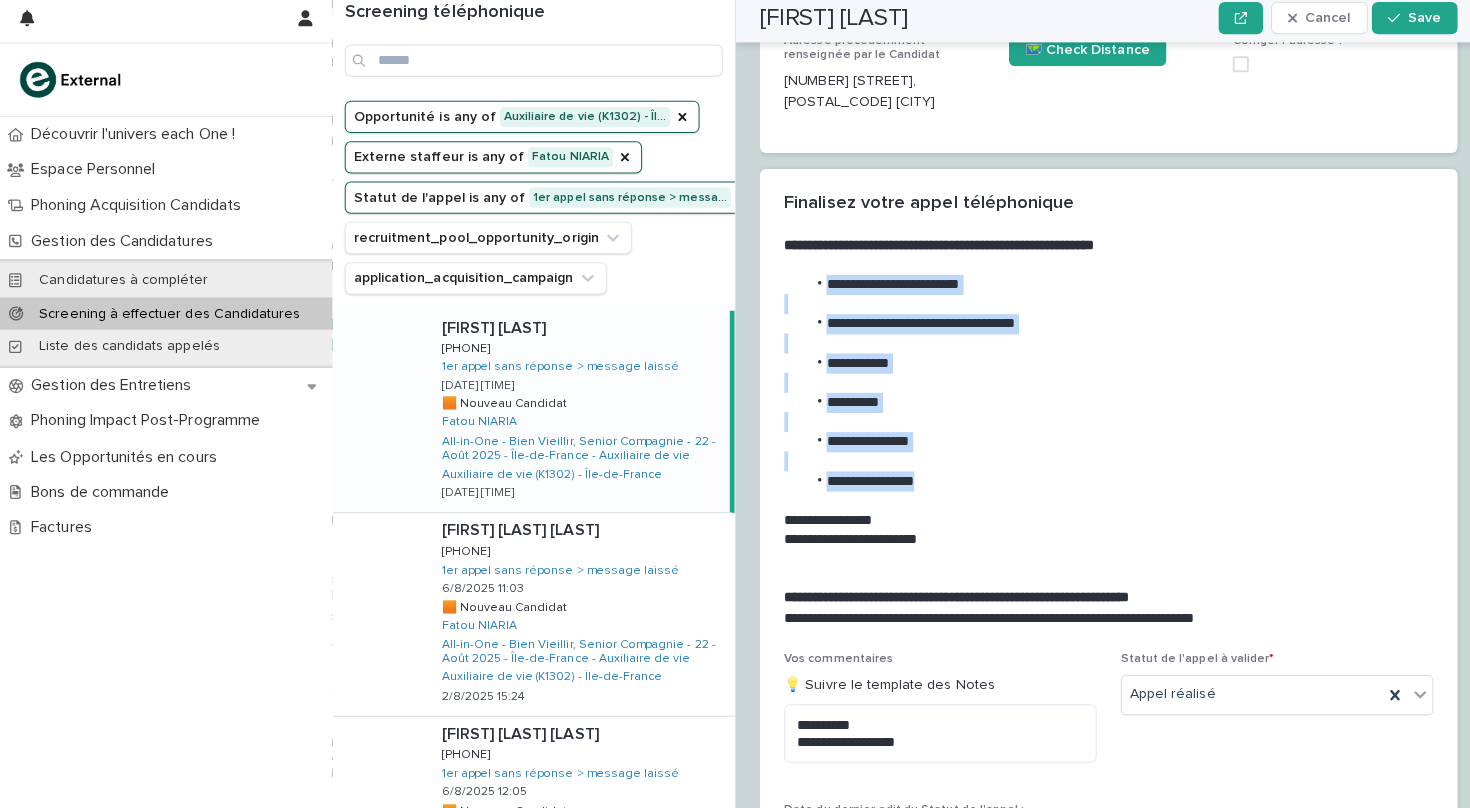 scroll, scrollTop: 1968, scrollLeft: 0, axis: vertical 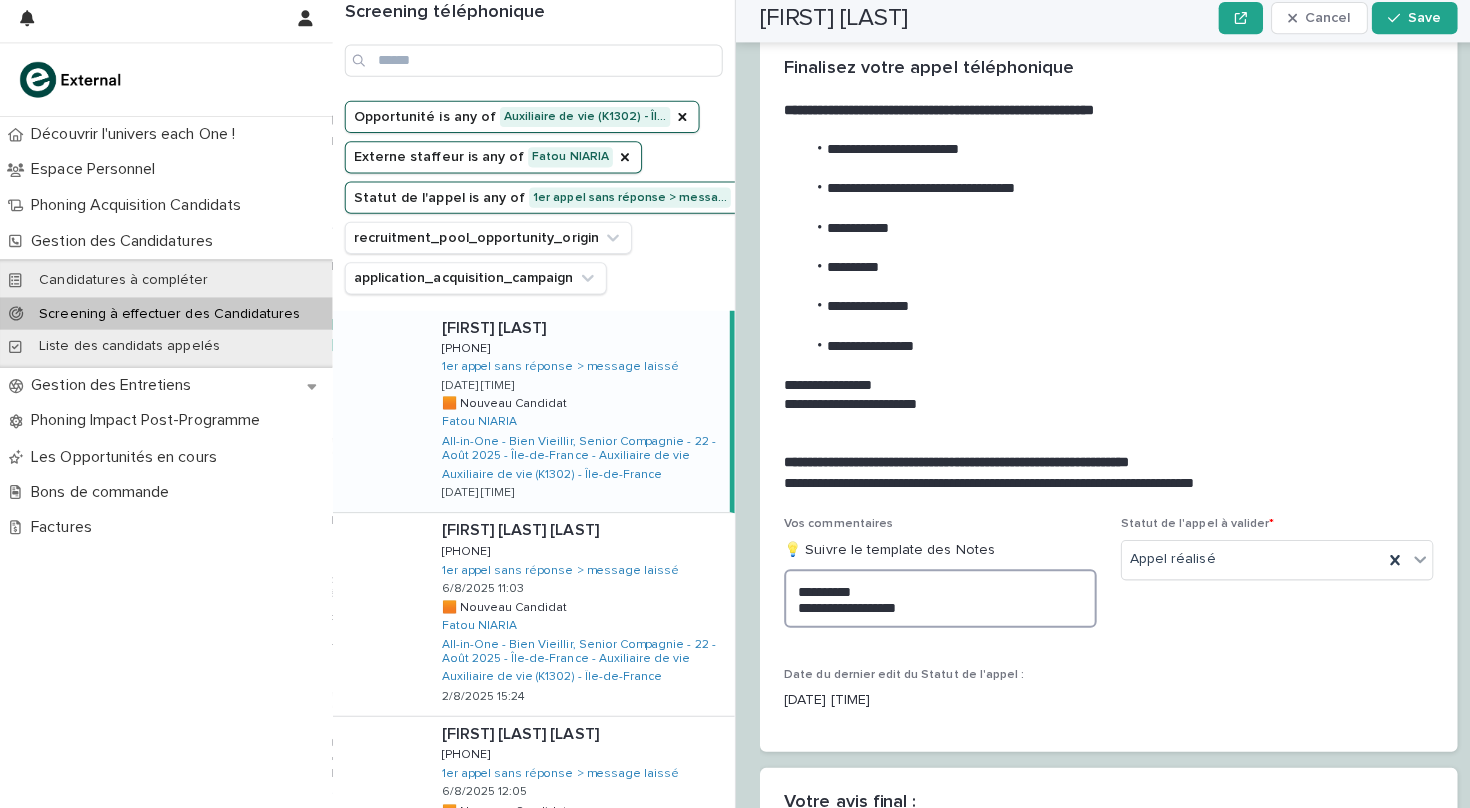click on "**********" at bounding box center (933, 600) 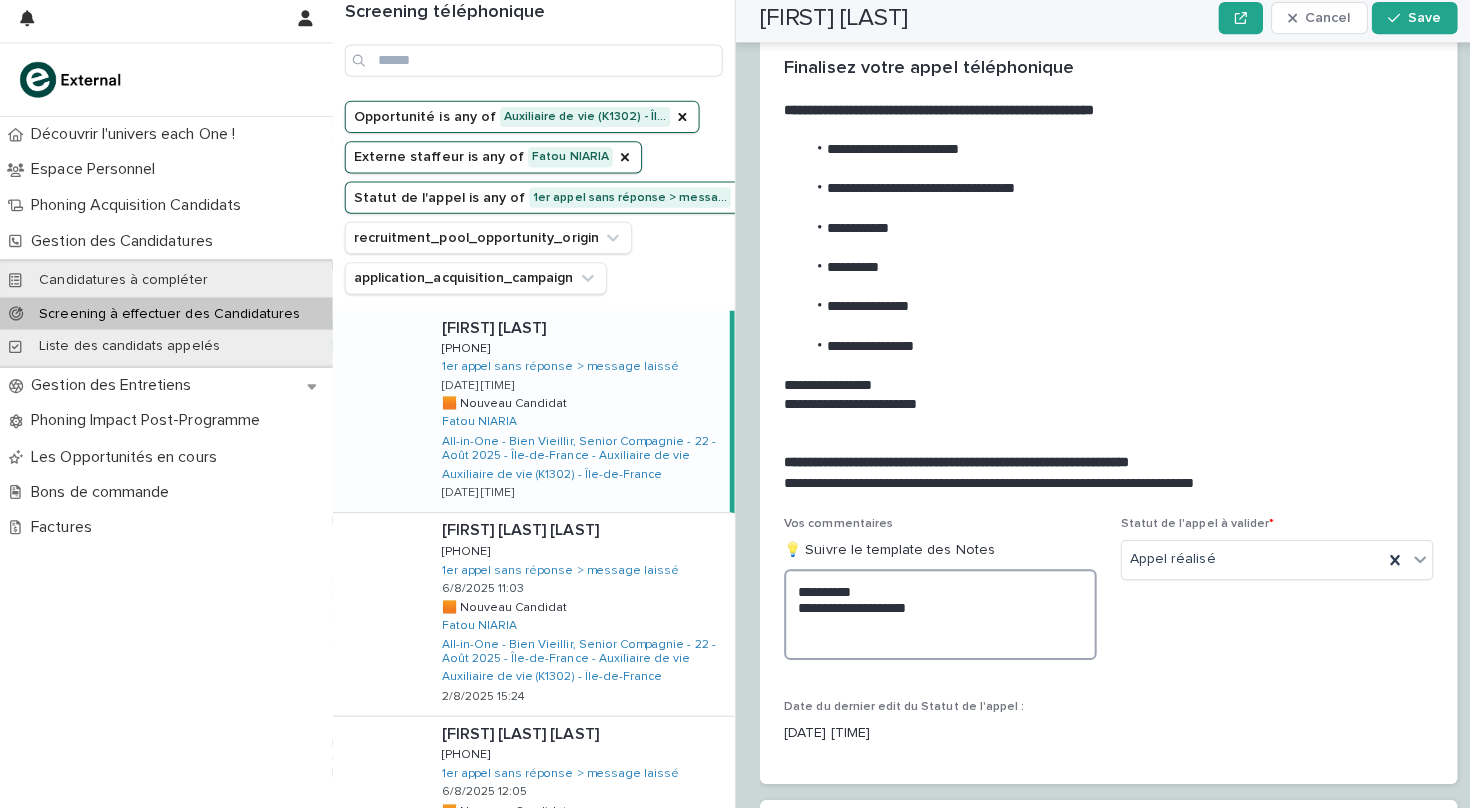 paste on "**********" 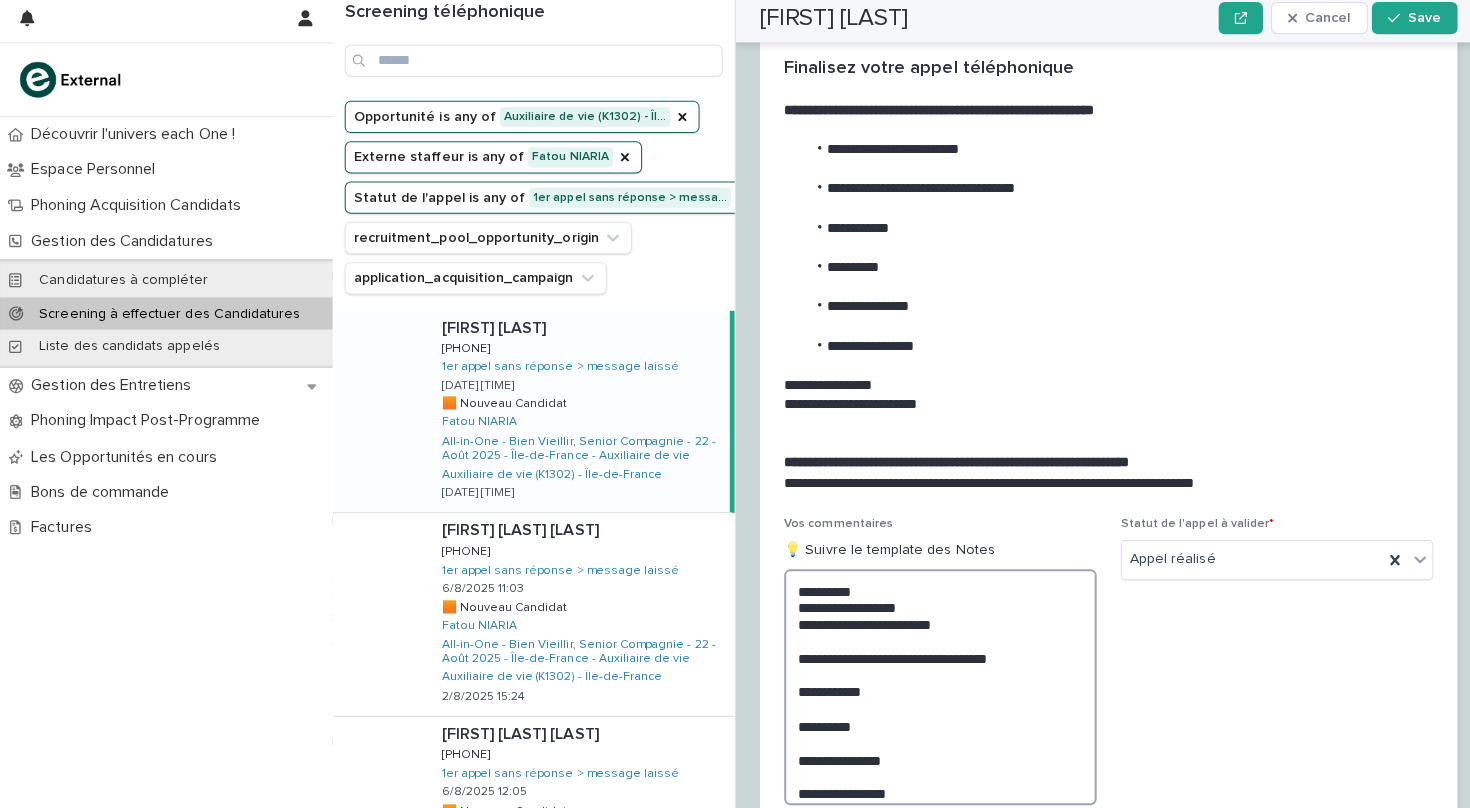 click on "**********" at bounding box center [933, 688] 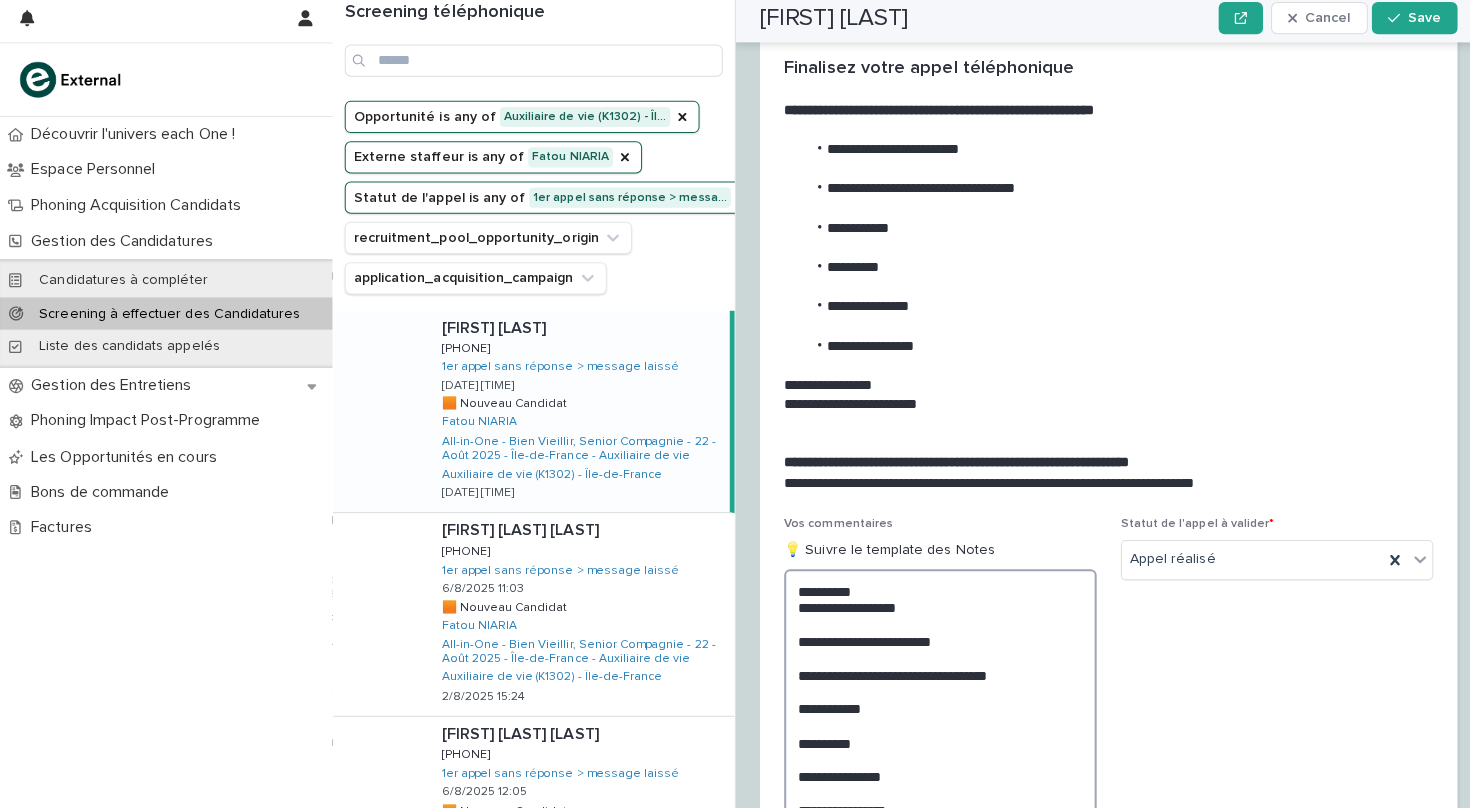 click on "**********" at bounding box center (933, 696) 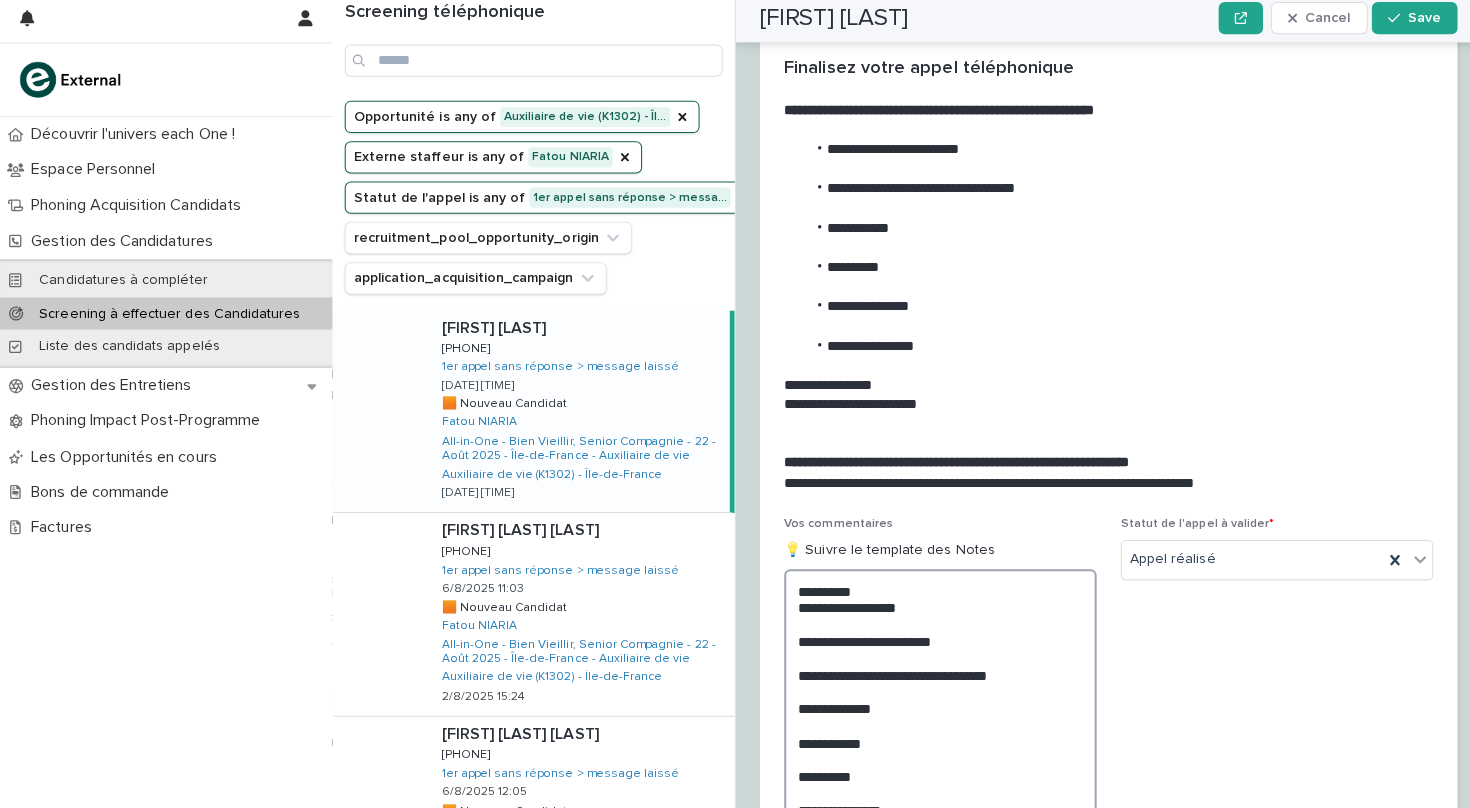 click on "**********" at bounding box center (933, 712) 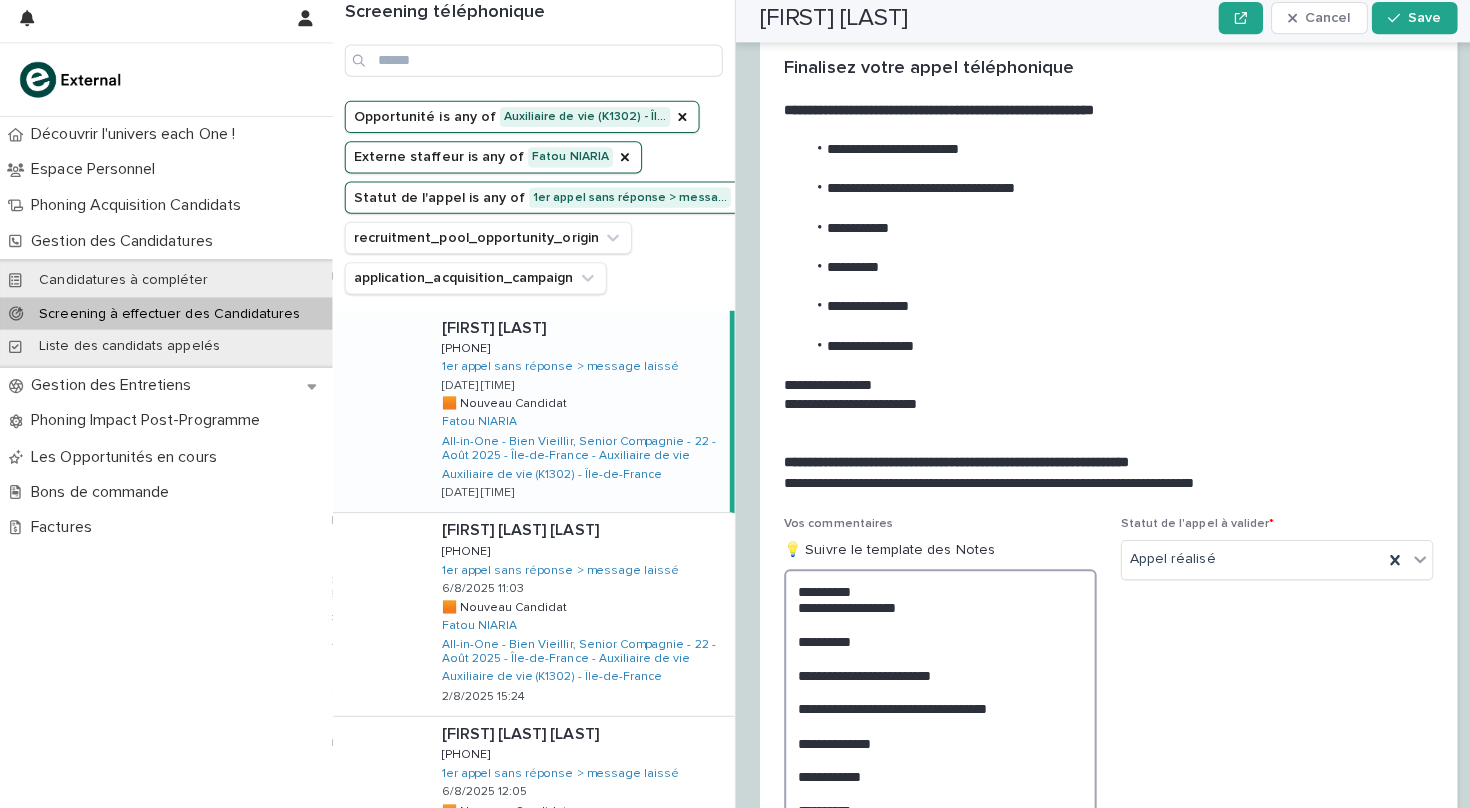 click on "**********" at bounding box center (933, 728) 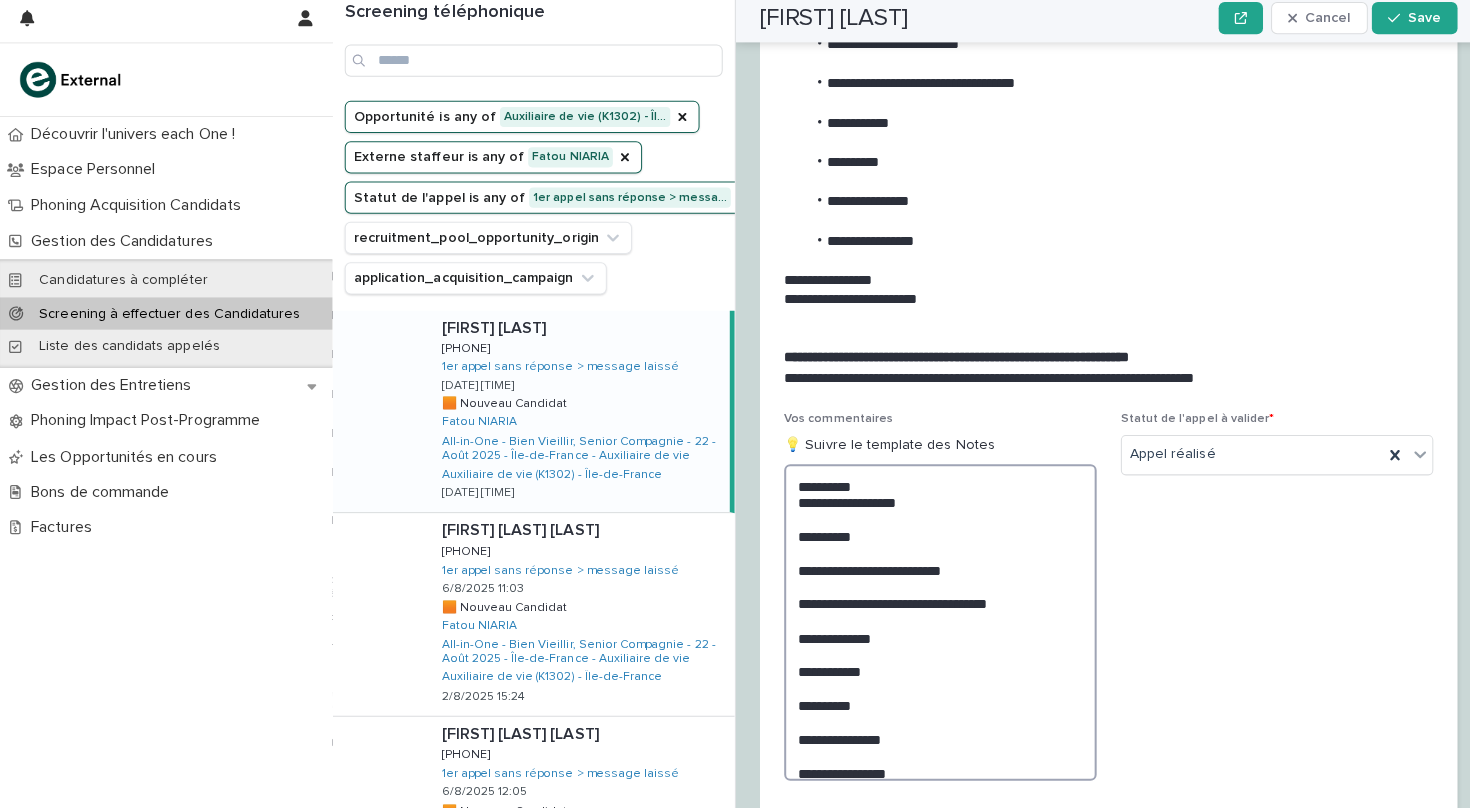 scroll, scrollTop: 2112, scrollLeft: 0, axis: vertical 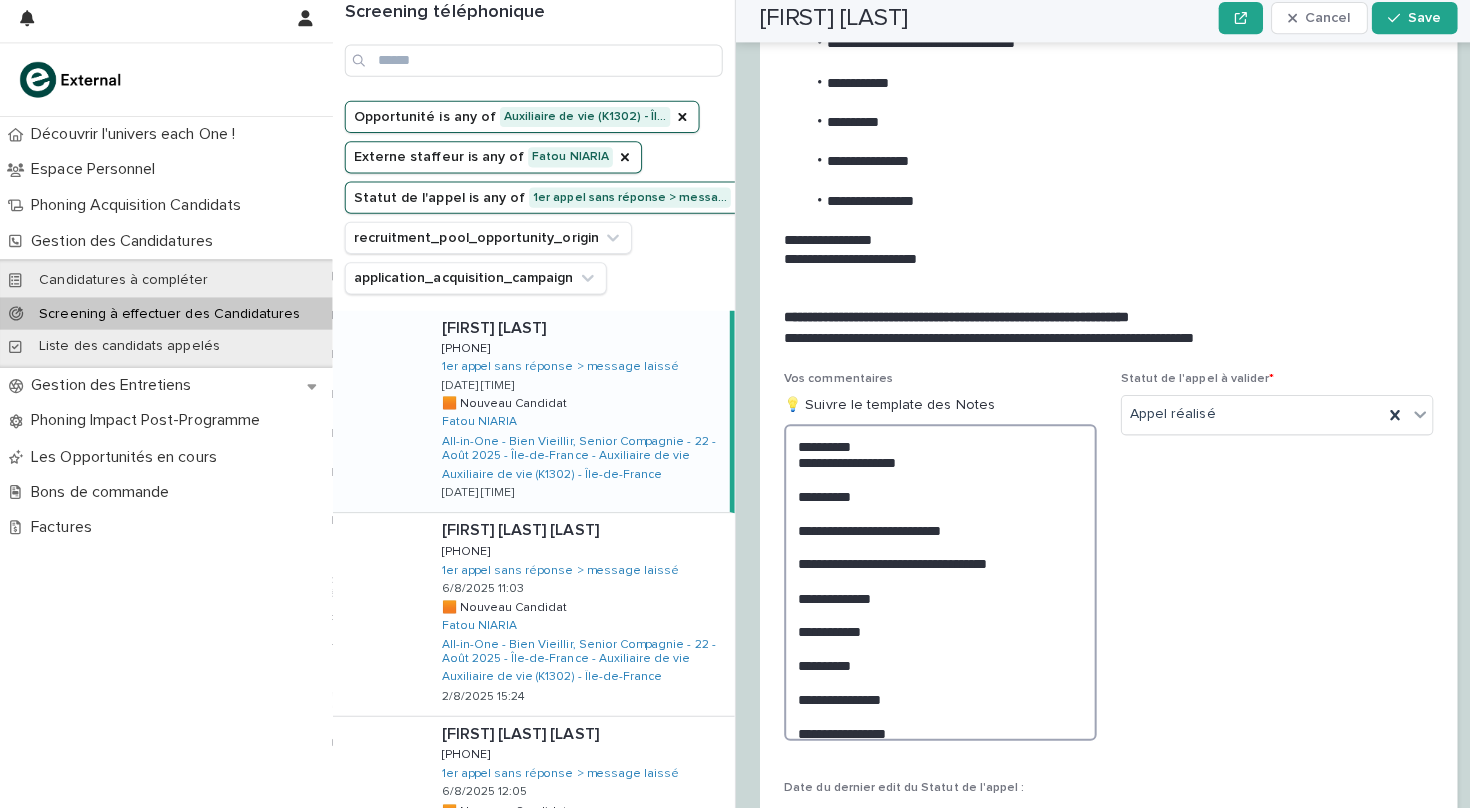click on "**********" at bounding box center (933, 584) 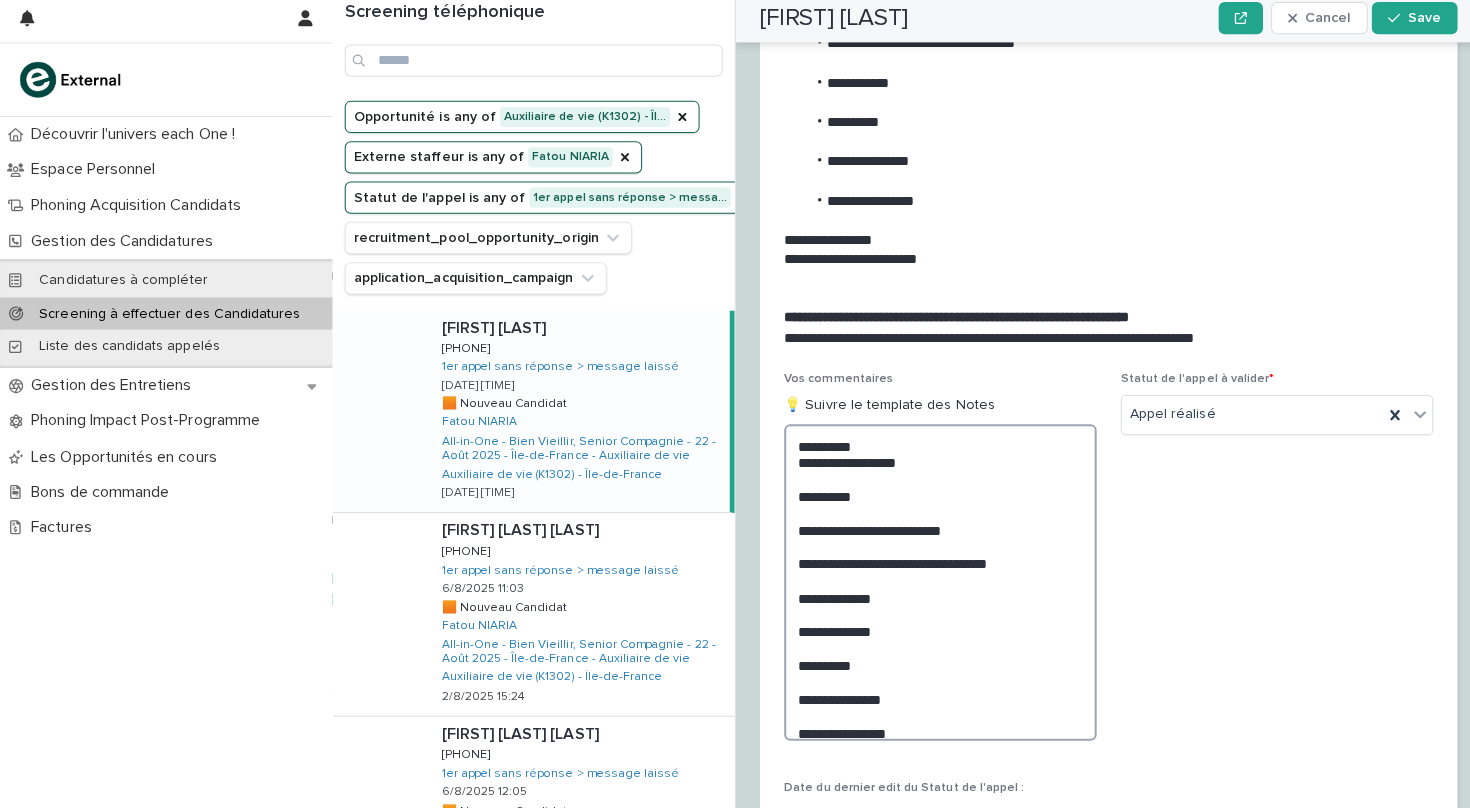 click on "**********" at bounding box center [933, 584] 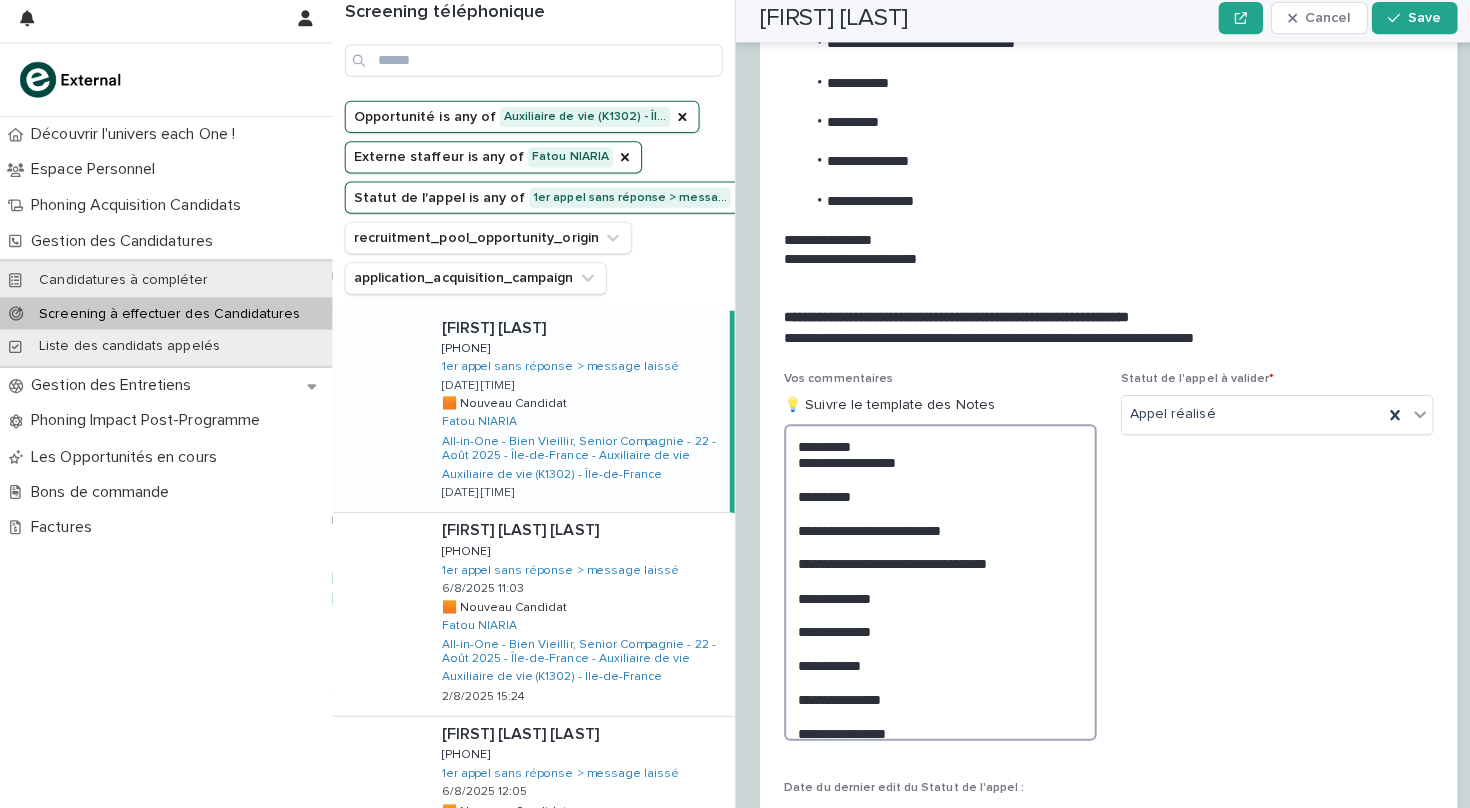 click on "**********" at bounding box center (933, 584) 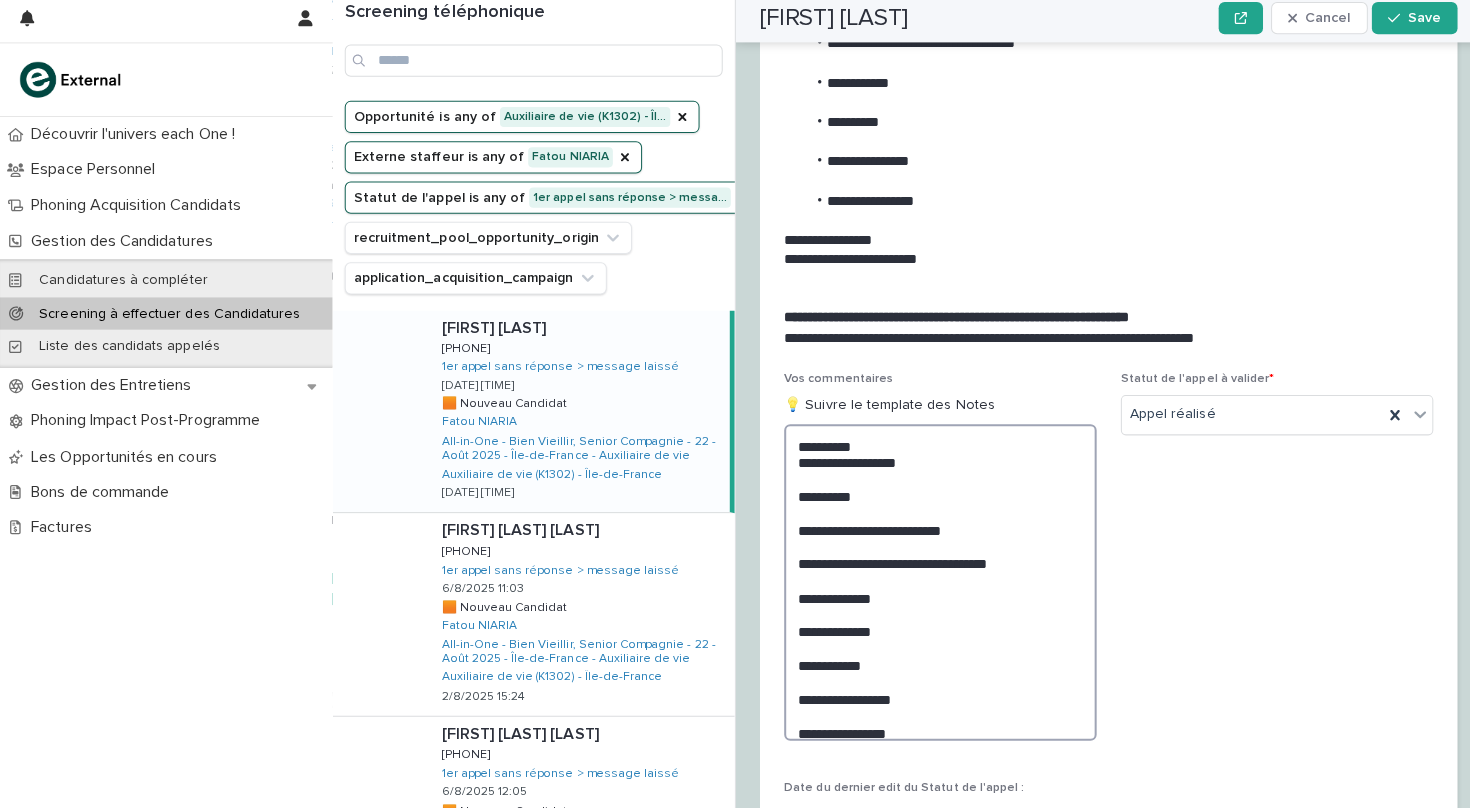 click on "**********" at bounding box center [933, 584] 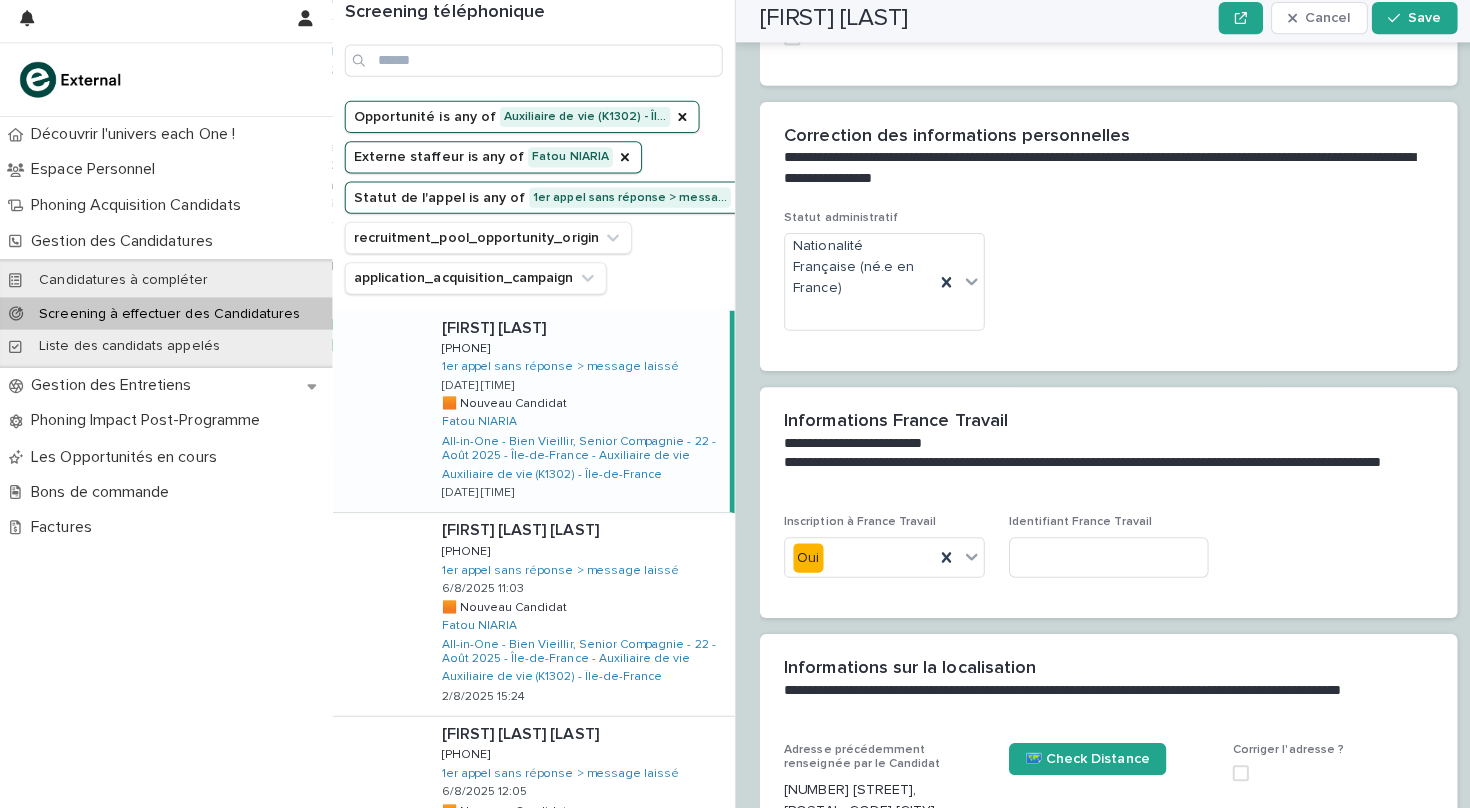 scroll, scrollTop: 1128, scrollLeft: 0, axis: vertical 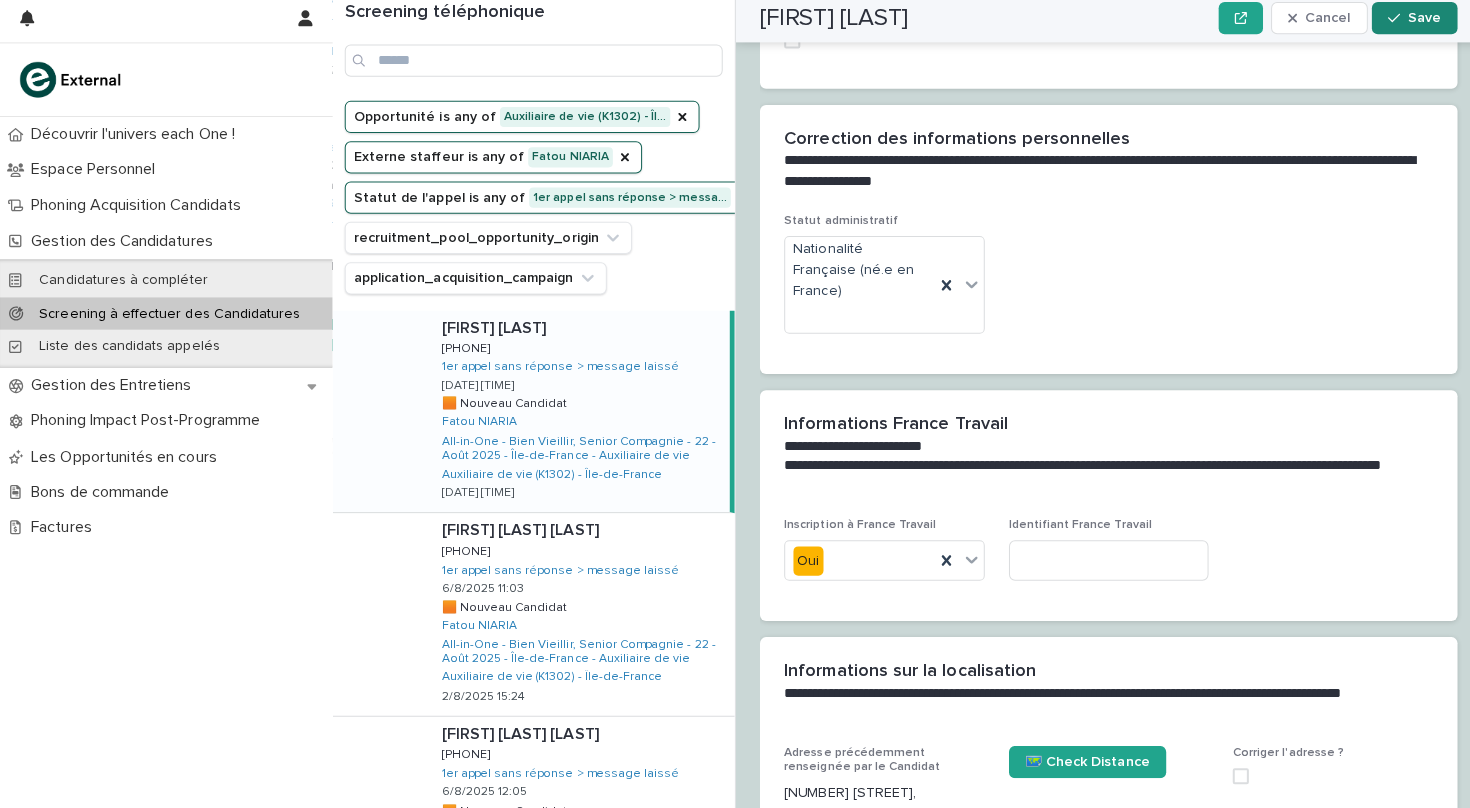 type on "**********" 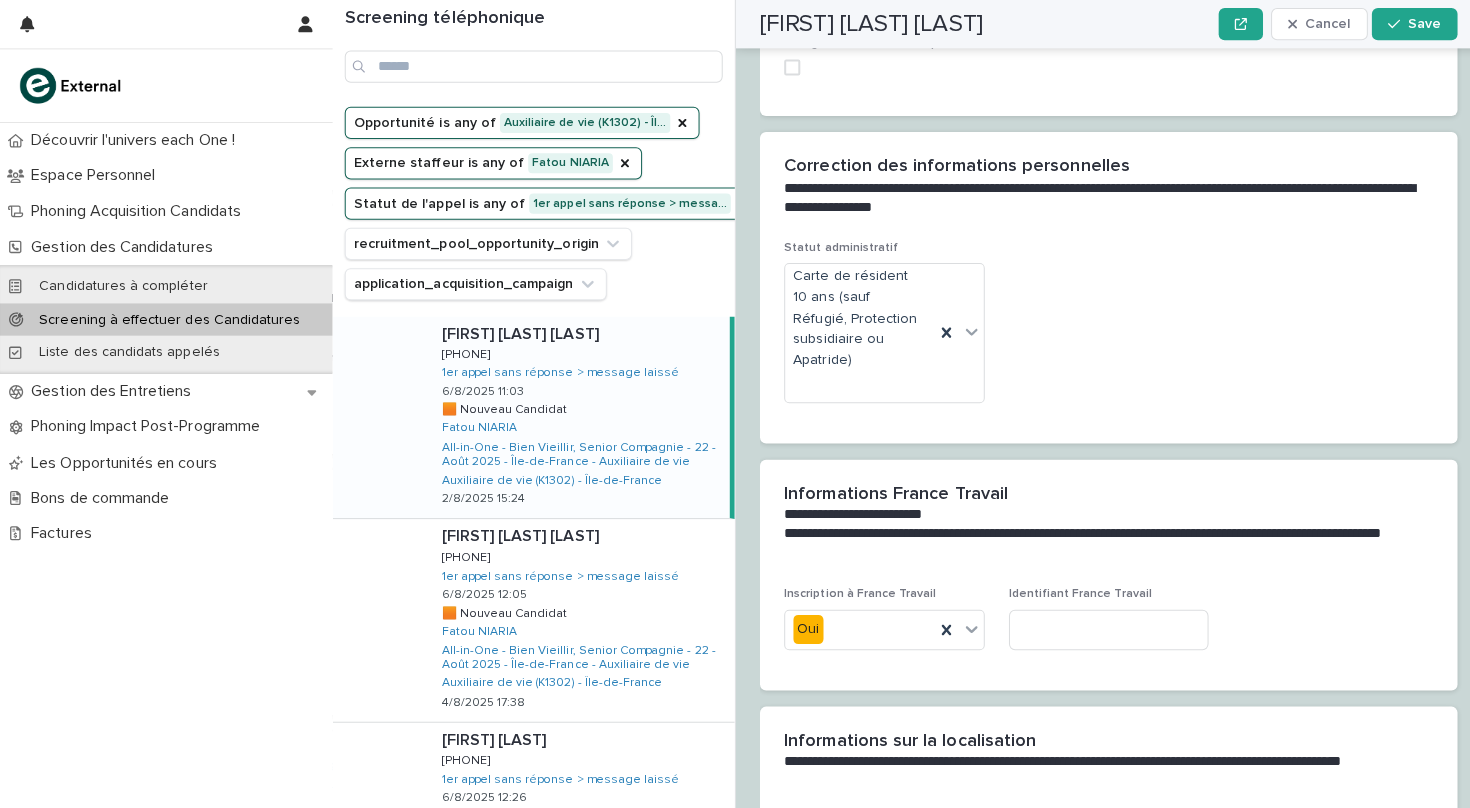 scroll, scrollTop: 0, scrollLeft: 0, axis: both 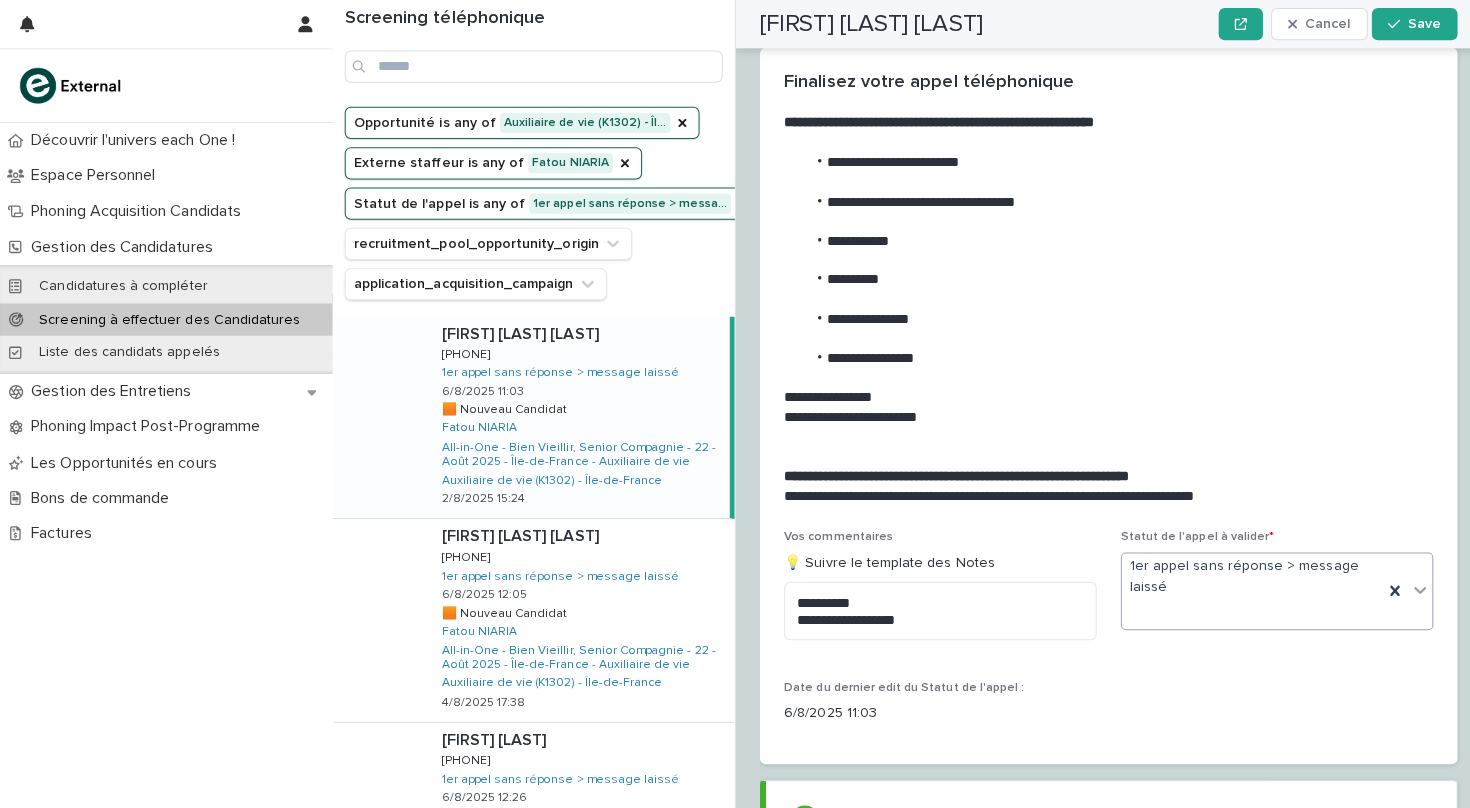 click 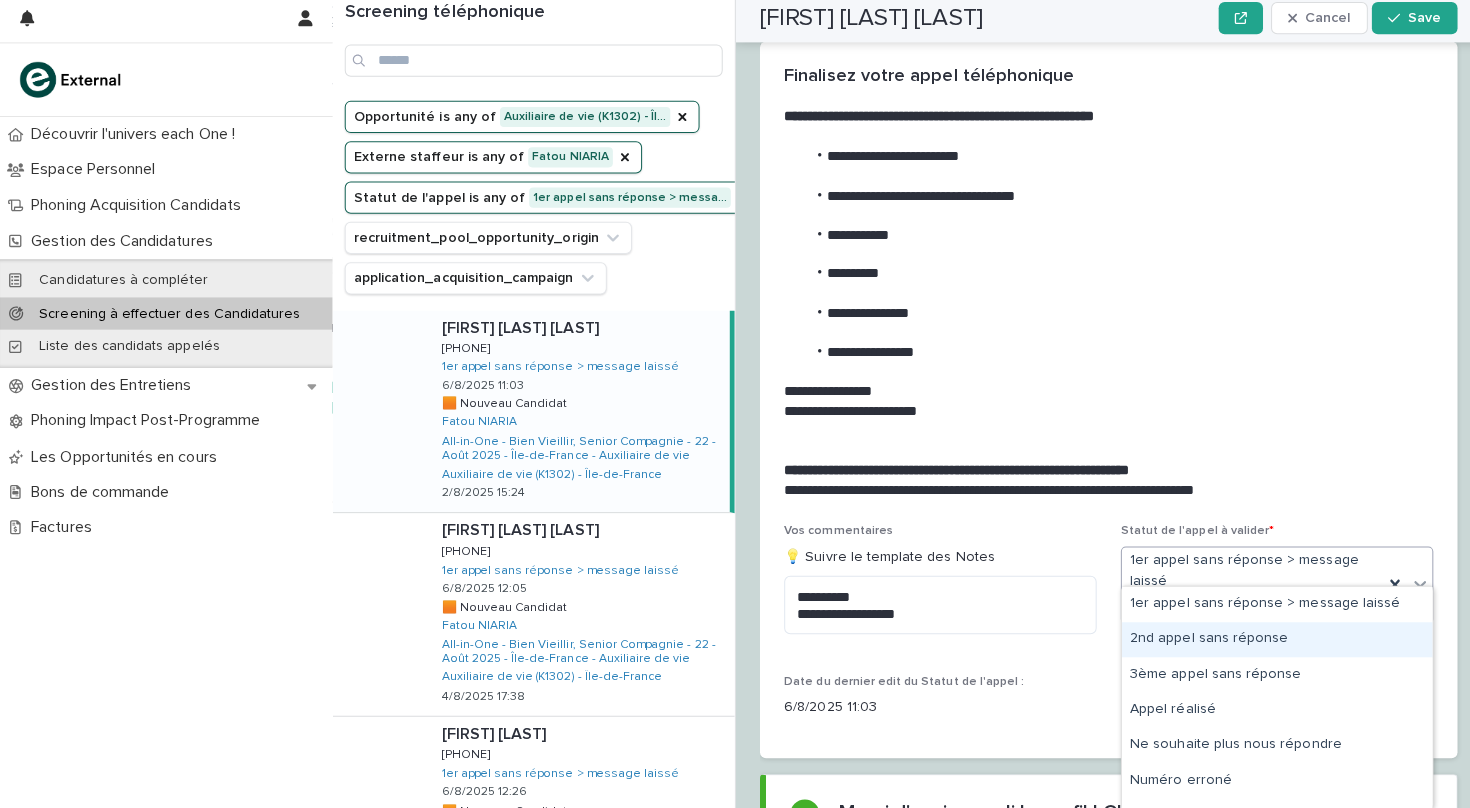 click on "2nd appel sans réponse" at bounding box center (1267, 640) 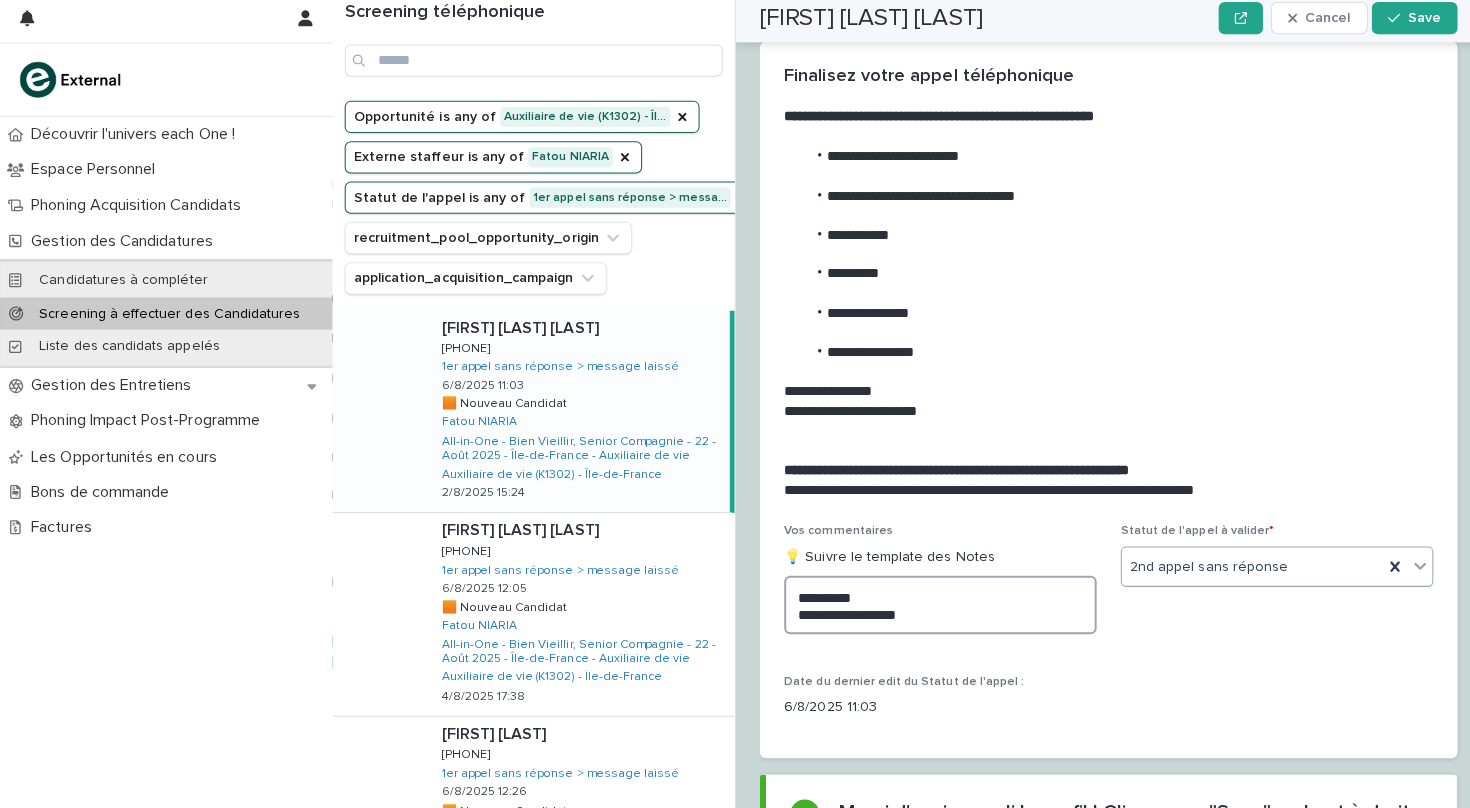 click on "**********" at bounding box center [933, 606] 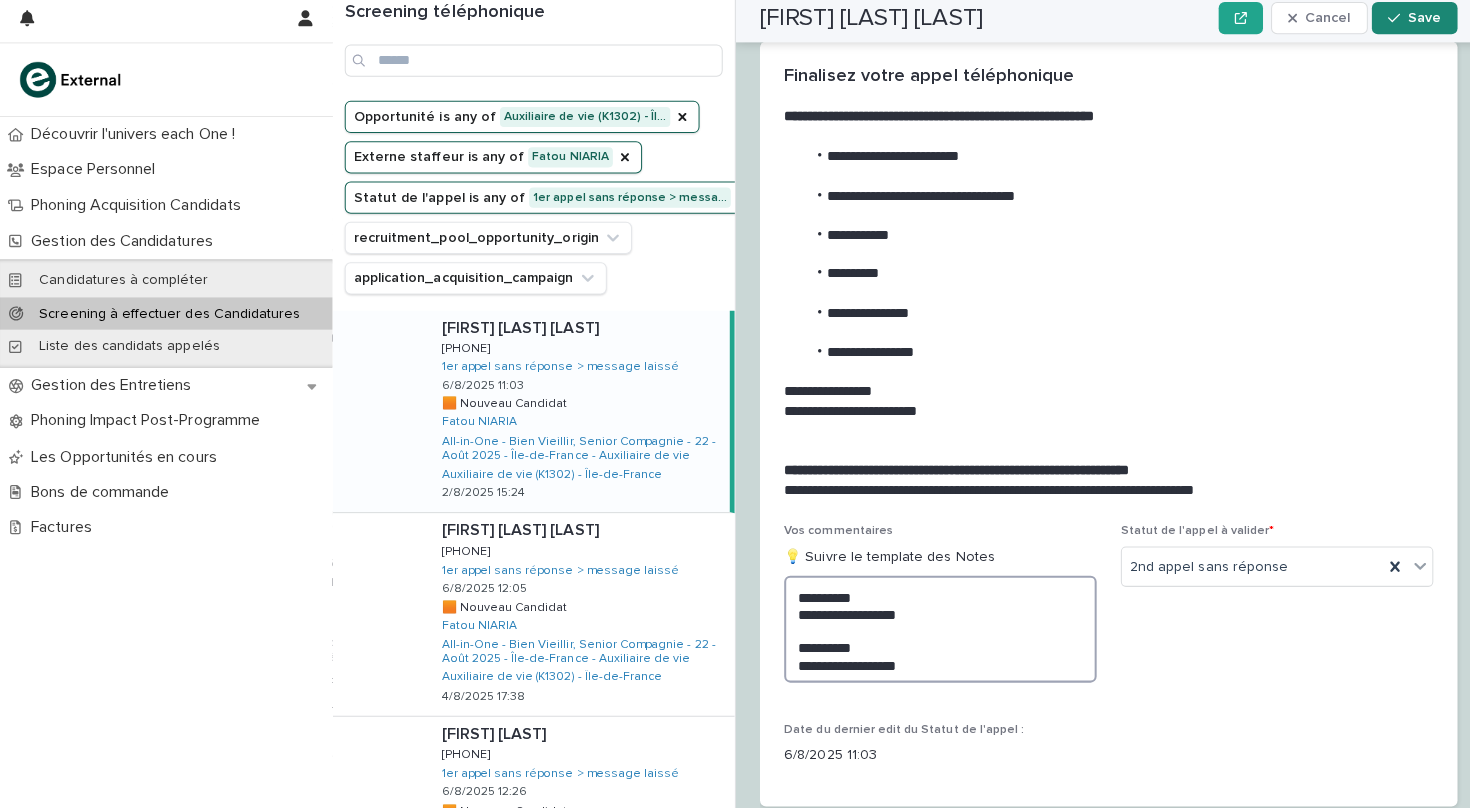 type on "**********" 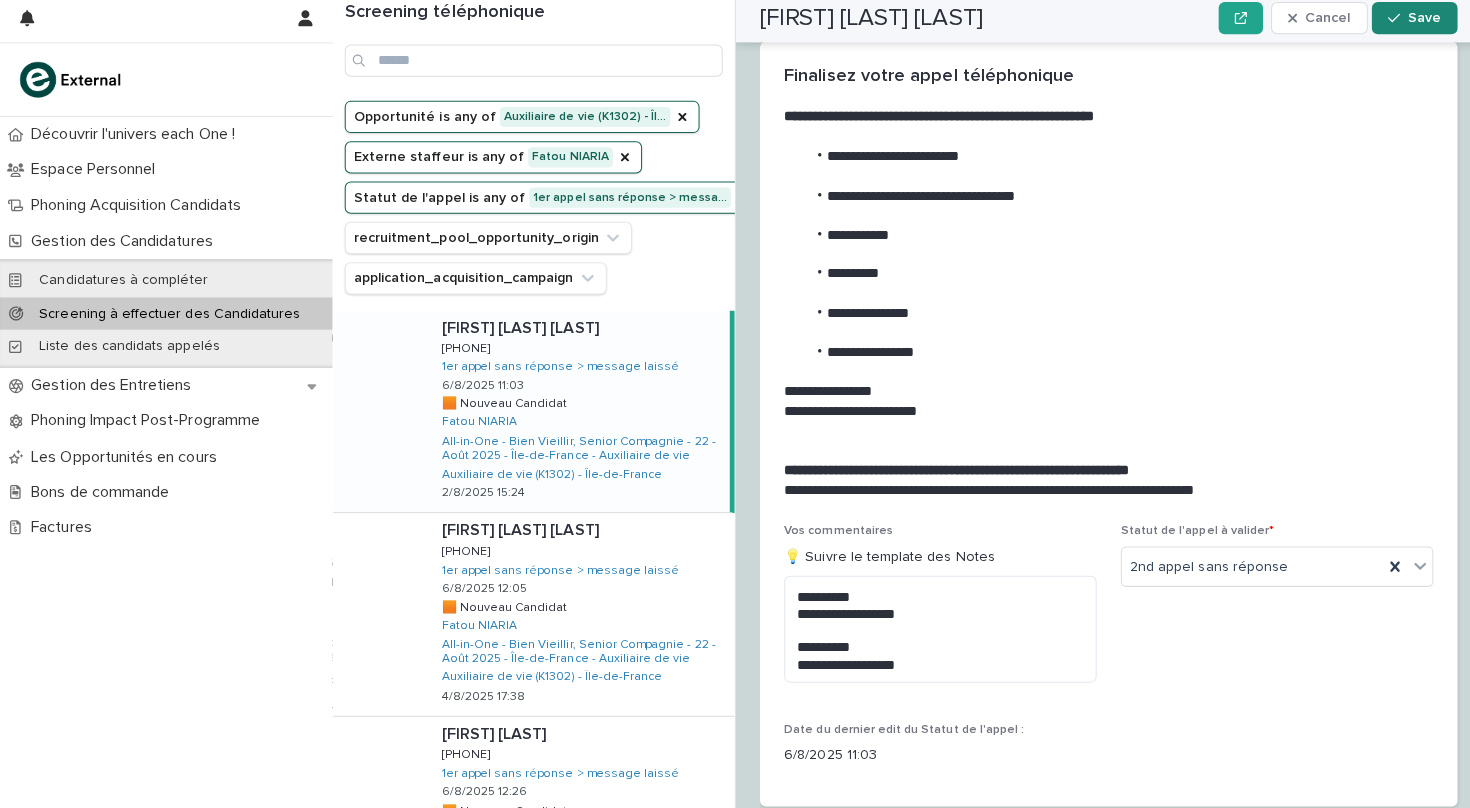 click on "Save" at bounding box center [1403, 24] 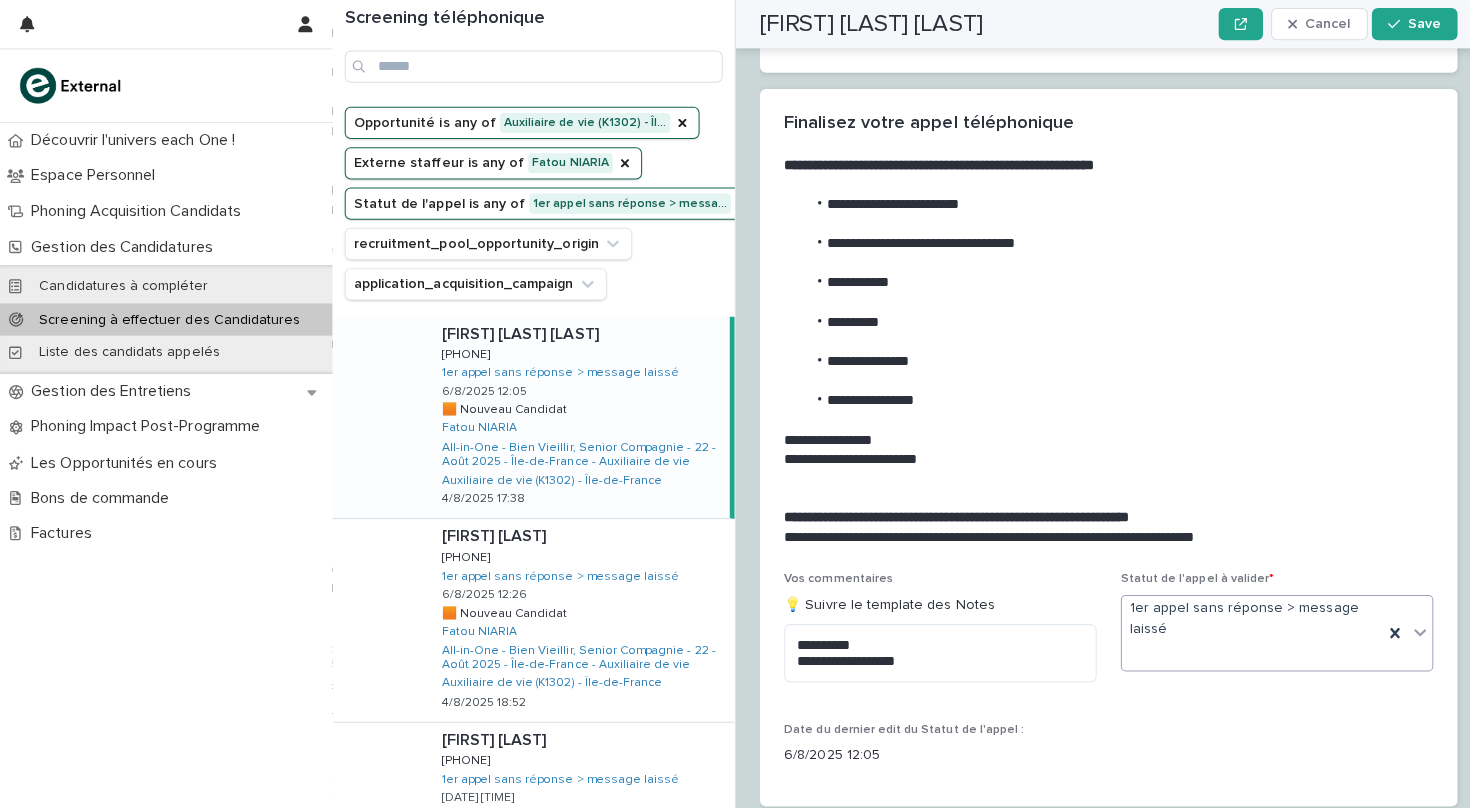 click 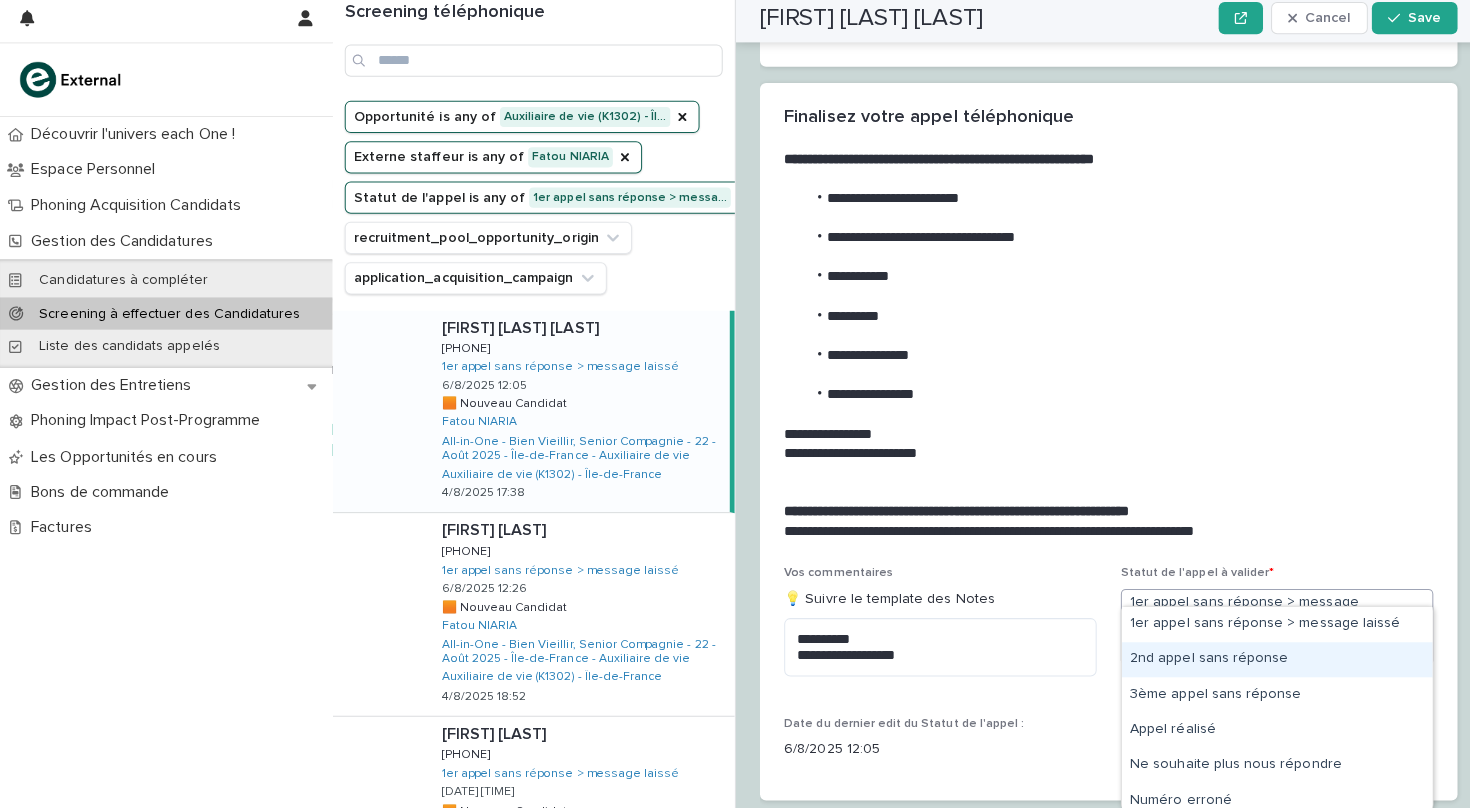 click on "2nd appel sans réponse" at bounding box center [1267, 660] 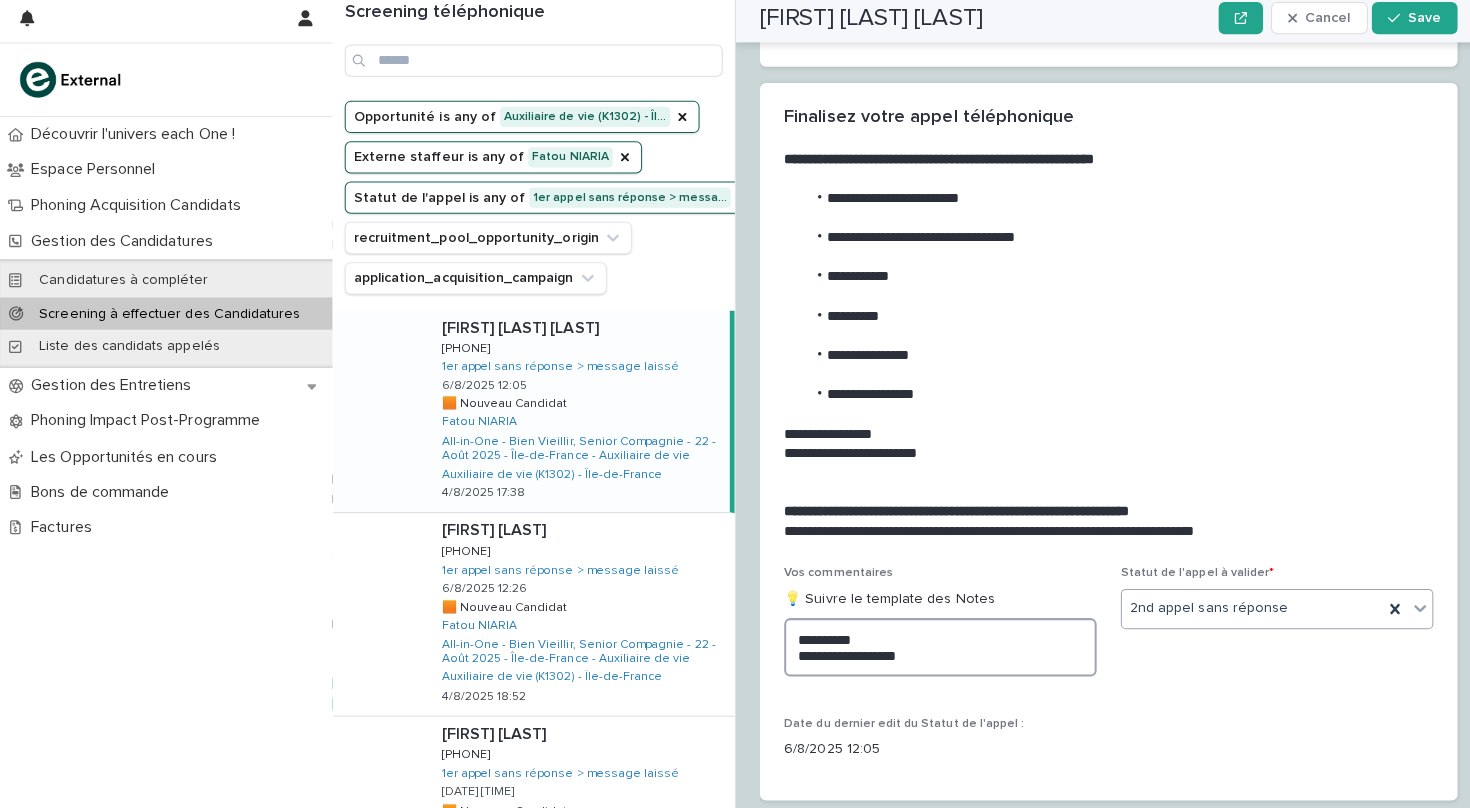 click on "**********" at bounding box center (933, 648) 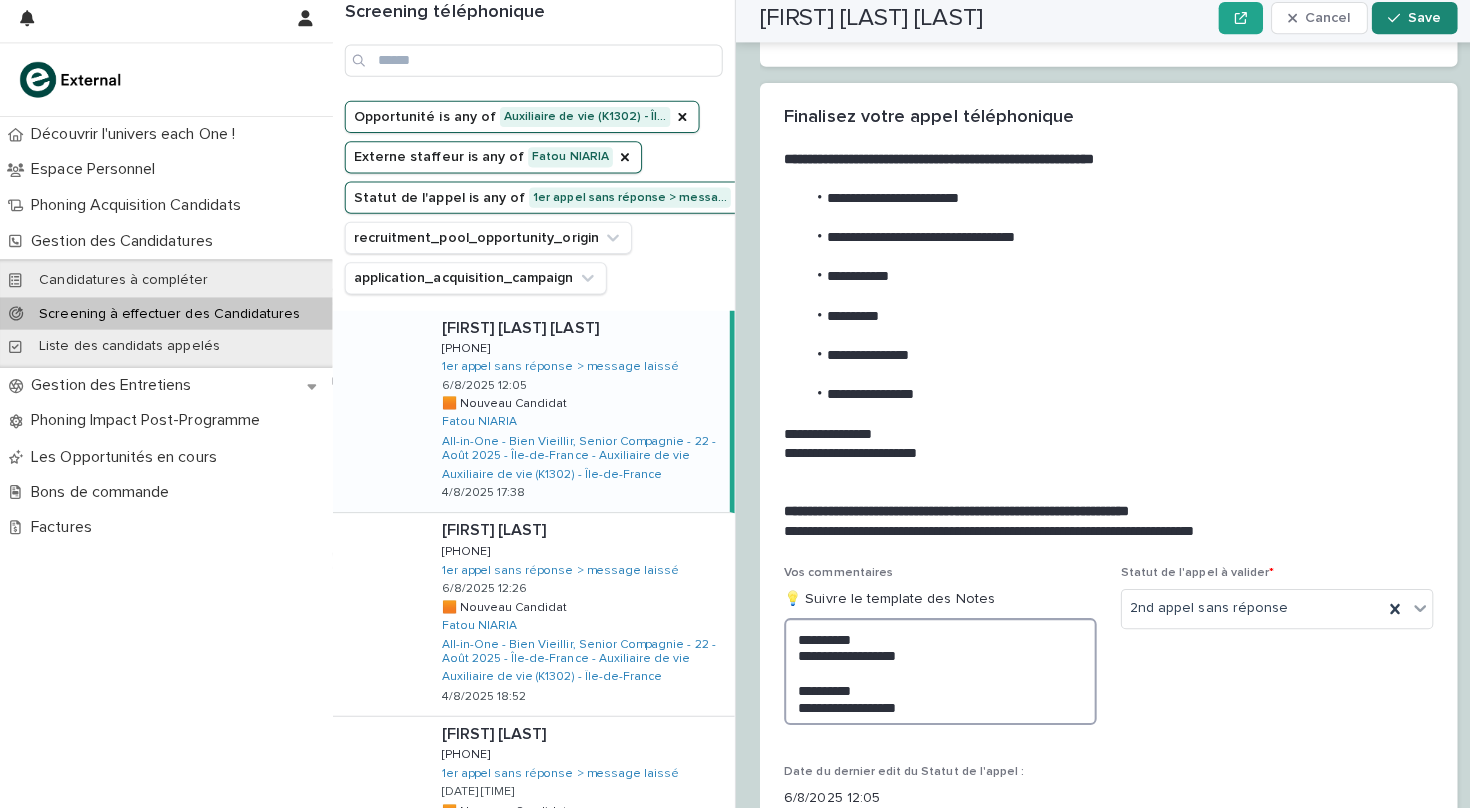 type on "**********" 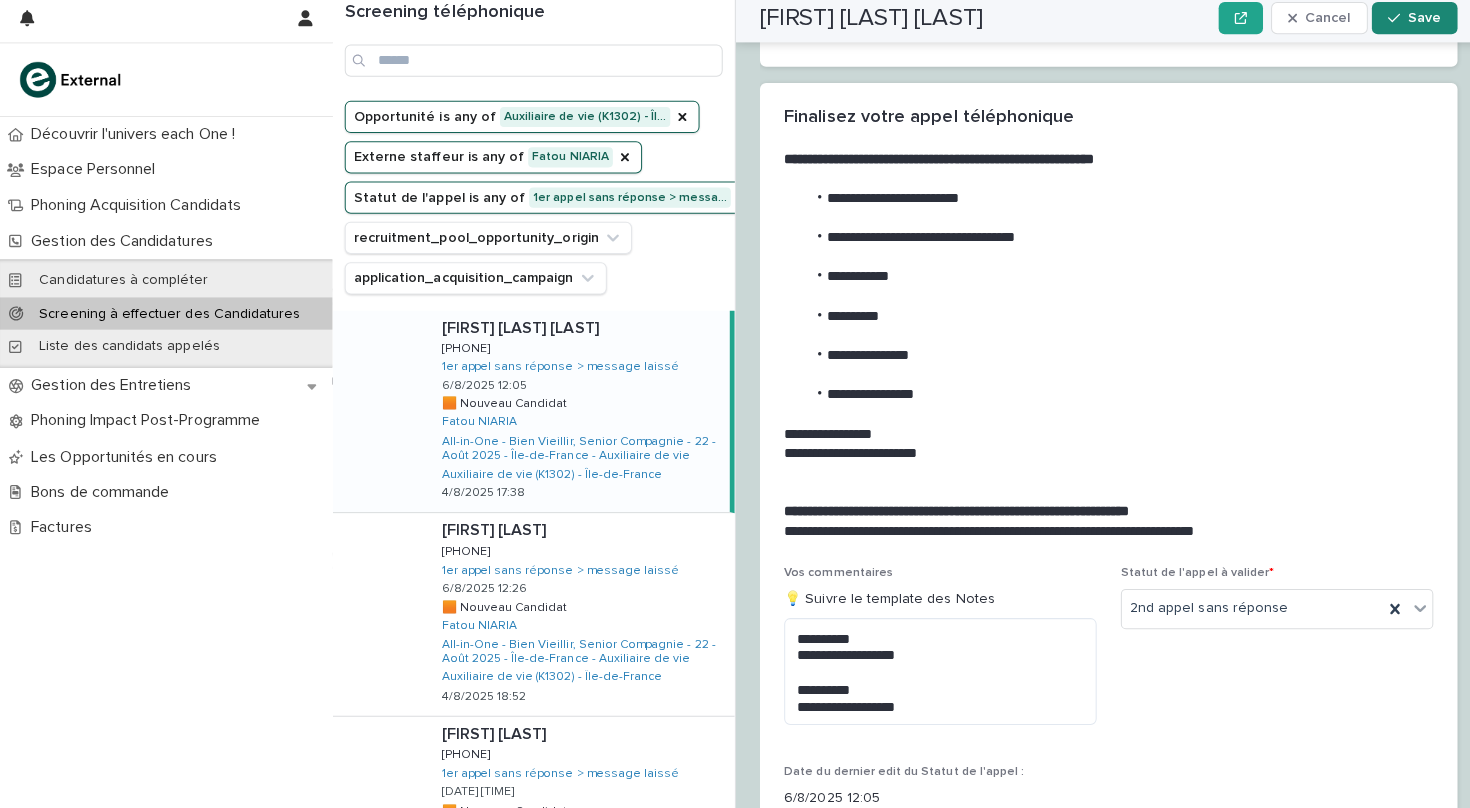click on "Save" at bounding box center (1413, 24) 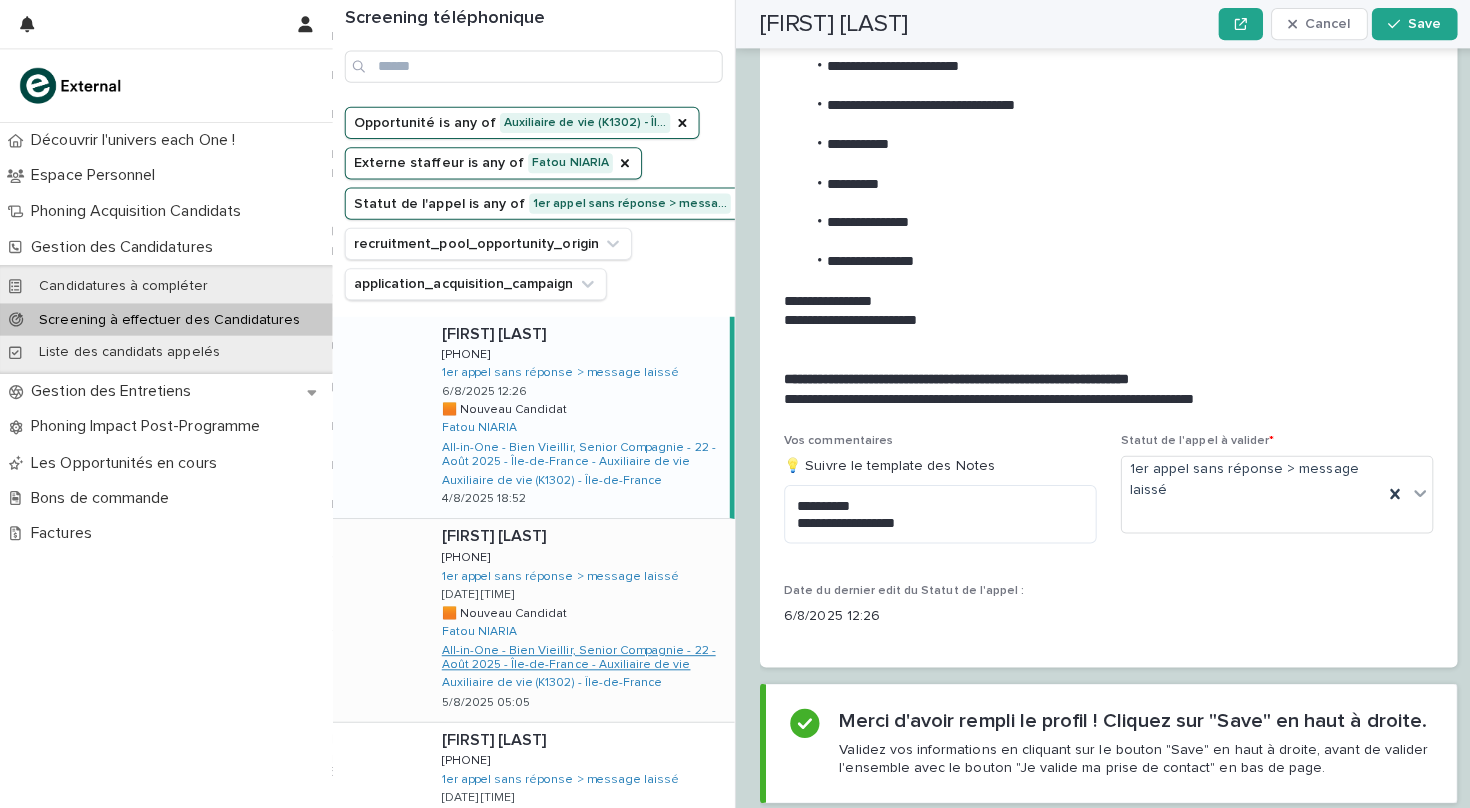 scroll, scrollTop: 0, scrollLeft: 0, axis: both 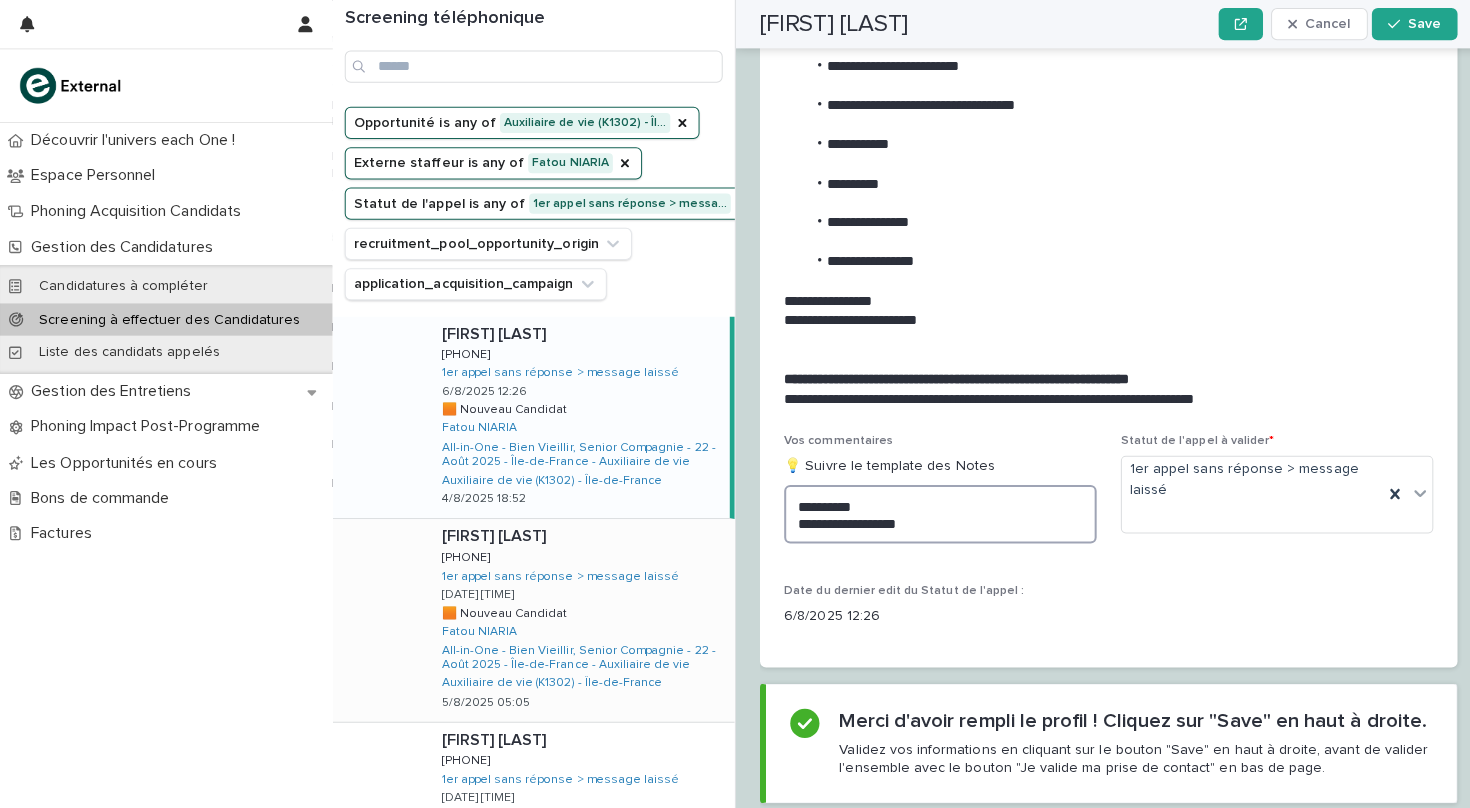 click on "**********" at bounding box center (933, 510) 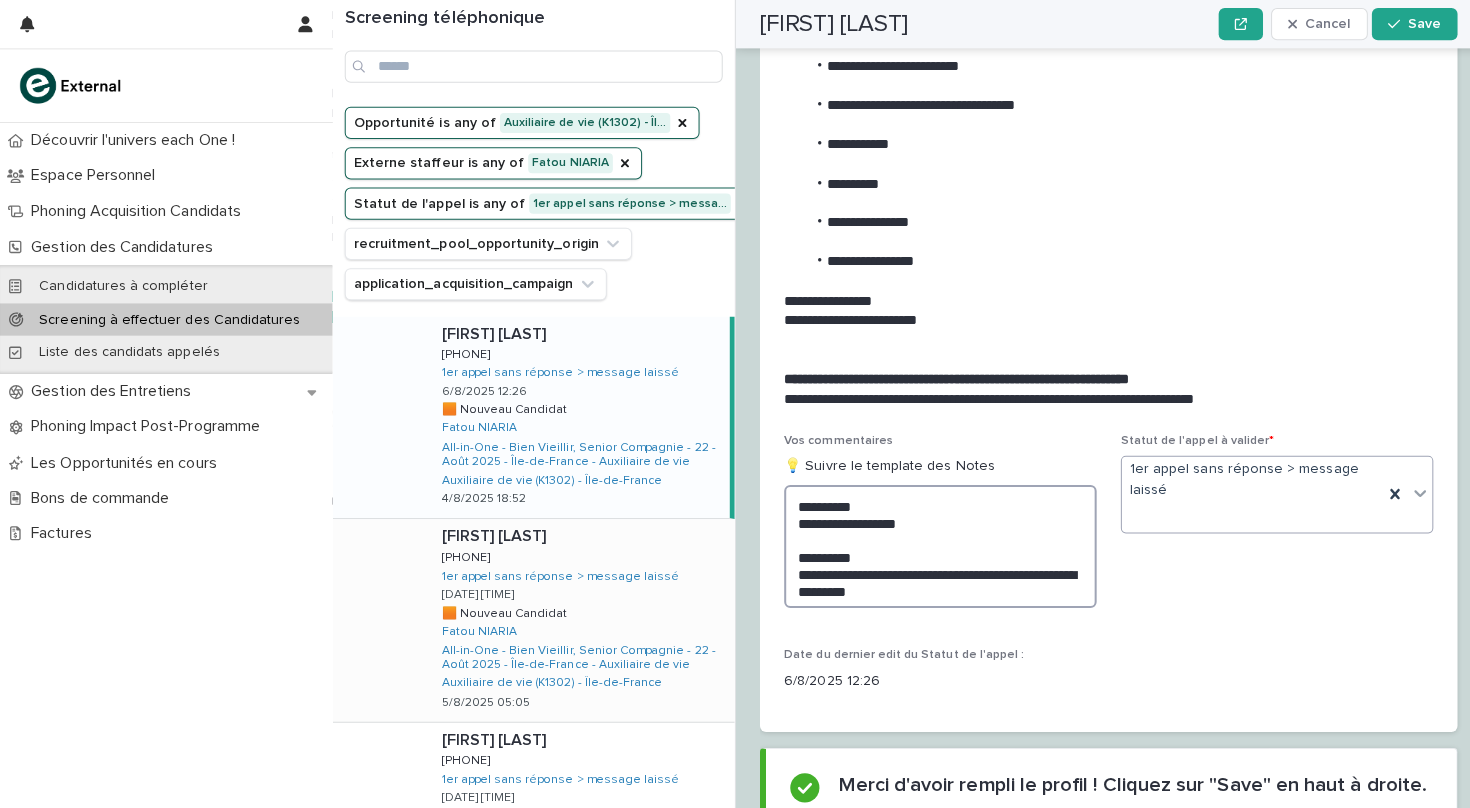 type on "**********" 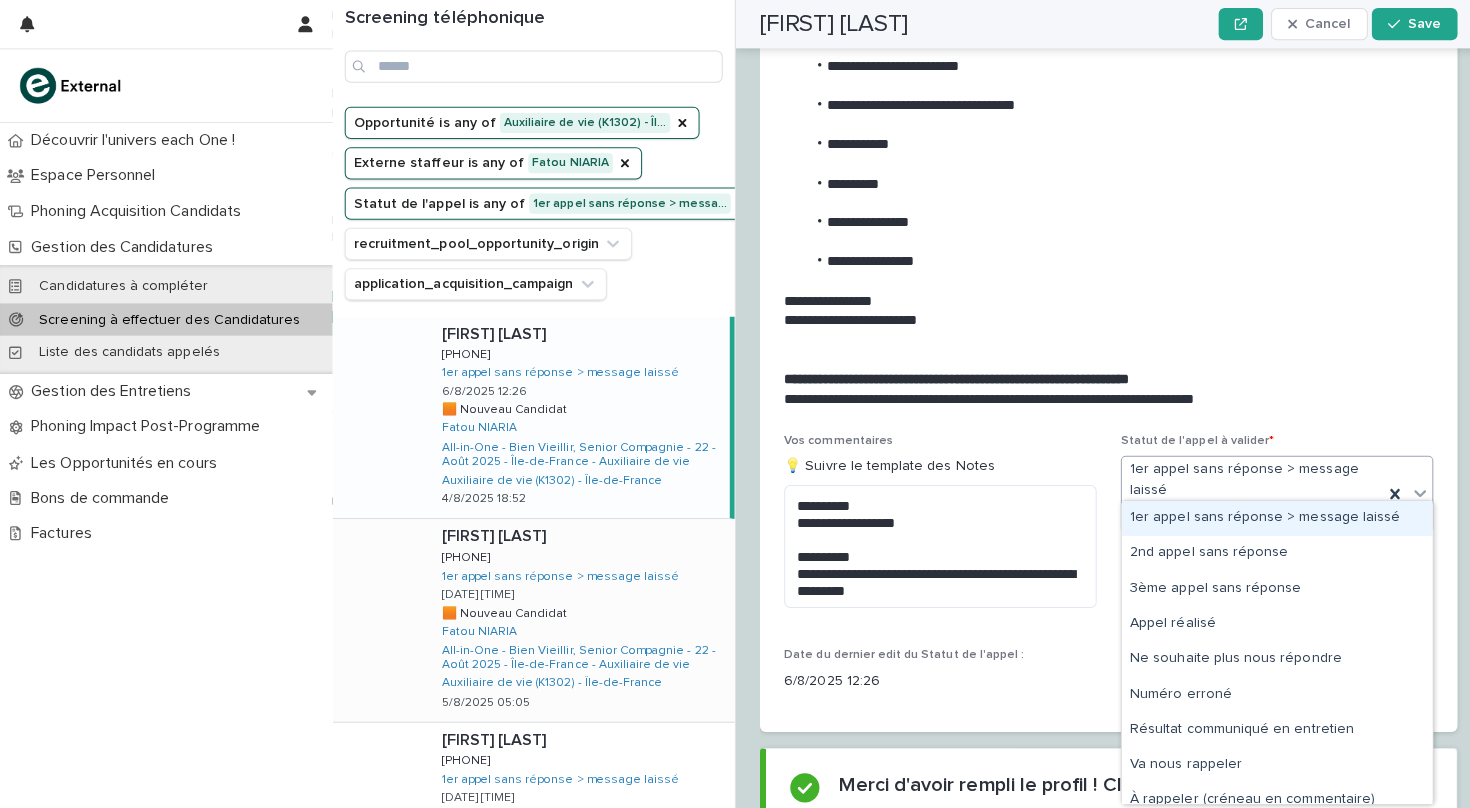 click 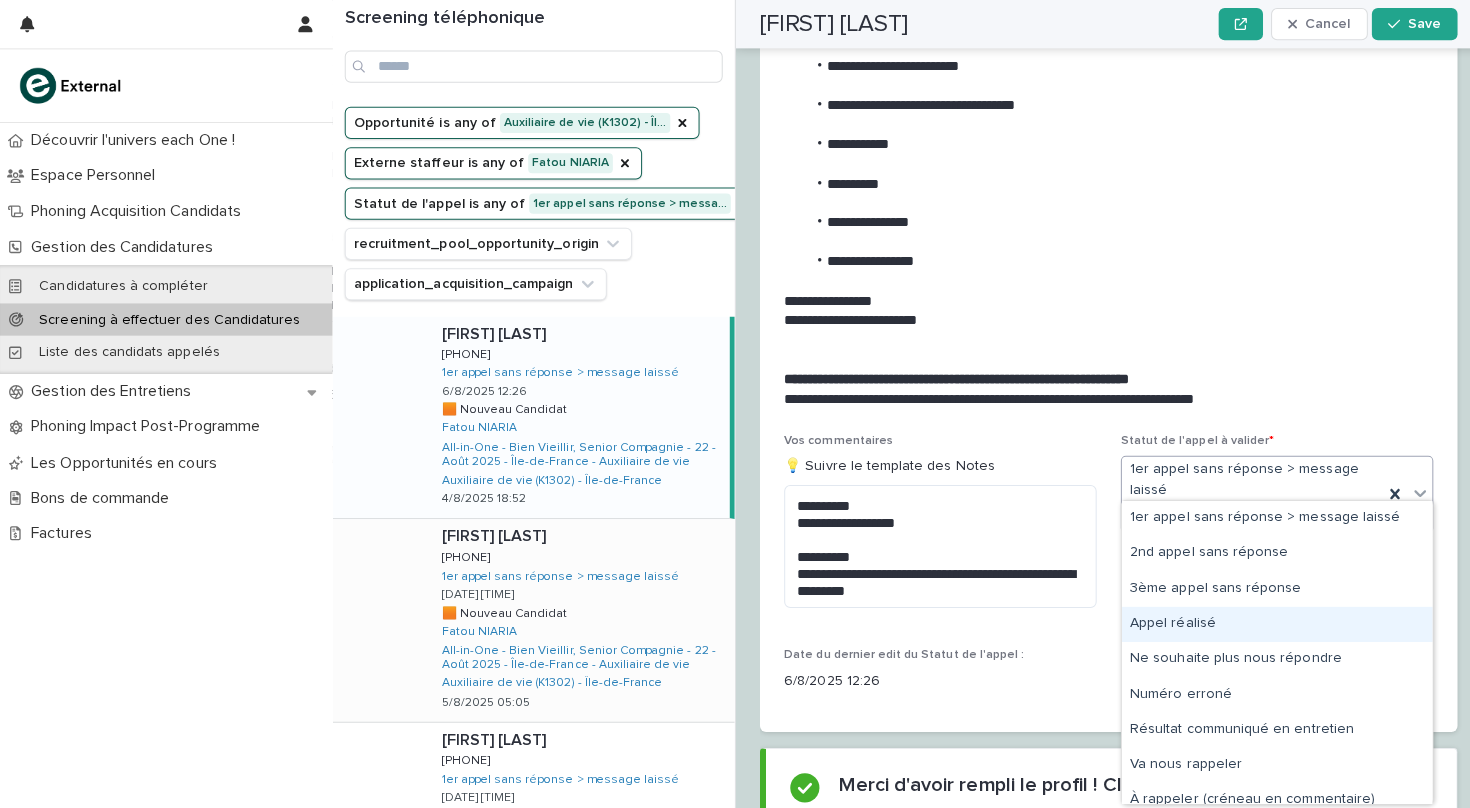 click on "Appel réalisé" at bounding box center (1267, 619) 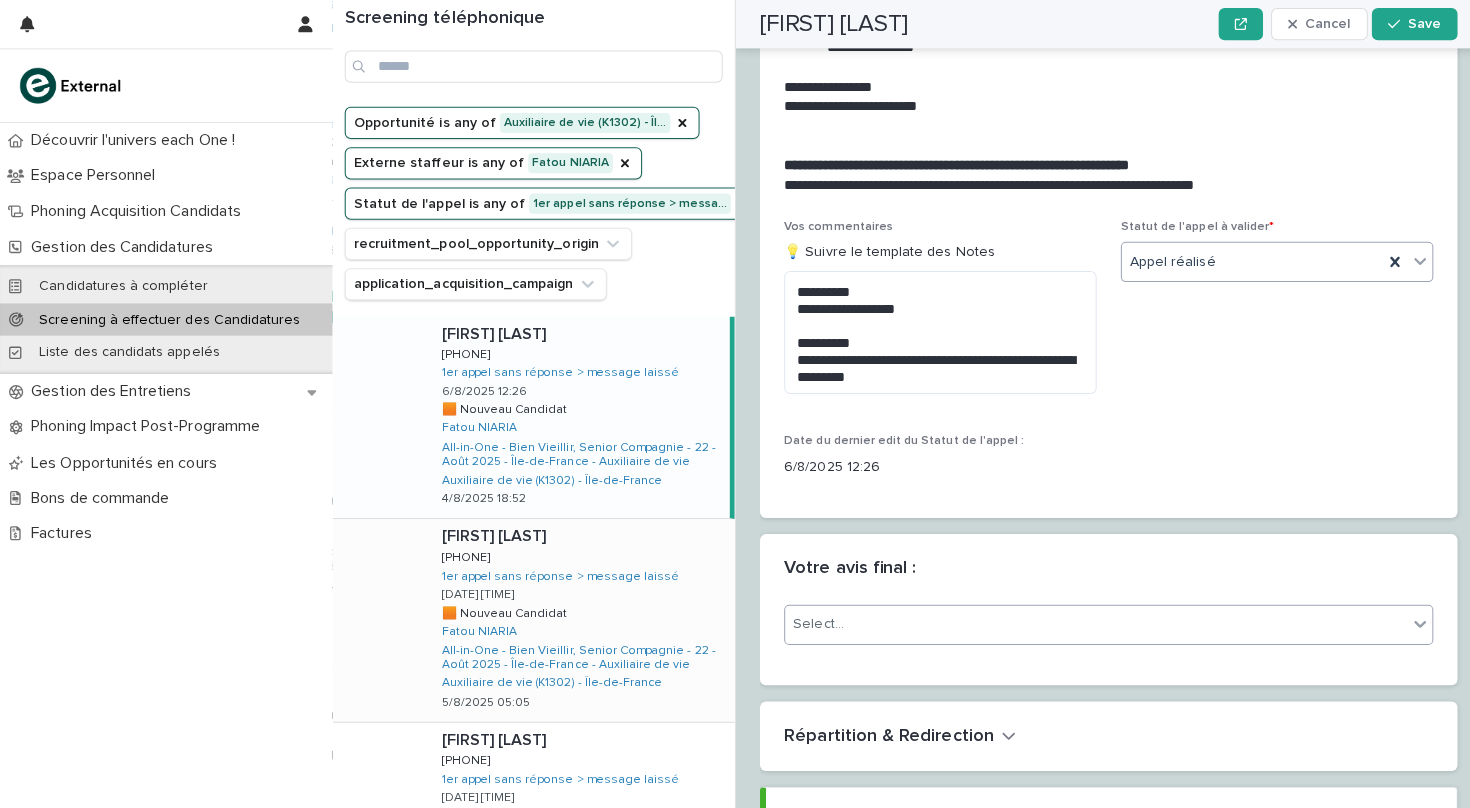 scroll, scrollTop: 2257, scrollLeft: 0, axis: vertical 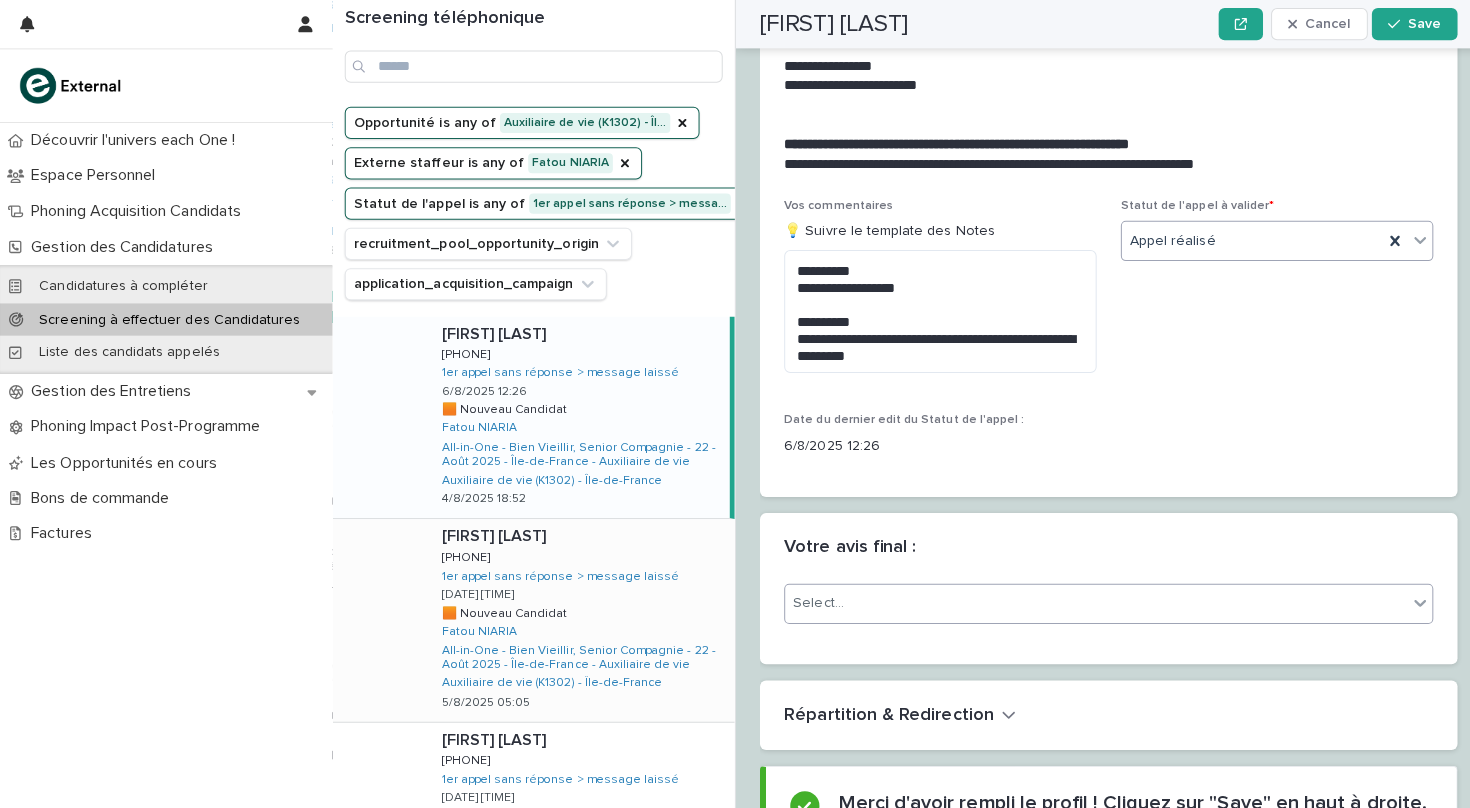 click on "Select..." at bounding box center [1087, 598] 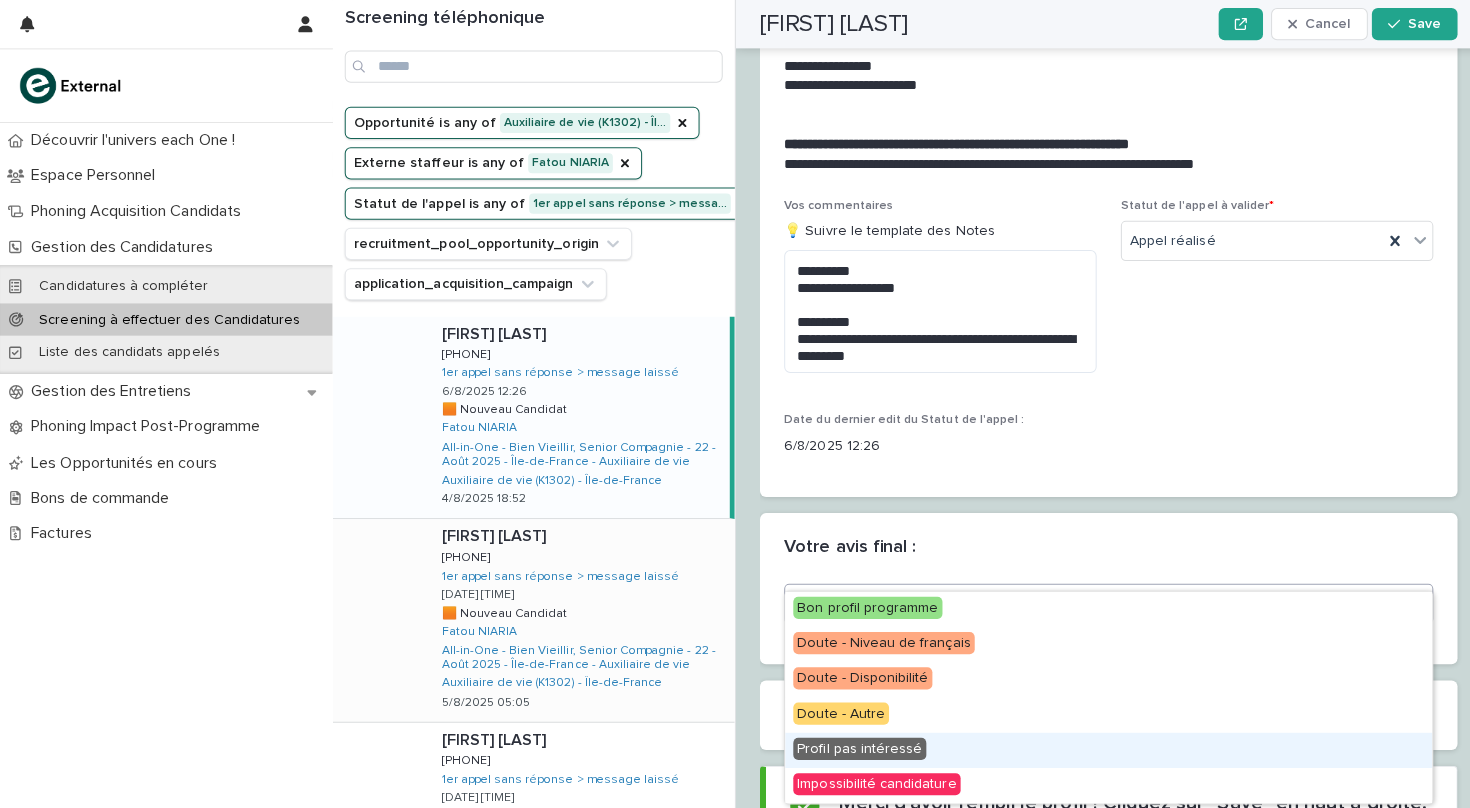 click on "Profil pas intéressé" at bounding box center (853, 743) 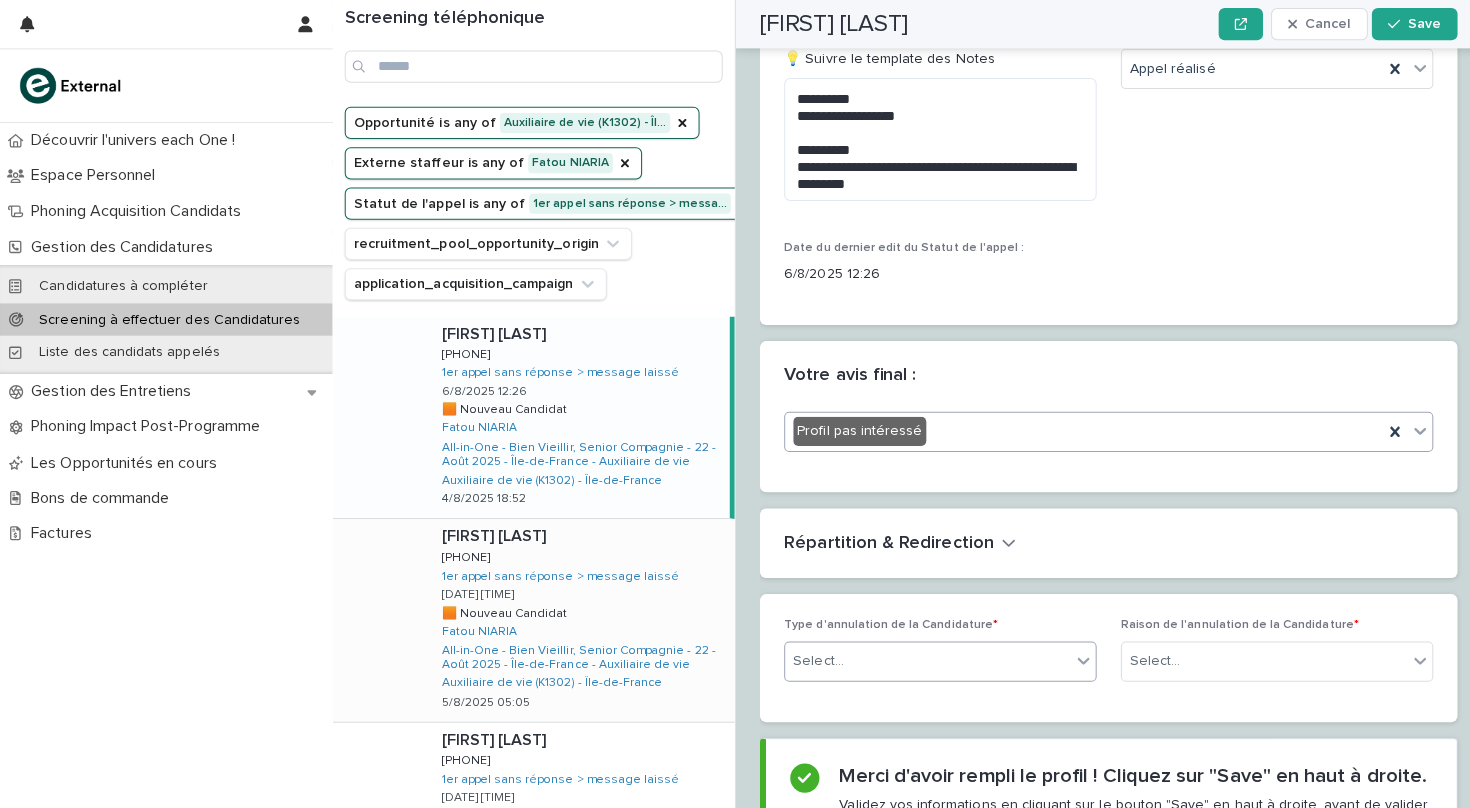 scroll, scrollTop: 2443, scrollLeft: 0, axis: vertical 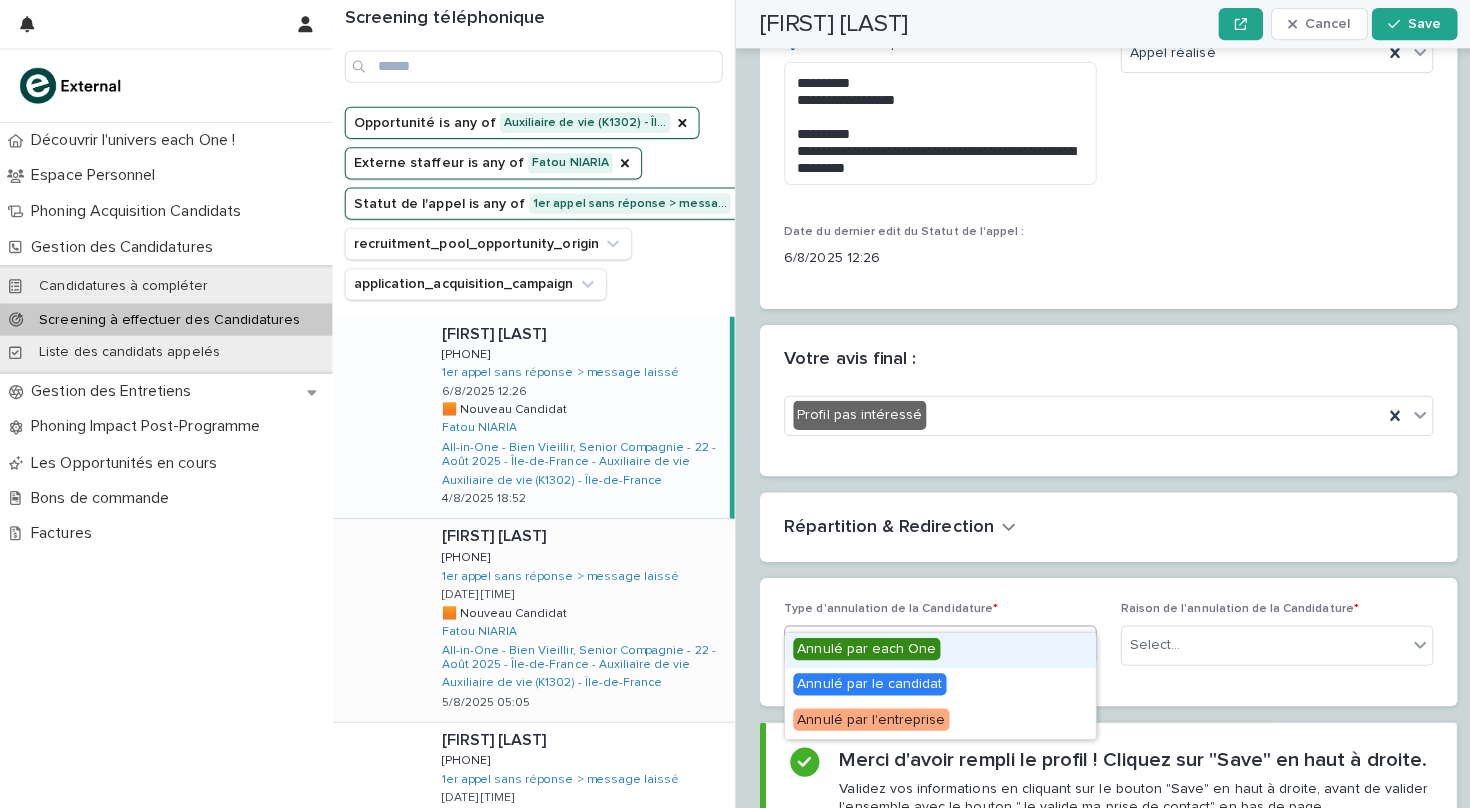 click on "Select..." at bounding box center [920, 640] 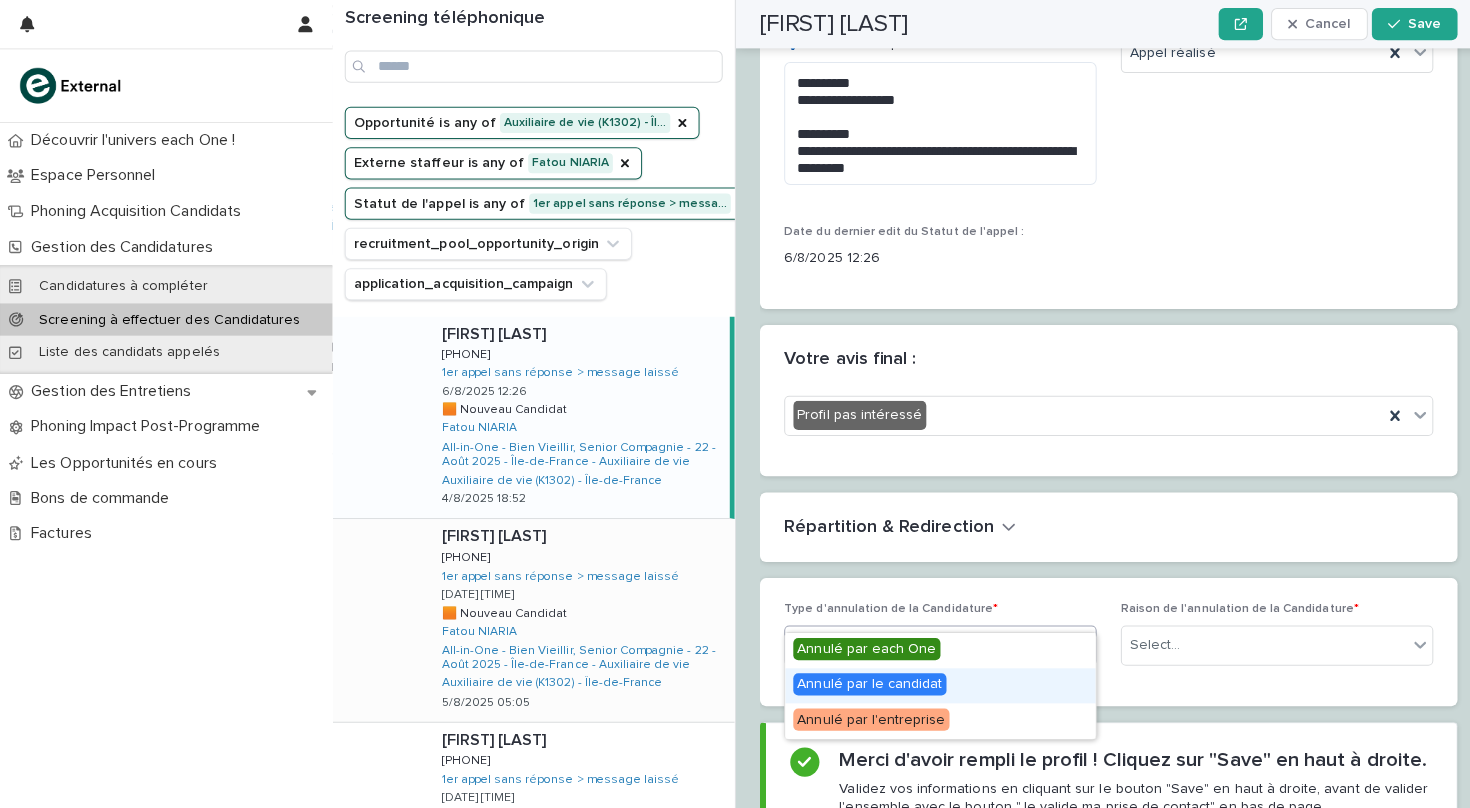 click on "Annulé par le candidat" at bounding box center [863, 679] 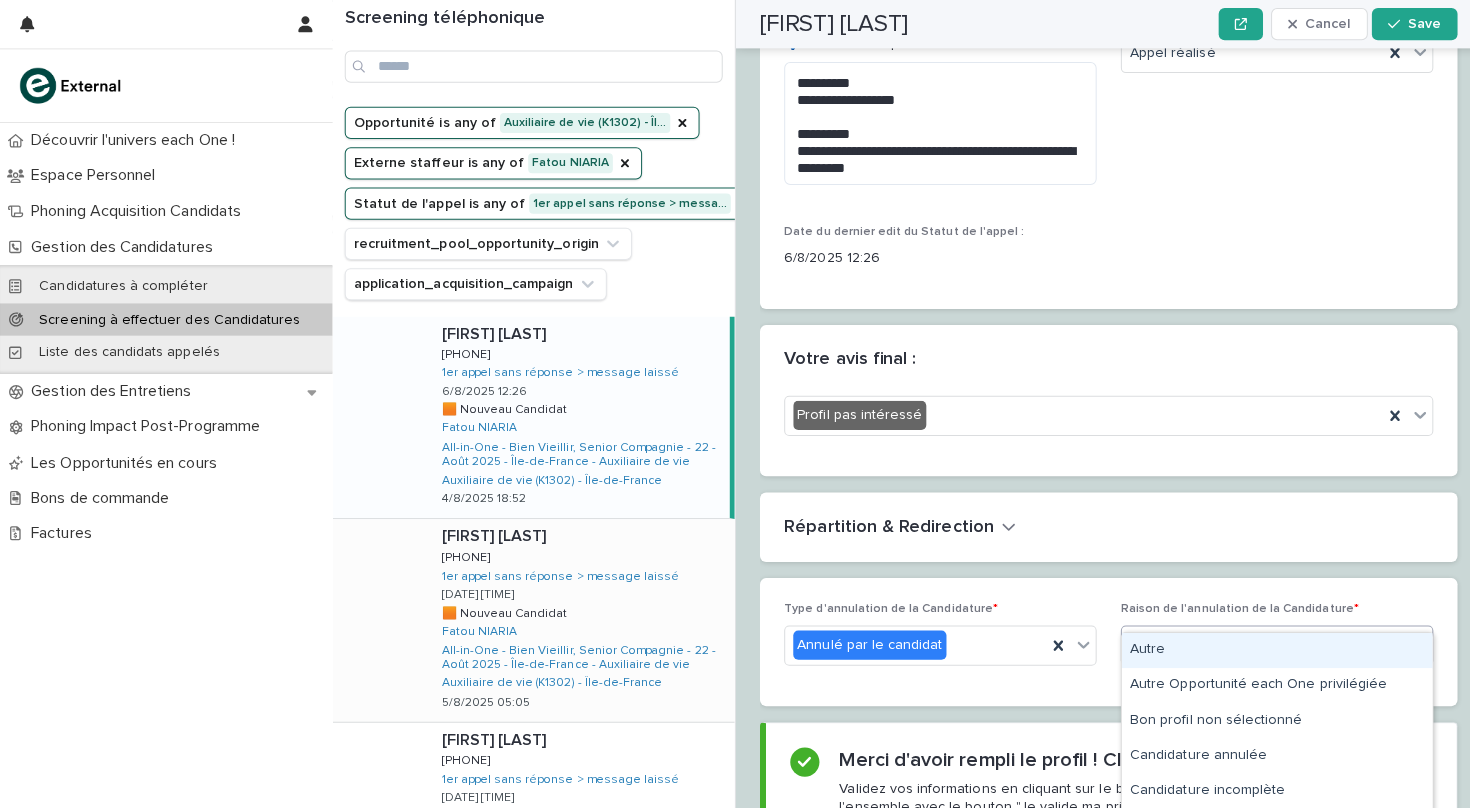 click on "Select..." at bounding box center [1254, 640] 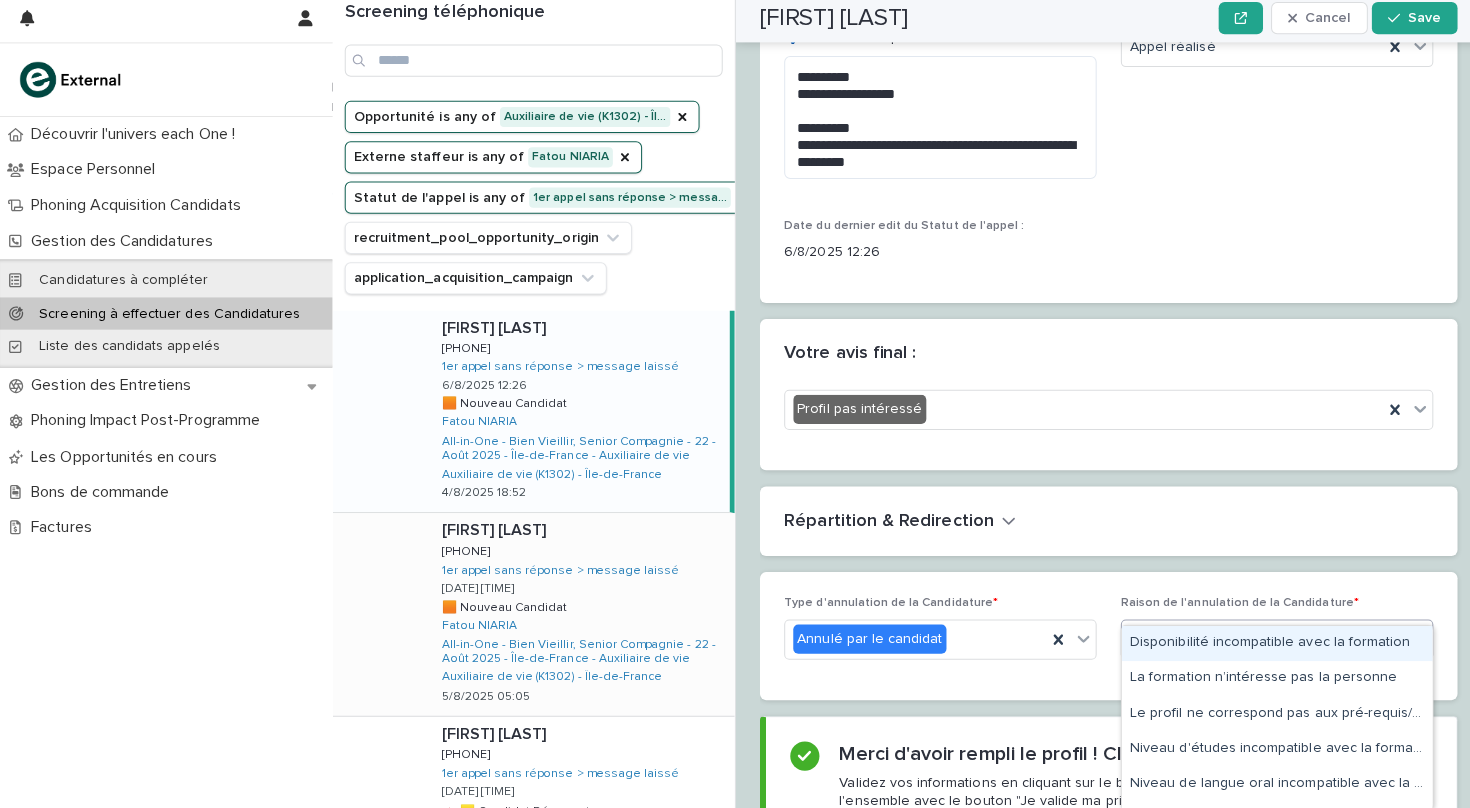 type on "***" 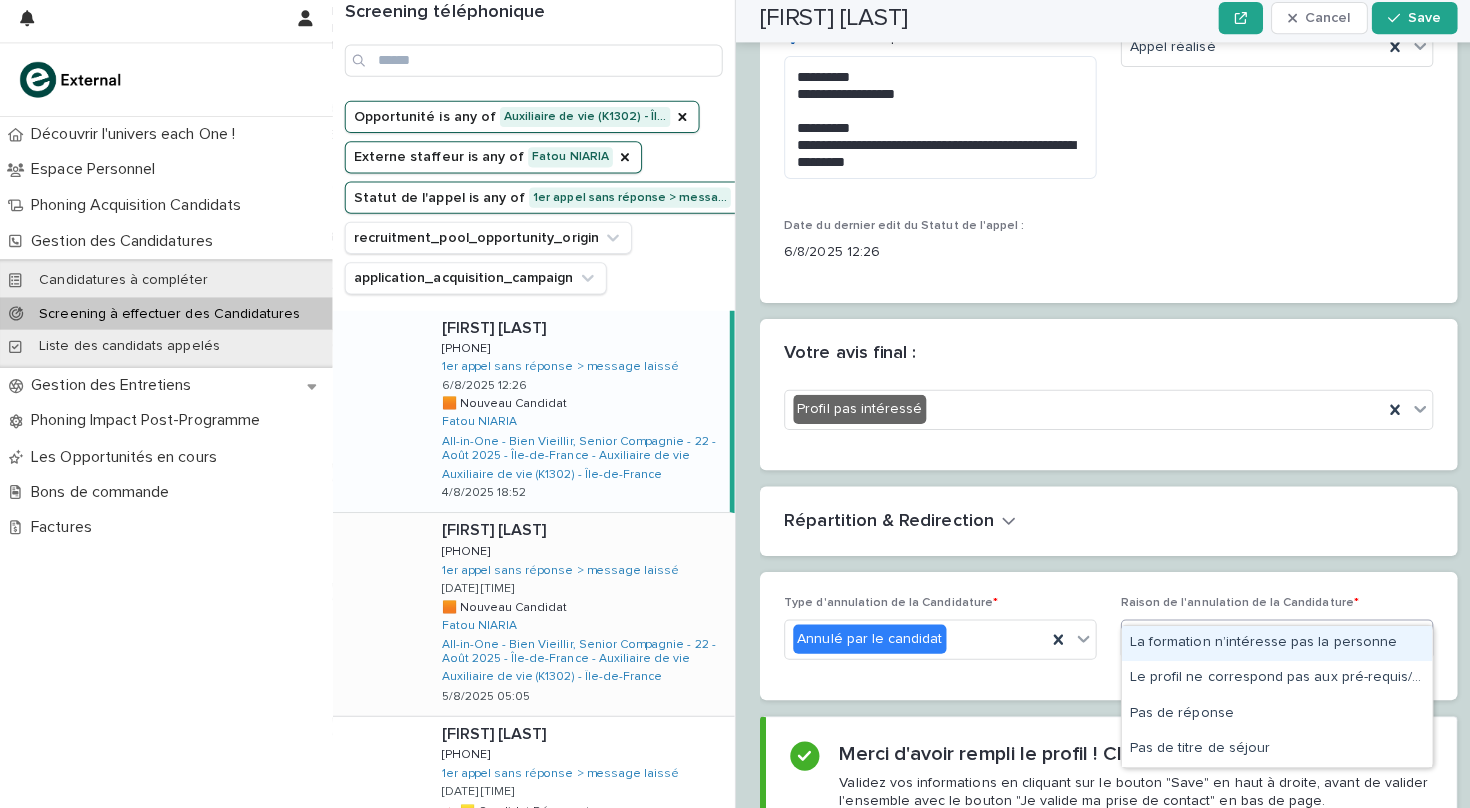 click on "La formation n’intéresse pas la personne" at bounding box center (1267, 644) 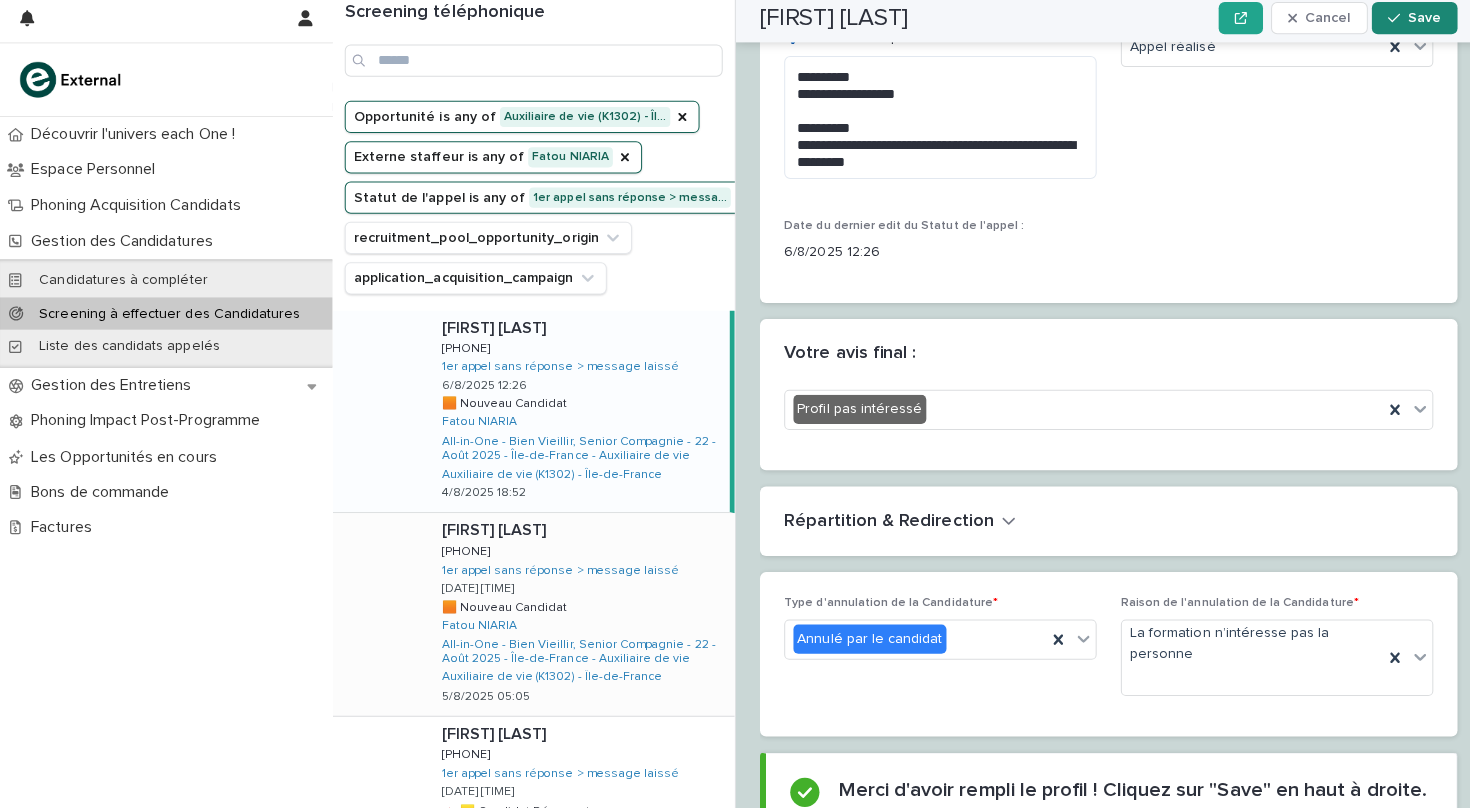 click on "Save" at bounding box center [1413, 24] 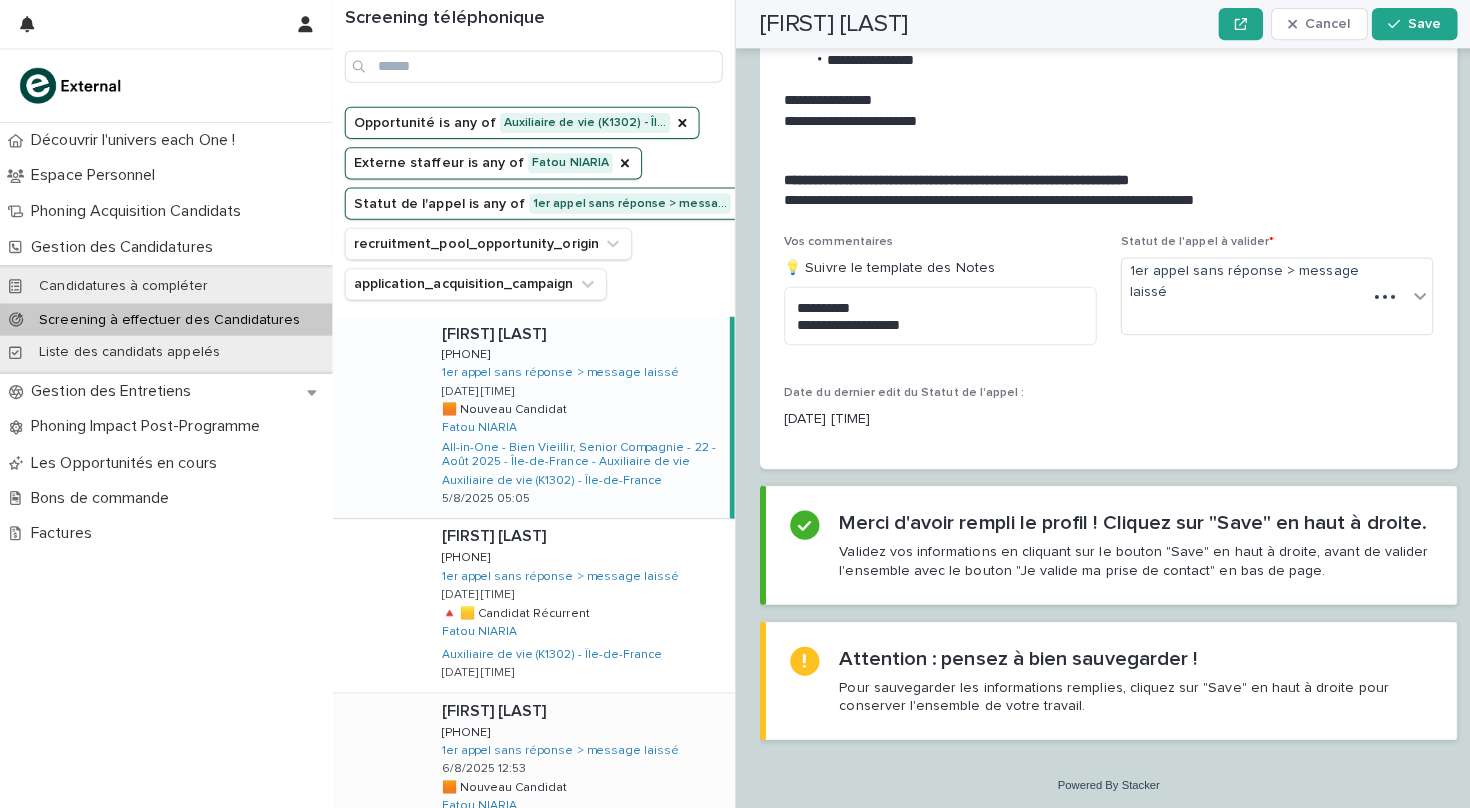 scroll, scrollTop: 356, scrollLeft: 0, axis: vertical 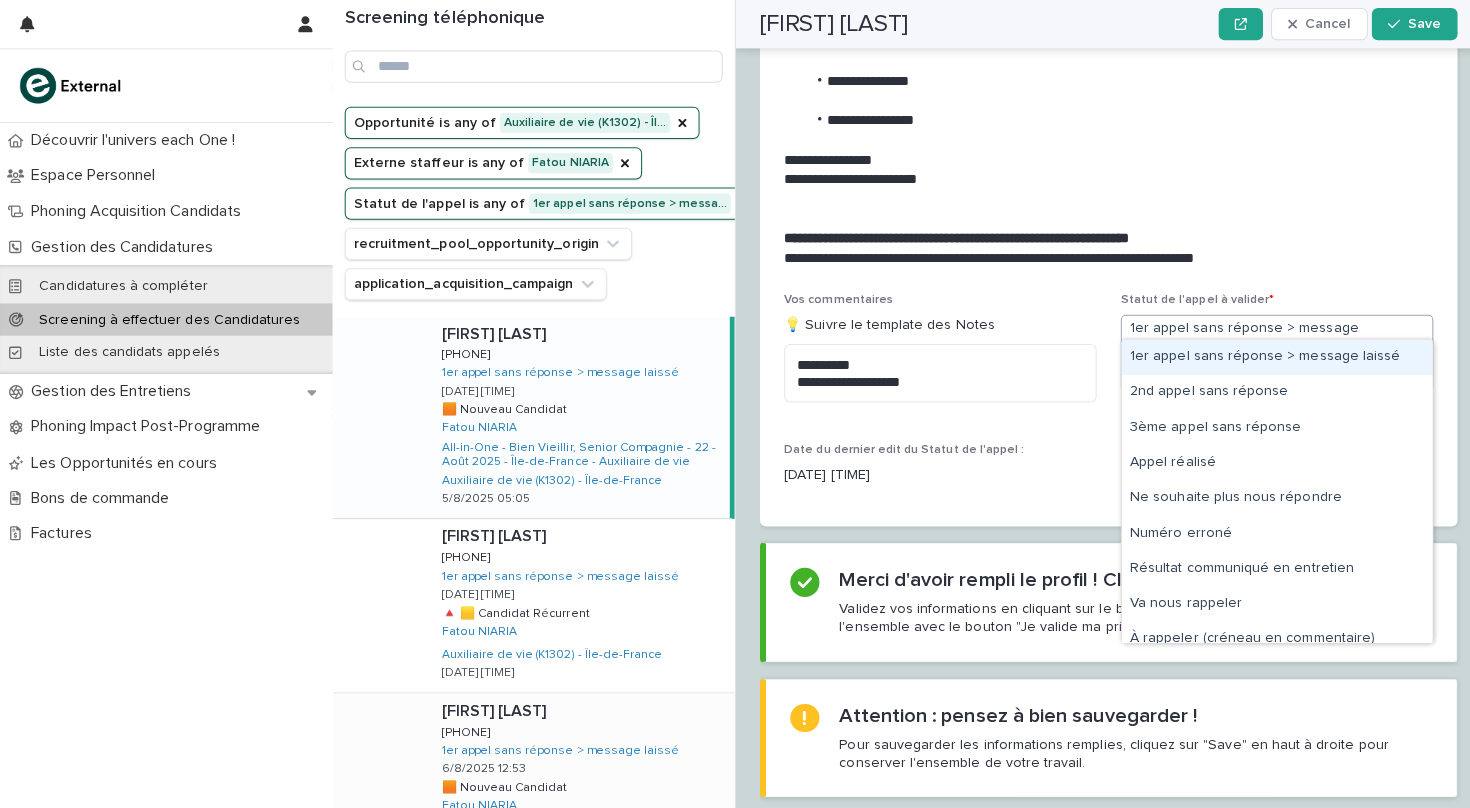 click 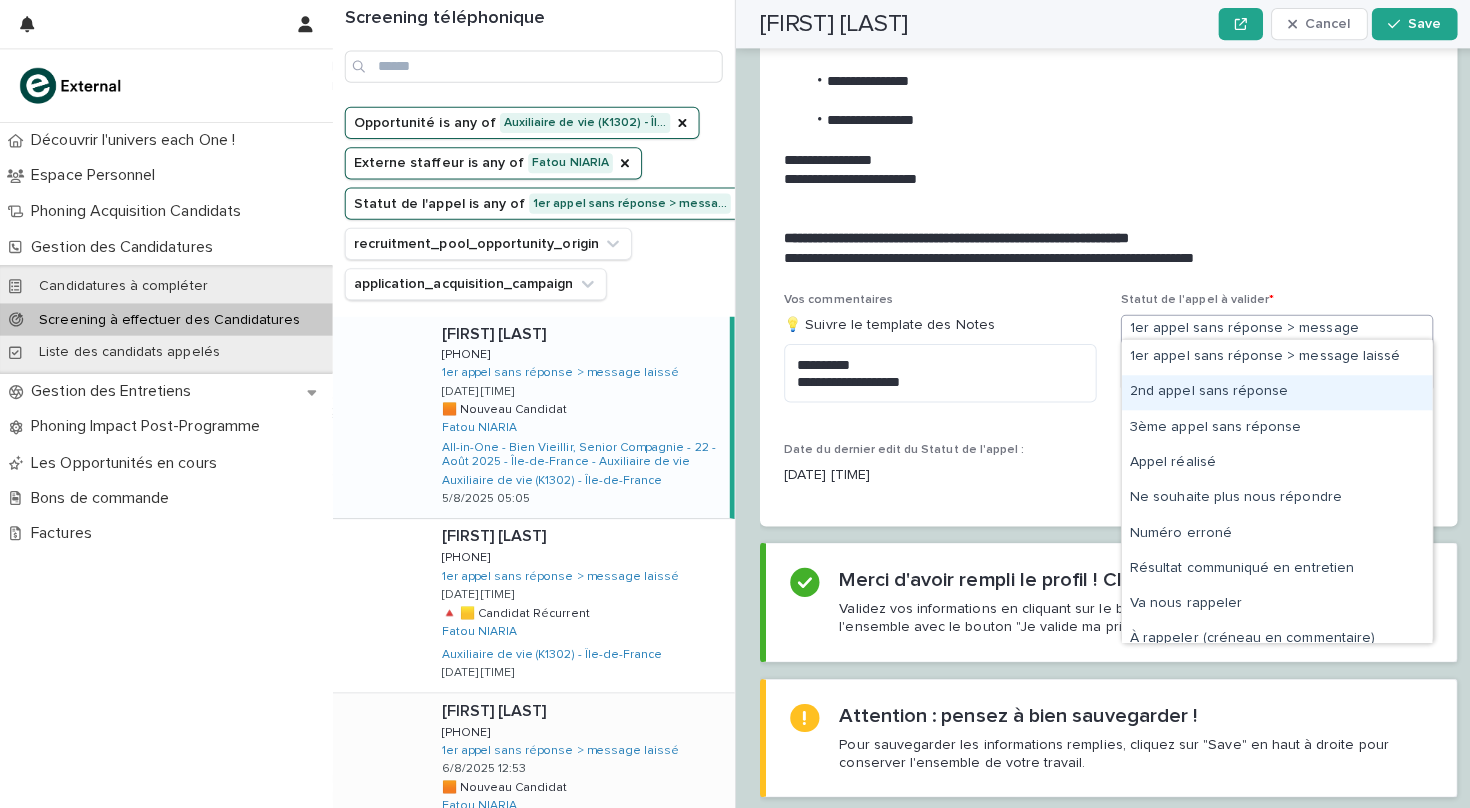 click on "2nd appel sans réponse" at bounding box center [1267, 389] 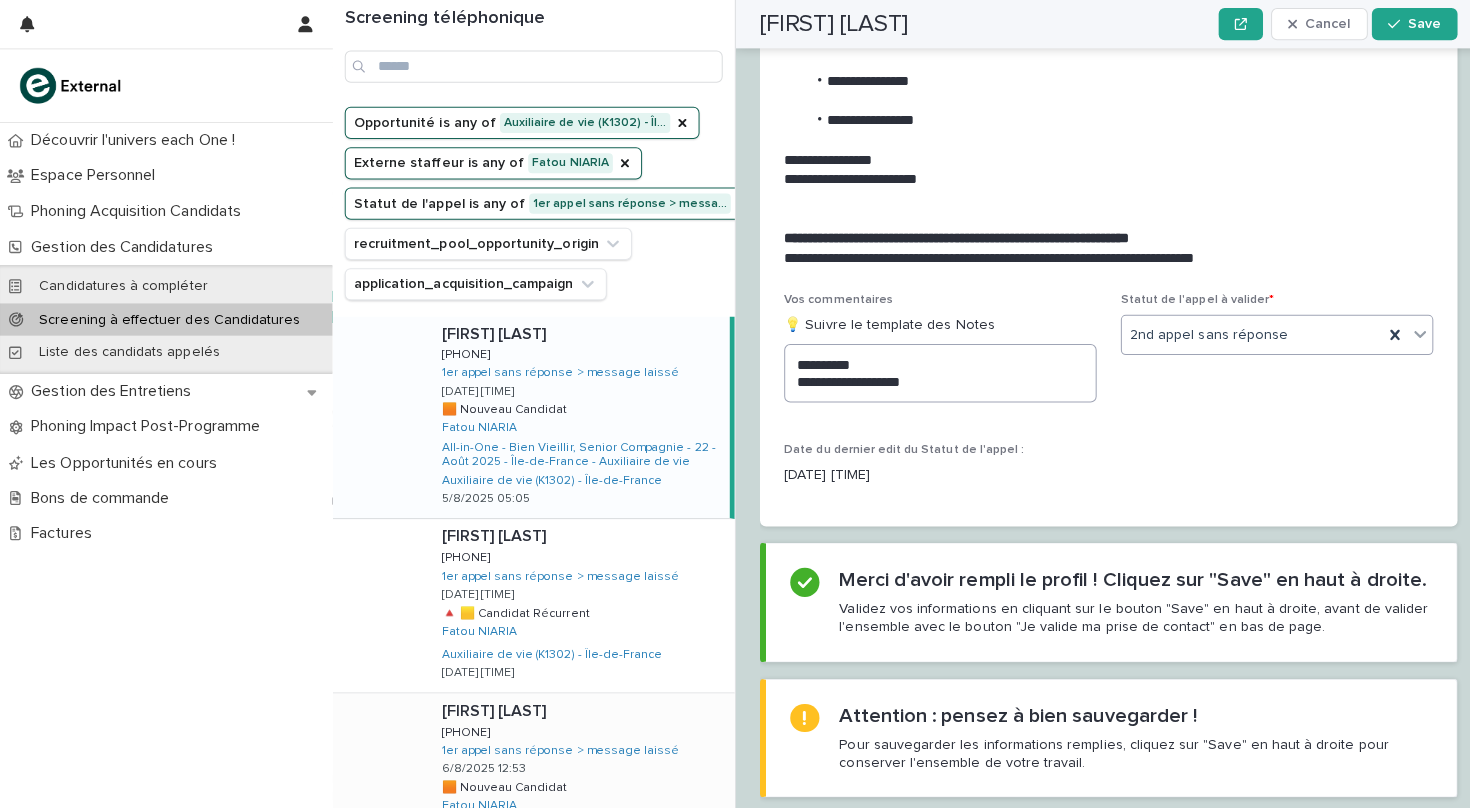 scroll, scrollTop: 2164, scrollLeft: 0, axis: vertical 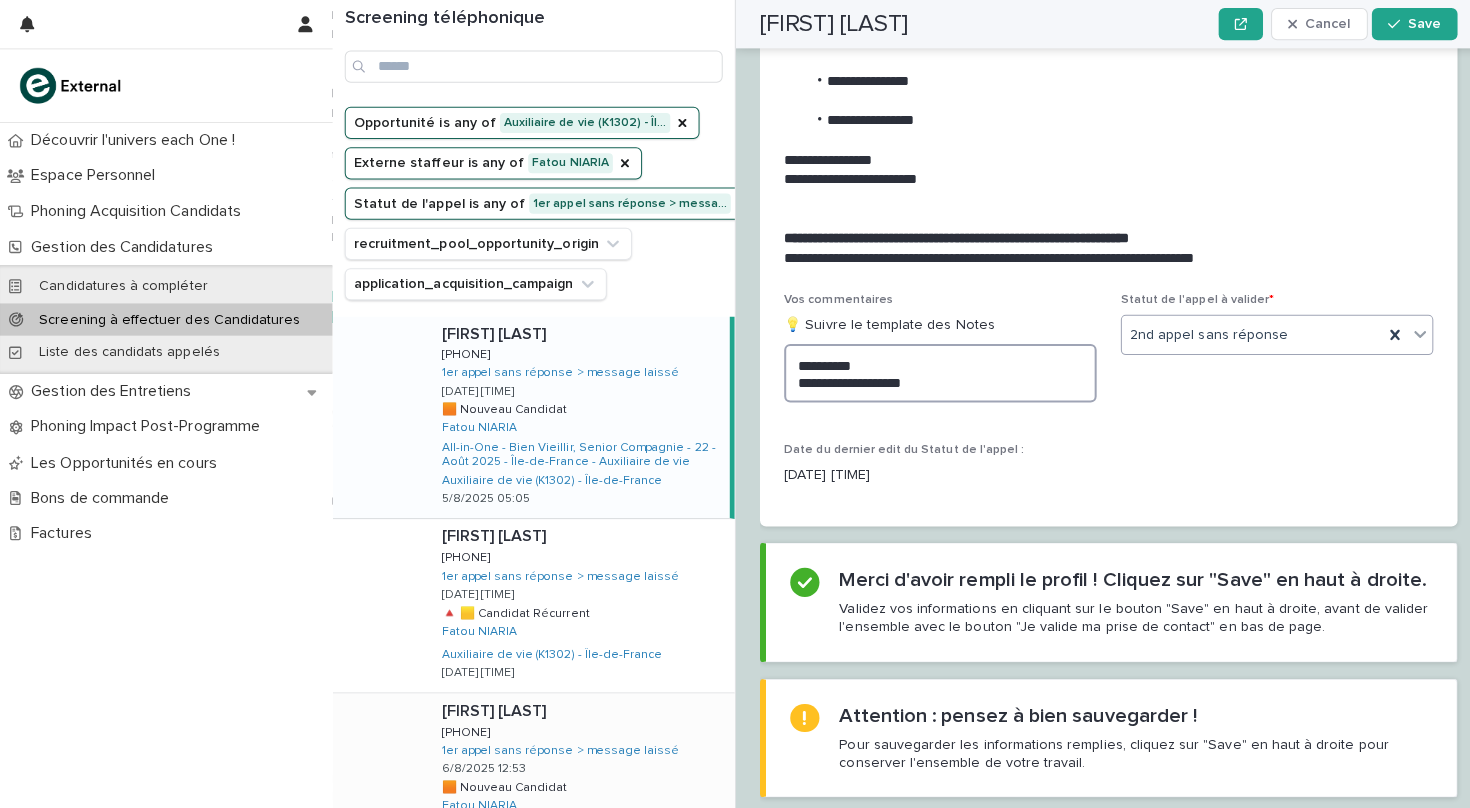 click on "**********" at bounding box center (933, 370) 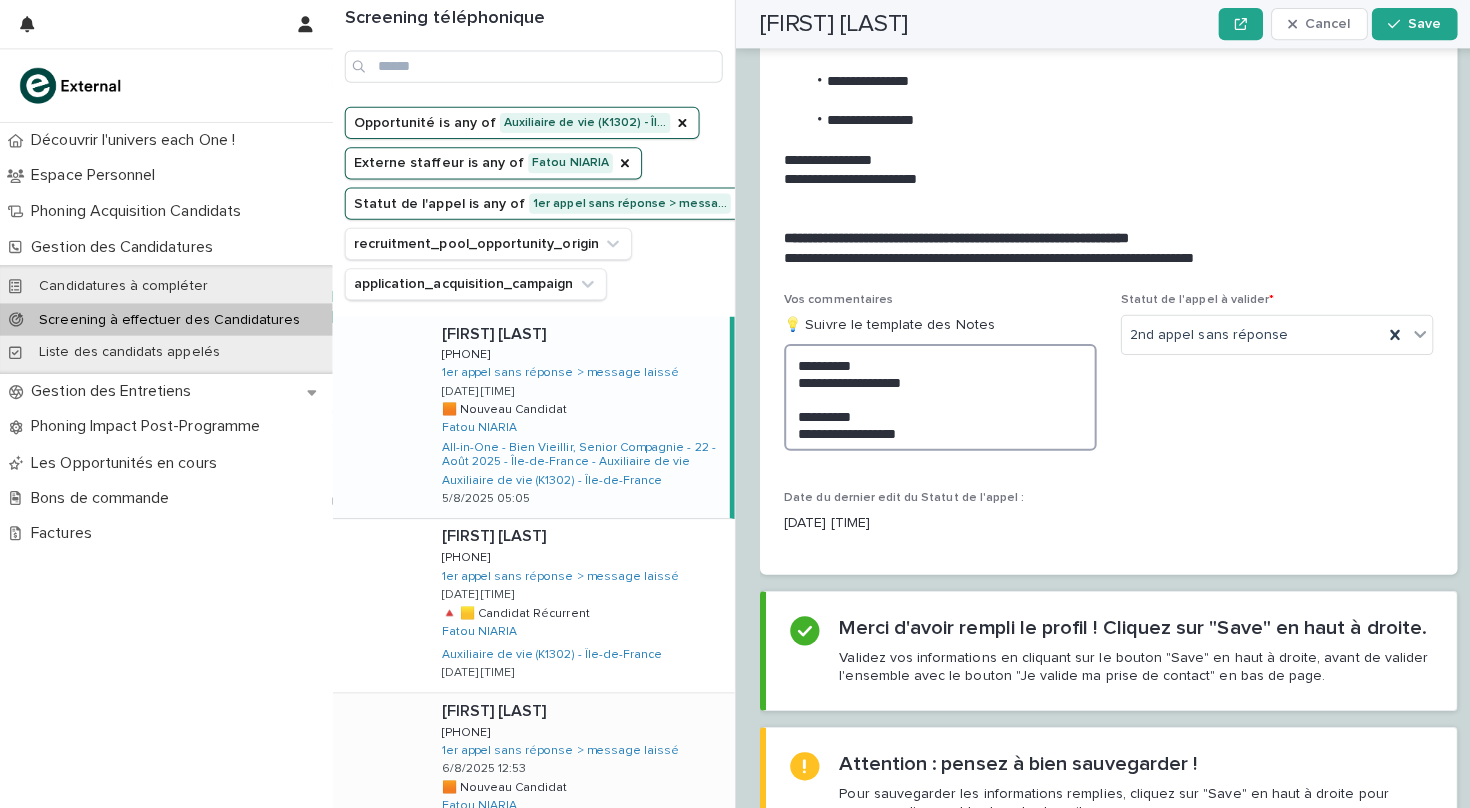 scroll, scrollTop: 2164, scrollLeft: 0, axis: vertical 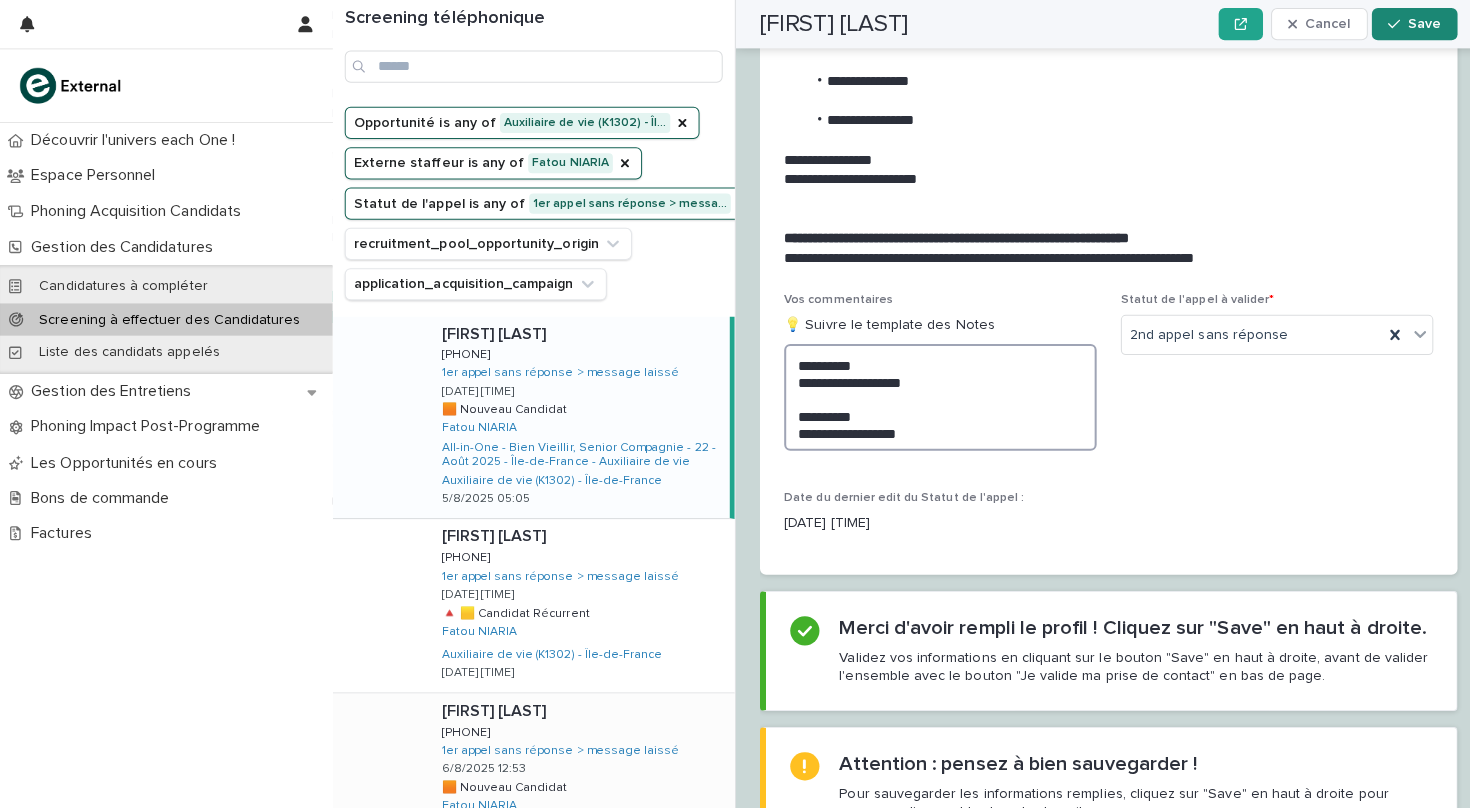 type on "**********" 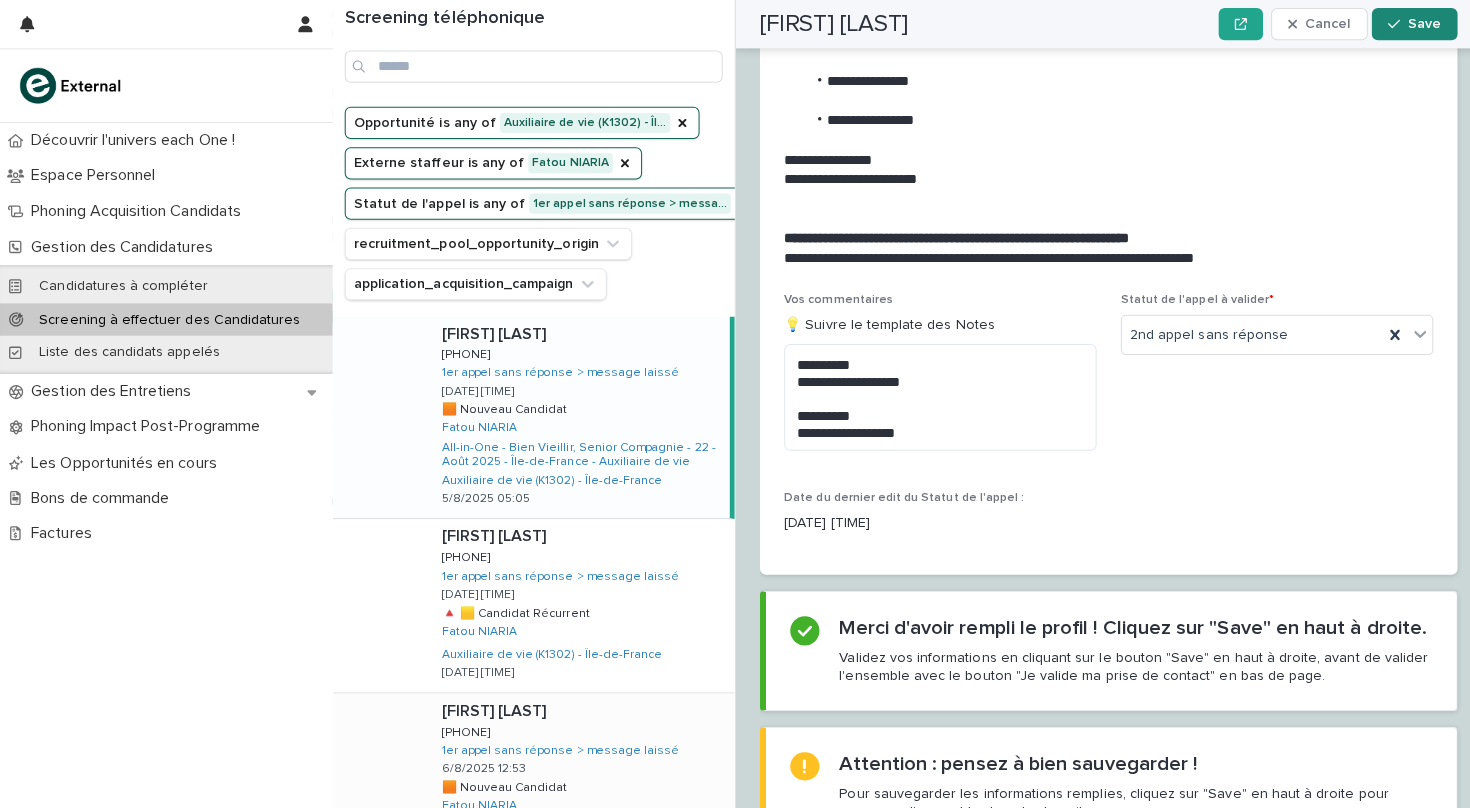 click on "Save" at bounding box center (1413, 24) 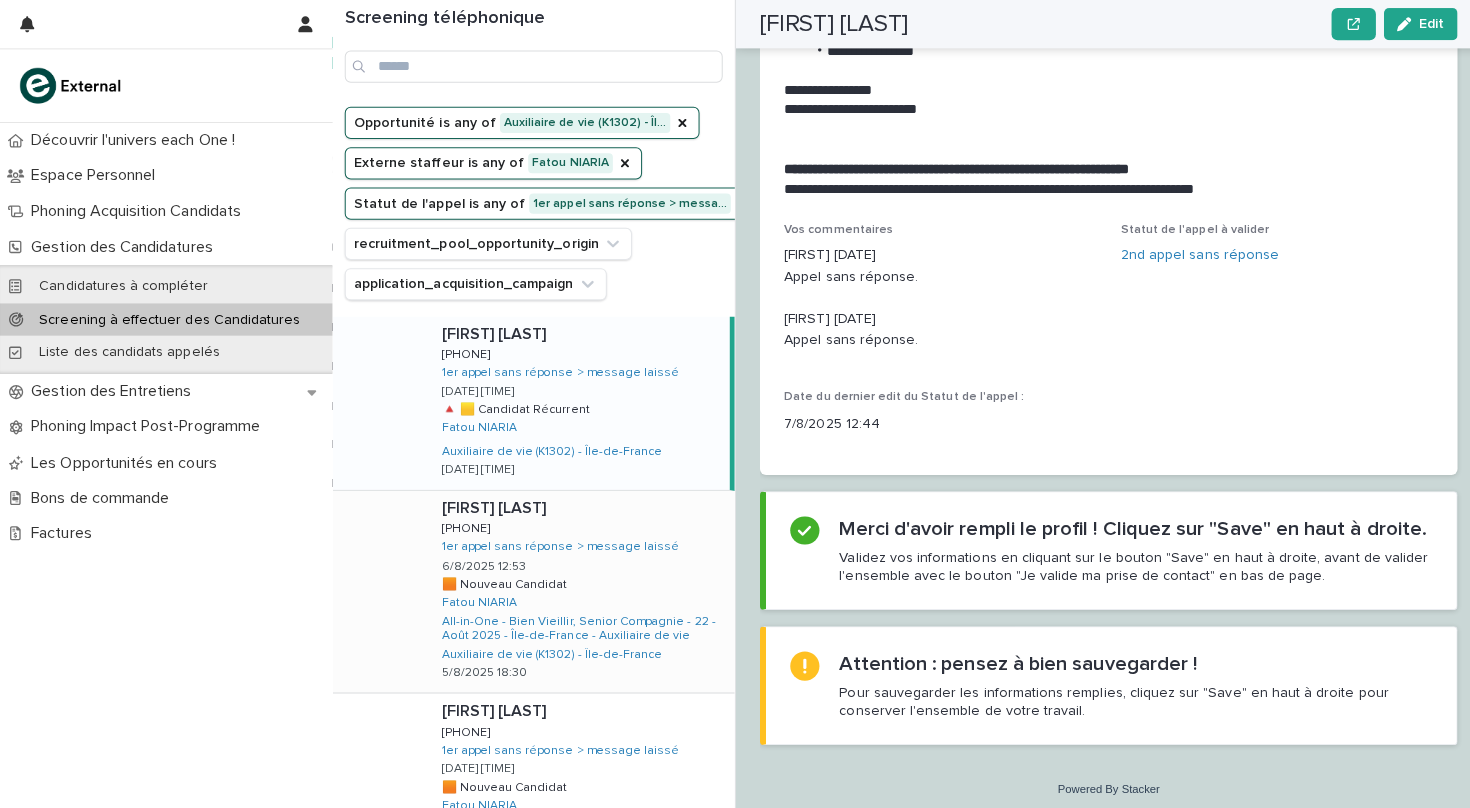 scroll, scrollTop: 2110, scrollLeft: 0, axis: vertical 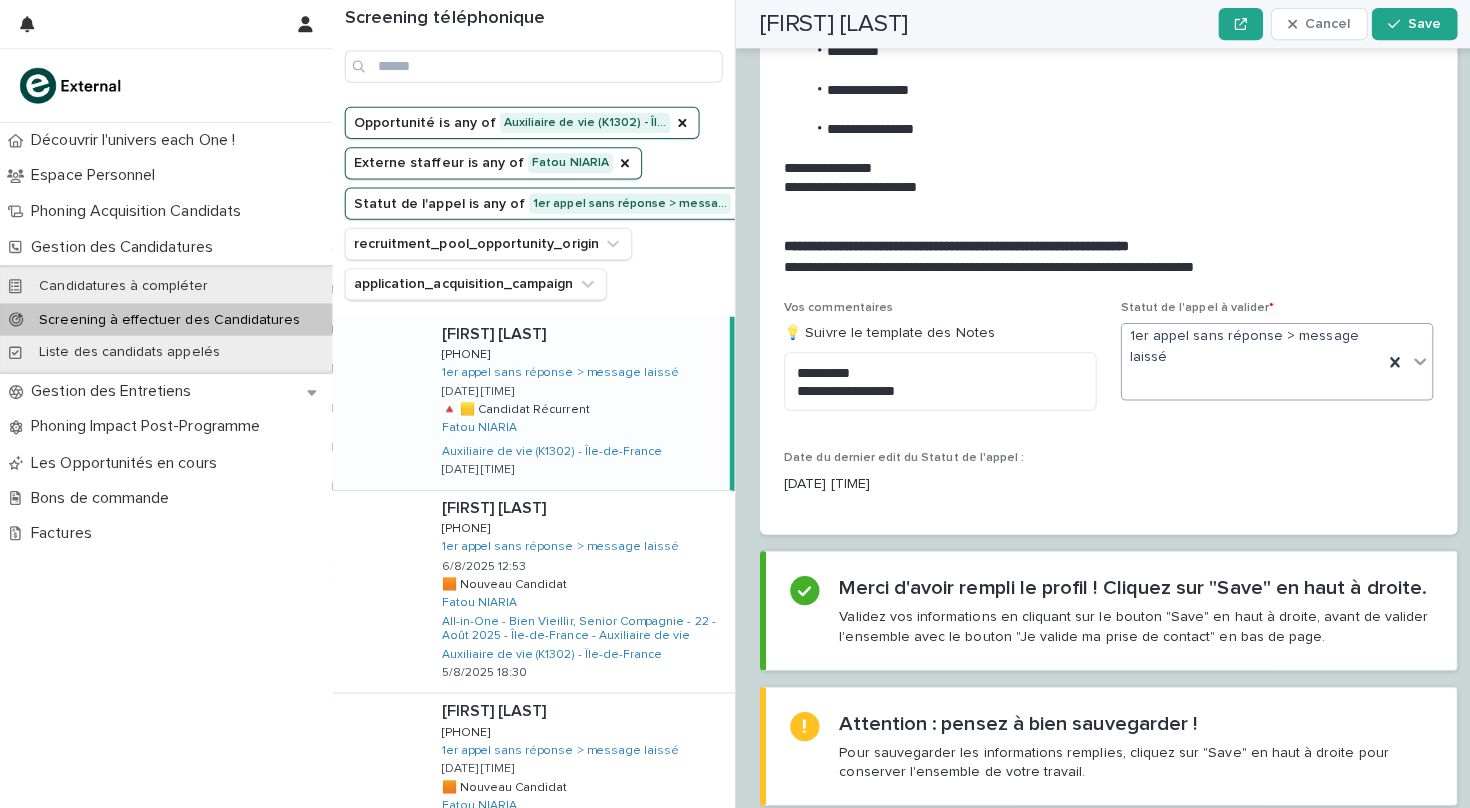 click 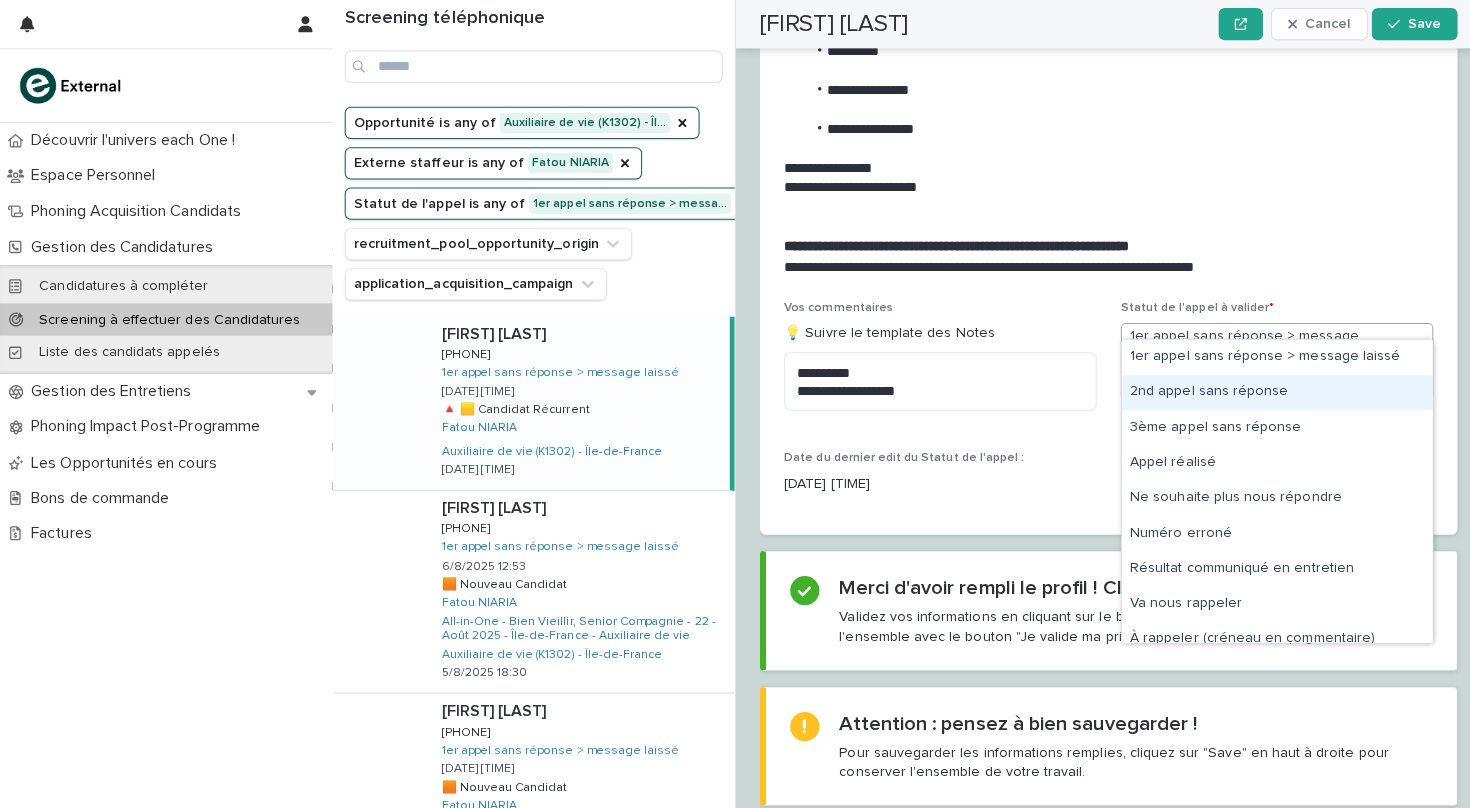 click on "2nd appel sans réponse" at bounding box center (1267, 389) 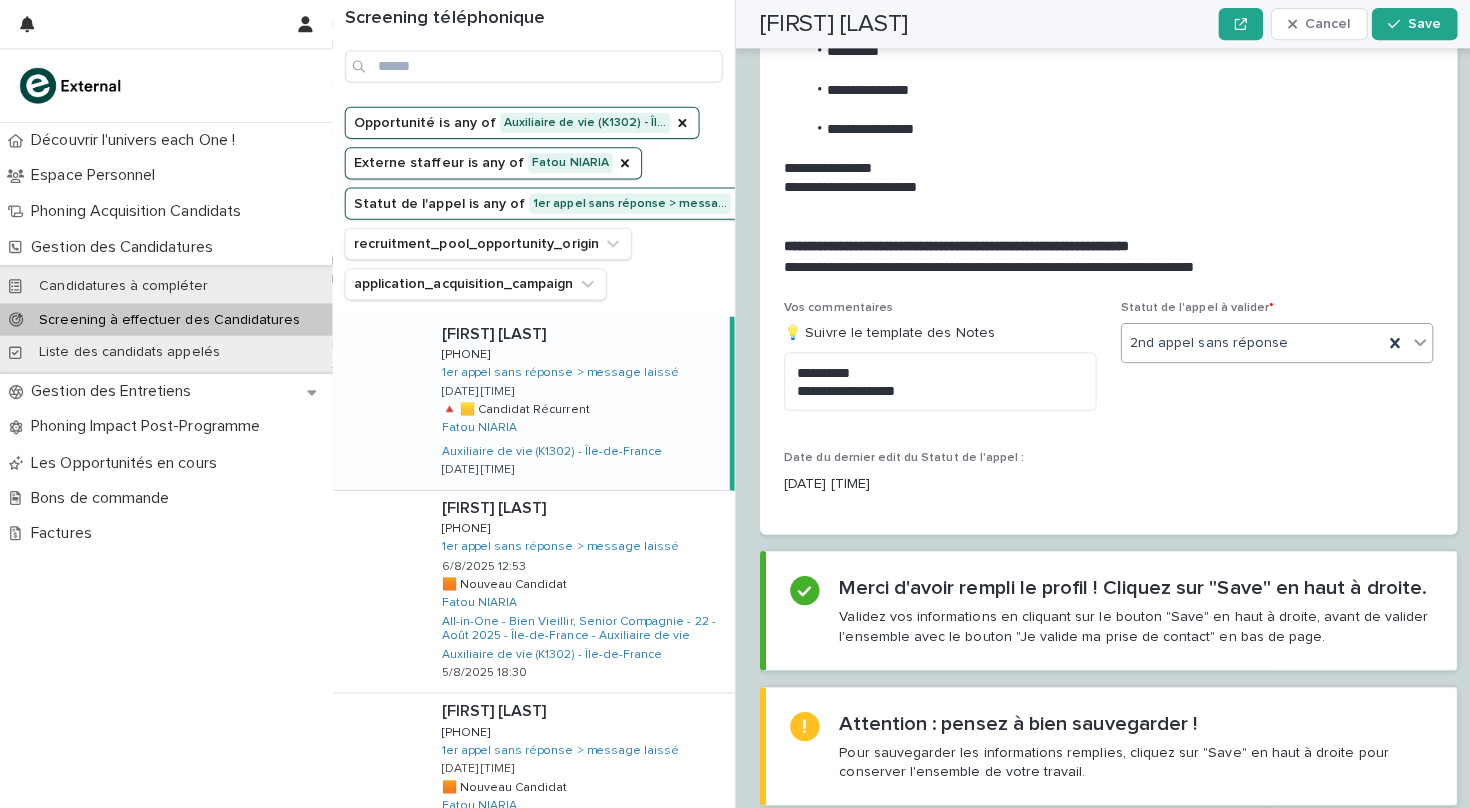 scroll, scrollTop: 2682, scrollLeft: 0, axis: vertical 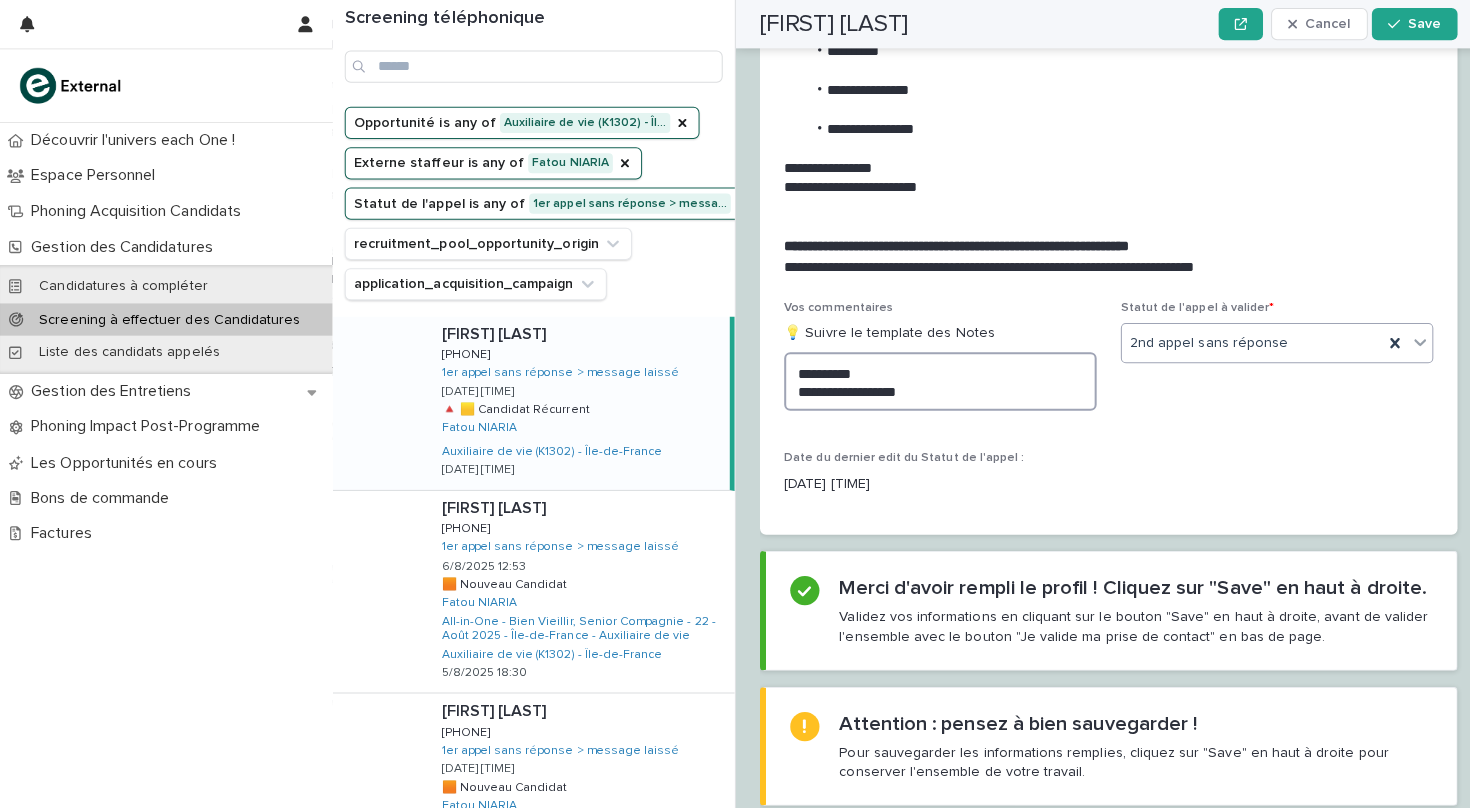 click on "**********" at bounding box center [933, 378] 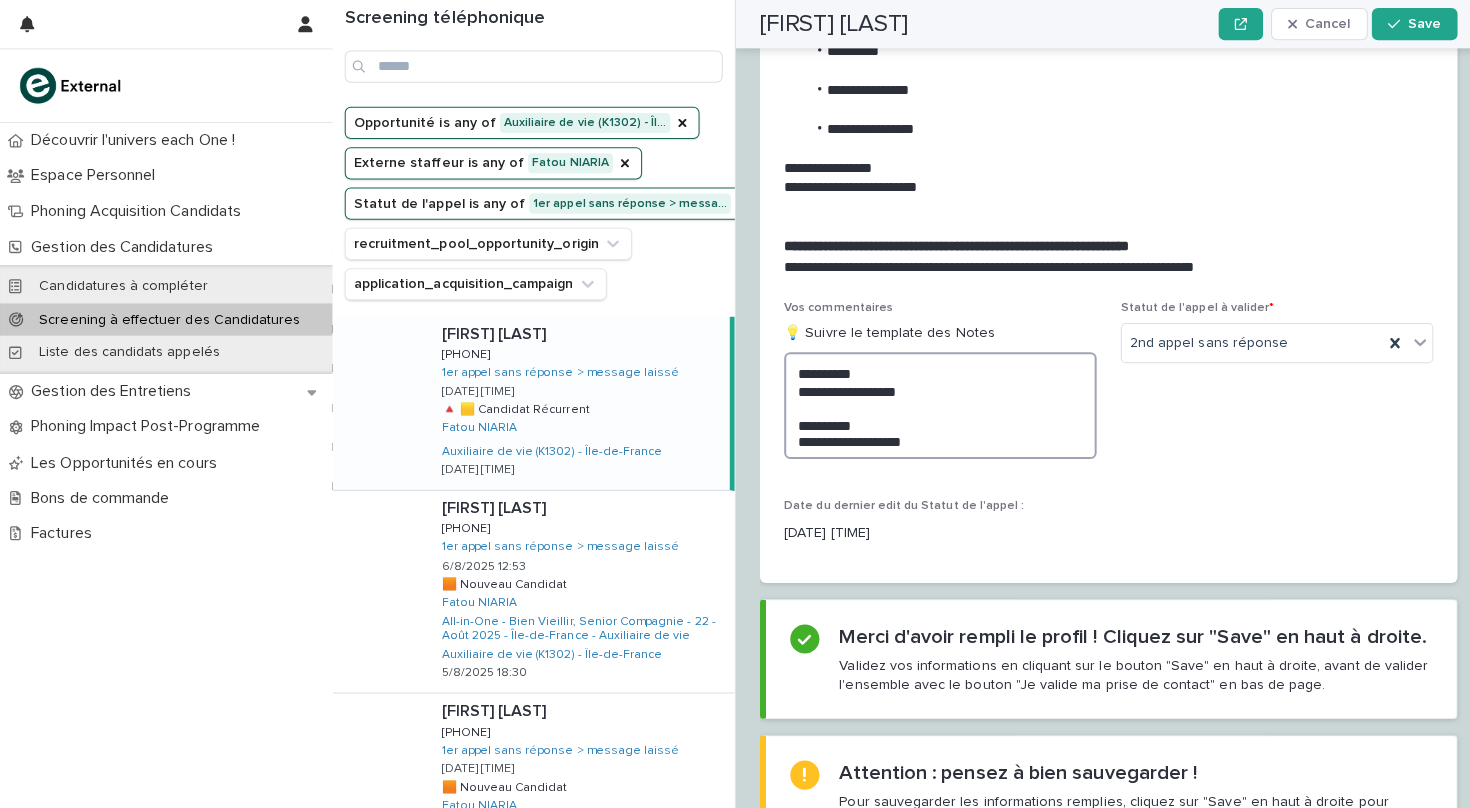 scroll, scrollTop: 2682, scrollLeft: 0, axis: vertical 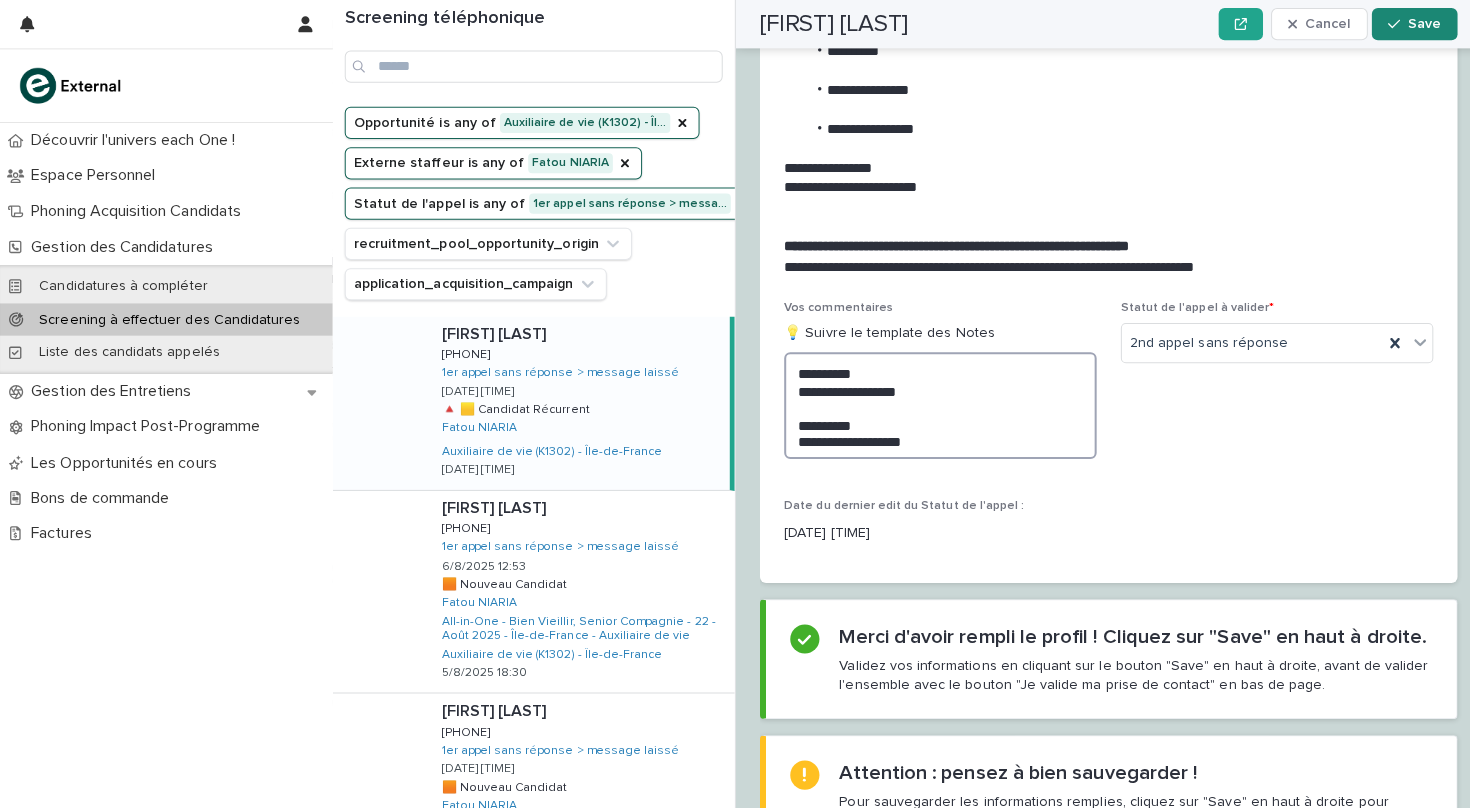 type on "**********" 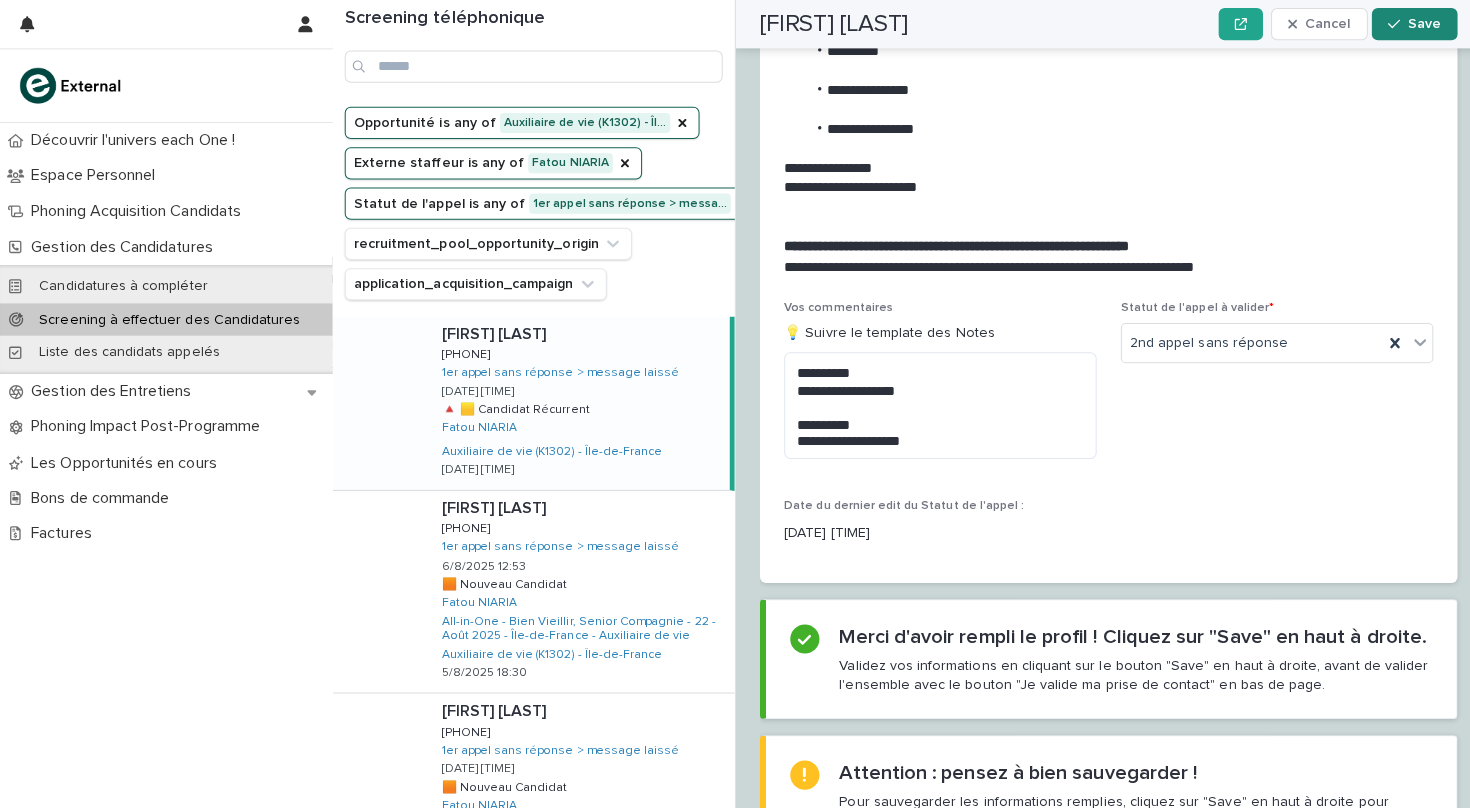 click 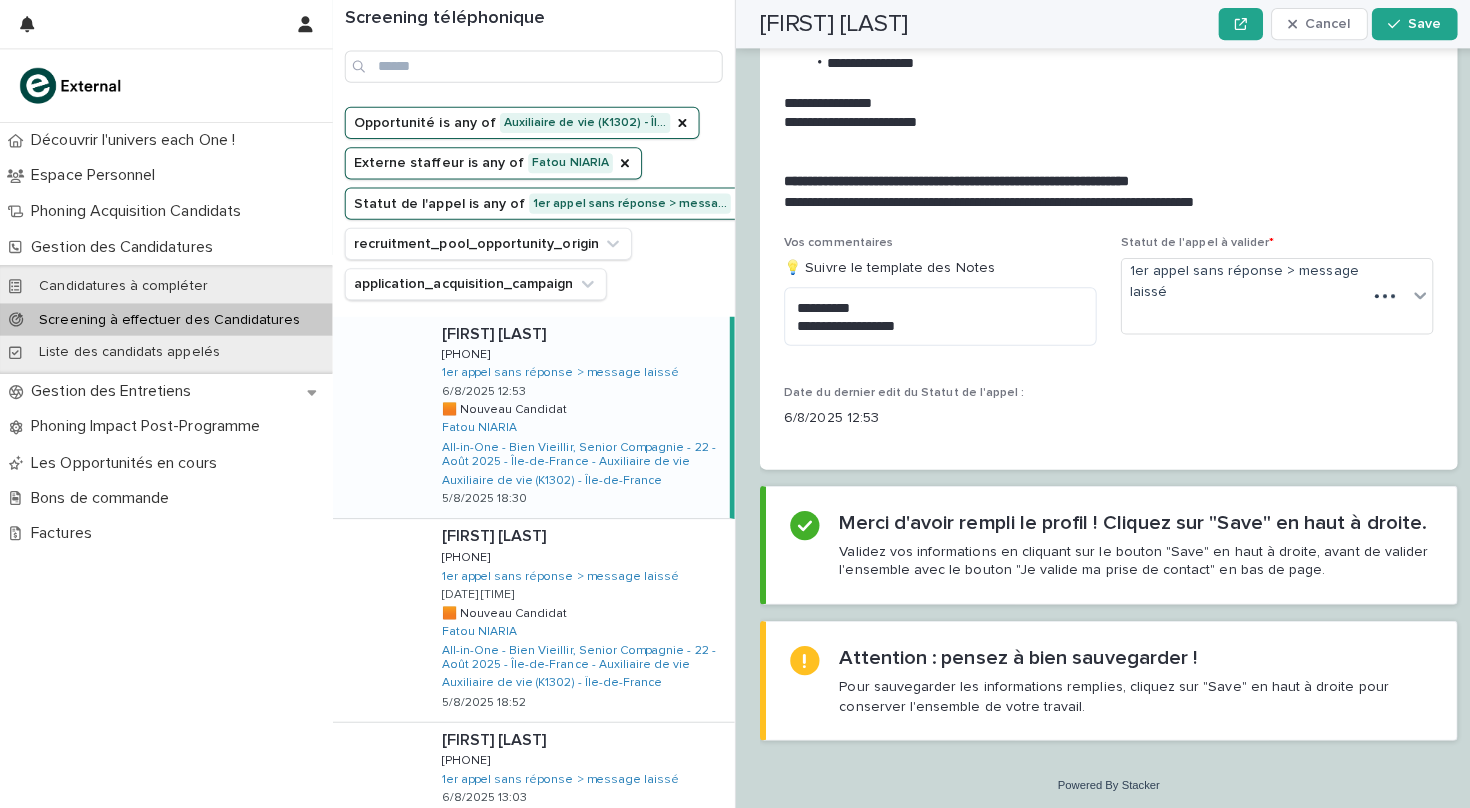 scroll, scrollTop: 2184, scrollLeft: 0, axis: vertical 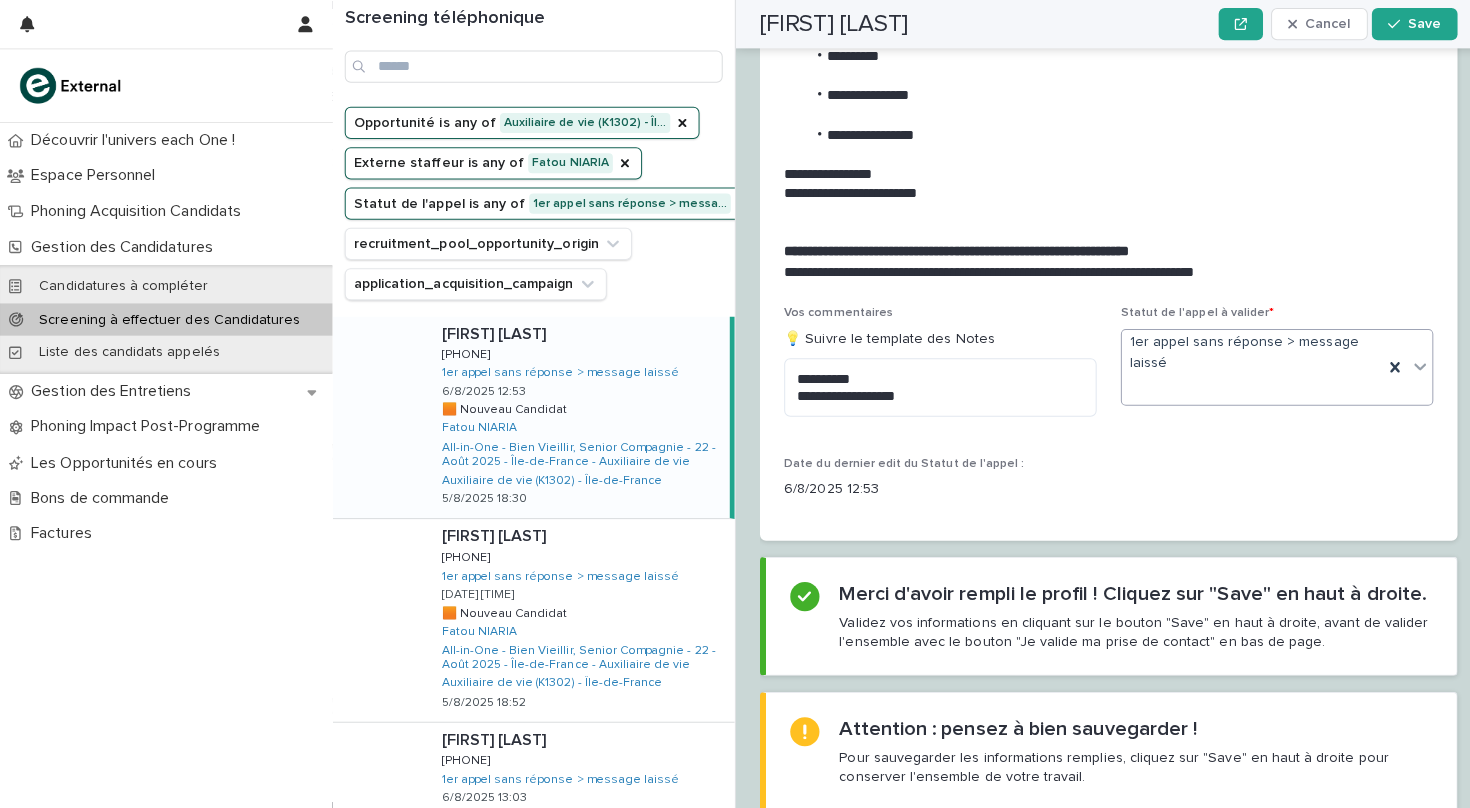 click 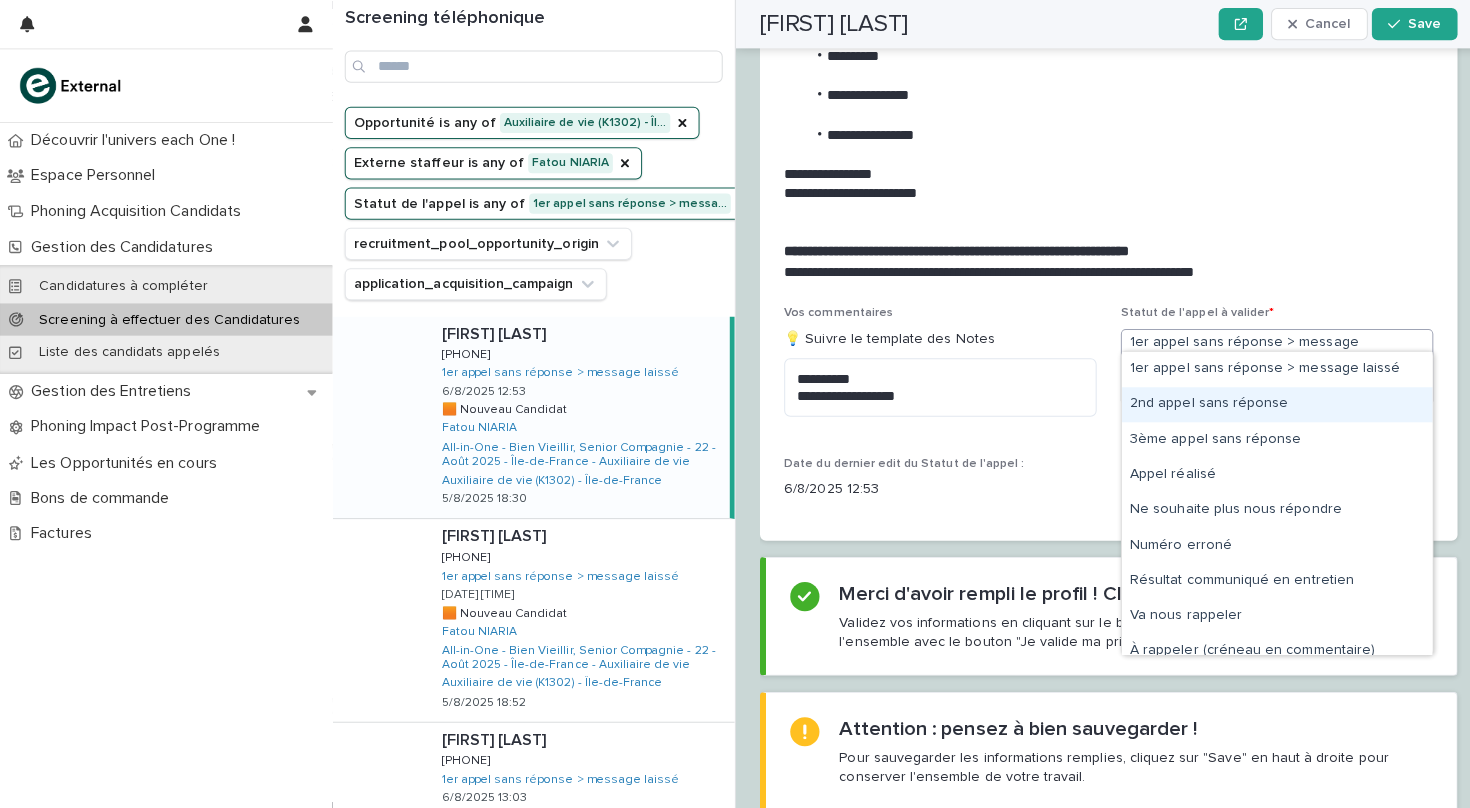 click on "2nd appel sans réponse" at bounding box center [1267, 401] 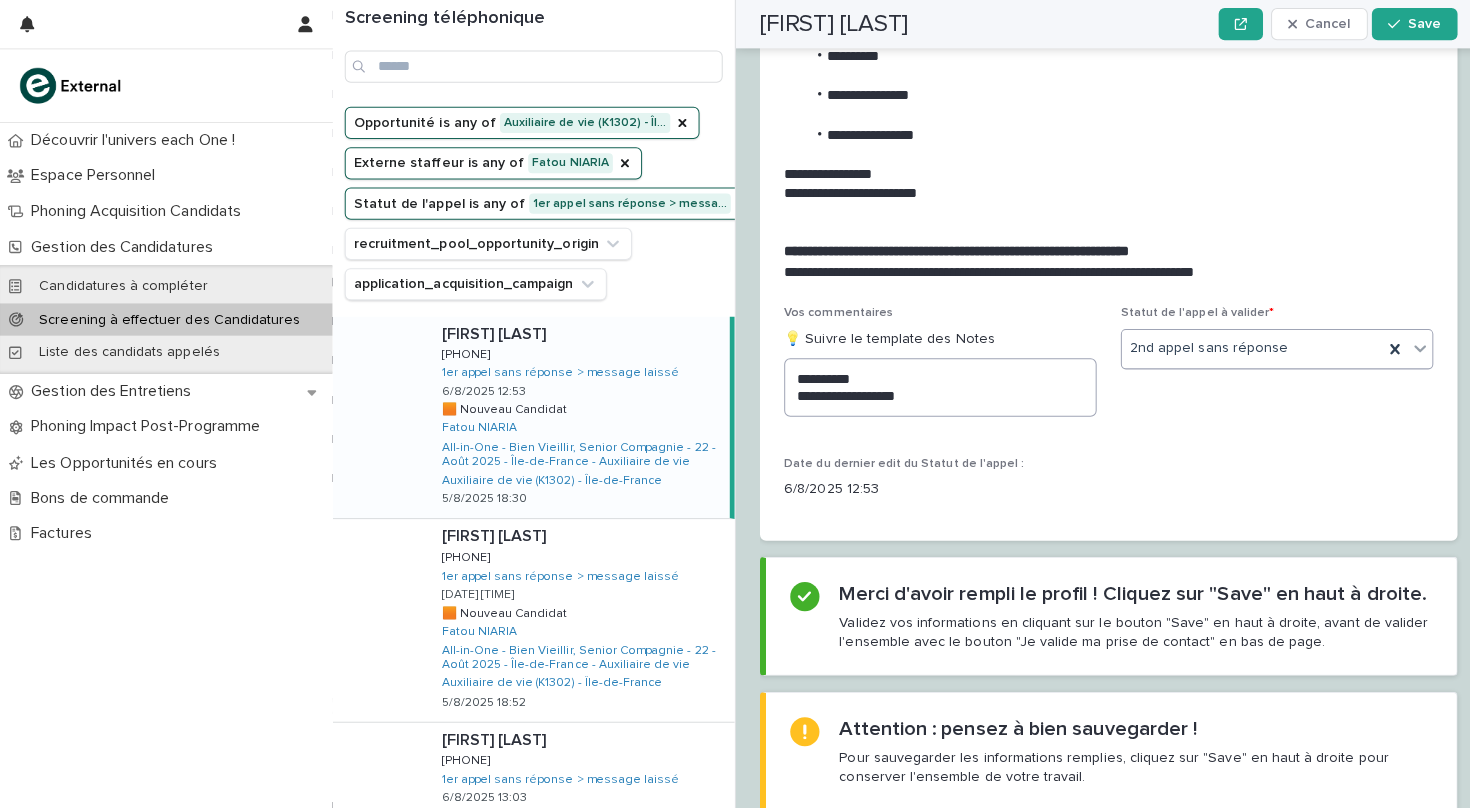 scroll, scrollTop: 2184, scrollLeft: 0, axis: vertical 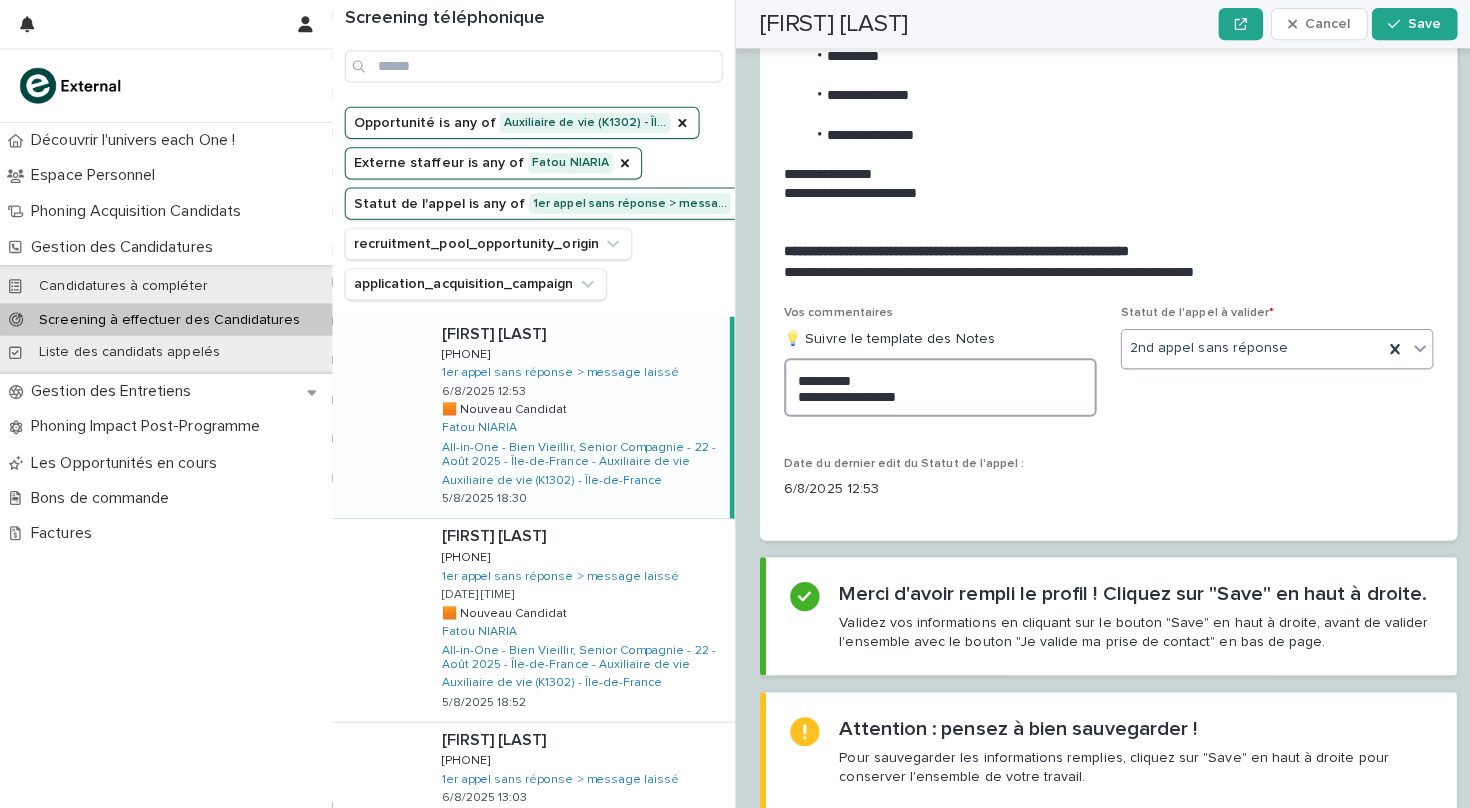 click on "**********" at bounding box center [933, 384] 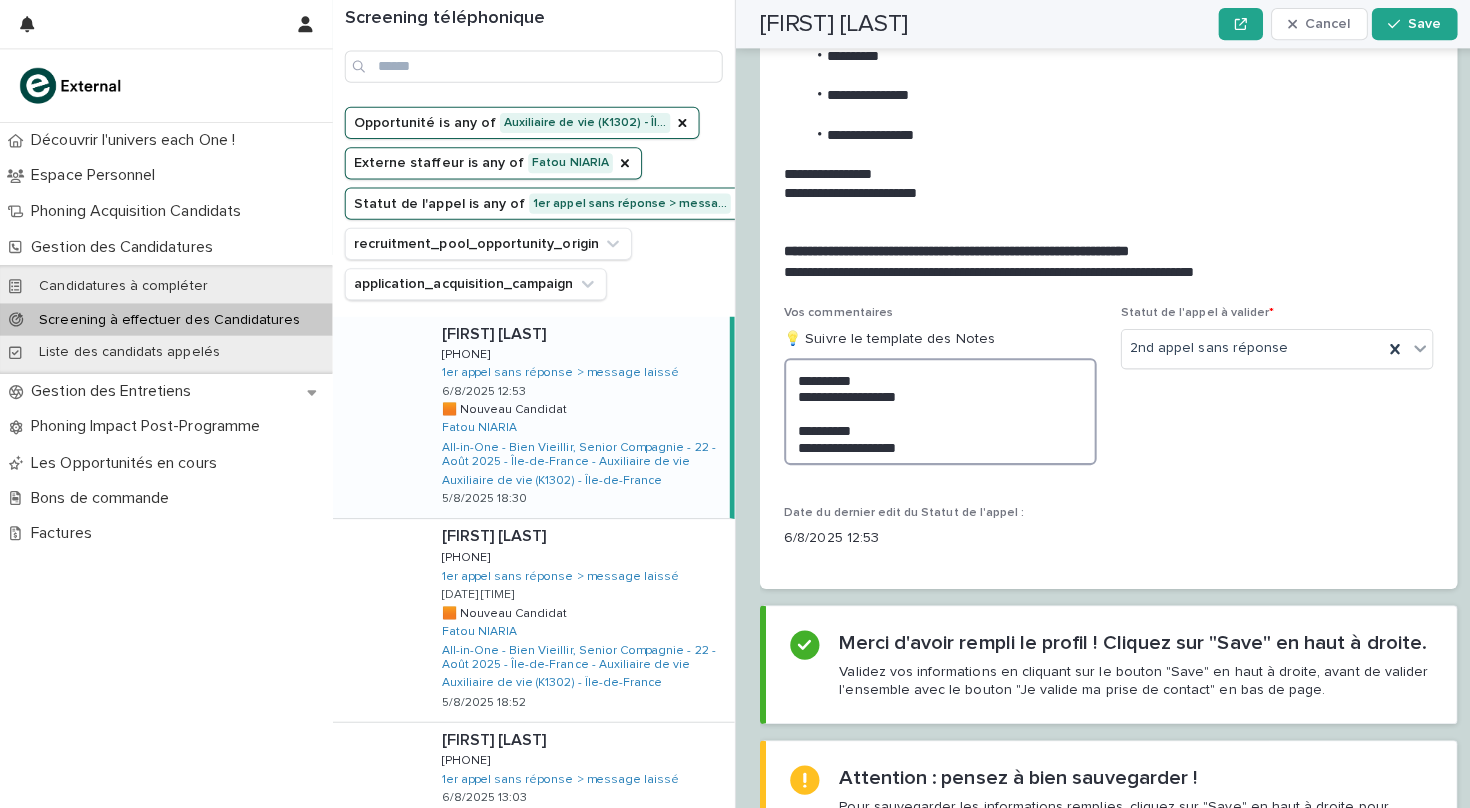 scroll, scrollTop: 2184, scrollLeft: 0, axis: vertical 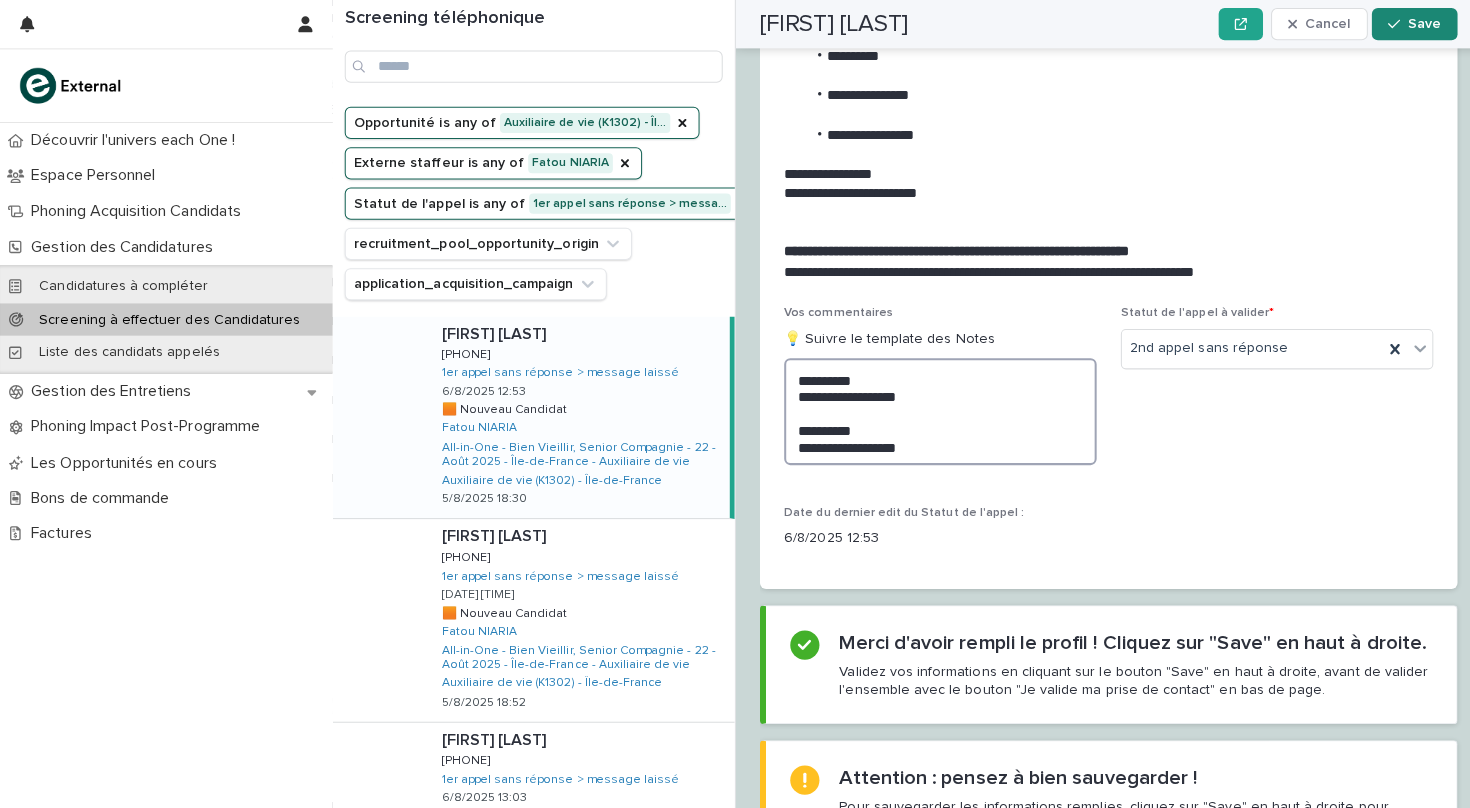 type on "**********" 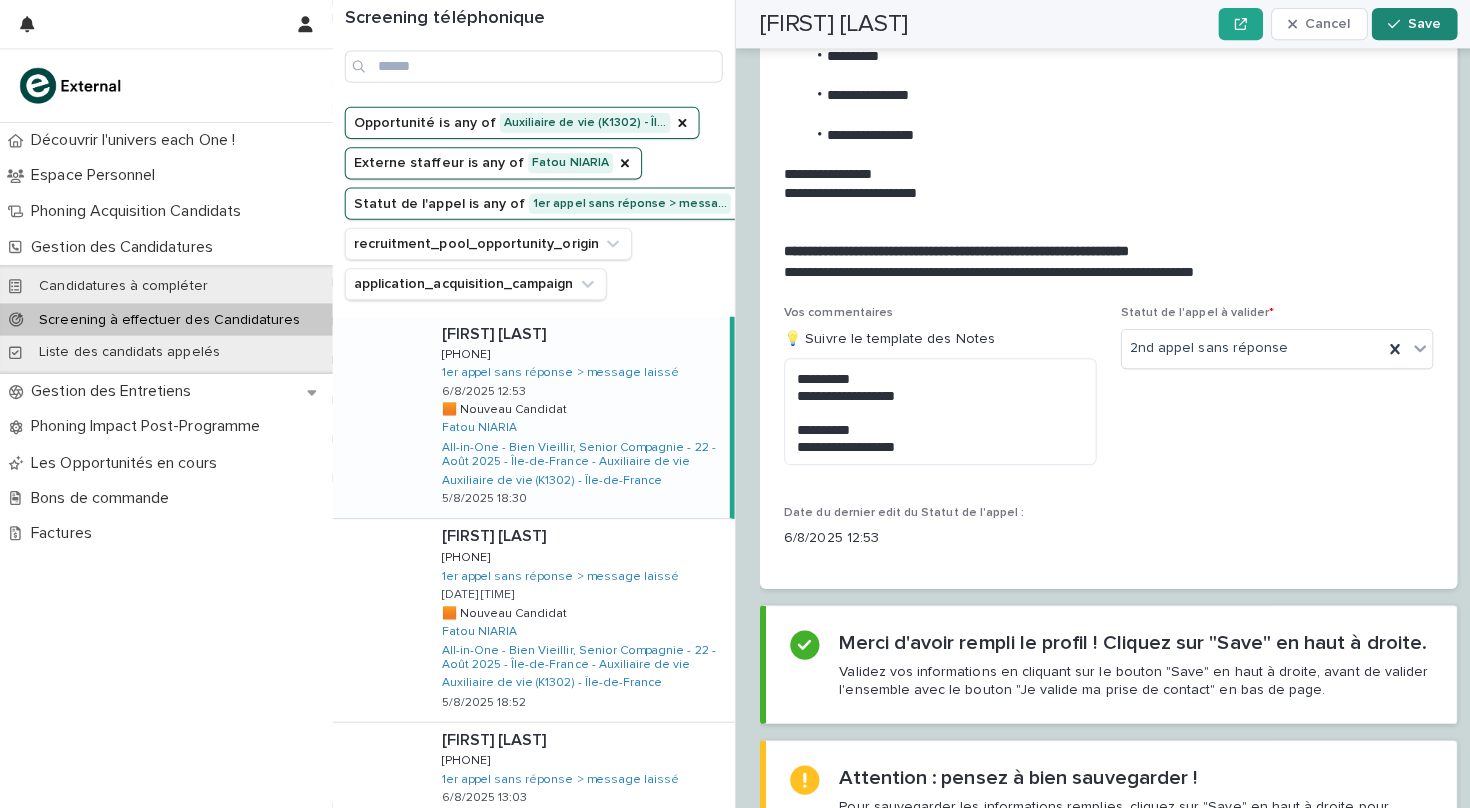click on "Save" at bounding box center [1413, 24] 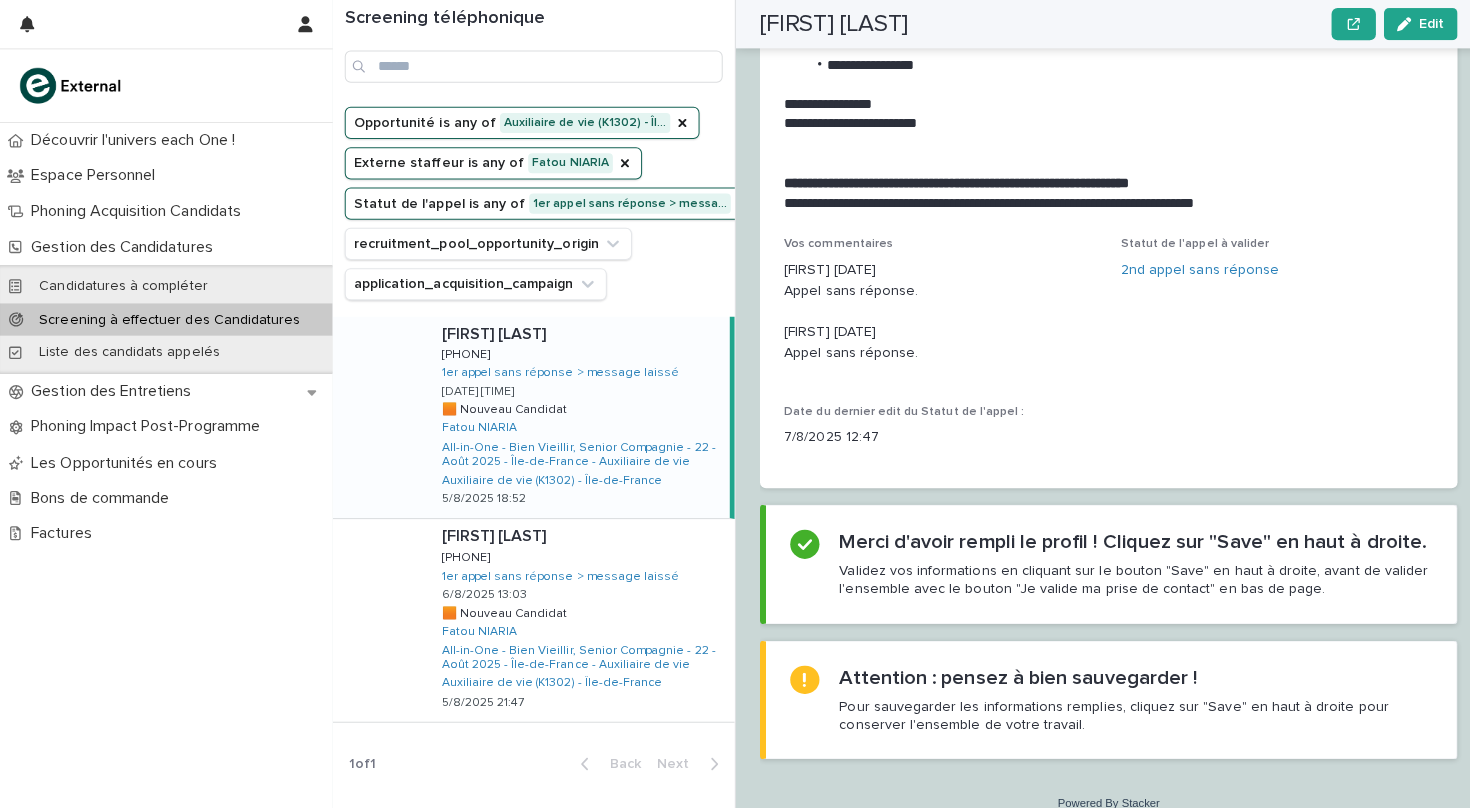 scroll, scrollTop: 2142, scrollLeft: 0, axis: vertical 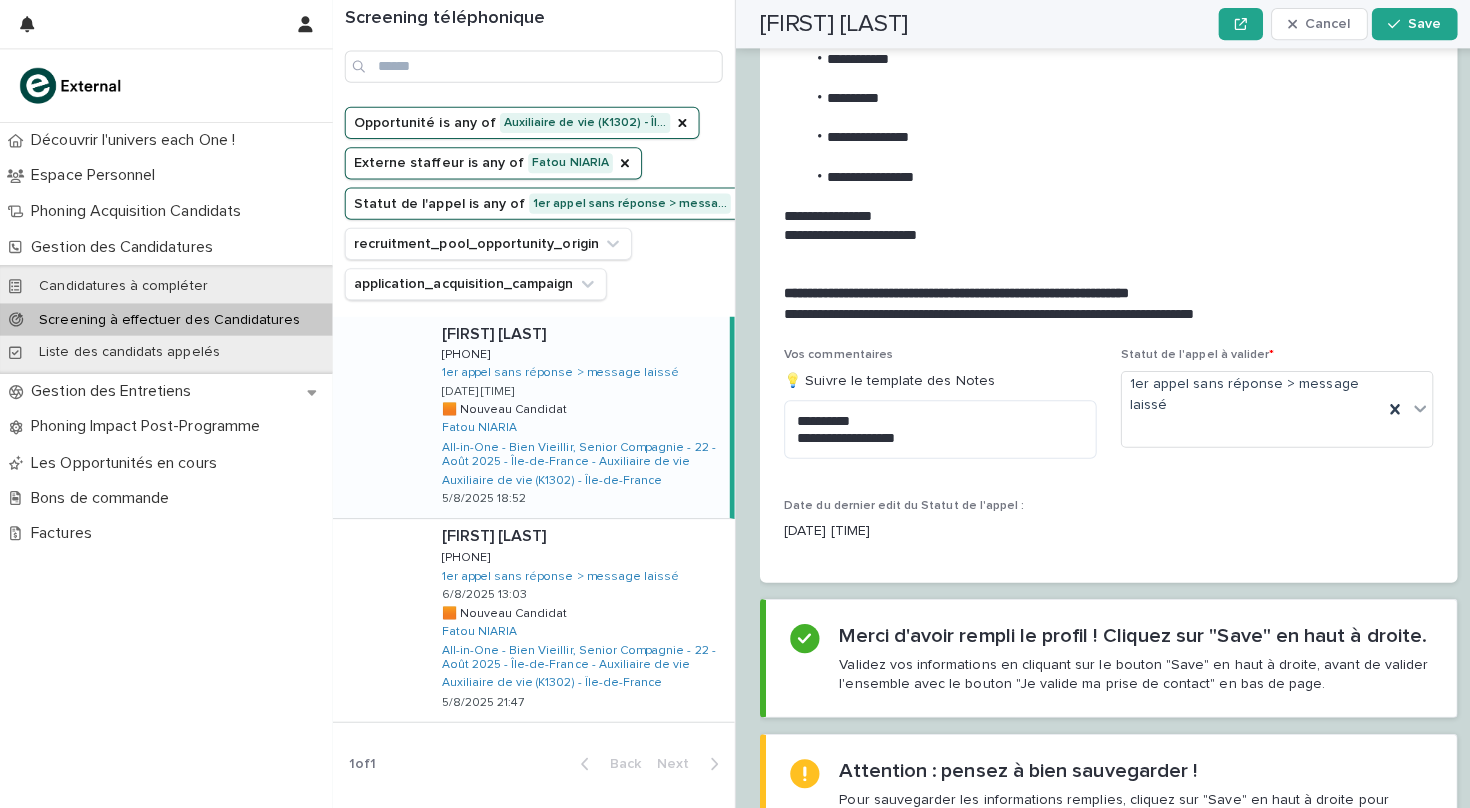 click on "[FIRST] [LAST] [FIRST] [LAST]   [PHONE] [PHONE]   1er appel sans réponse > message laissé   [DATE] [TIME] 🟧 Nouveau Candidat 🟧 Nouveau Candidat   [FIRST] [LAST]   All-in-One - Bien Vieillir, Senior Compagnie - 22 - Août [YEAR] - [REGION] - Auxiliaire de vie   Auxiliaire de vie (K1302) - [REGION]   [DATE] [TIME]" at bounding box center [573, 414] 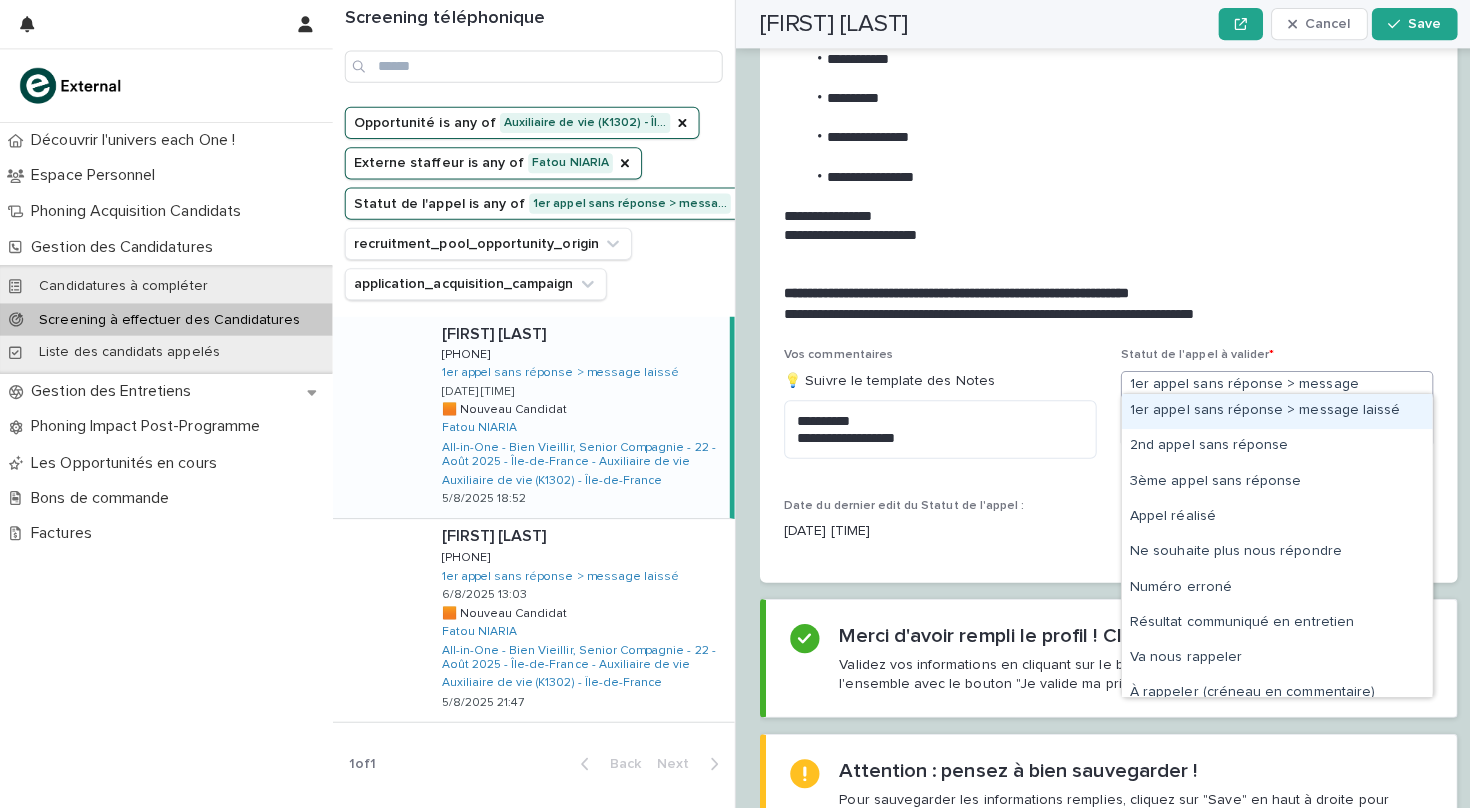 click 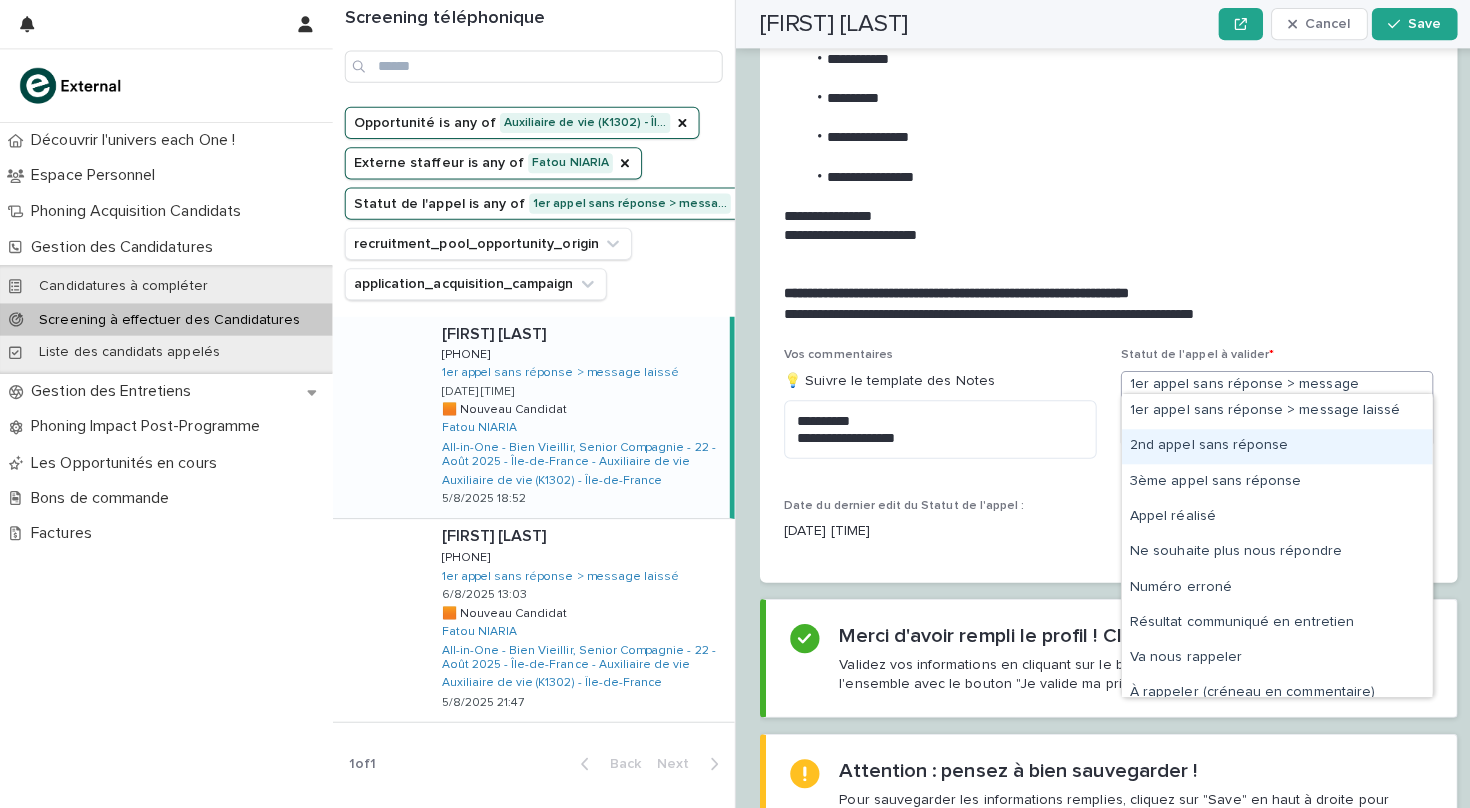 click on "2nd appel sans réponse" at bounding box center [1267, 443] 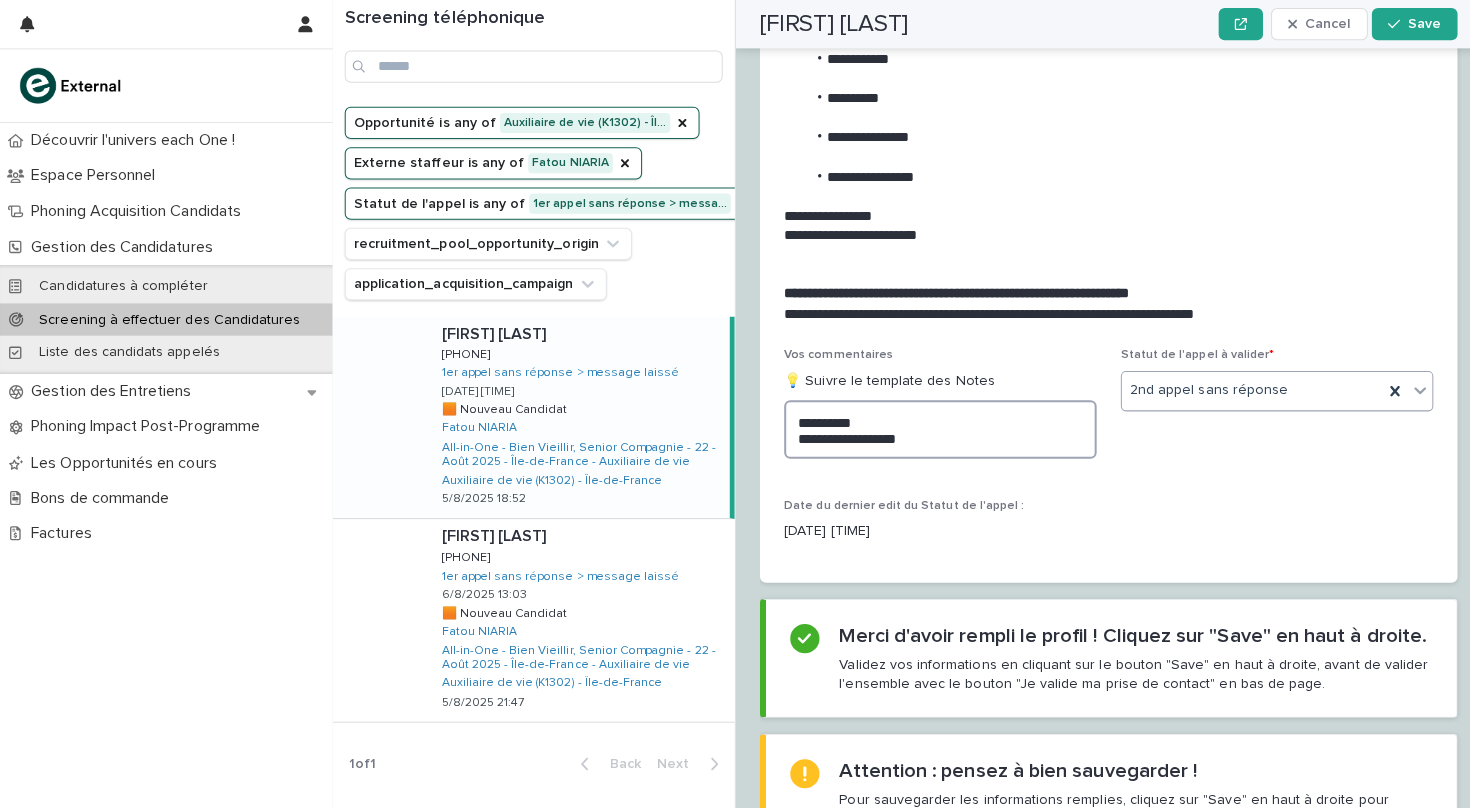 click on "**********" at bounding box center (933, 426) 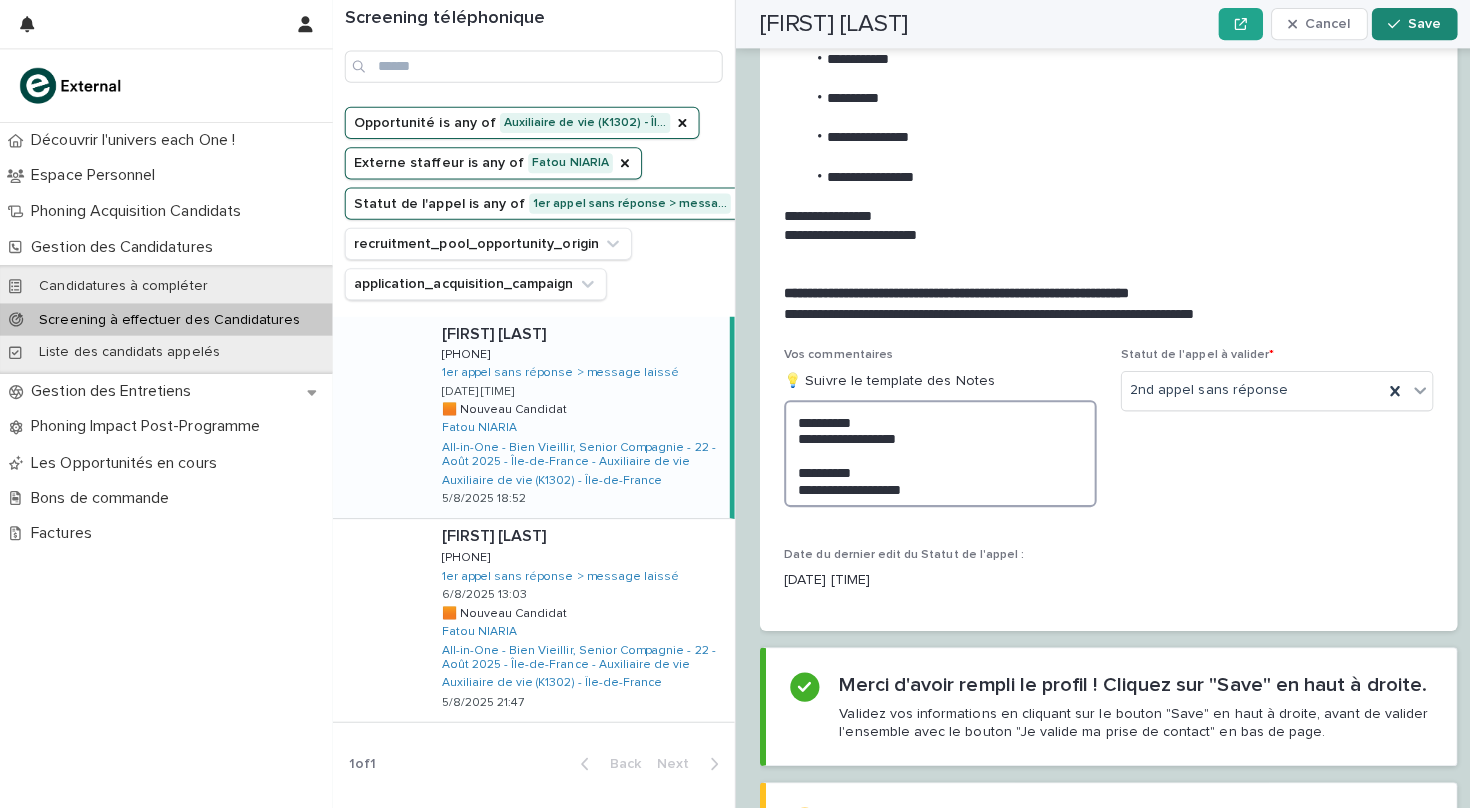 type on "**********" 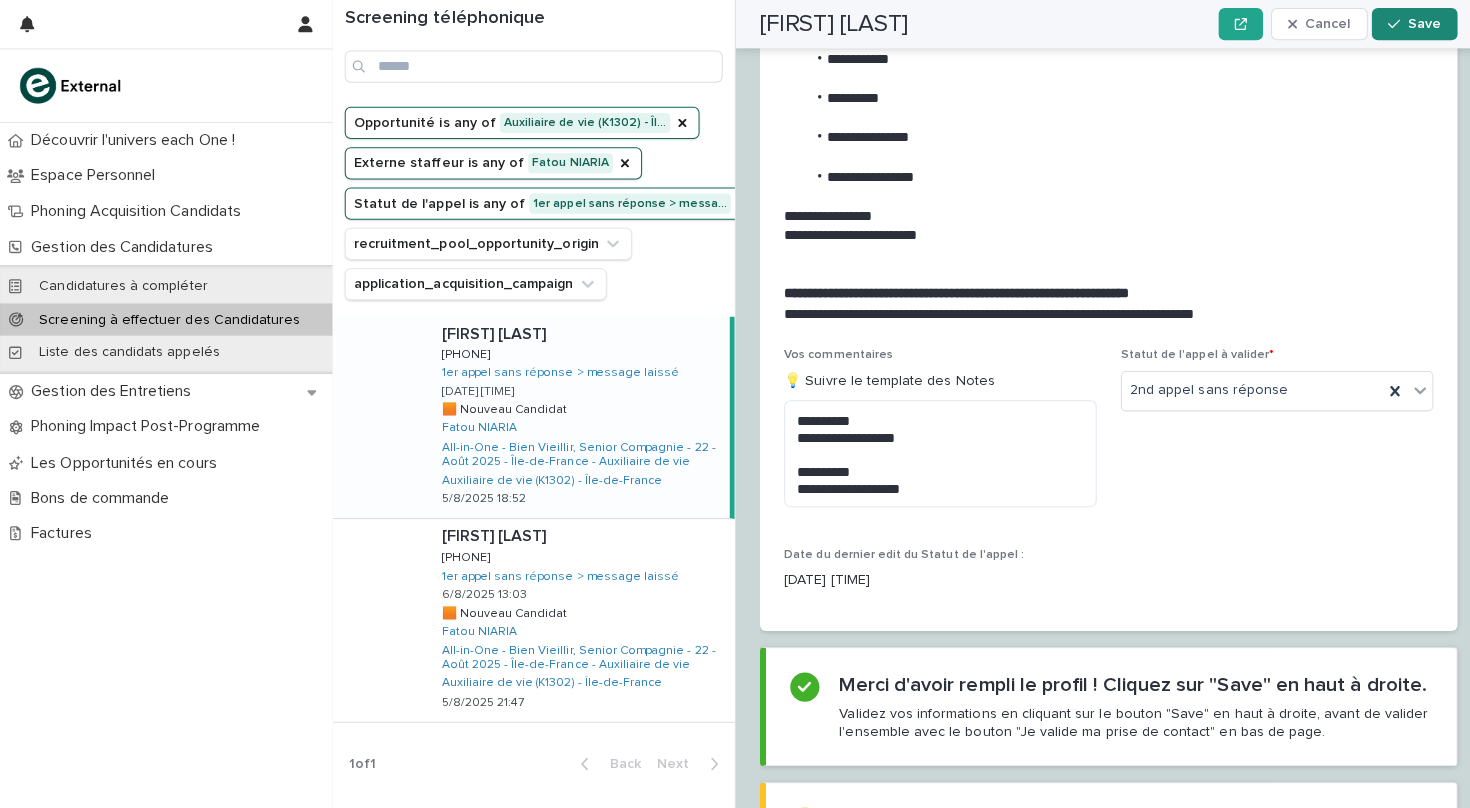 click on "Save" at bounding box center (1413, 24) 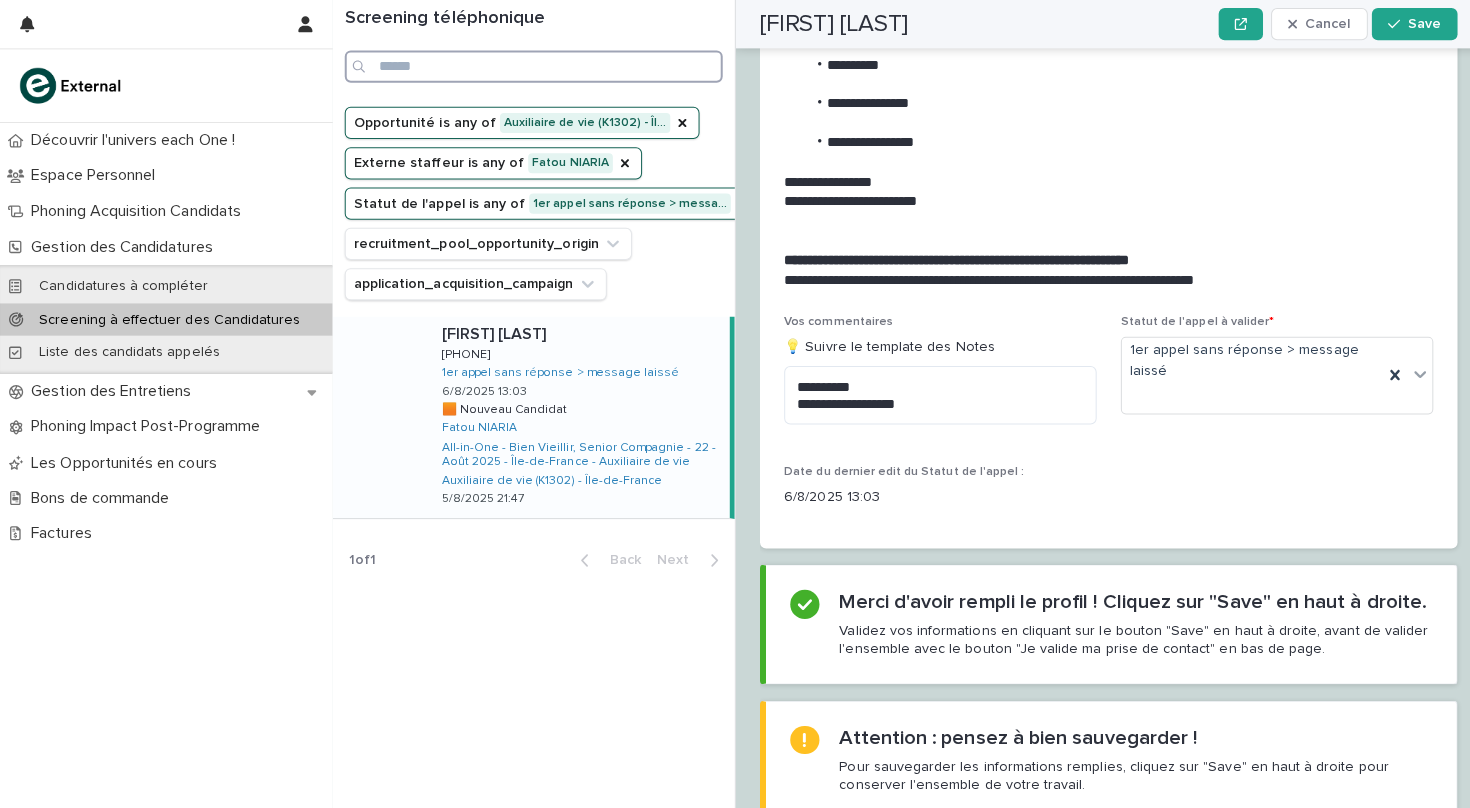 click at bounding box center [529, 66] 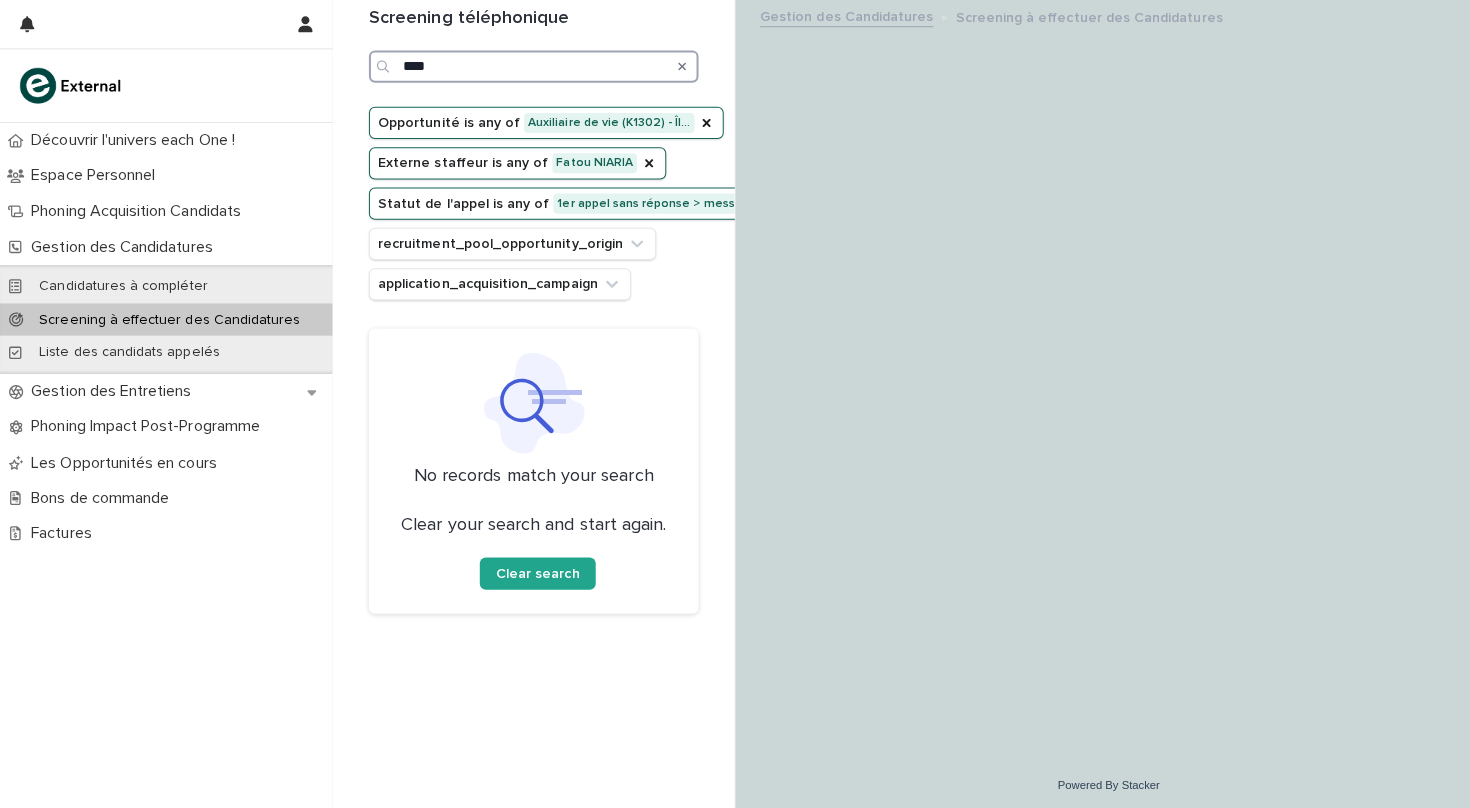 scroll, scrollTop: 0, scrollLeft: 0, axis: both 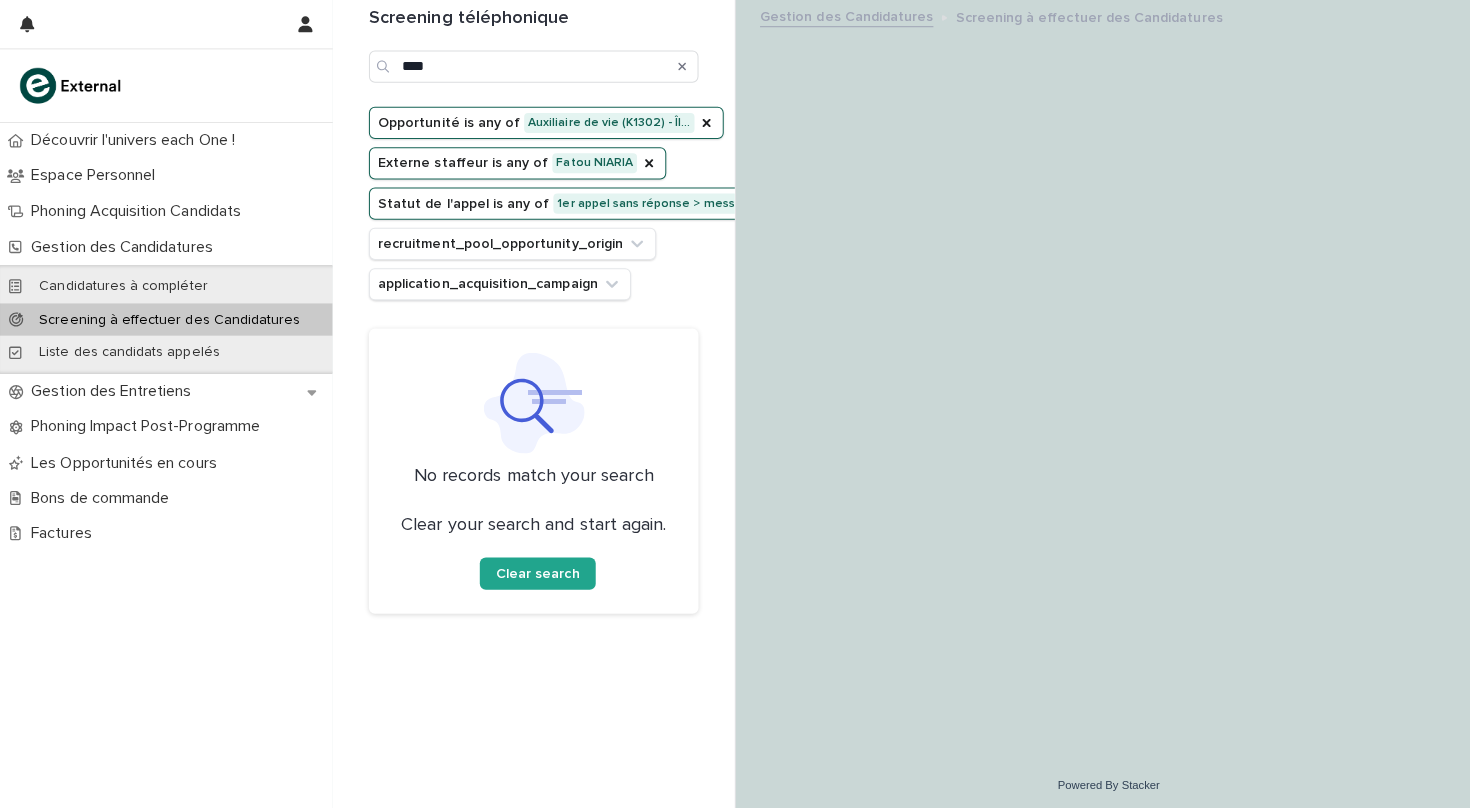 click on "Statut de l'appel is any of 1er appel sans réponse > messa…" at bounding box center (572, 202) 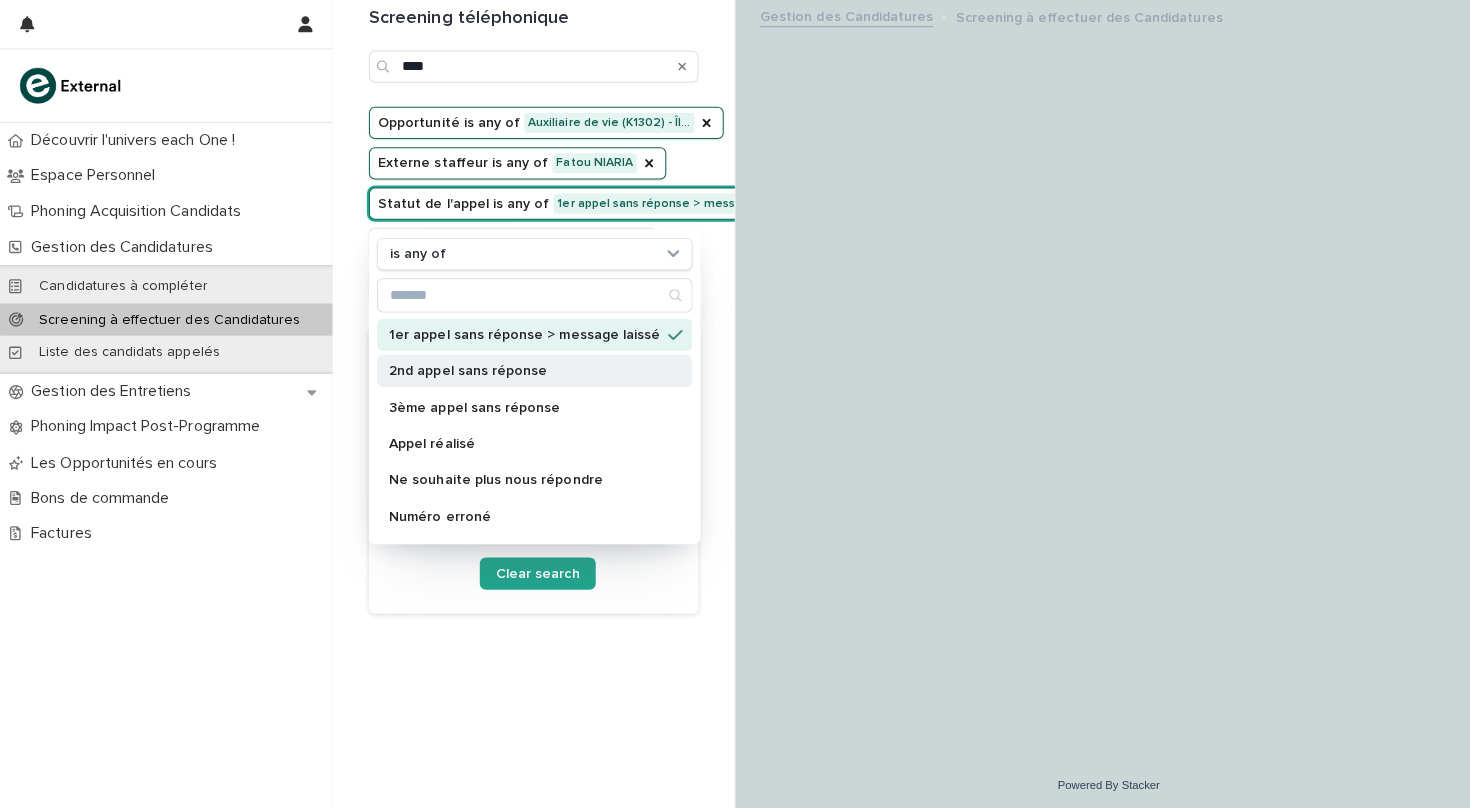 click on "2nd appel sans réponse" at bounding box center (530, 368) 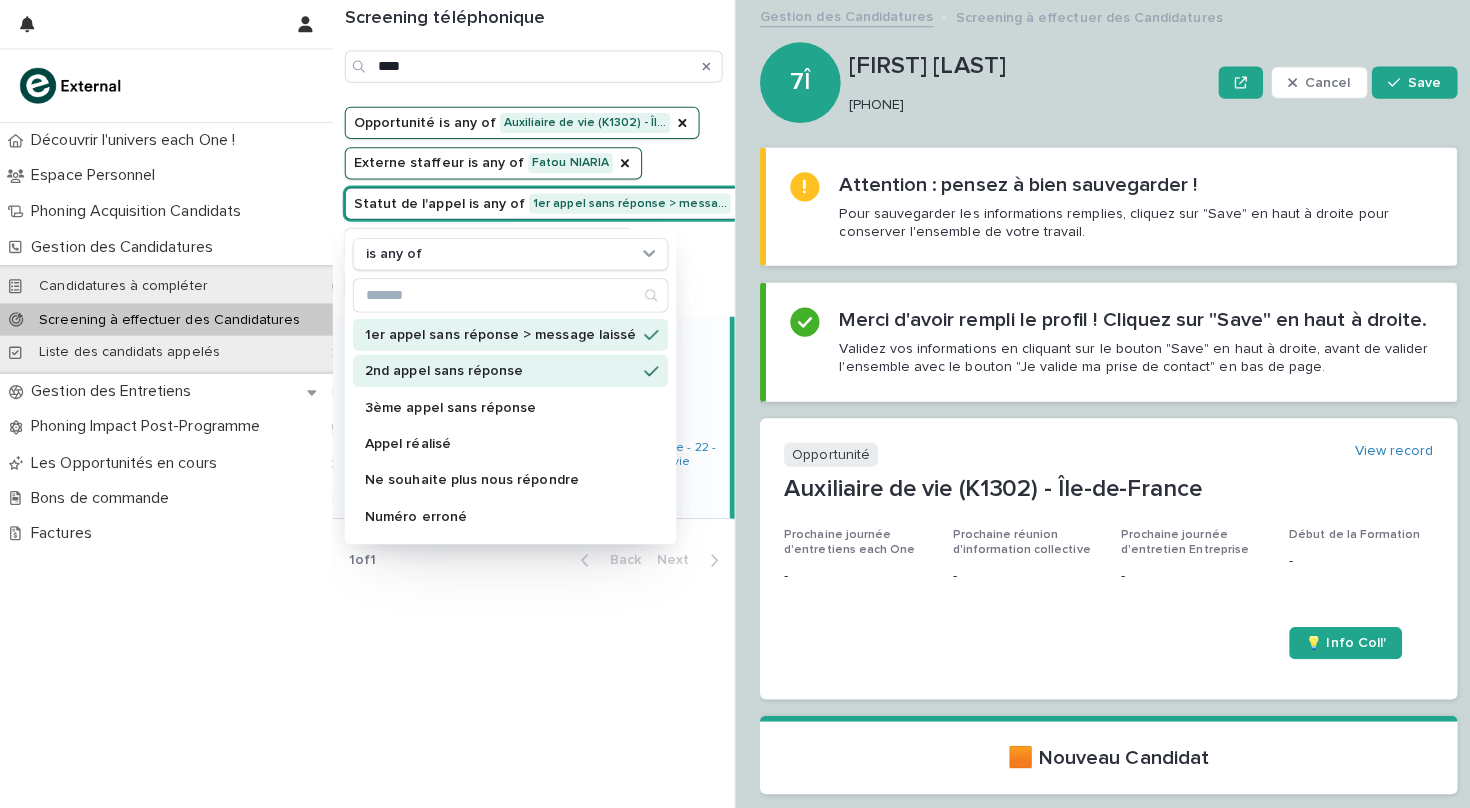 click 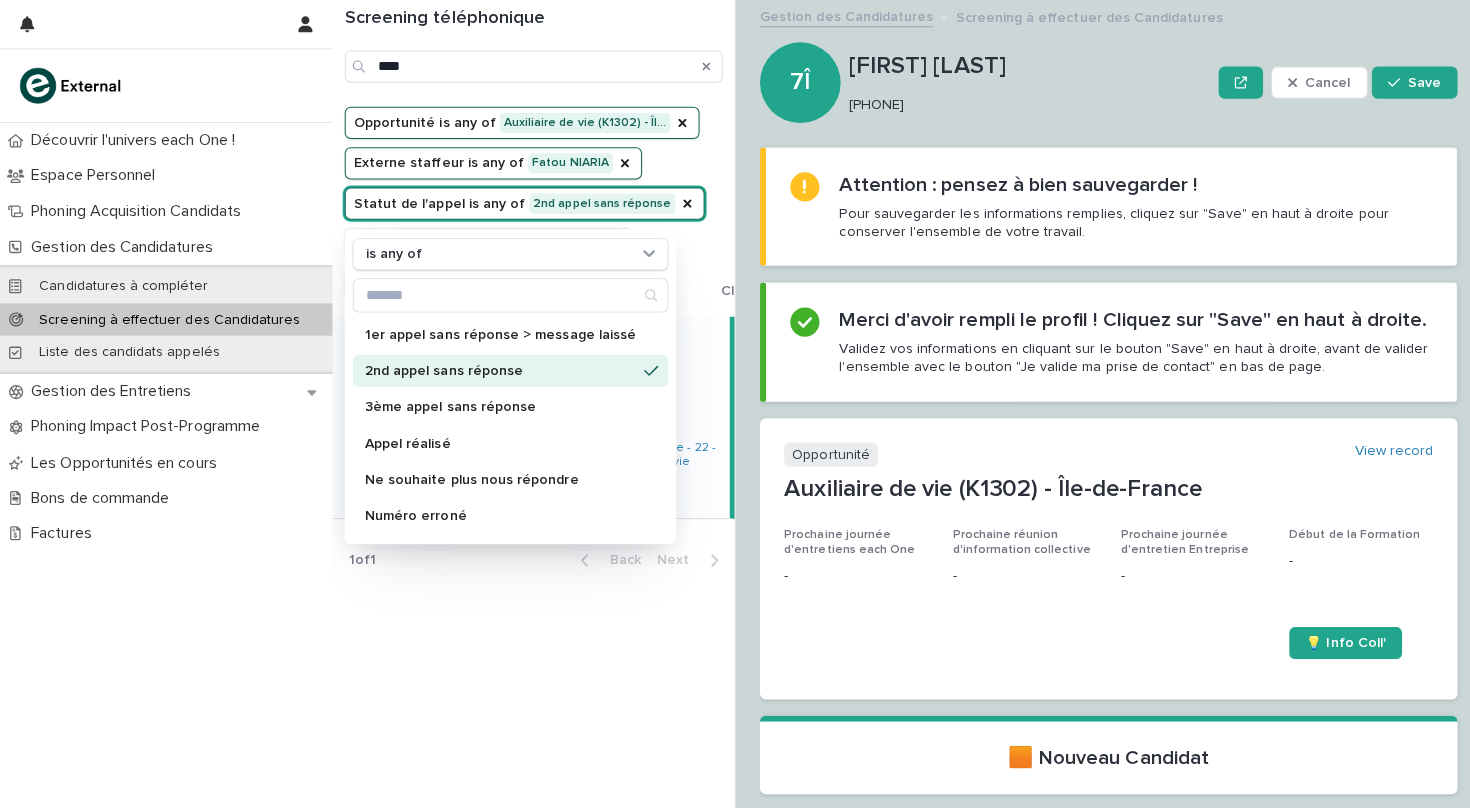 click on "Découvrir l'univers each One ! Espace Personnel Phoning Acquisition Candidats Gestion des Candidatures Candidatures à compléter Screening à effectuer des Candidatures Liste des candidats appelés Gestion des Entretiens Phoning Impact Post-Programme Les Opportunités en cours Bons de commande Factures" at bounding box center [165, 465] 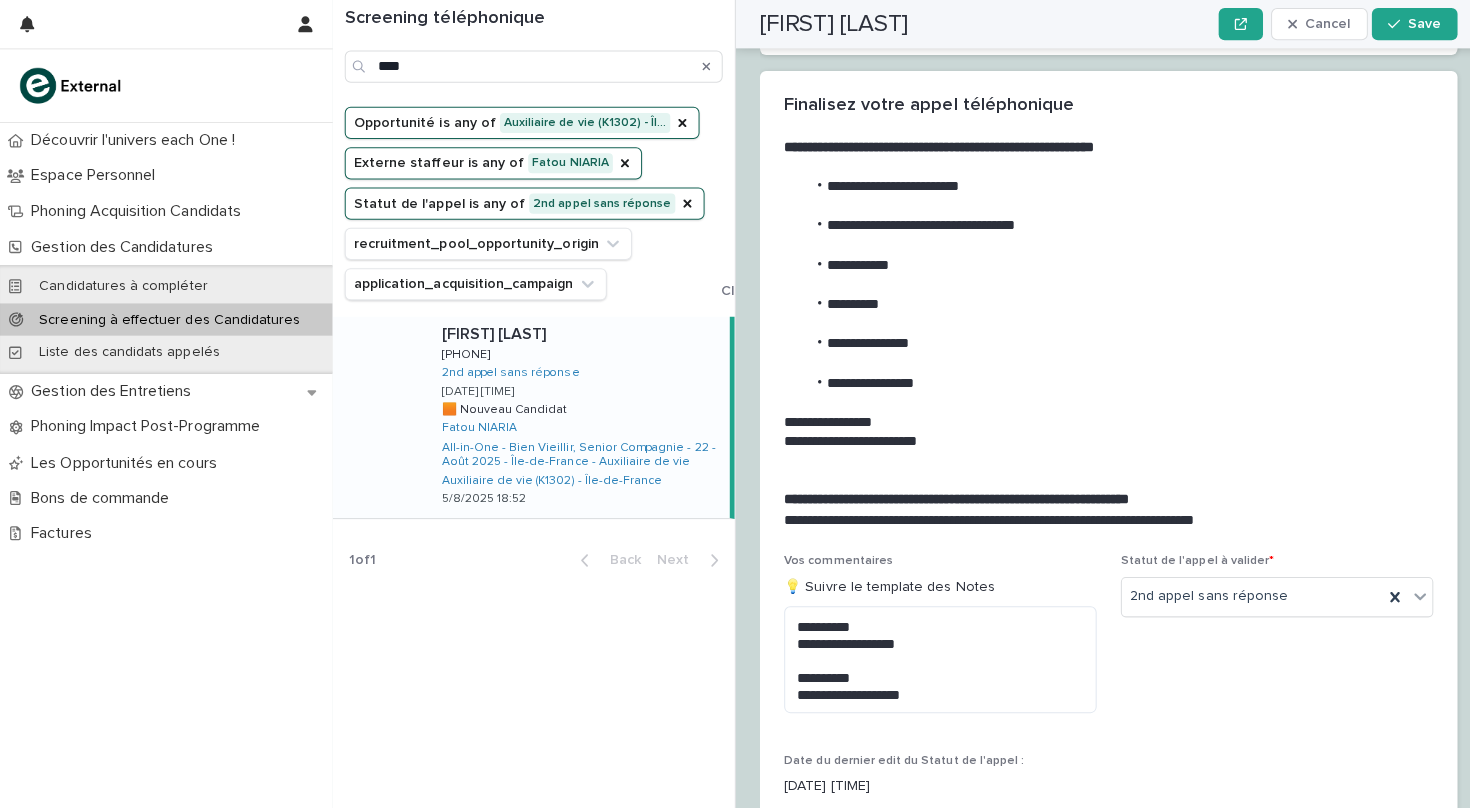 scroll, scrollTop: 1980, scrollLeft: 0, axis: vertical 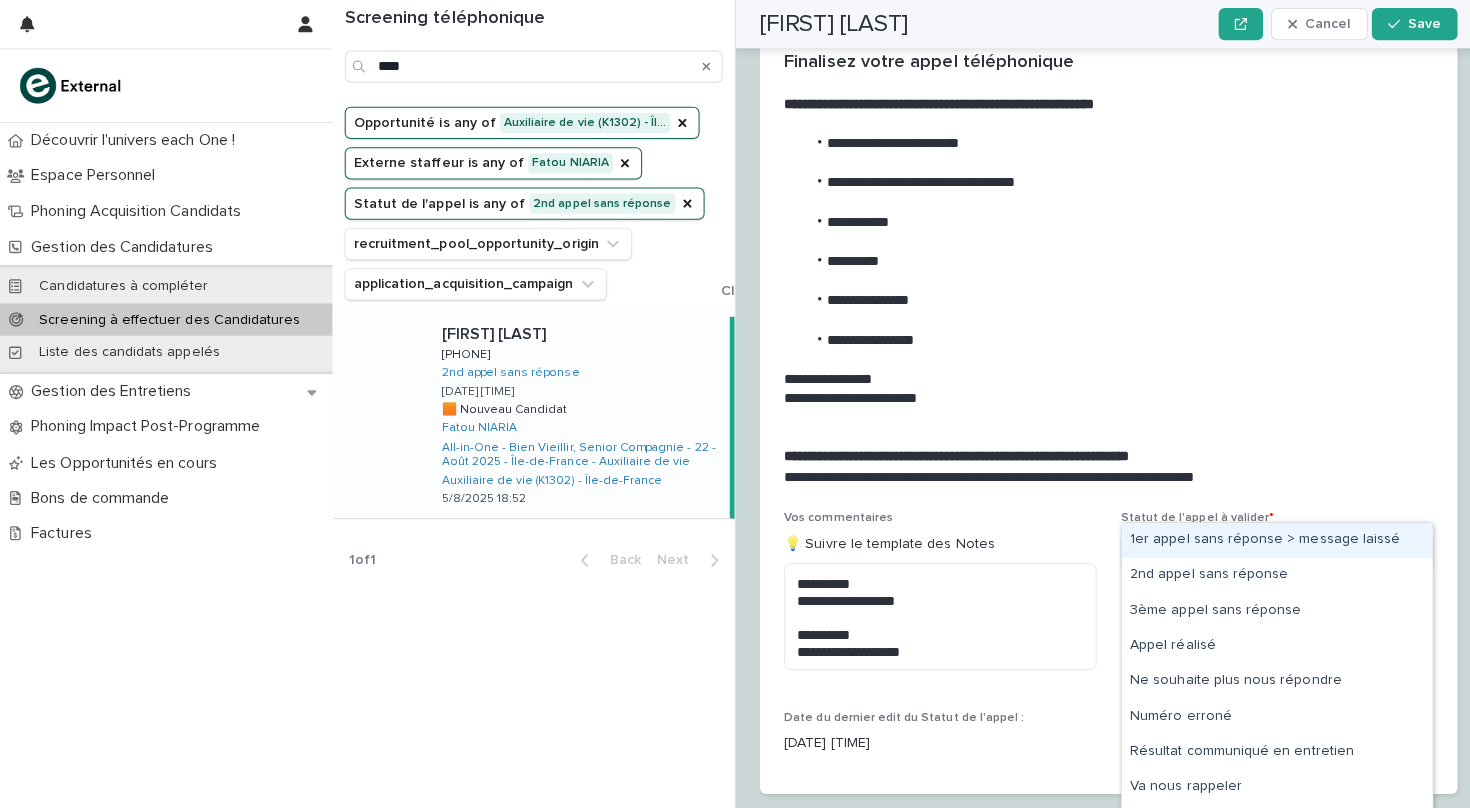 click 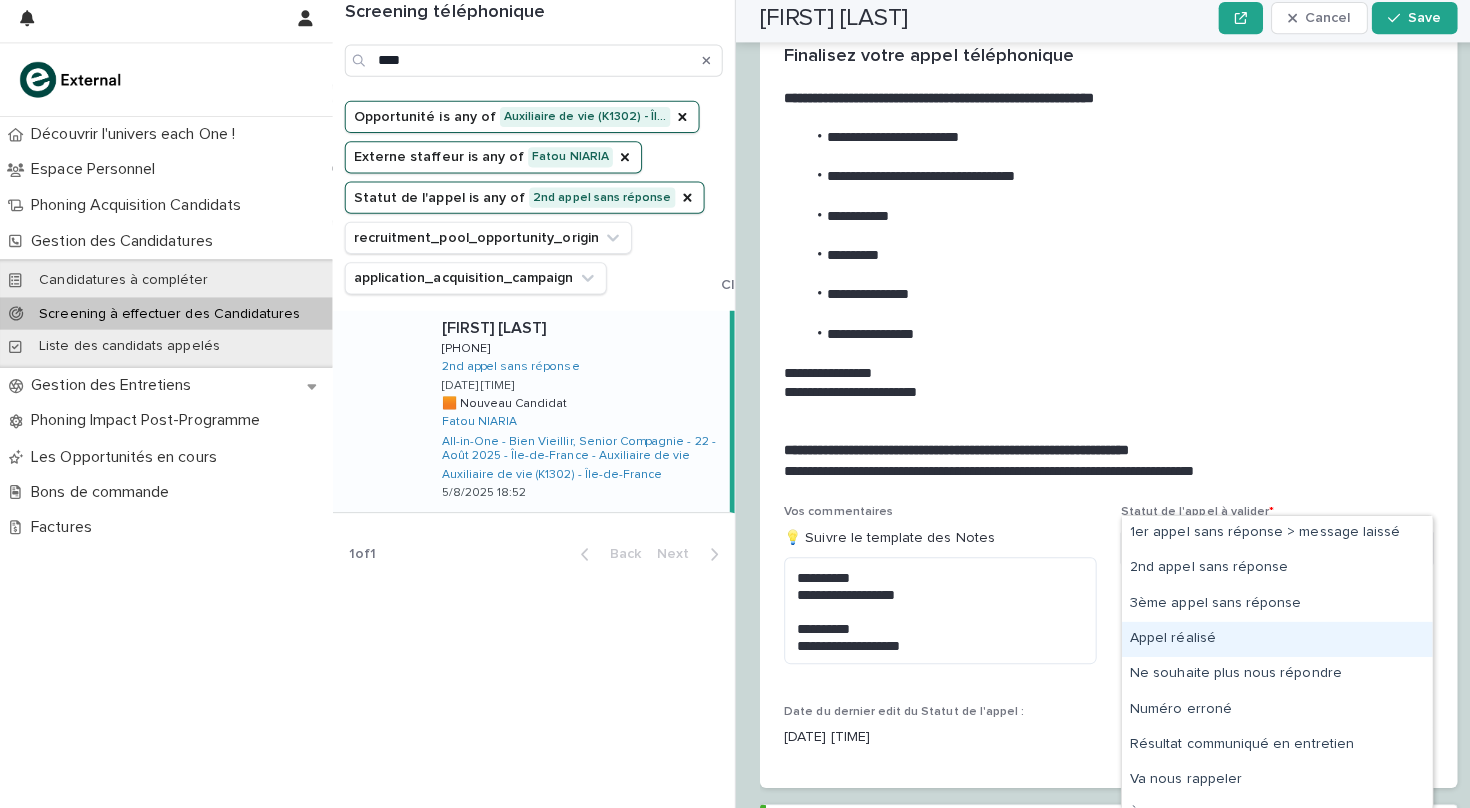 click on "Appel réalisé" at bounding box center [1267, 640] 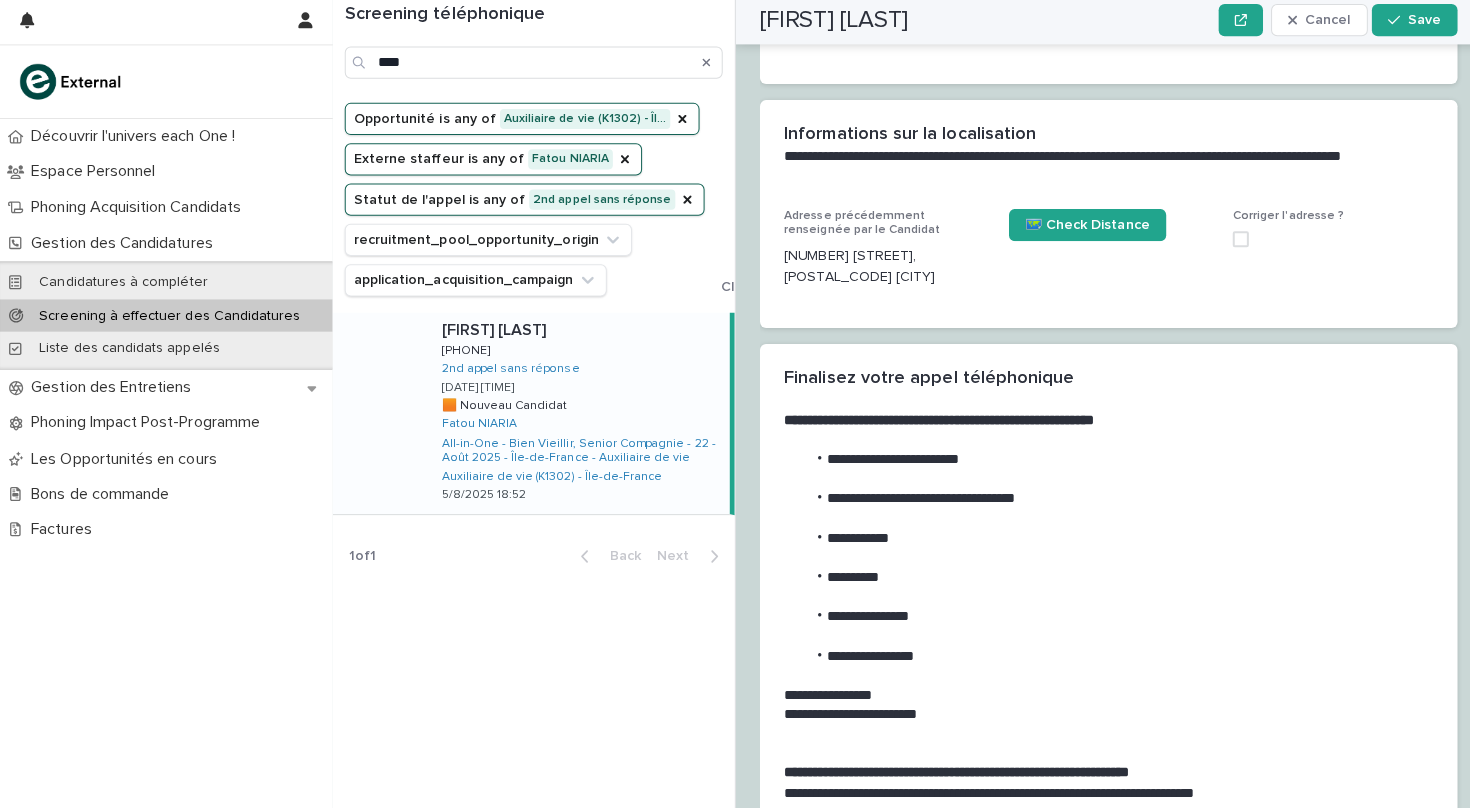 scroll, scrollTop: 1654, scrollLeft: 0, axis: vertical 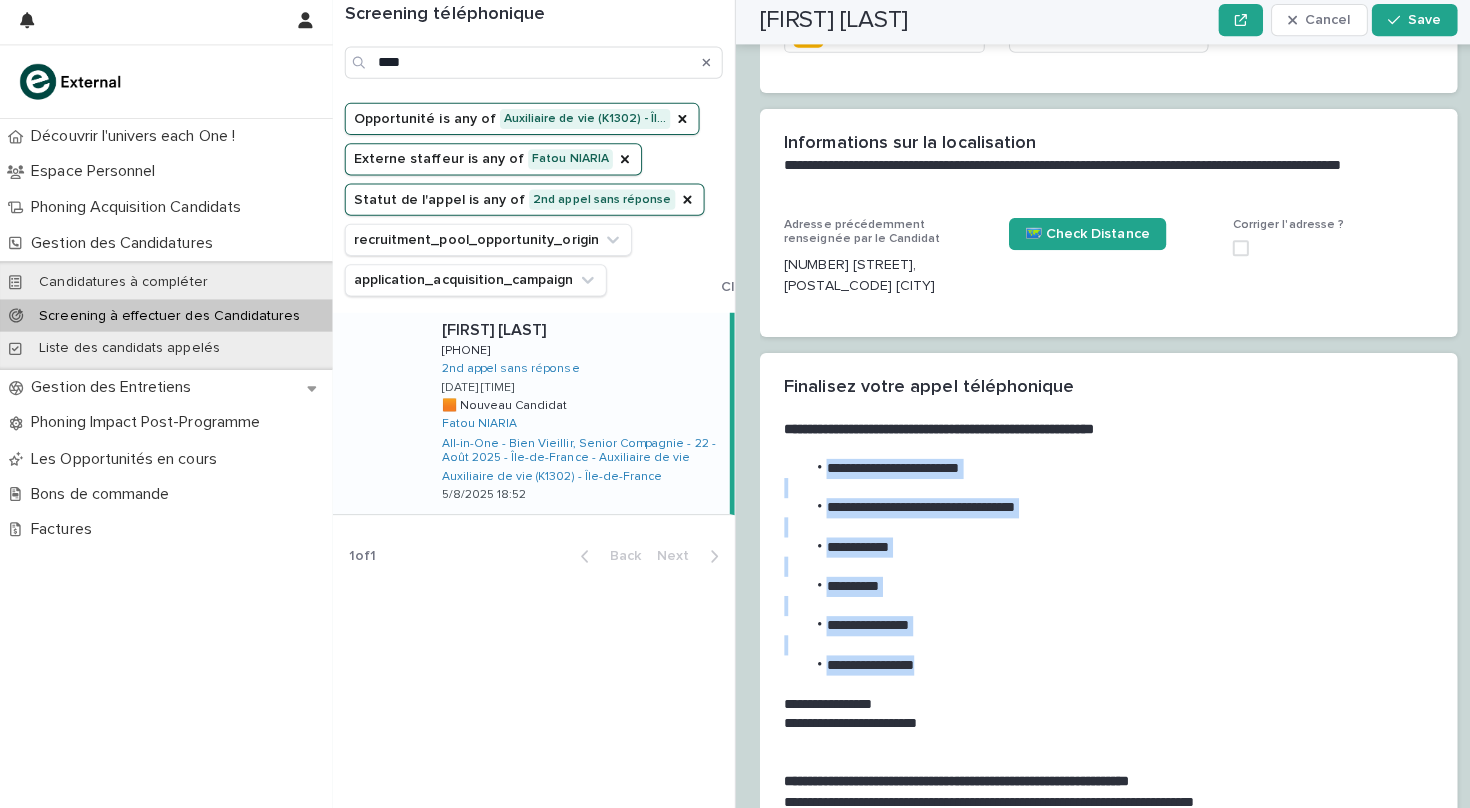 drag, startPoint x: 929, startPoint y: 609, endPoint x: 793, endPoint y: 415, distance: 236.92192 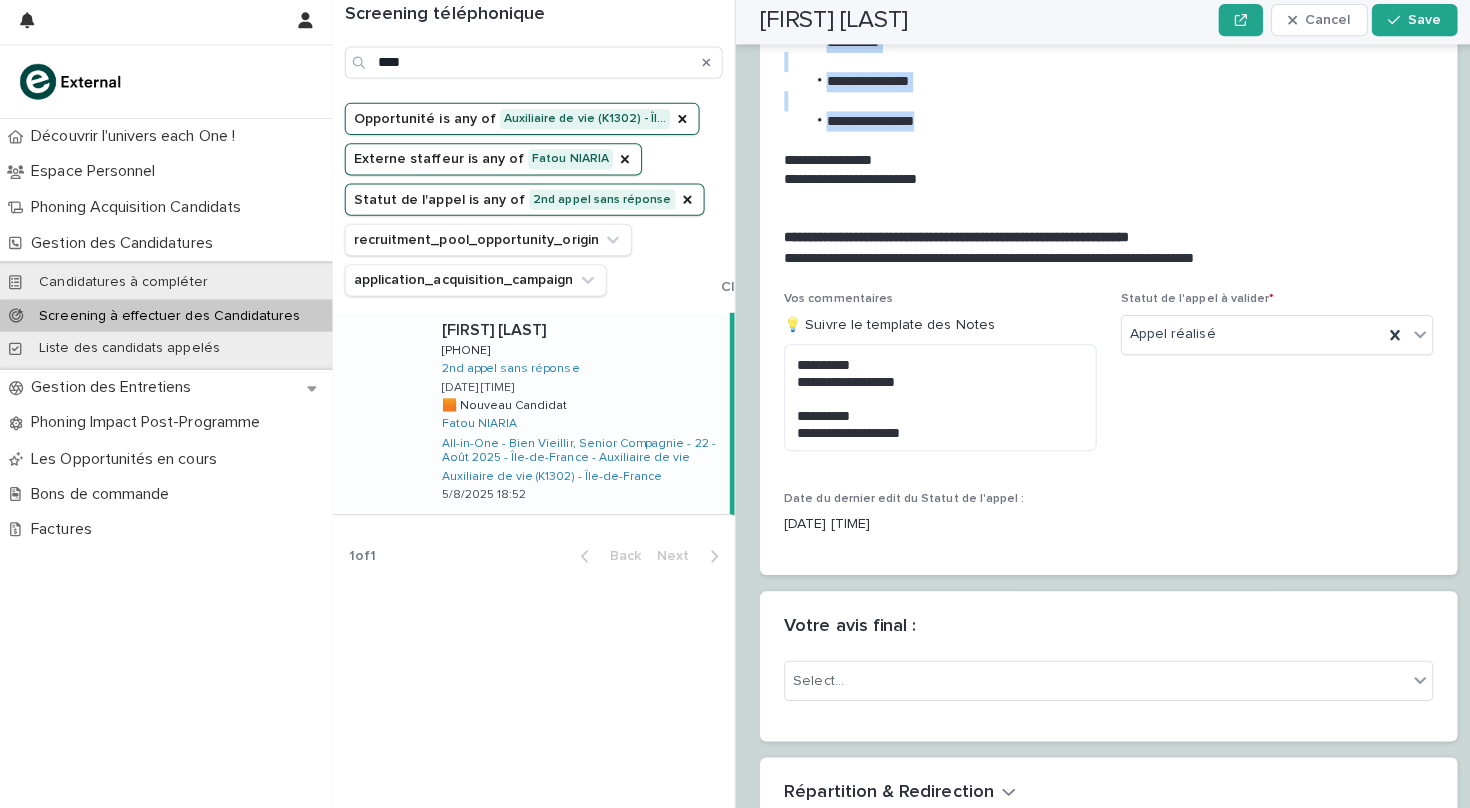 scroll, scrollTop: 2206, scrollLeft: 0, axis: vertical 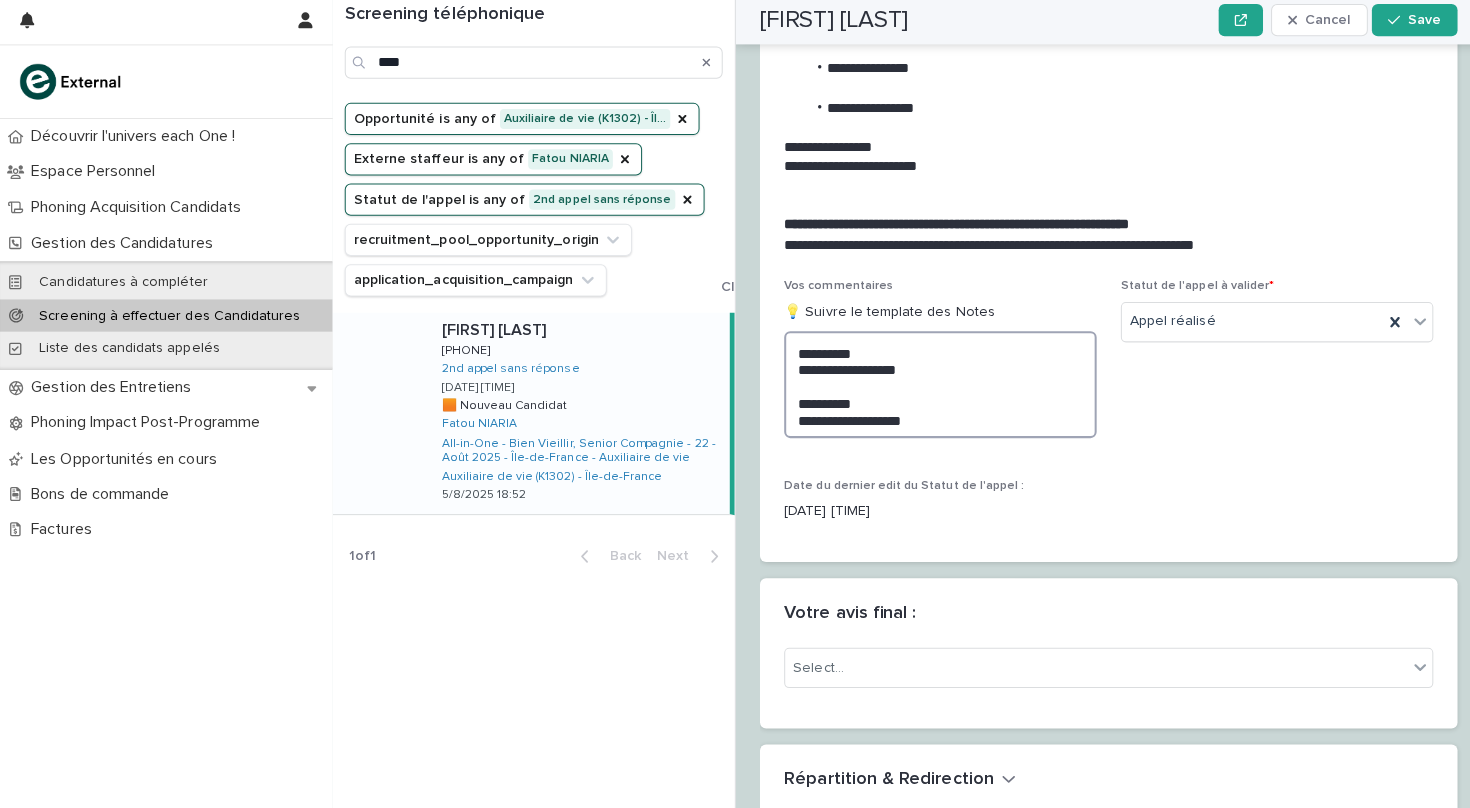 click on "**********" at bounding box center (933, 386) 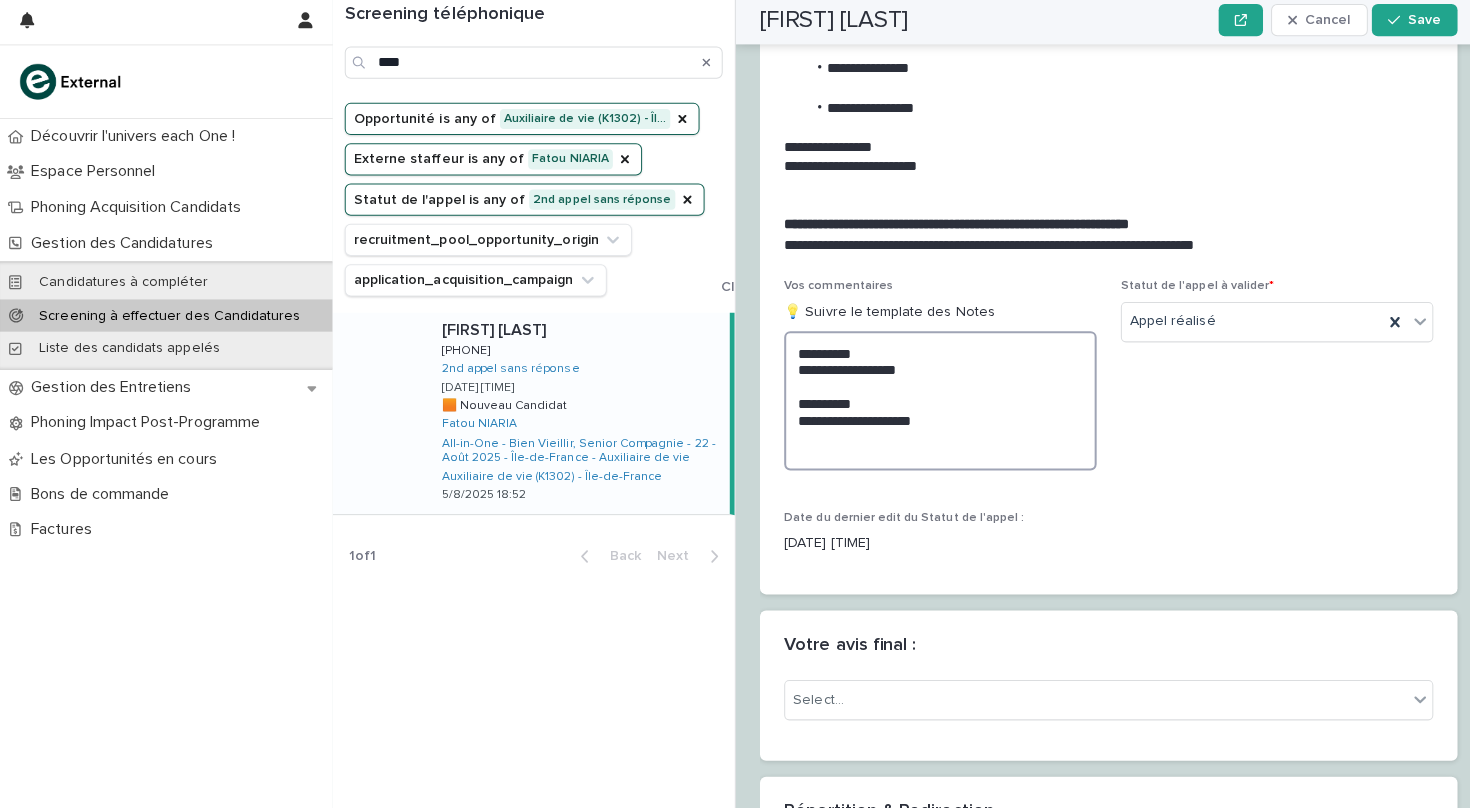 paste on "**********" 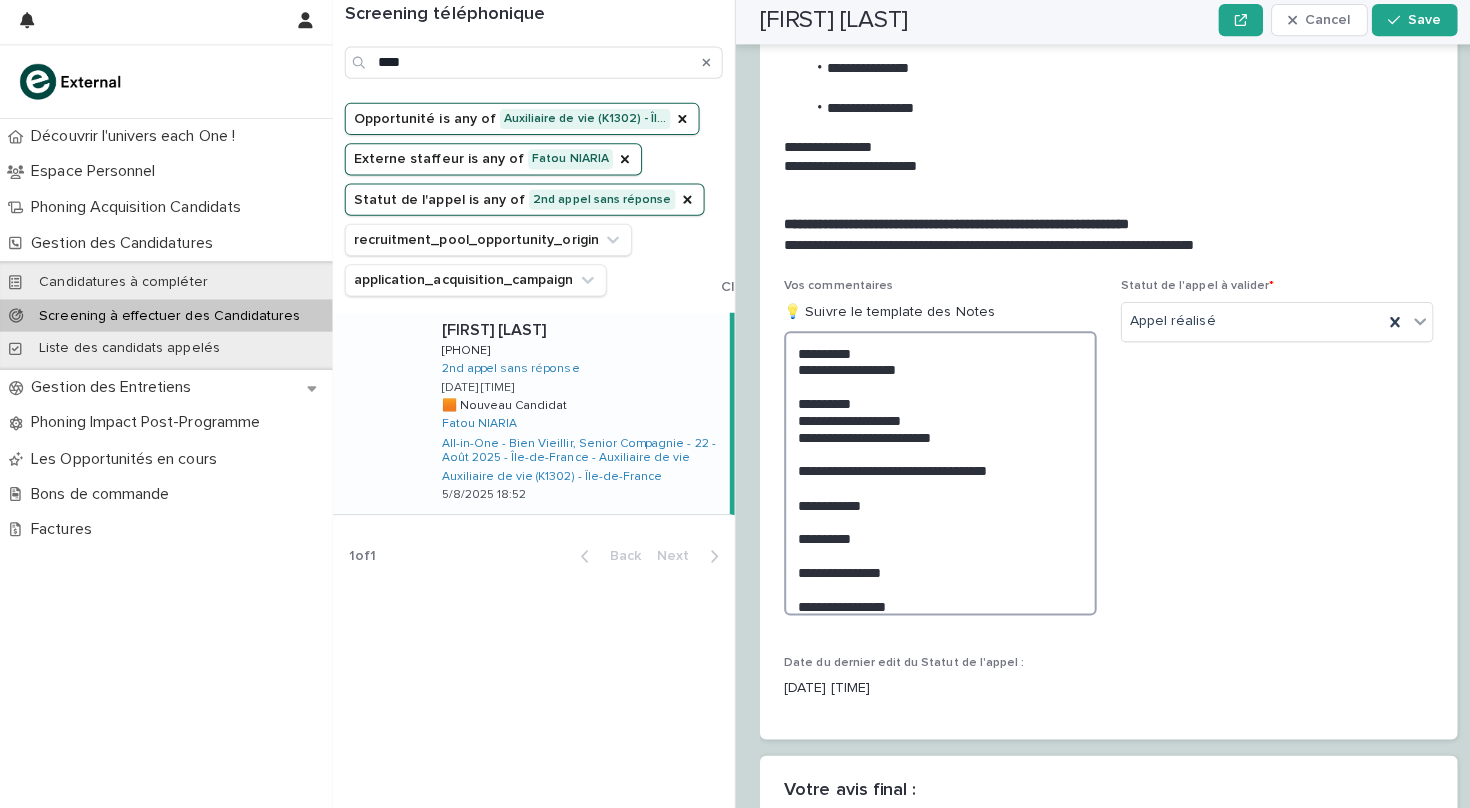 click on "**********" at bounding box center [933, 474] 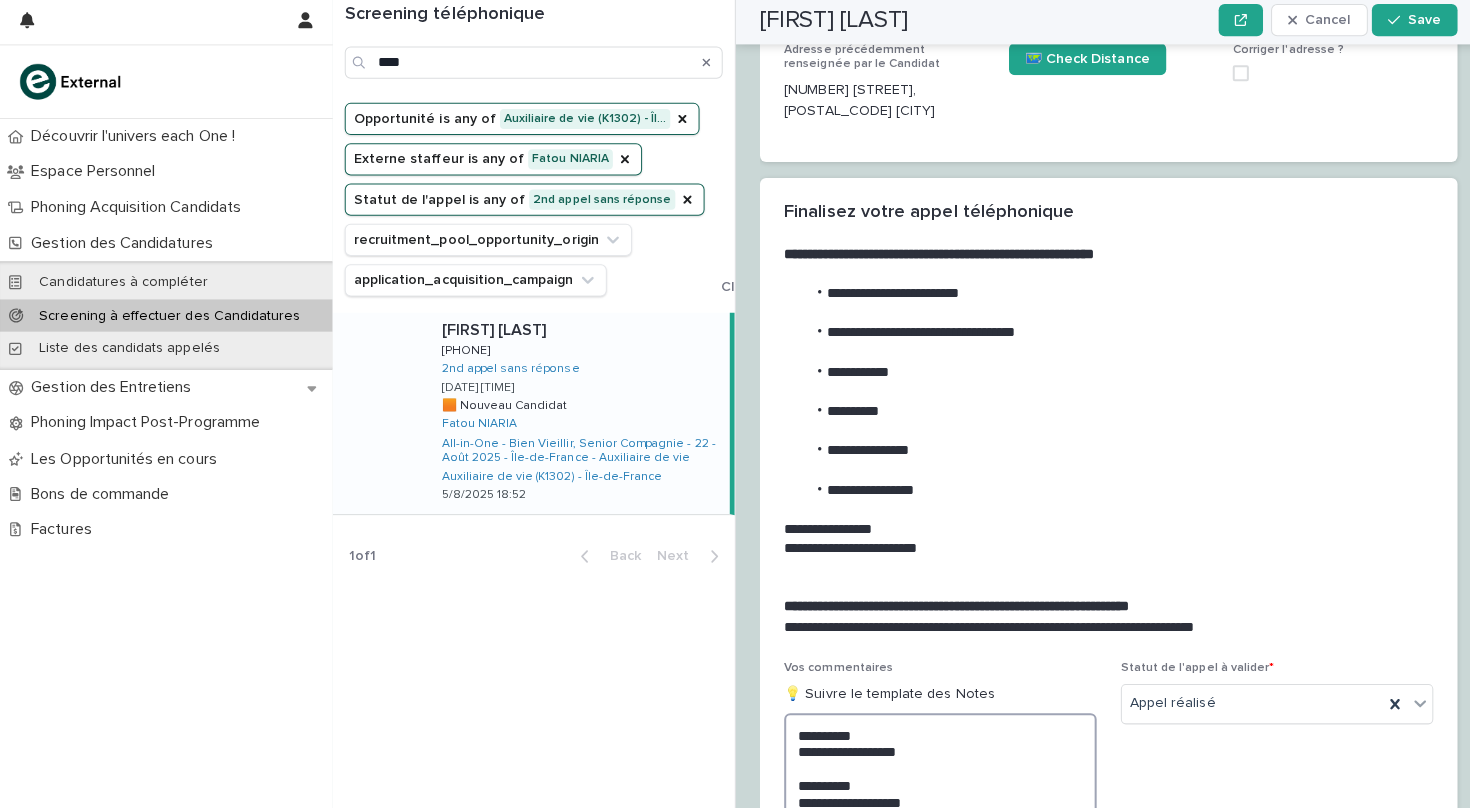 scroll, scrollTop: 1818, scrollLeft: 0, axis: vertical 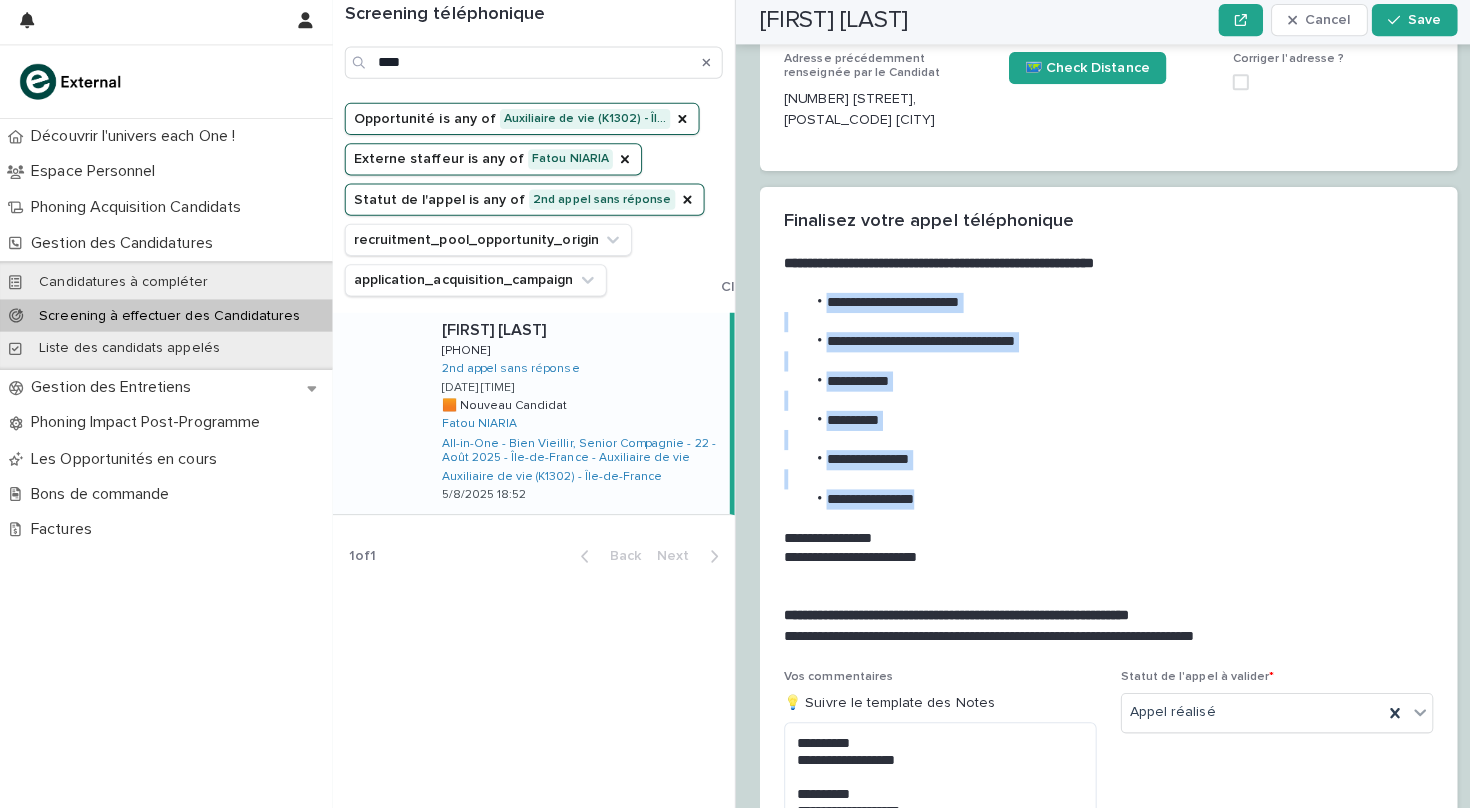 drag, startPoint x: 927, startPoint y: 446, endPoint x: 807, endPoint y: 252, distance: 228.11401 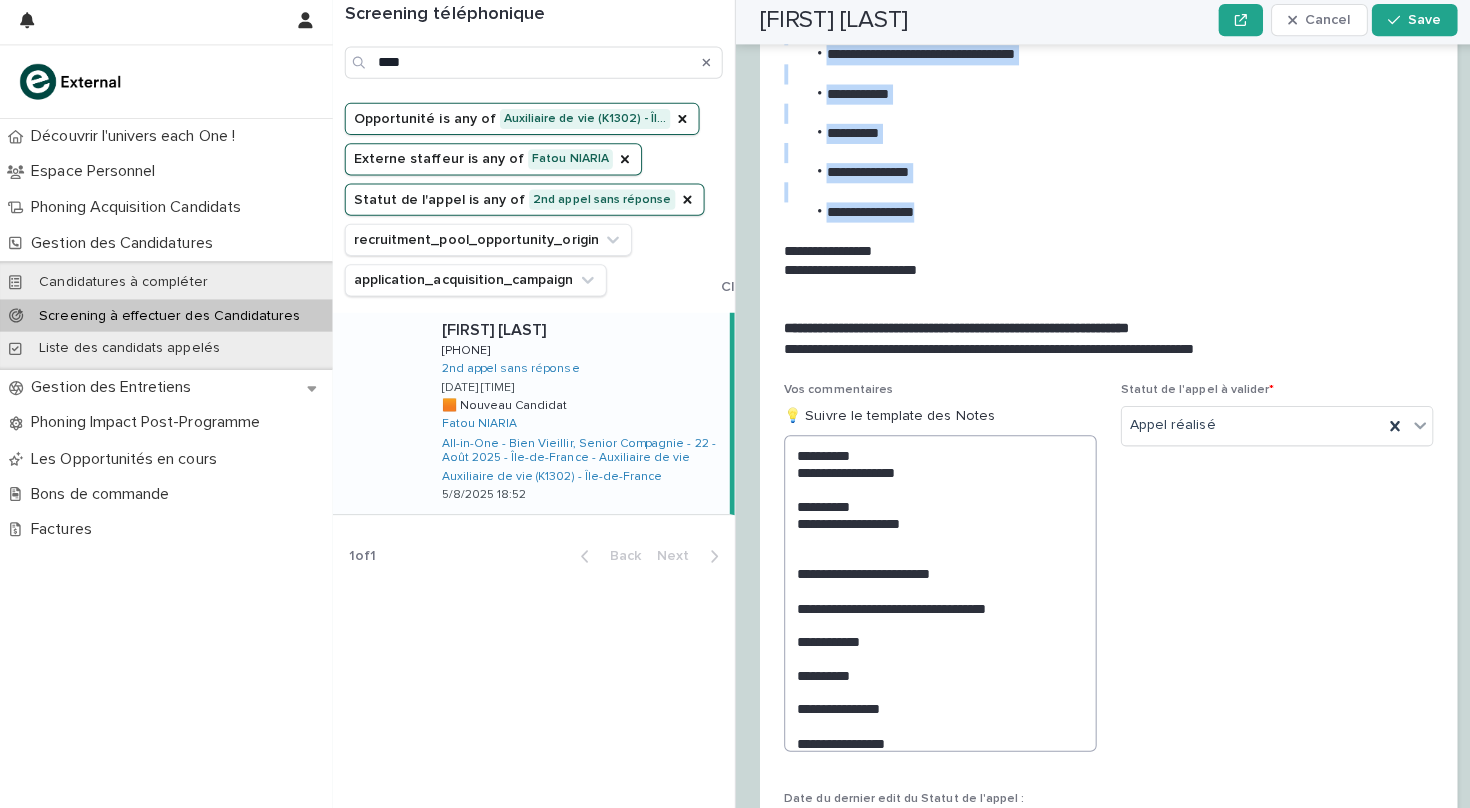 scroll, scrollTop: 2116, scrollLeft: 0, axis: vertical 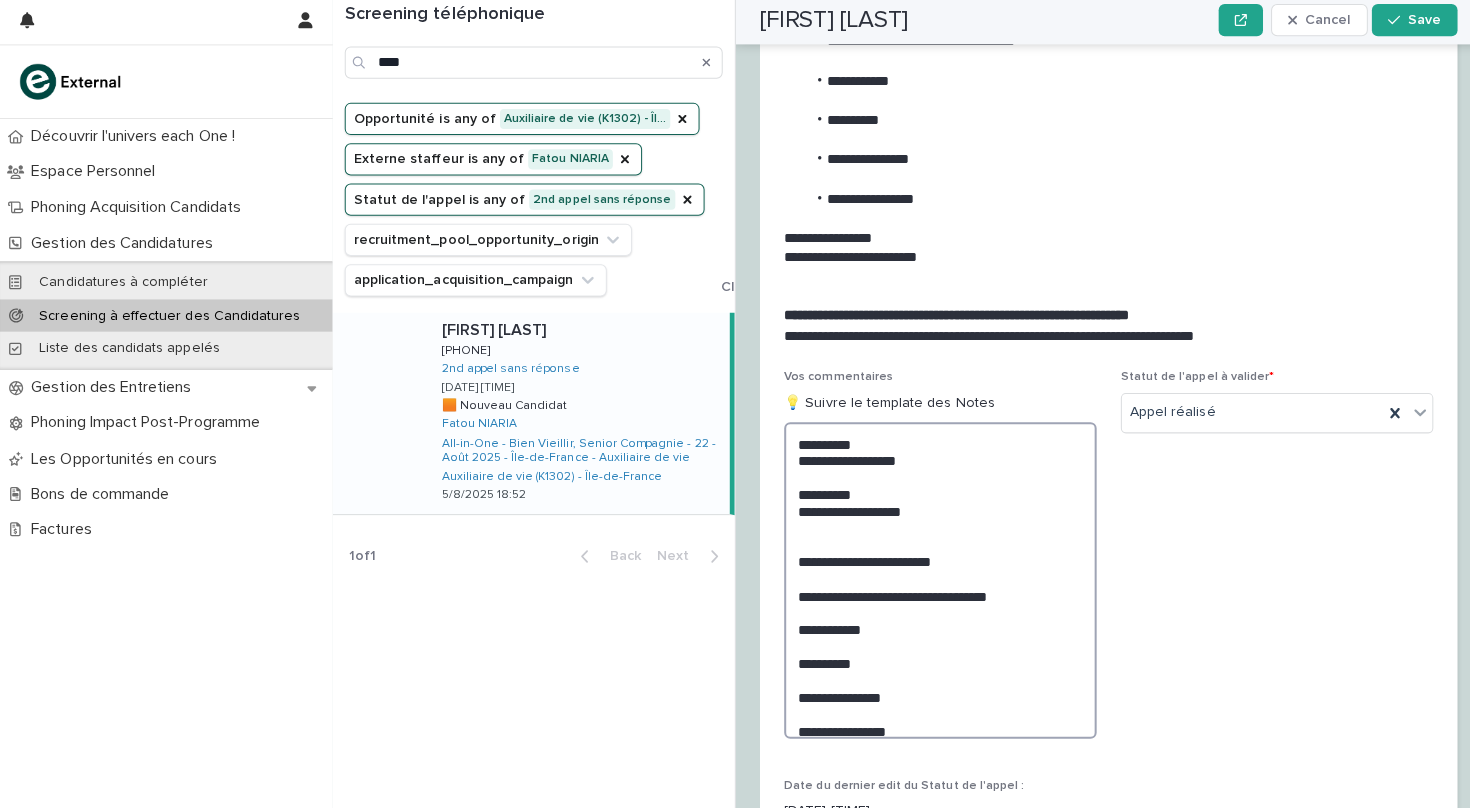 click on "**********" at bounding box center (933, 580) 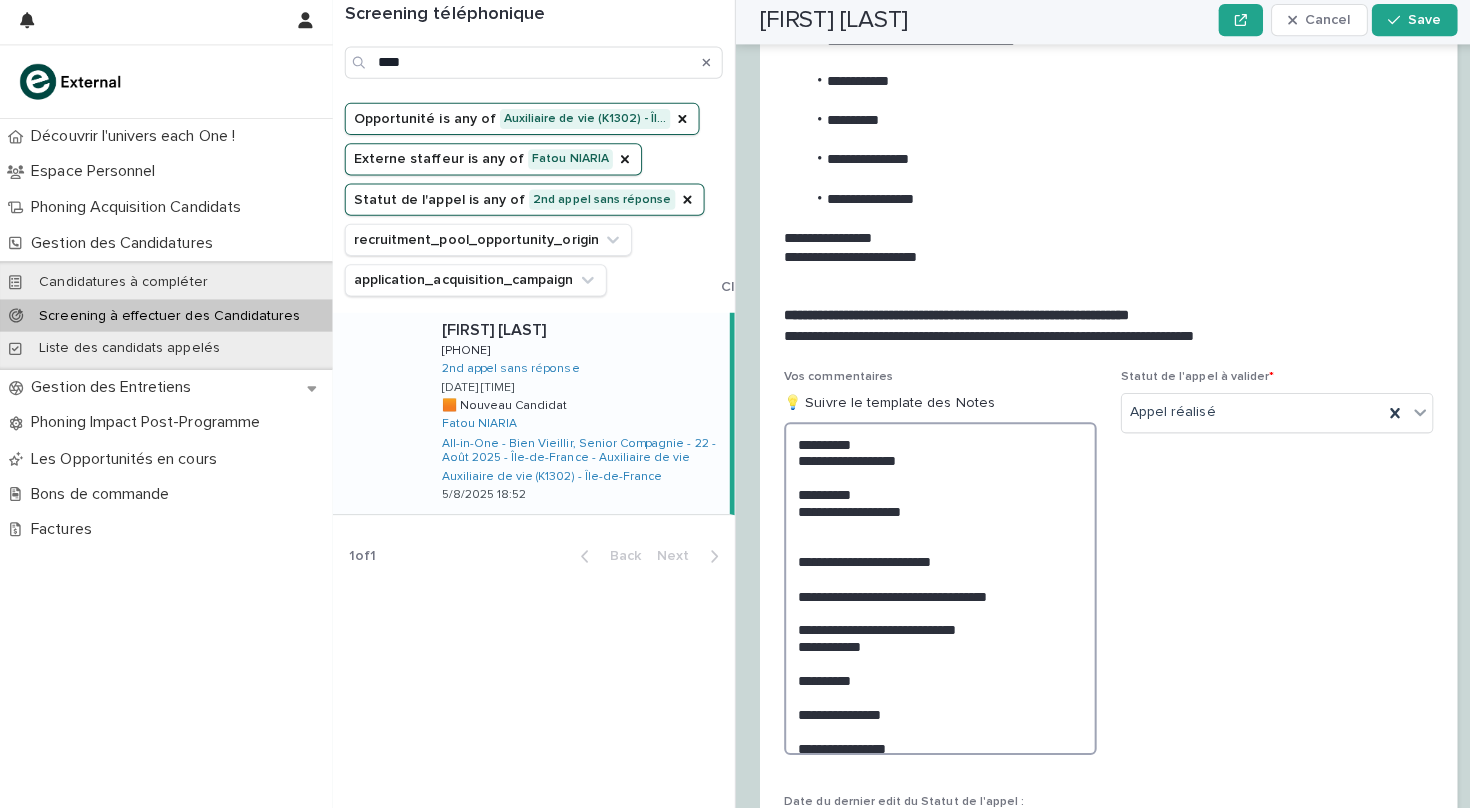 click on "**********" at bounding box center [933, 588] 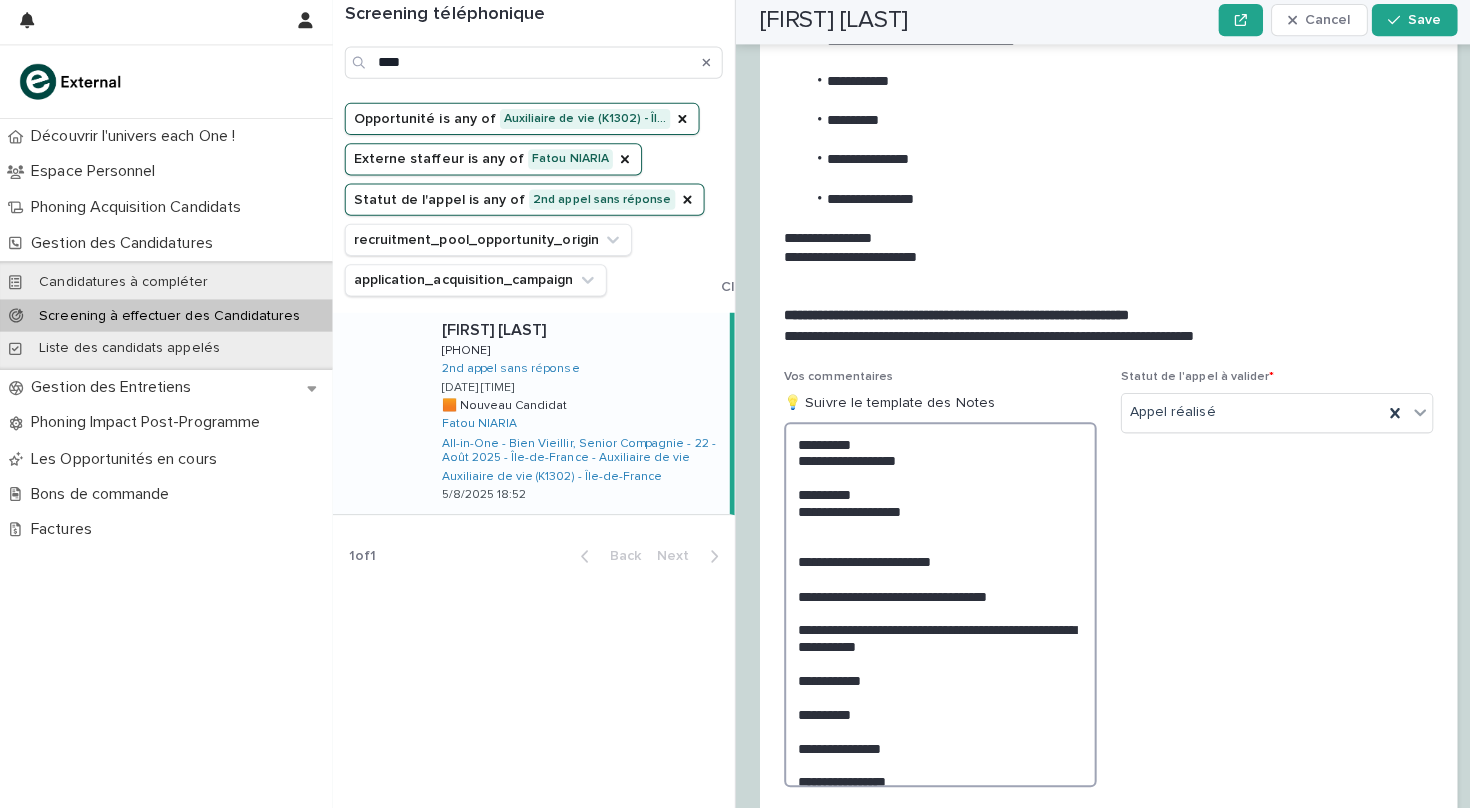click on "**********" at bounding box center (933, 604) 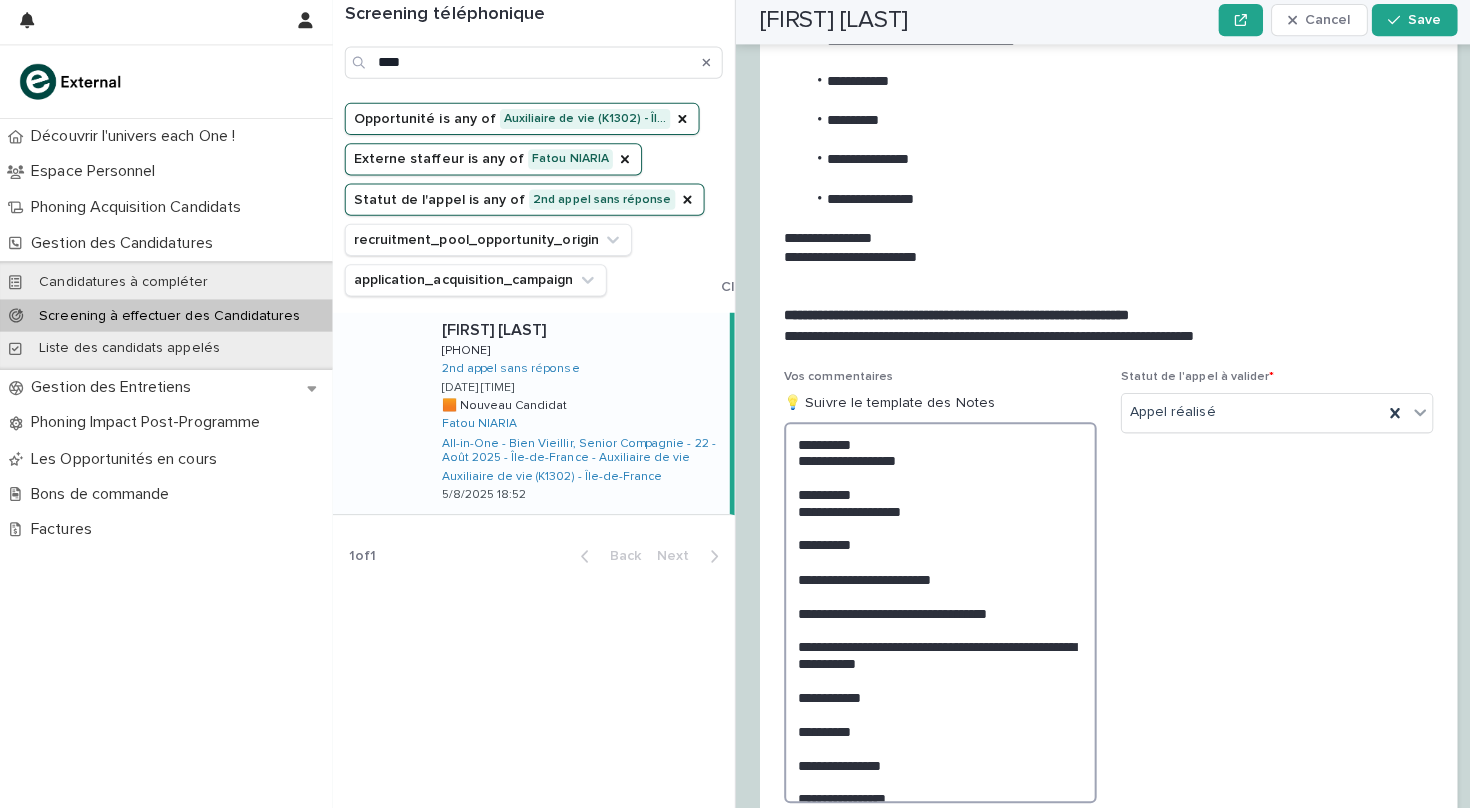 click on "**********" at bounding box center [933, 612] 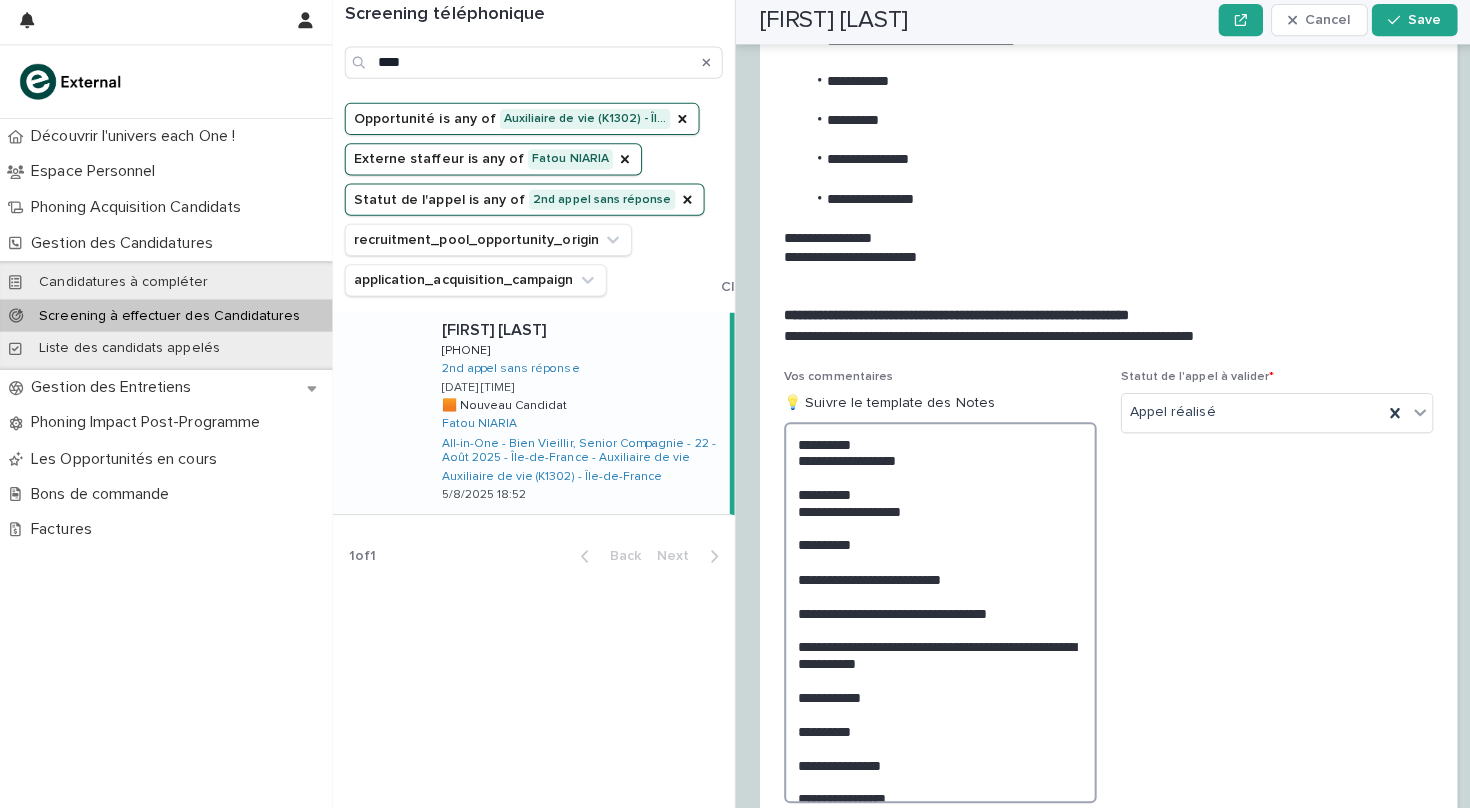 click on "**********" at bounding box center [933, 612] 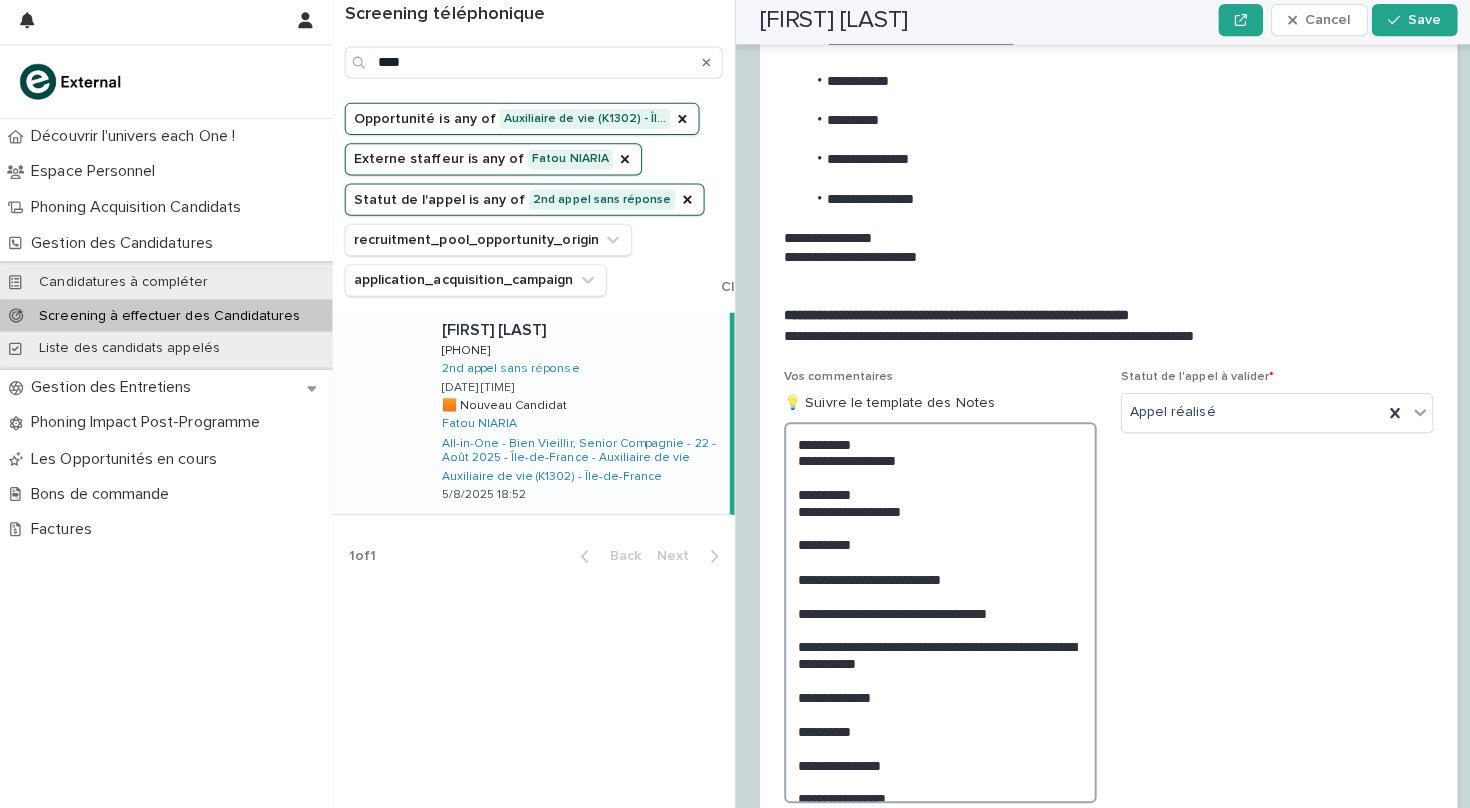 click on "**********" at bounding box center [933, 612] 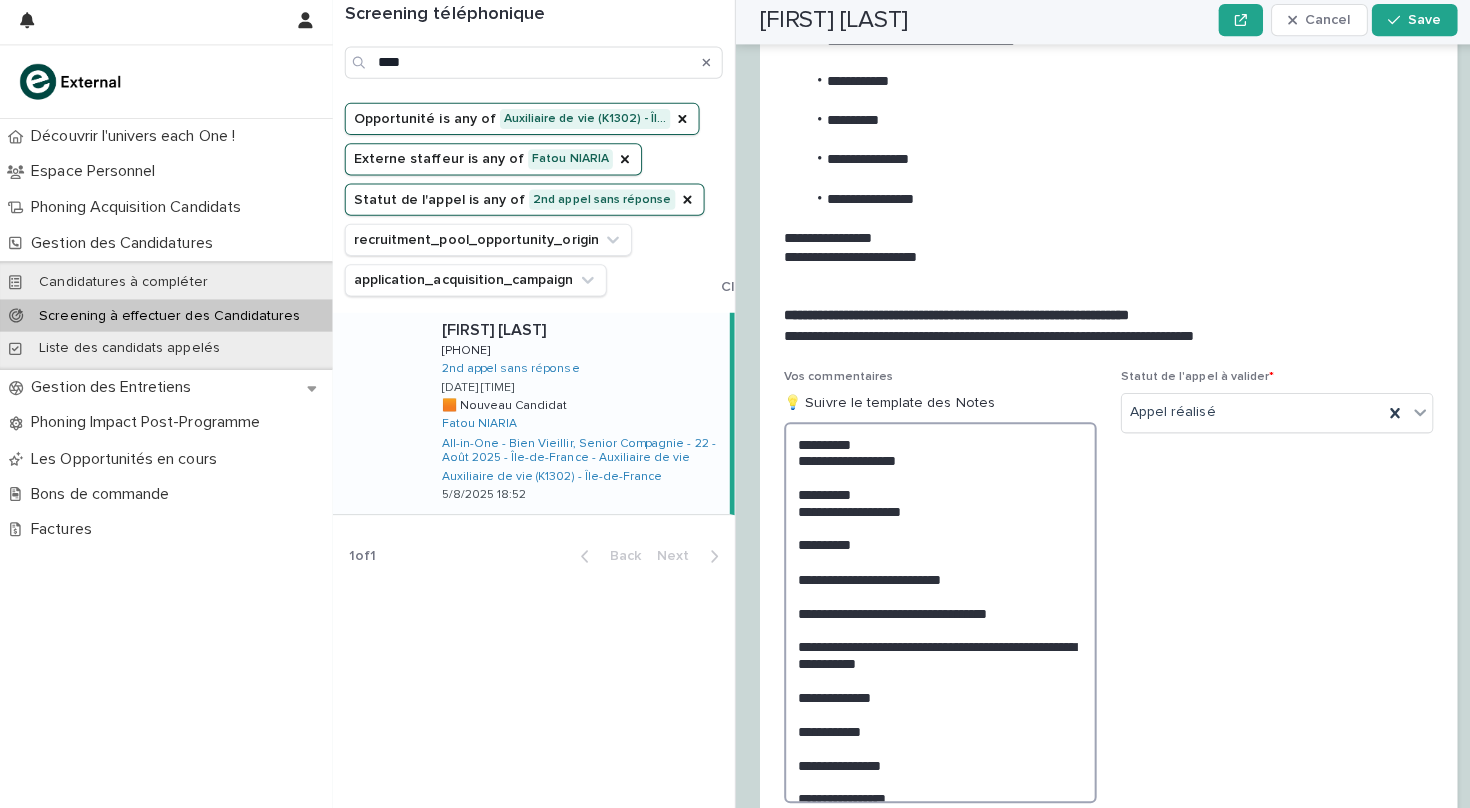 click on "**********" at bounding box center [933, 612] 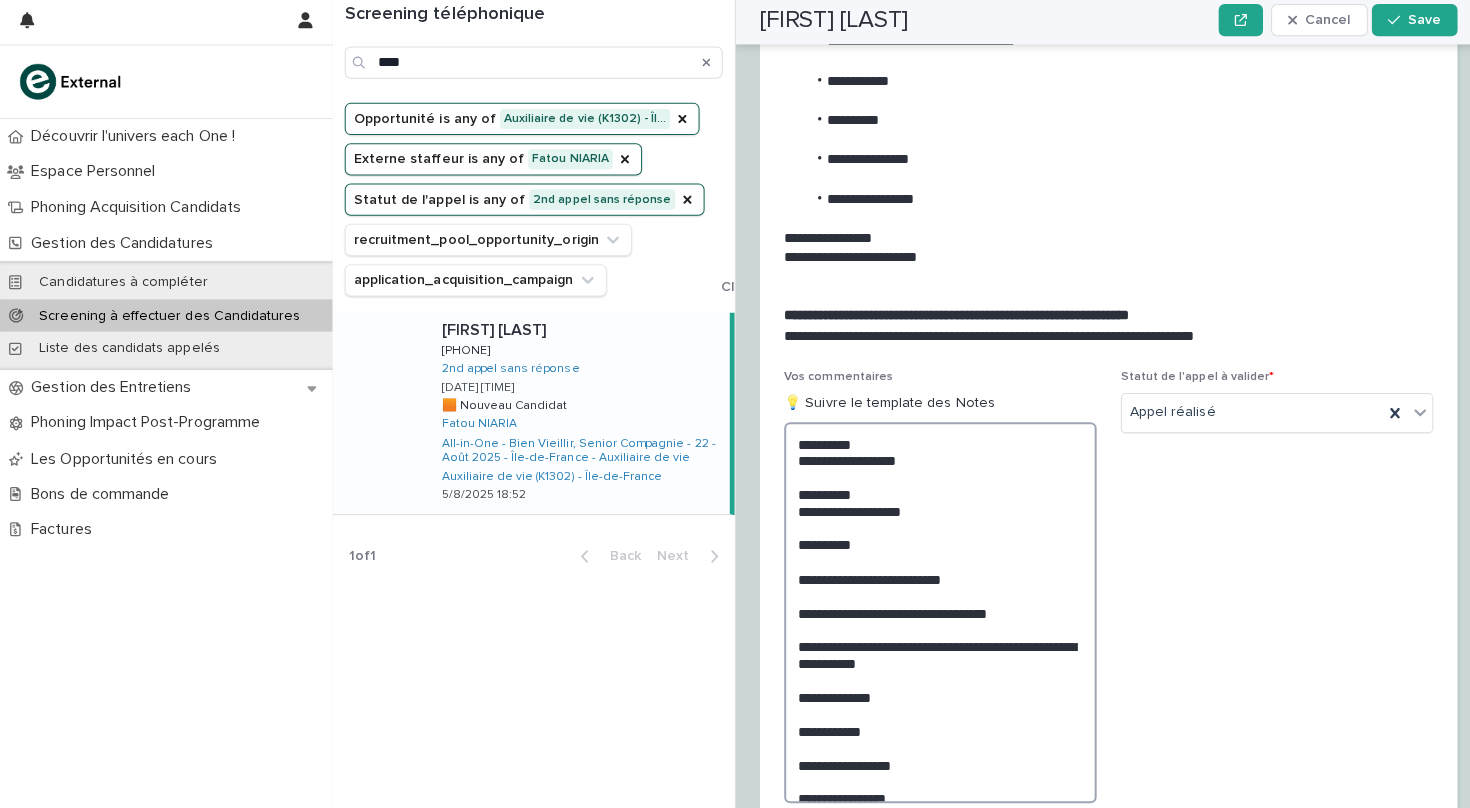 click on "**********" at bounding box center [933, 612] 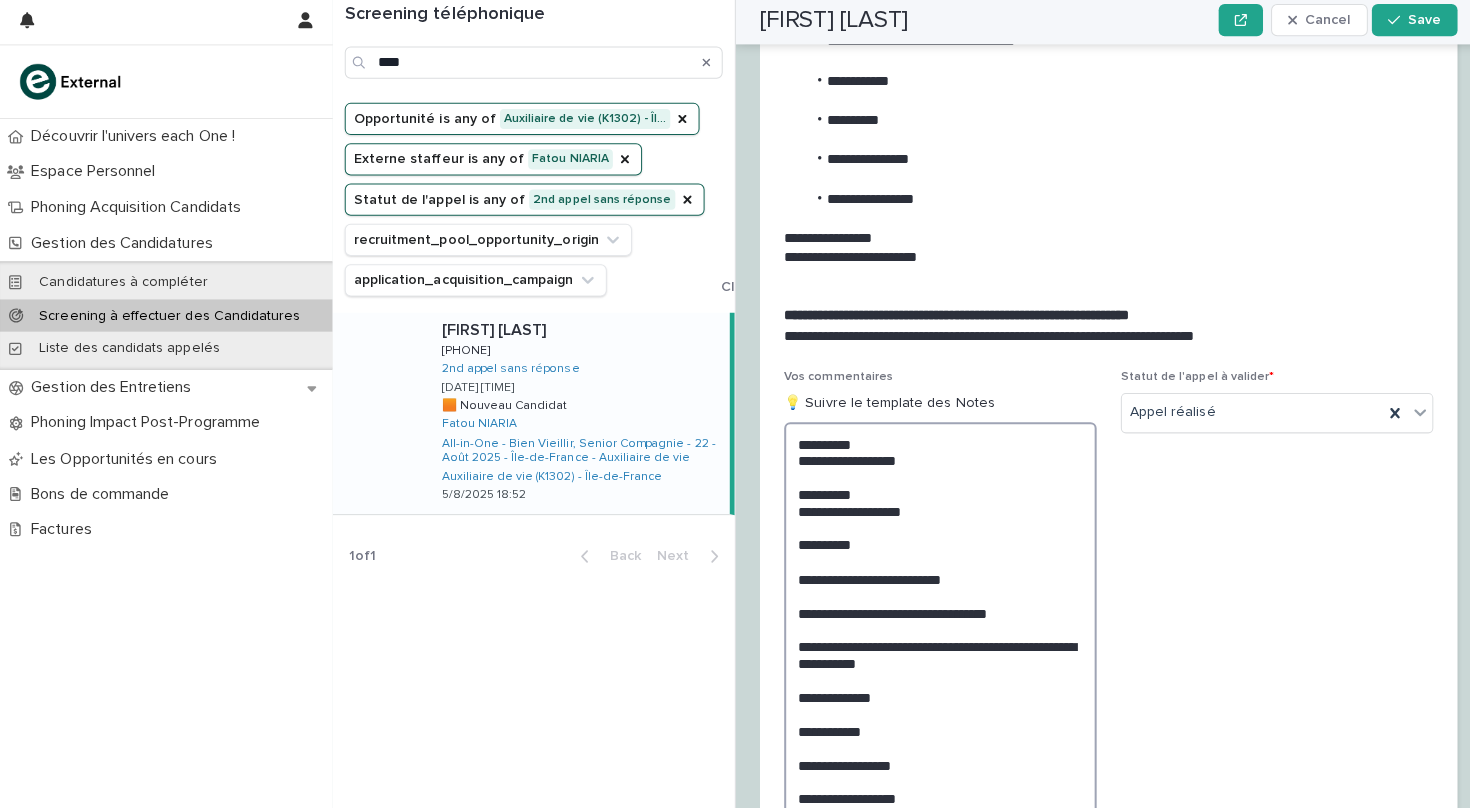 click on "**********" at bounding box center [933, 636] 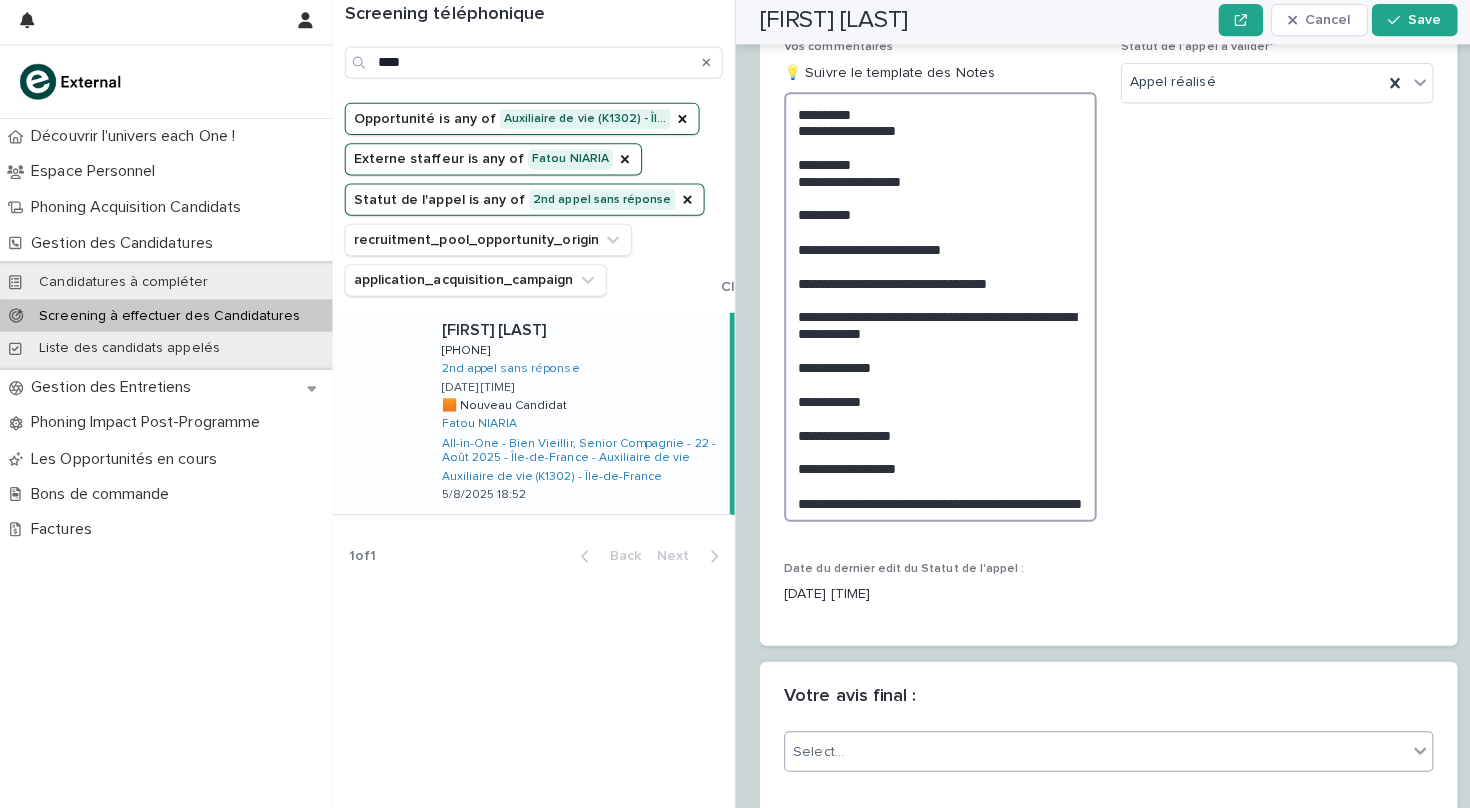 scroll, scrollTop: 2449, scrollLeft: 0, axis: vertical 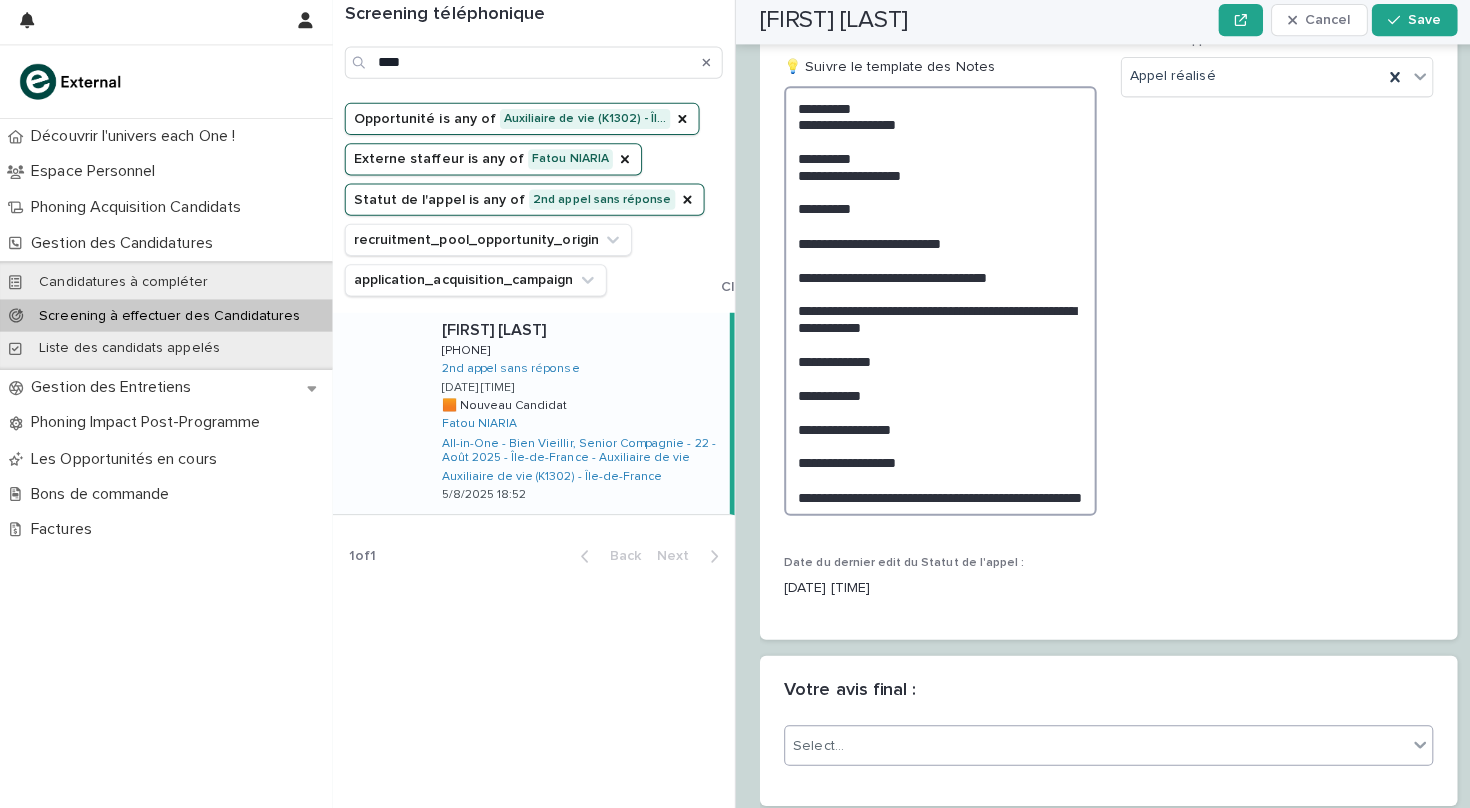 type on "**********" 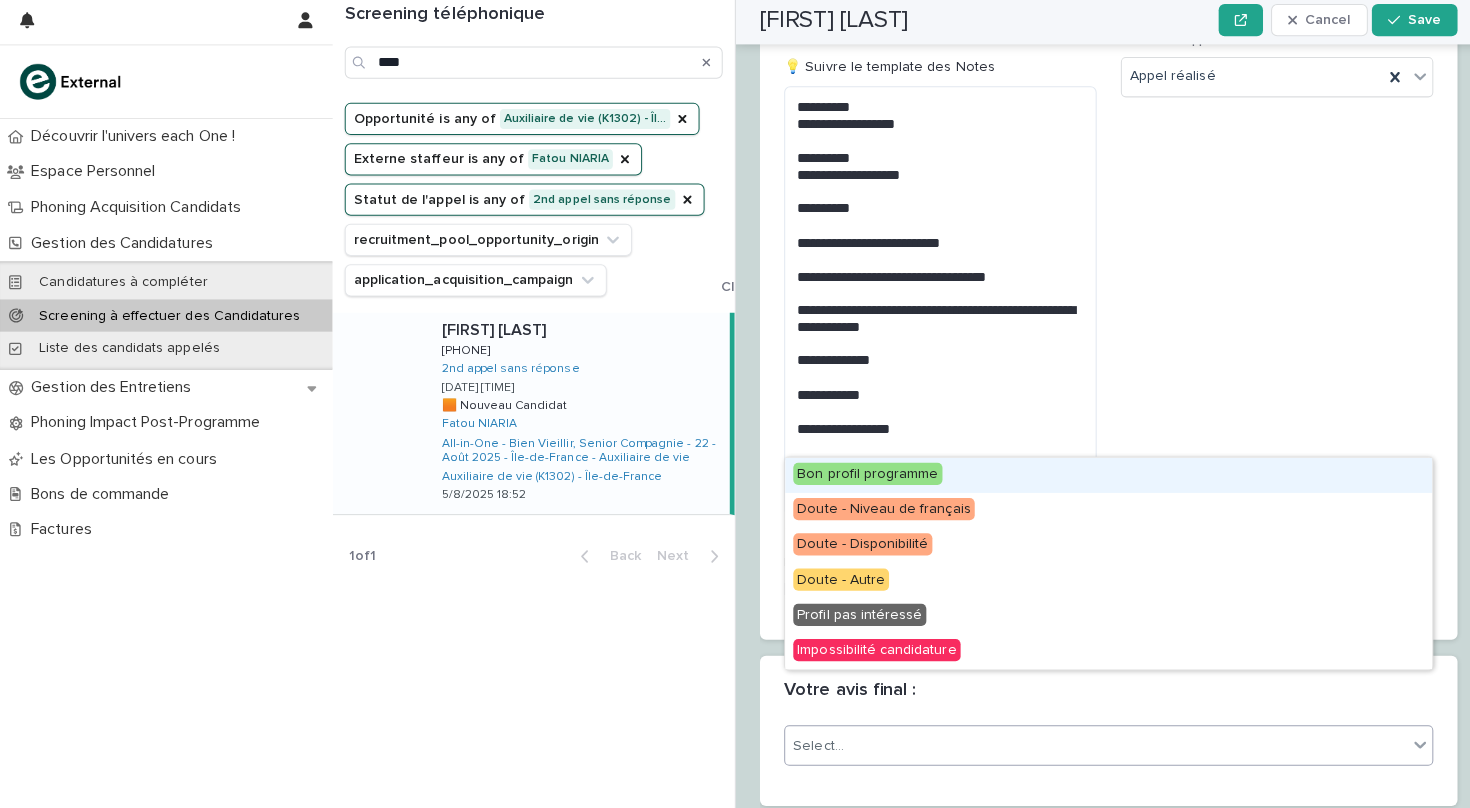 click on "Select..." at bounding box center (1087, 744) 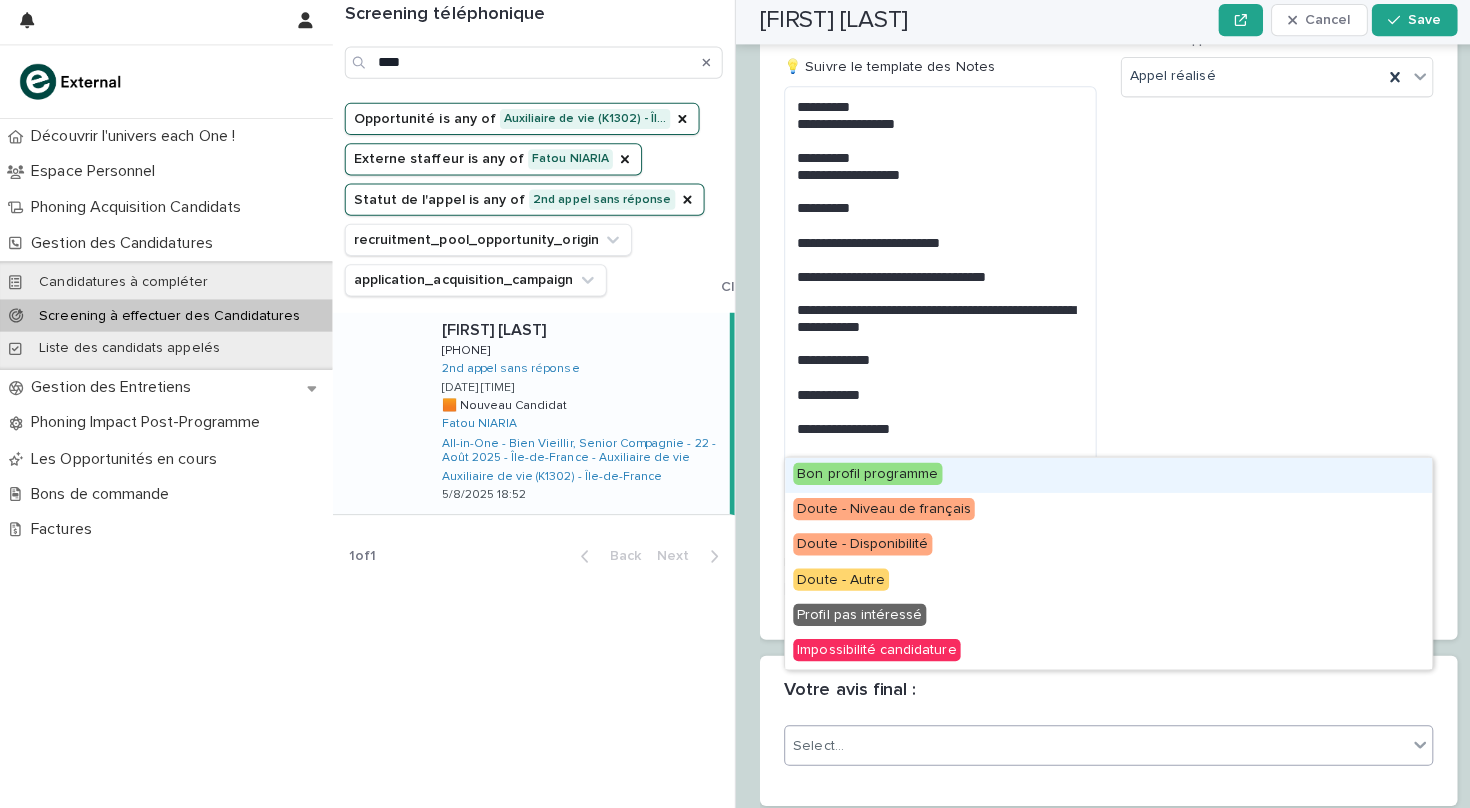 click on "Bon profil programme" at bounding box center (861, 474) 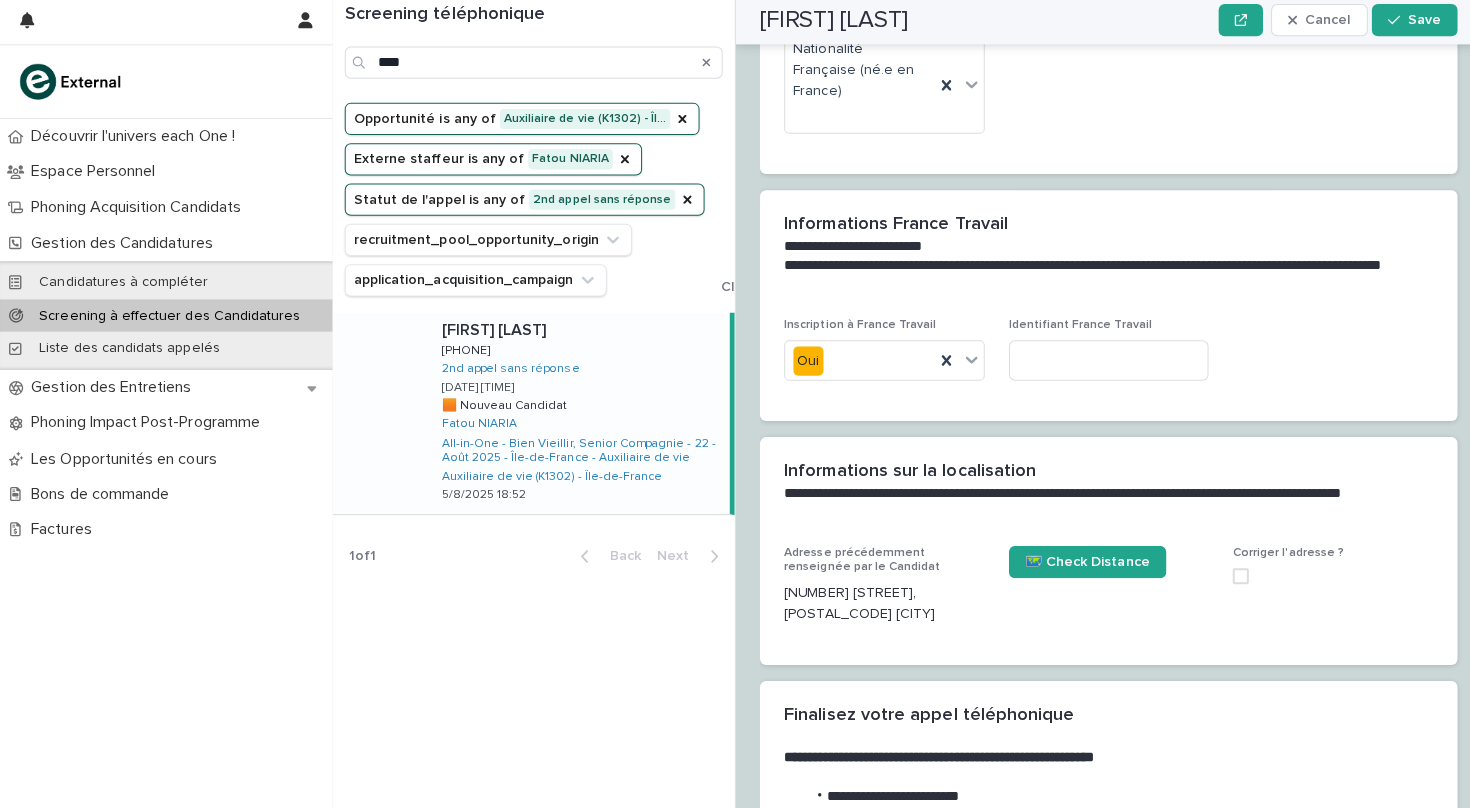 scroll, scrollTop: 1319, scrollLeft: 0, axis: vertical 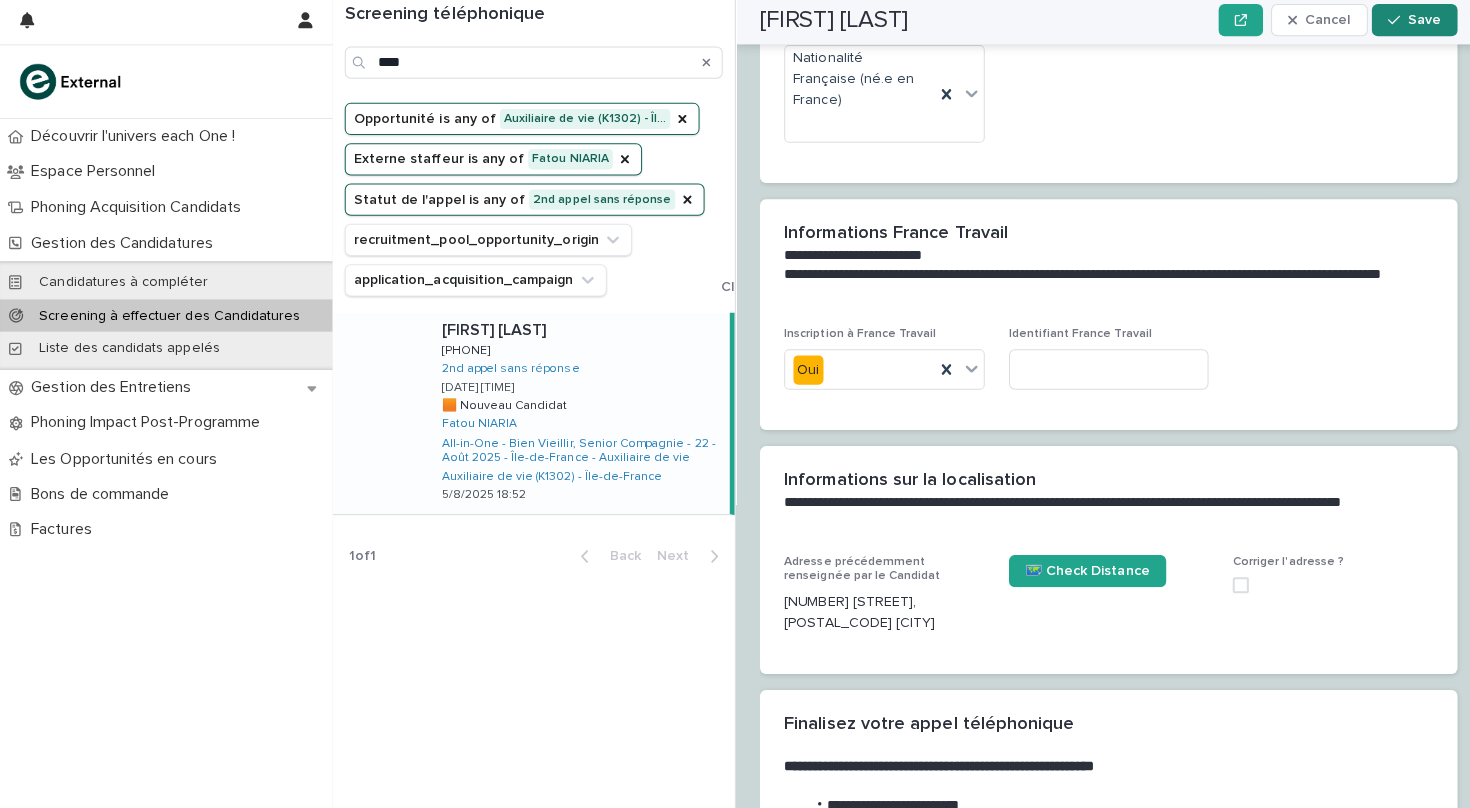click on "Save" at bounding box center (1413, 24) 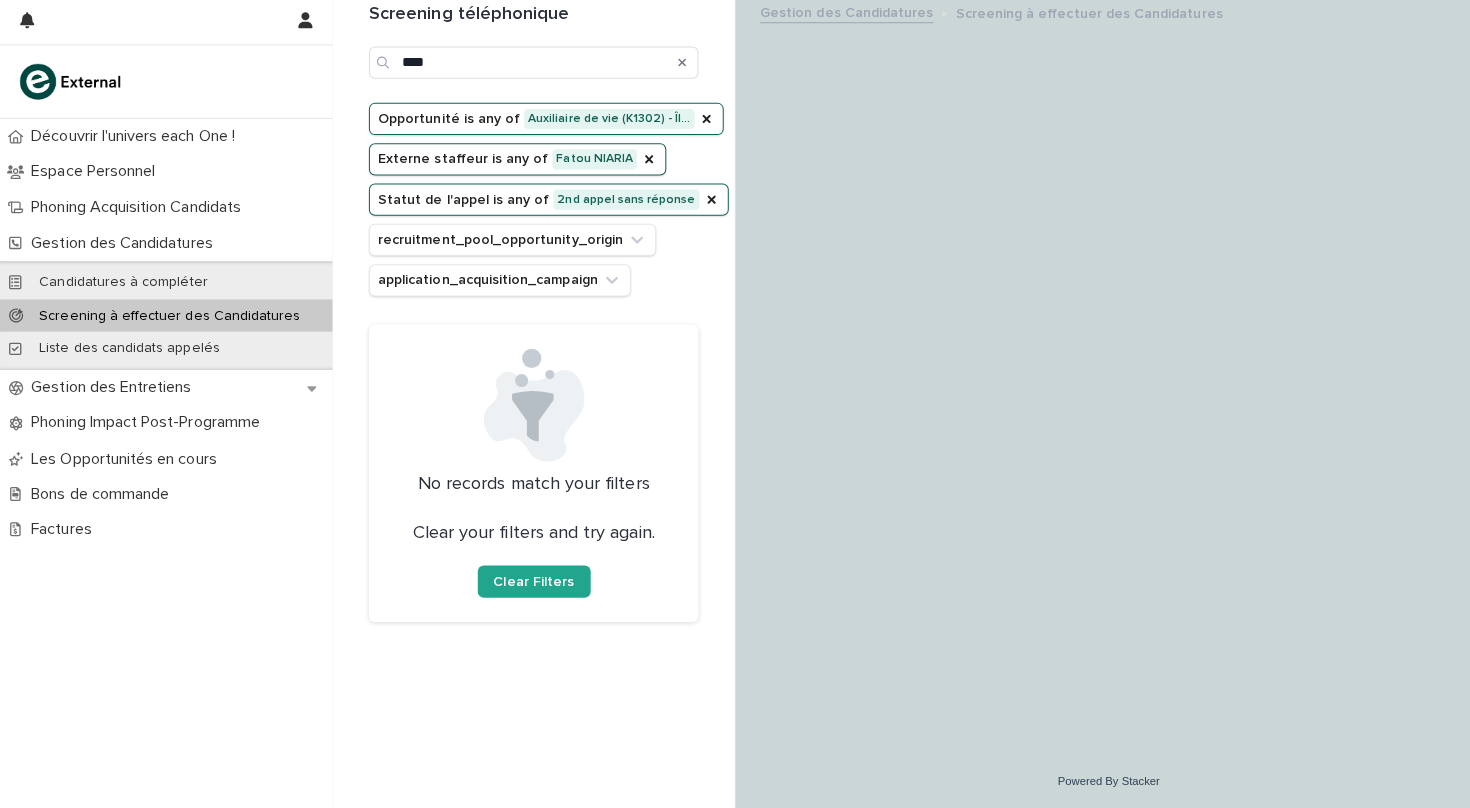 scroll, scrollTop: 0, scrollLeft: 0, axis: both 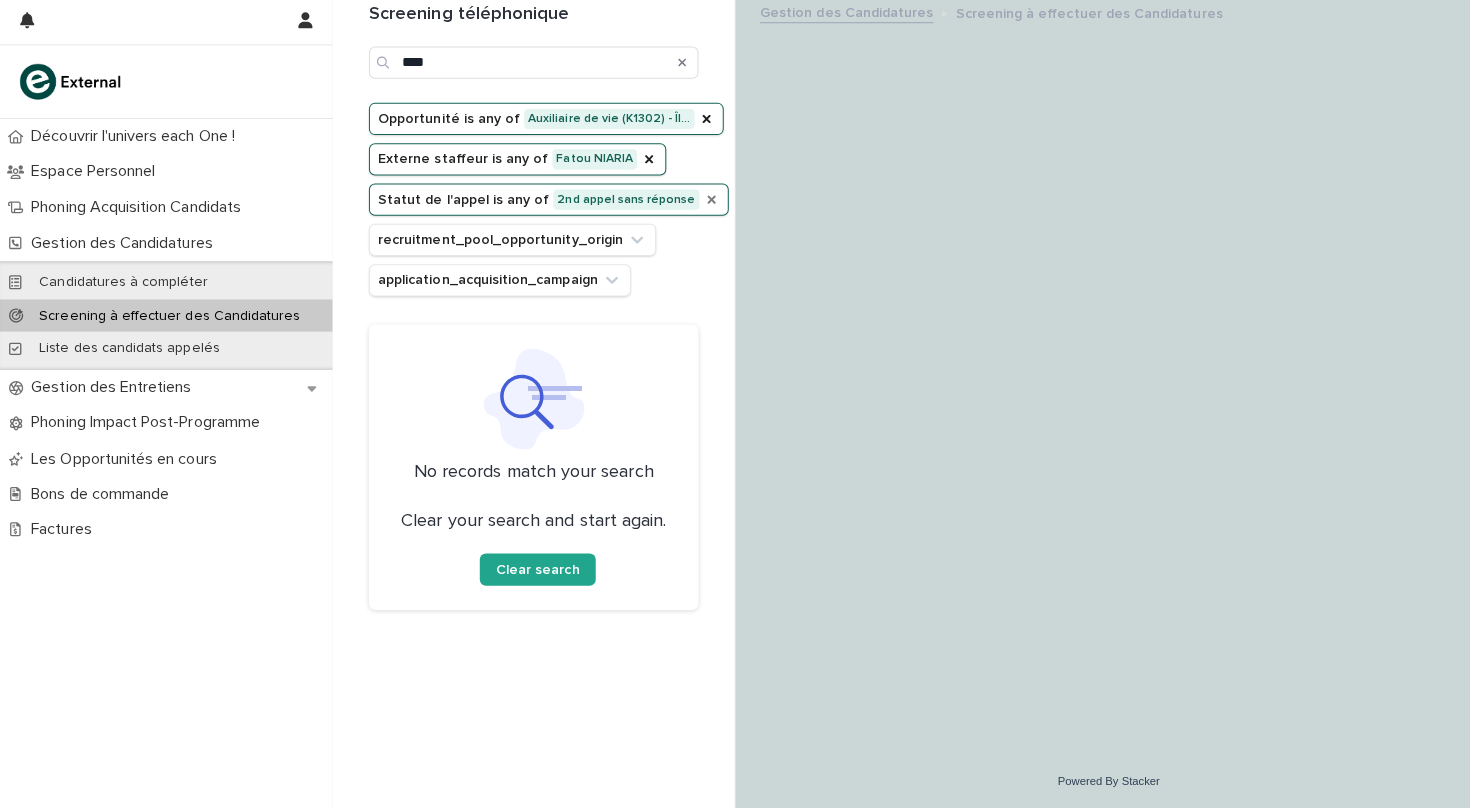 click 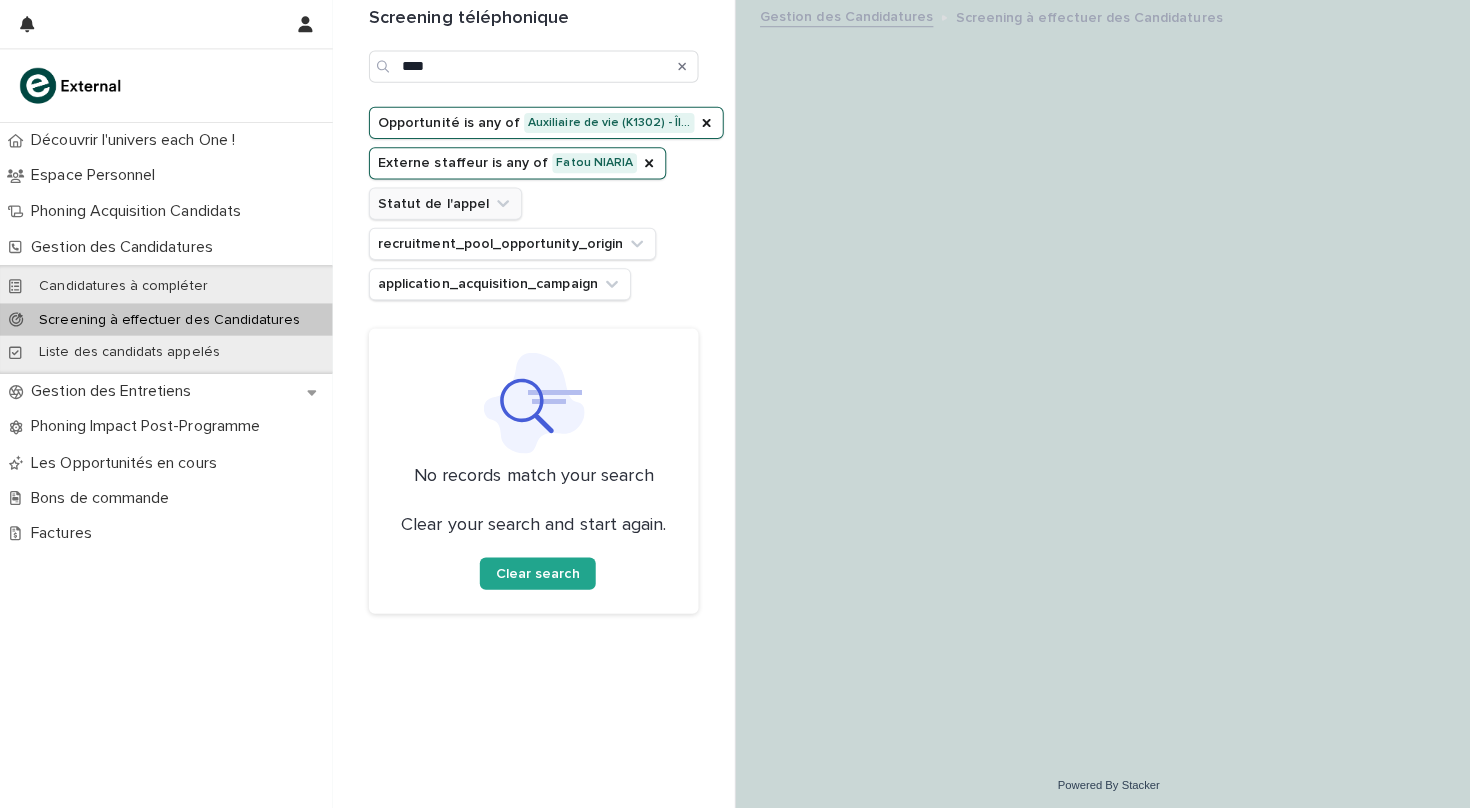 click at bounding box center (677, 66) 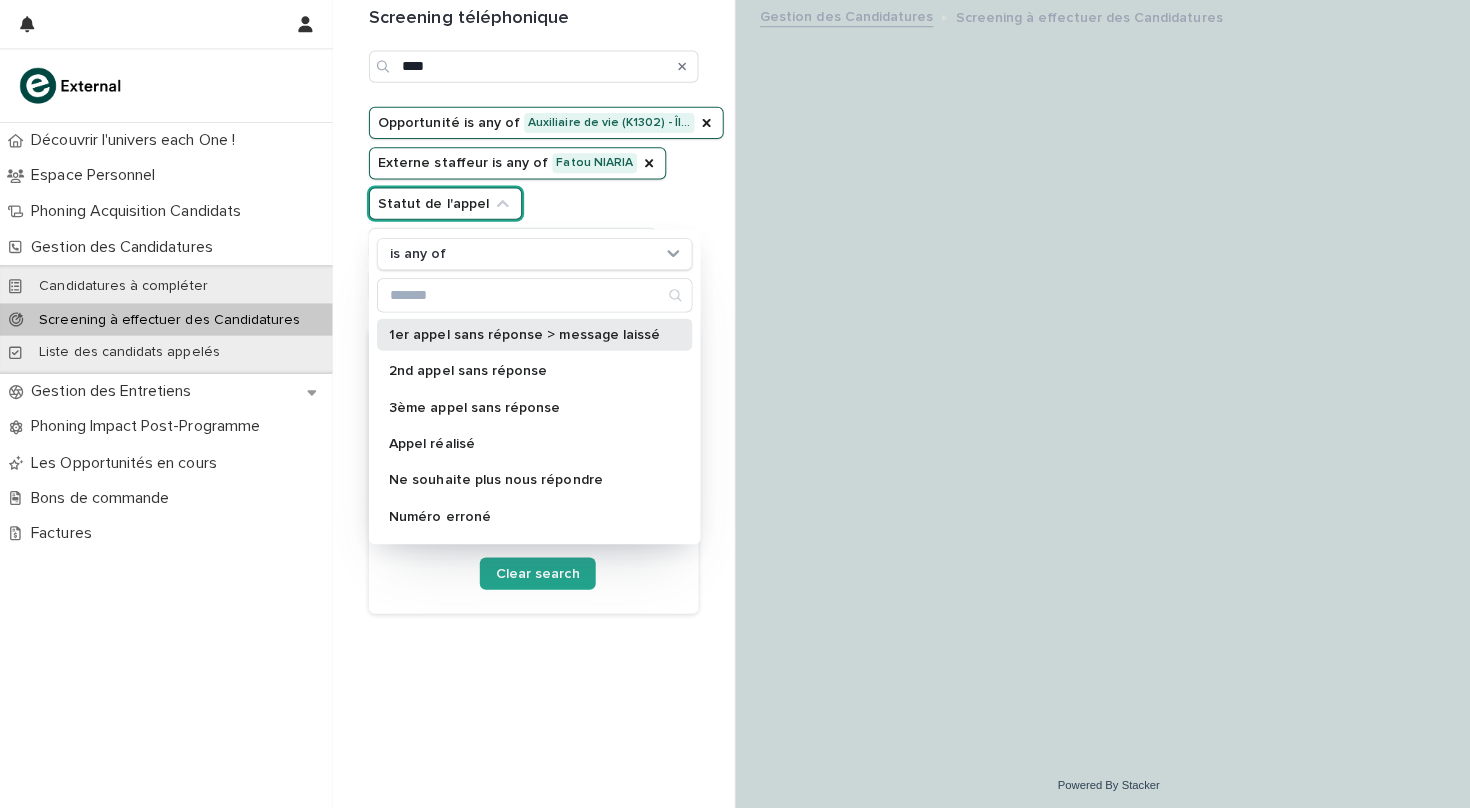 click on "1er appel sans réponse > message laissé" at bounding box center (520, 332) 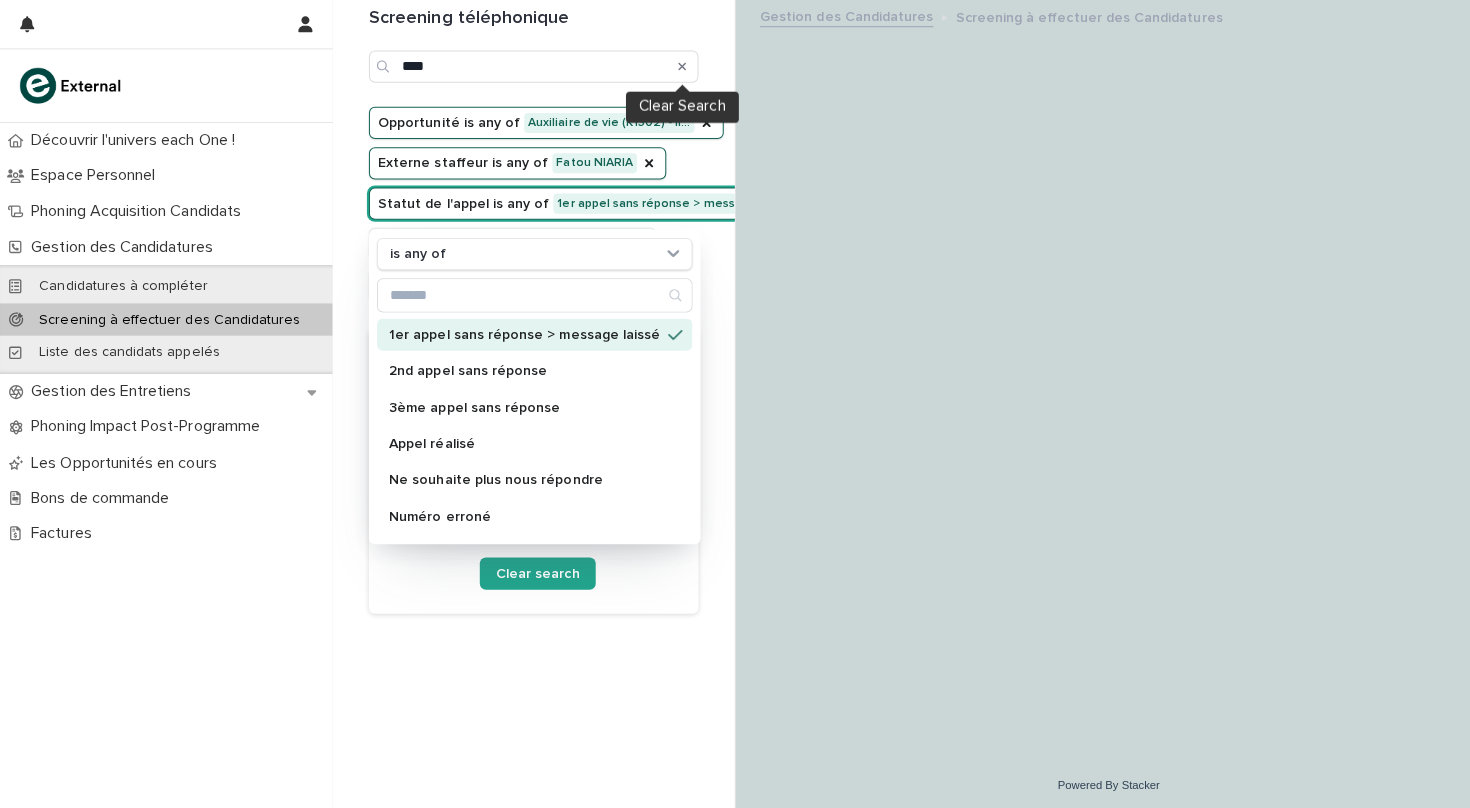 click 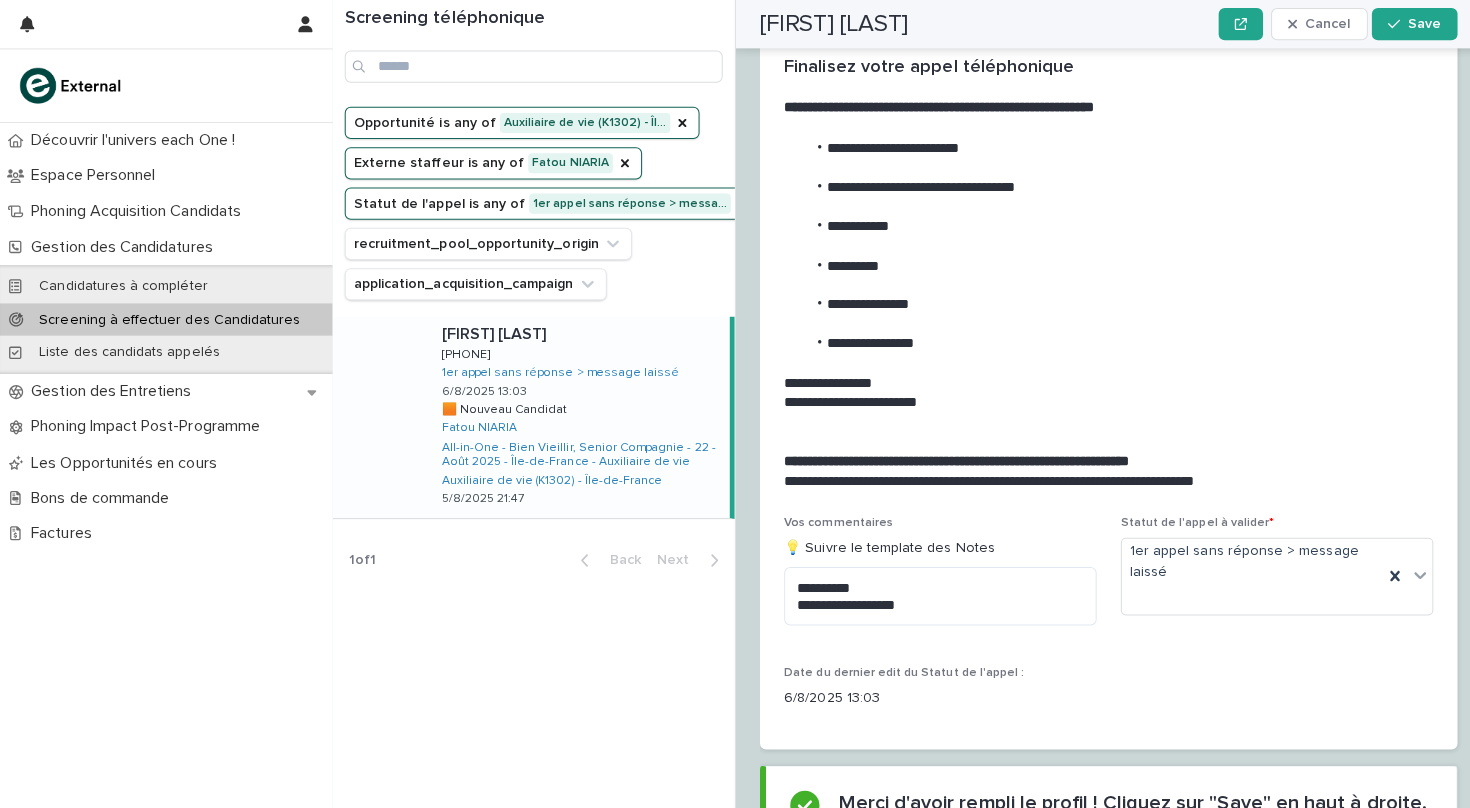 scroll, scrollTop: 1960, scrollLeft: 0, axis: vertical 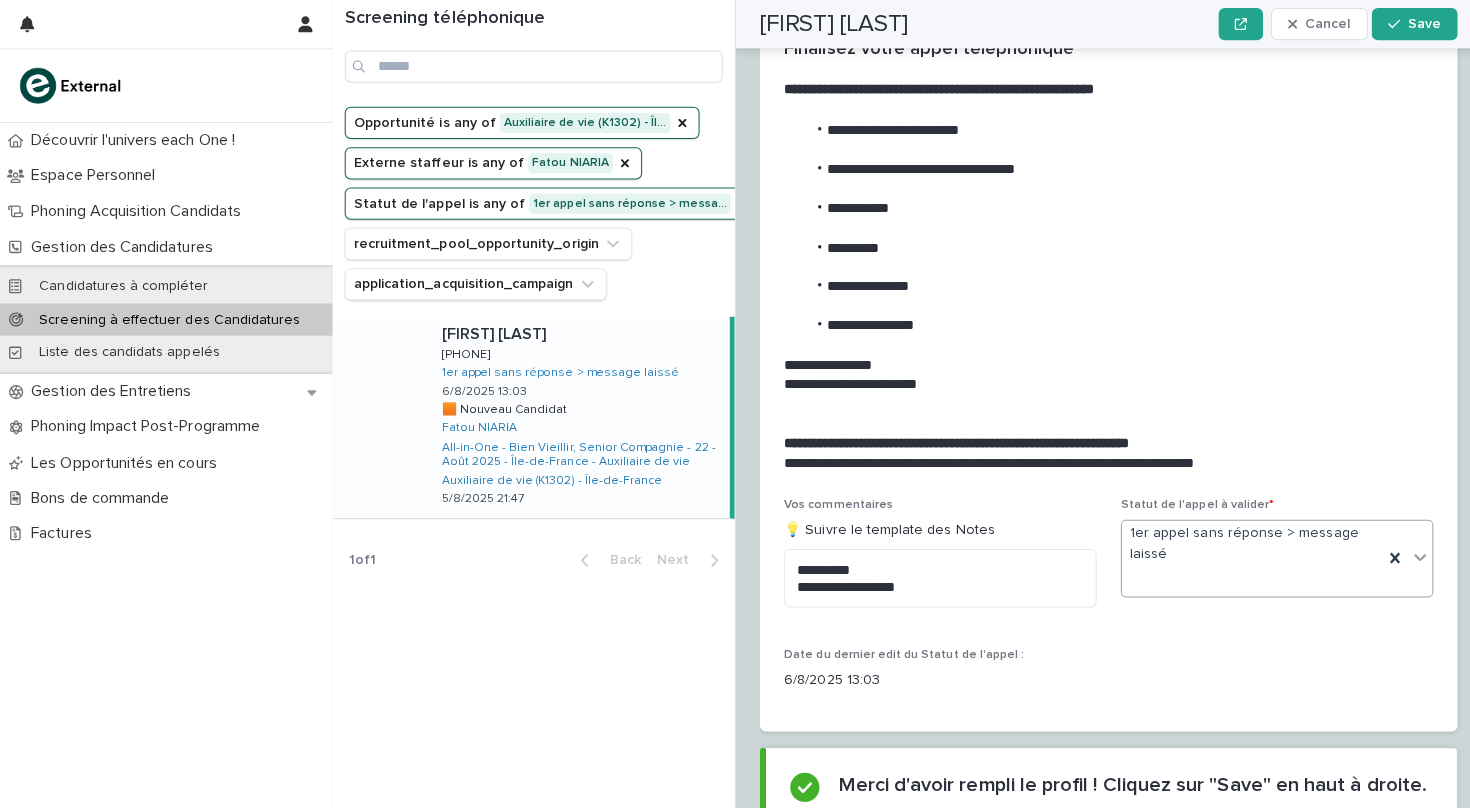 click 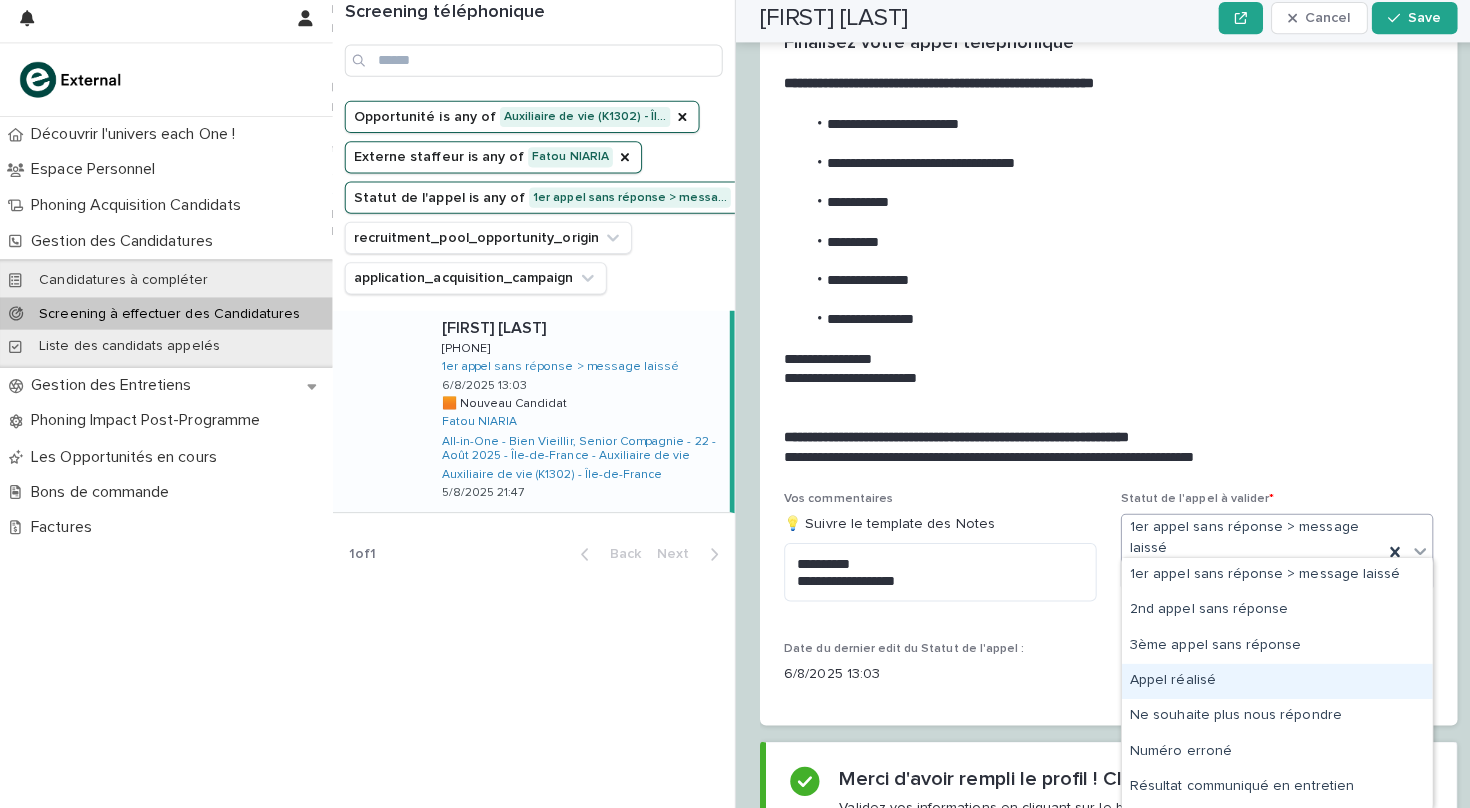 click on "Appel réalisé" at bounding box center [1267, 682] 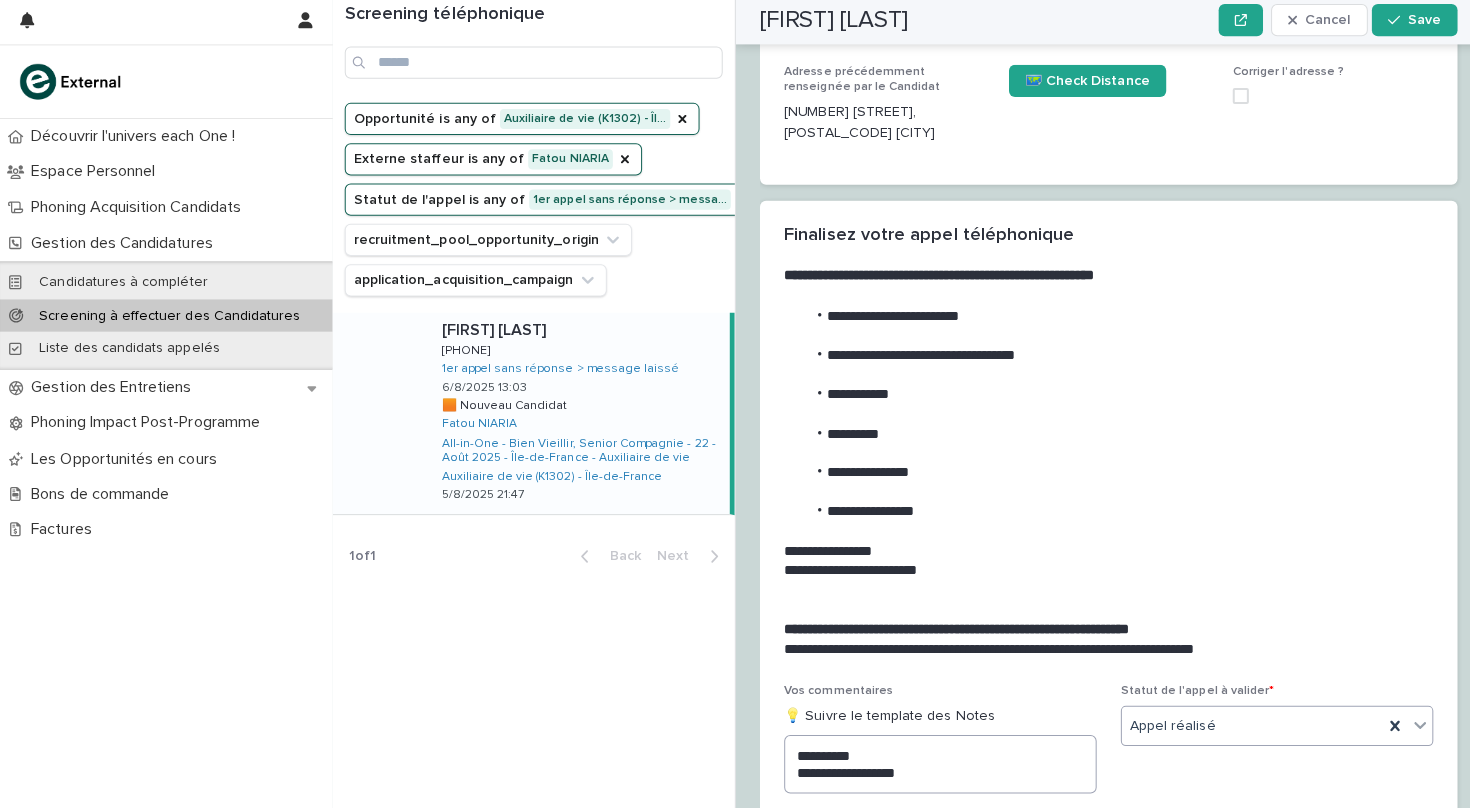 scroll, scrollTop: 1754, scrollLeft: 0, axis: vertical 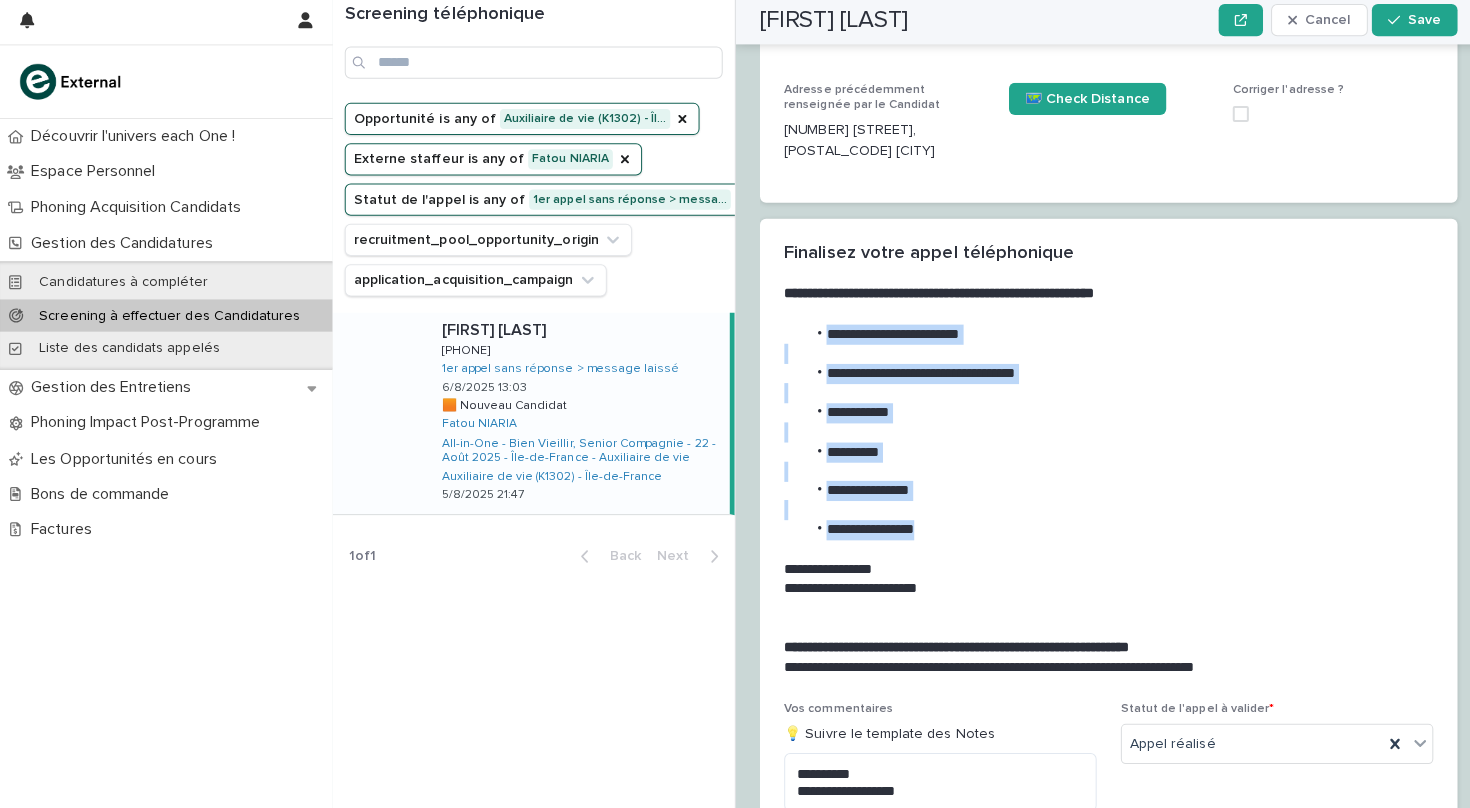 drag, startPoint x: 928, startPoint y: 499, endPoint x: 808, endPoint y: 302, distance: 230.67076 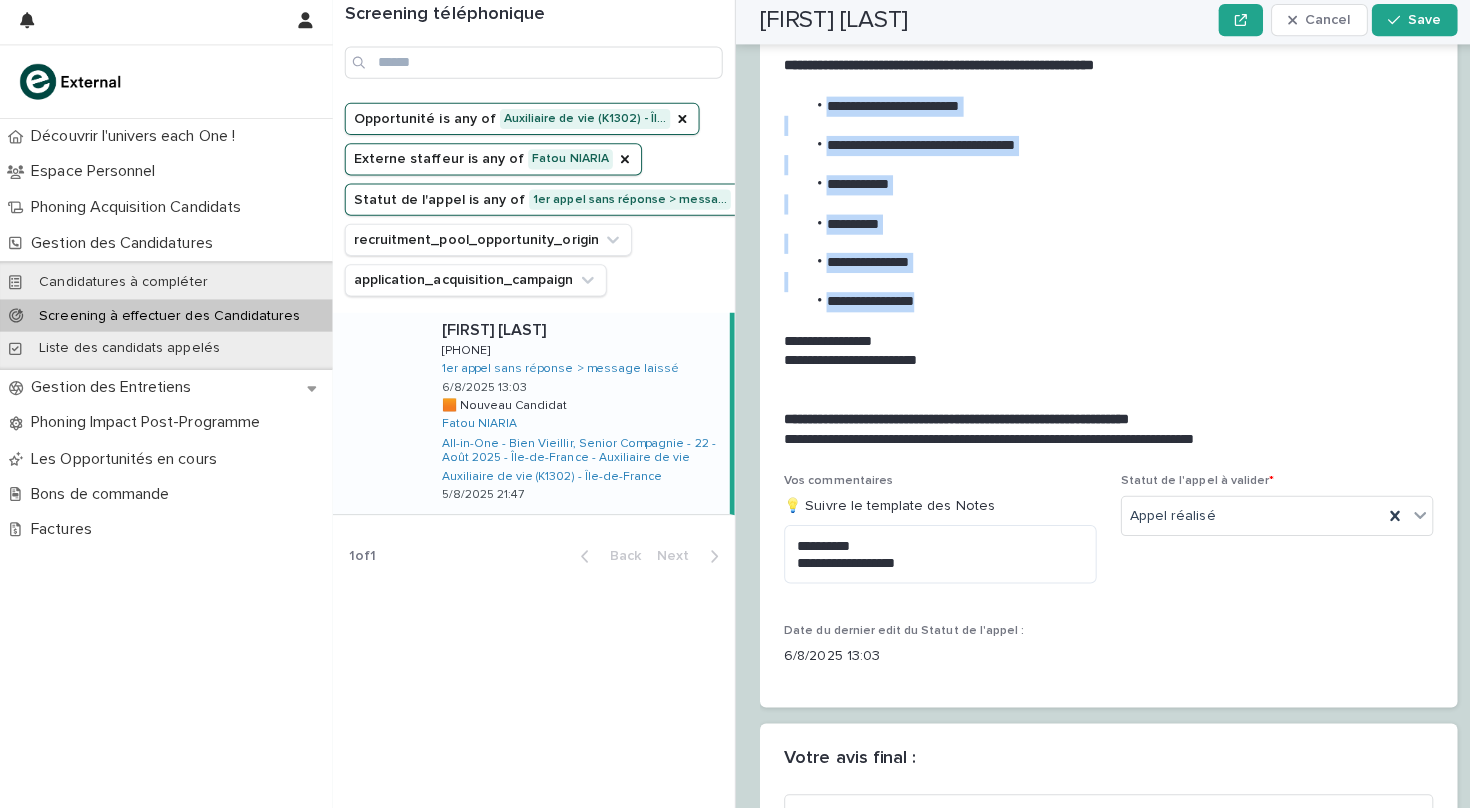 scroll, scrollTop: 2026, scrollLeft: 0, axis: vertical 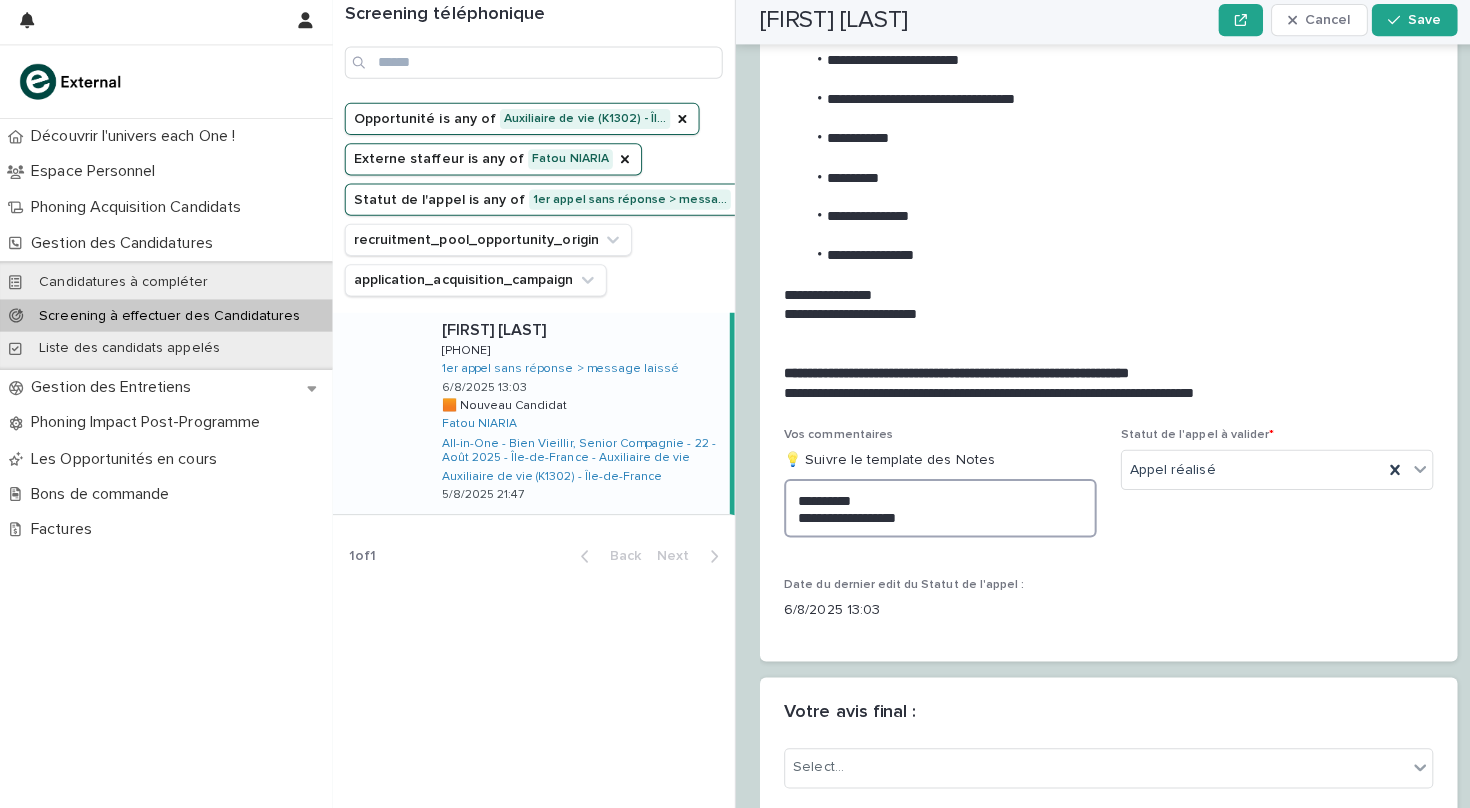 click on "**********" at bounding box center (933, 508) 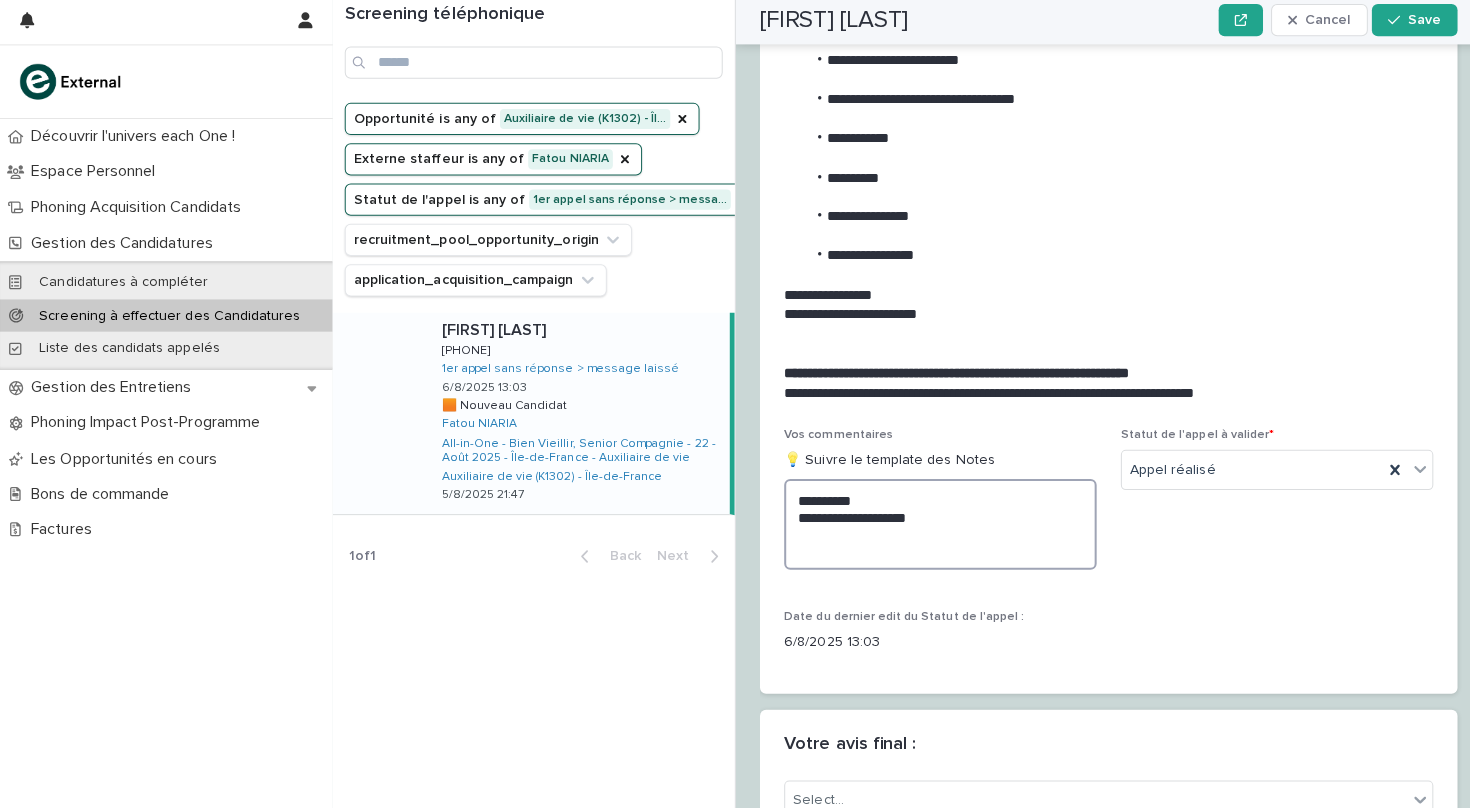 paste on "**********" 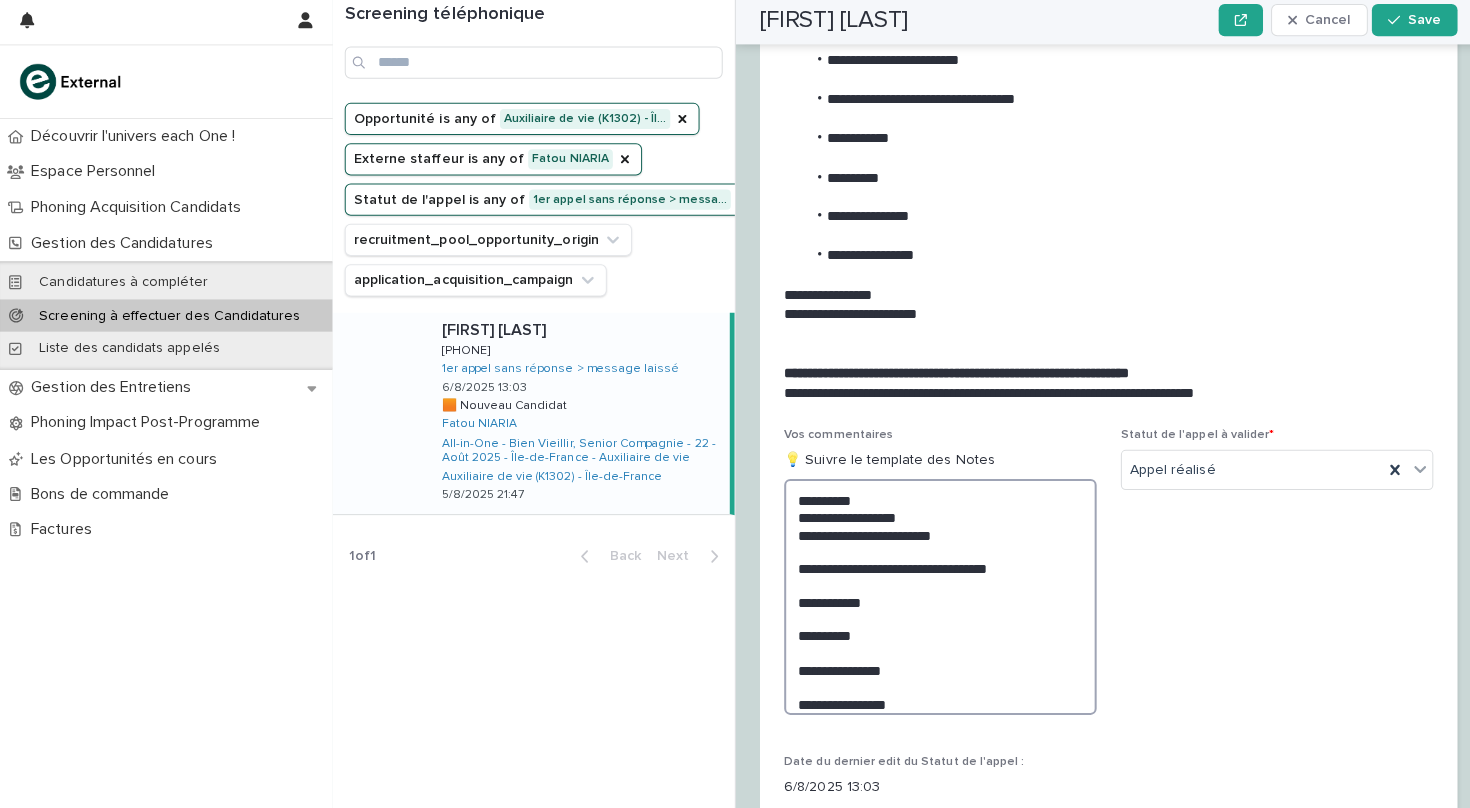 click on "**********" at bounding box center (933, 596) 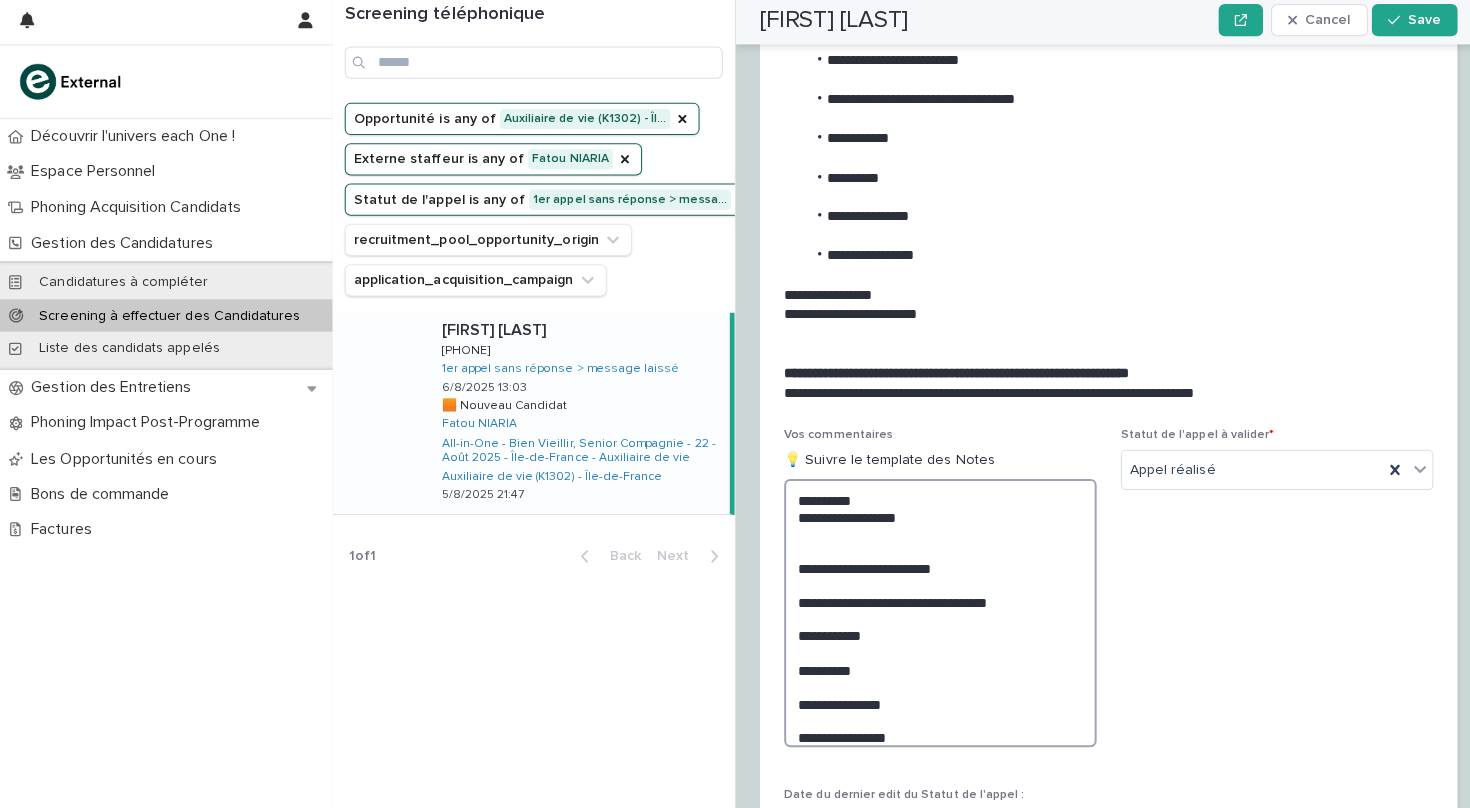 click on "**********" at bounding box center (933, 612) 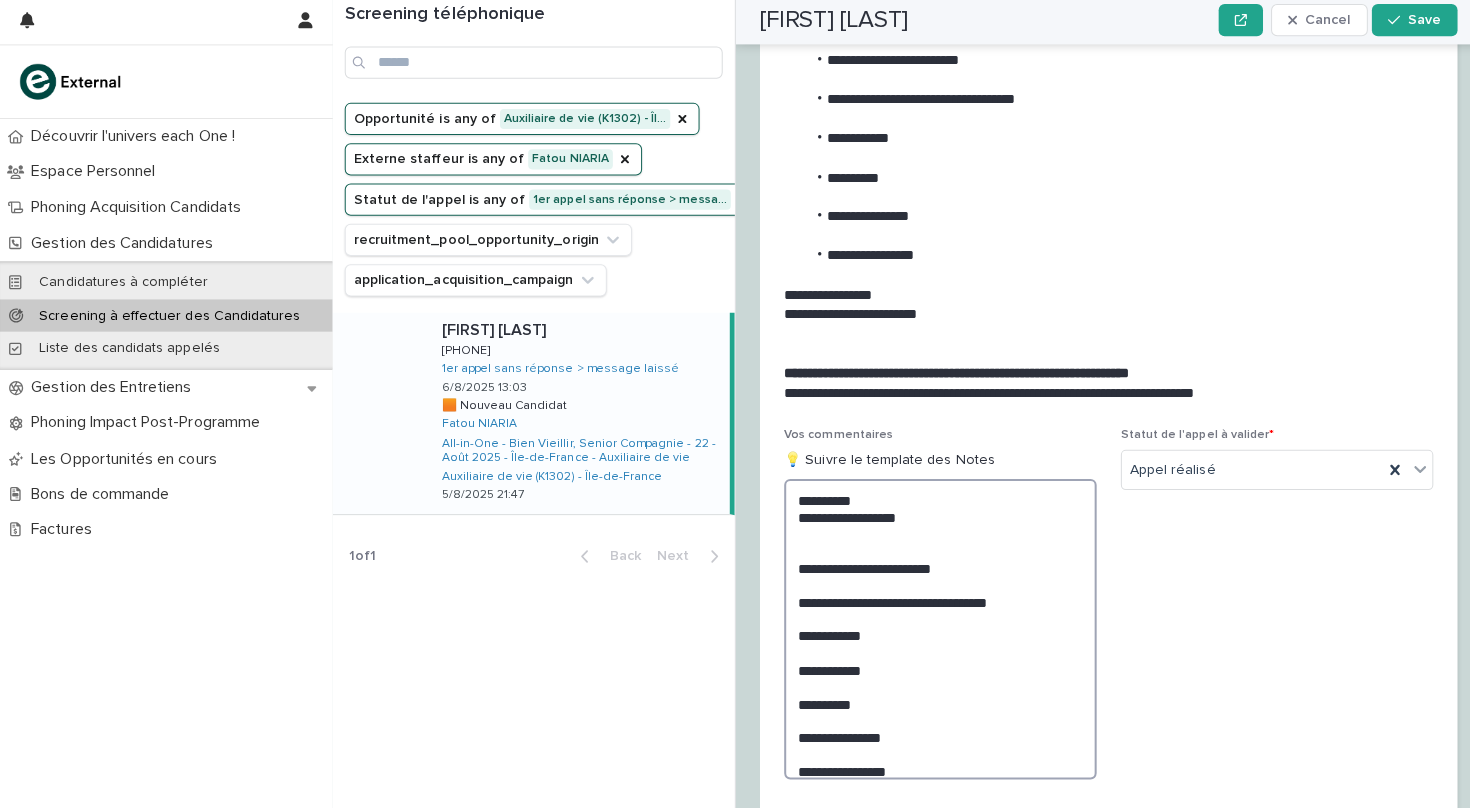 click on "**********" at bounding box center (933, 628) 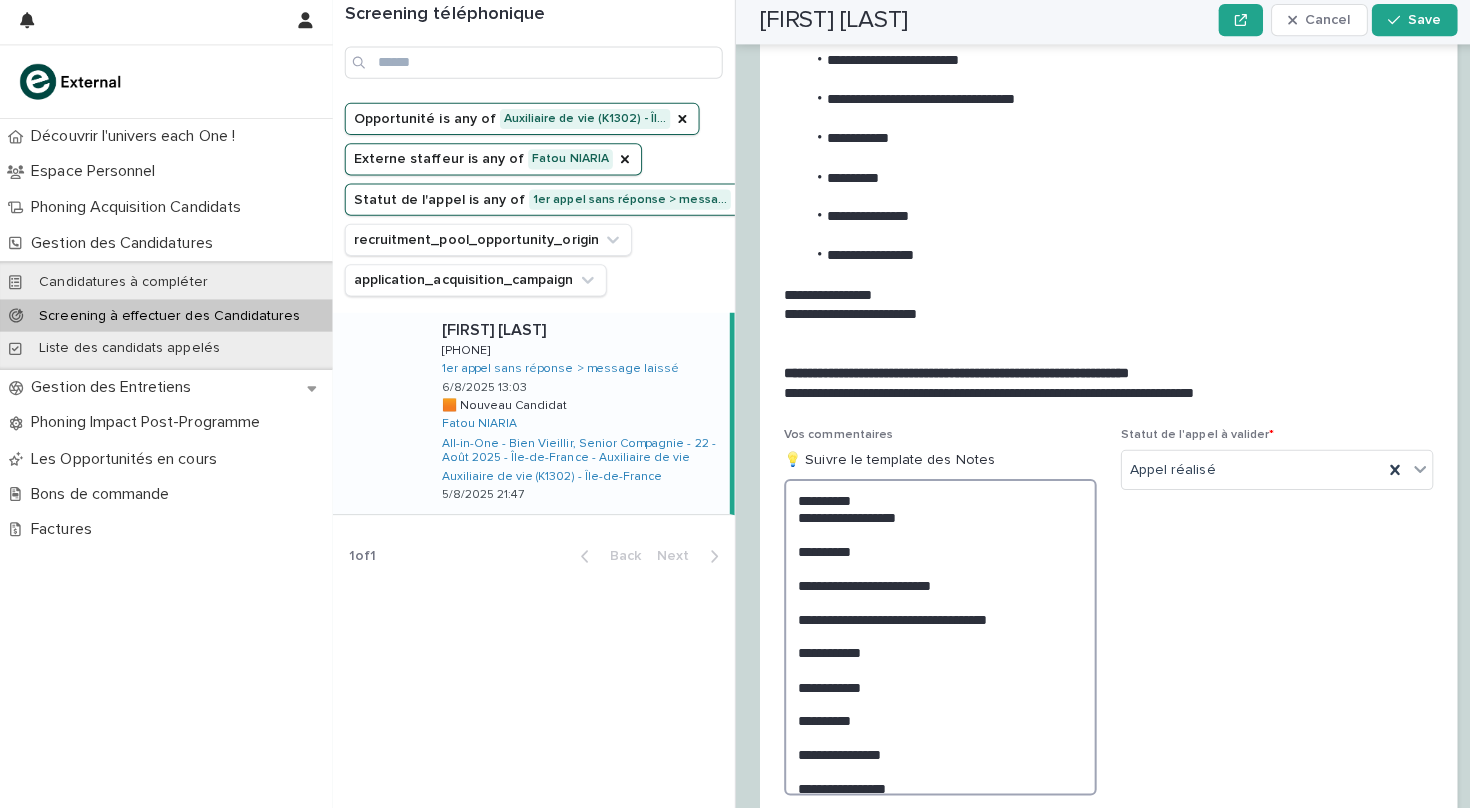 click on "**********" at bounding box center [933, 636] 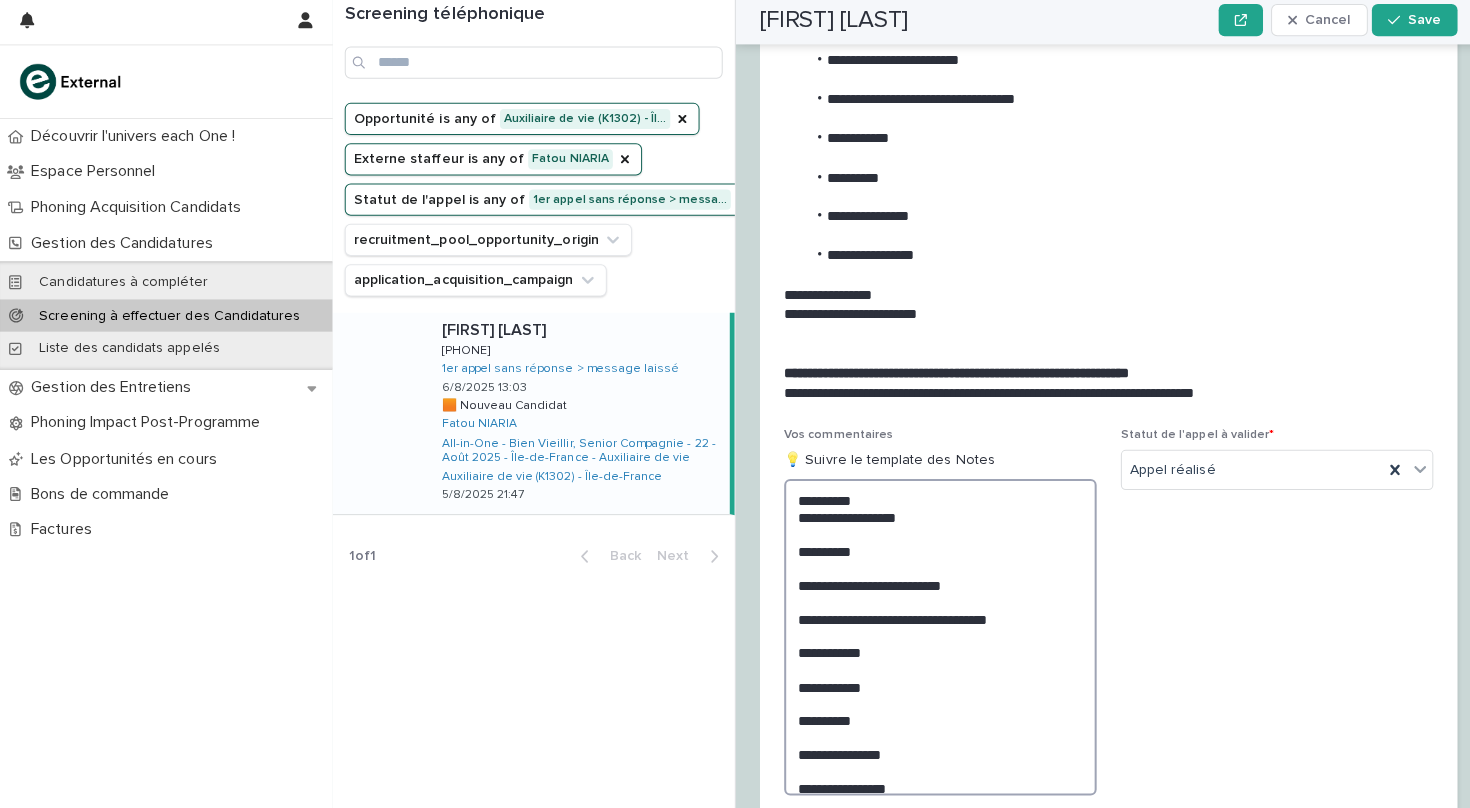 click on "**********" at bounding box center (933, 636) 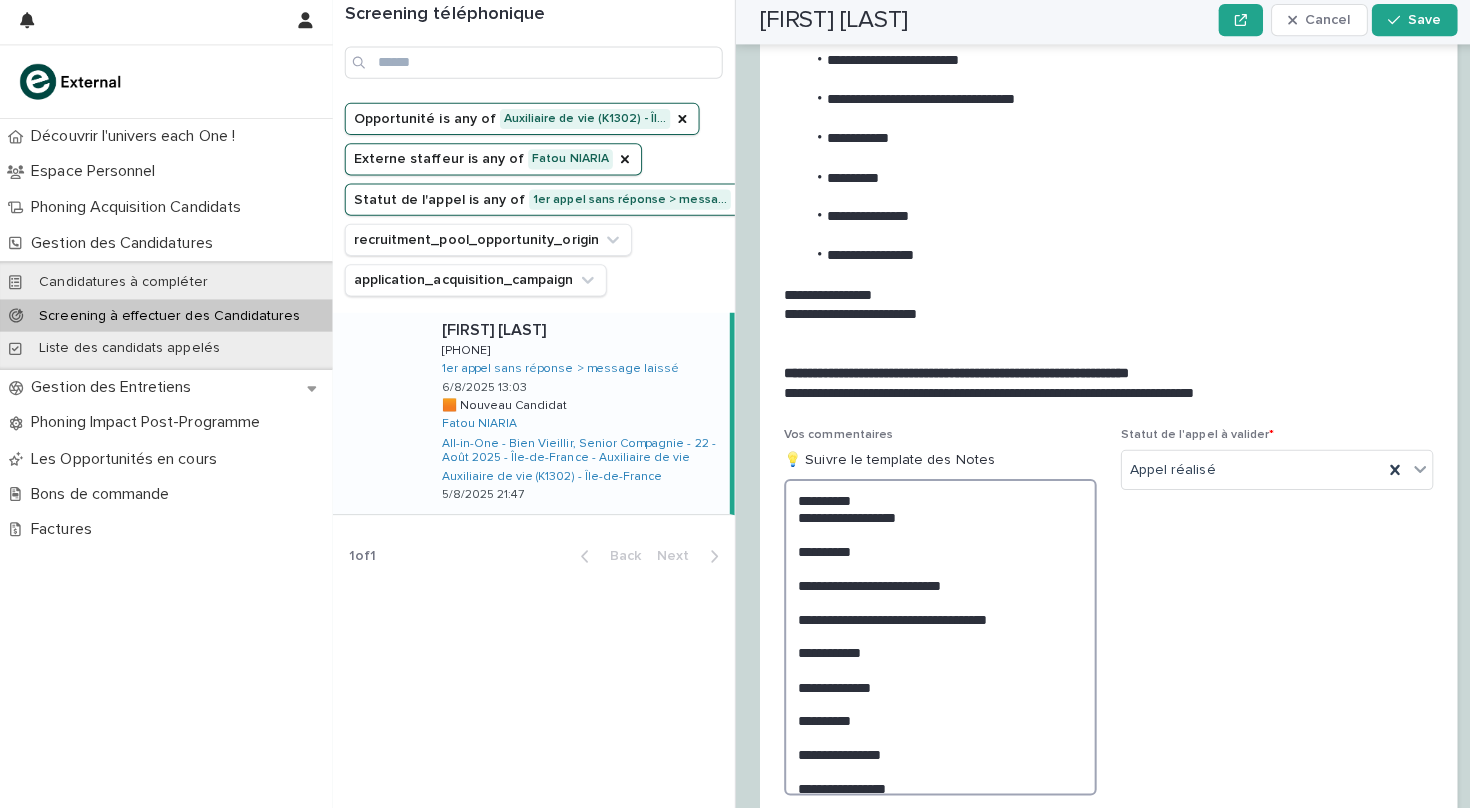 click on "**********" at bounding box center (933, 636) 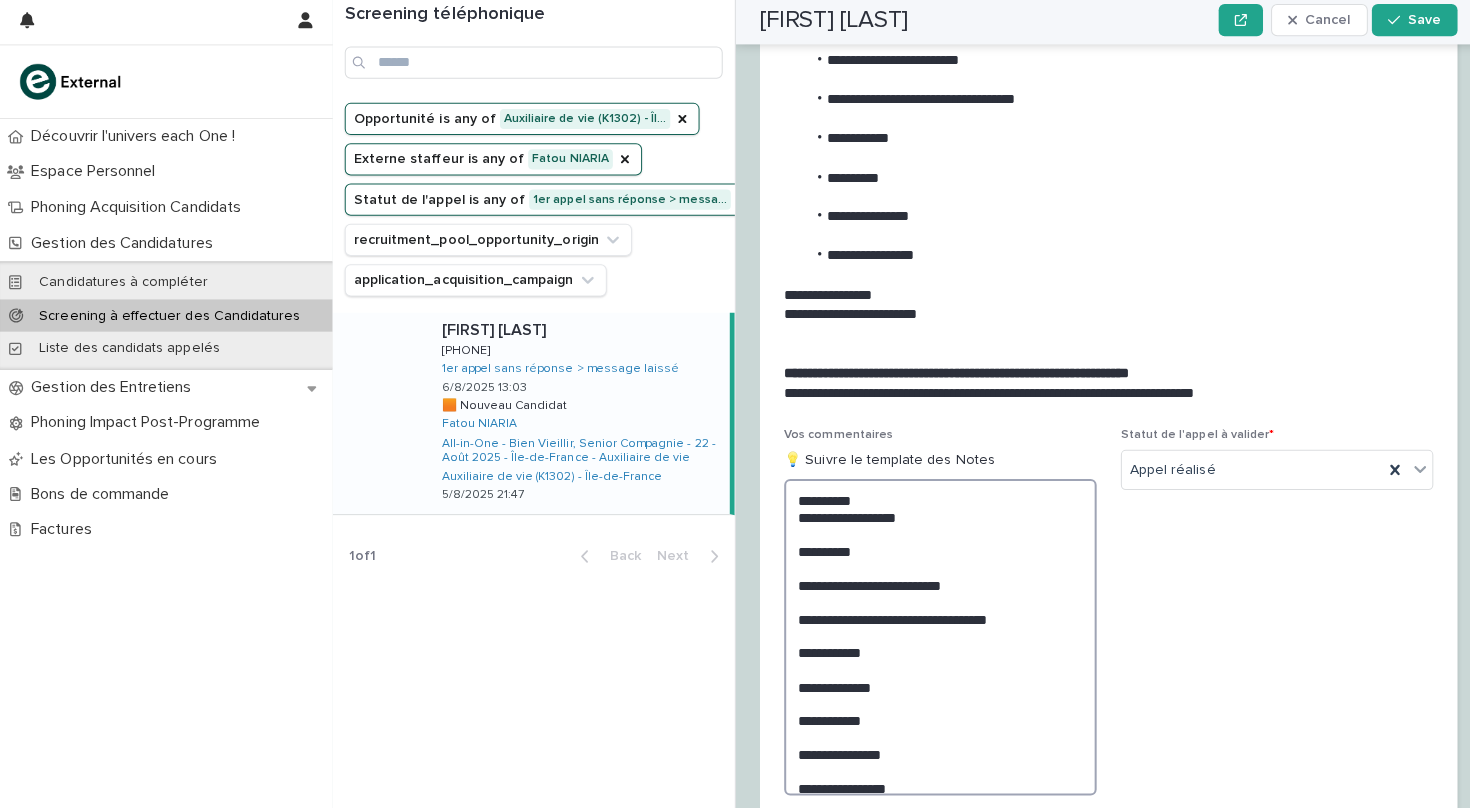 click on "**********" at bounding box center [933, 636] 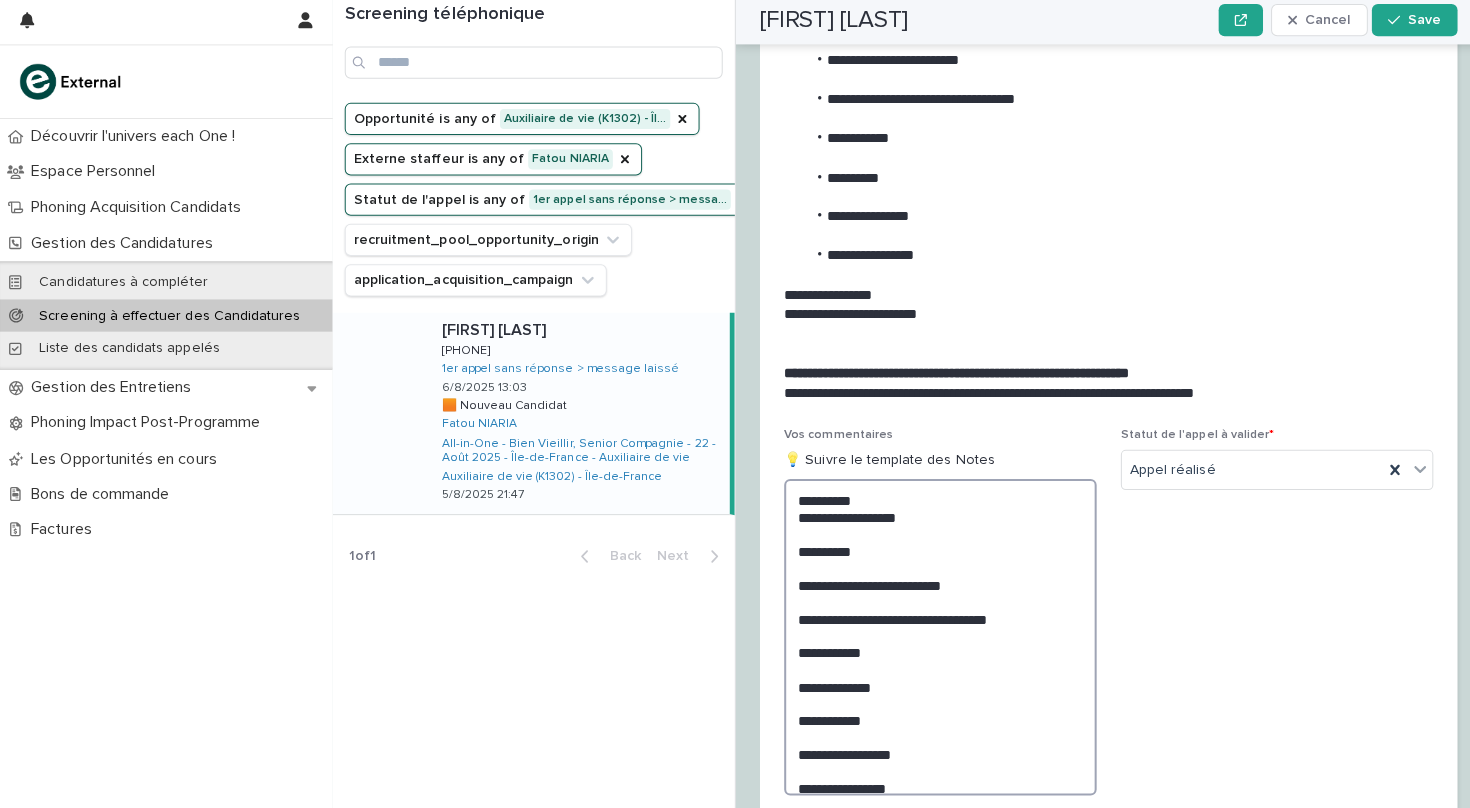 click on "**********" at bounding box center [933, 636] 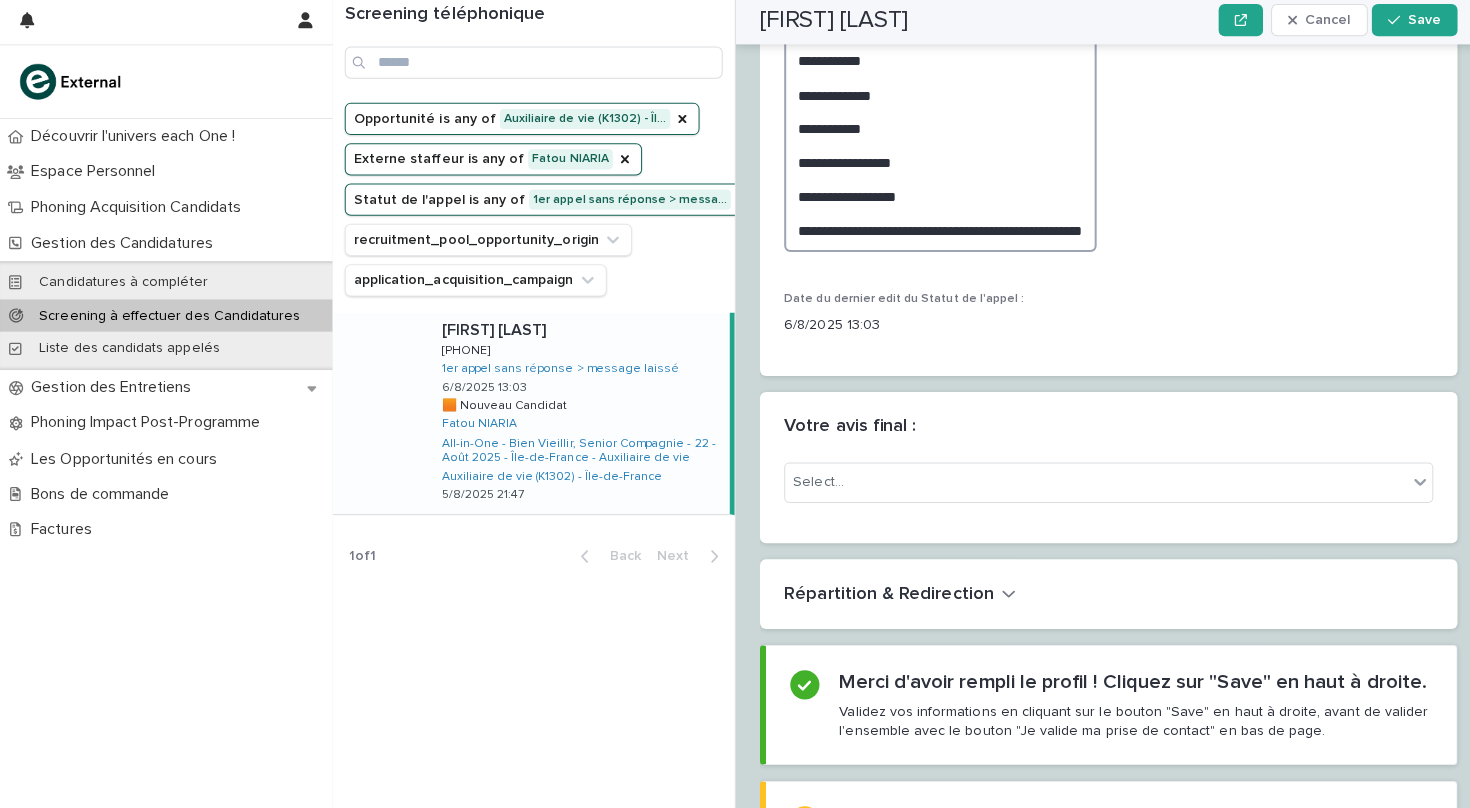 scroll, scrollTop: 2617, scrollLeft: 0, axis: vertical 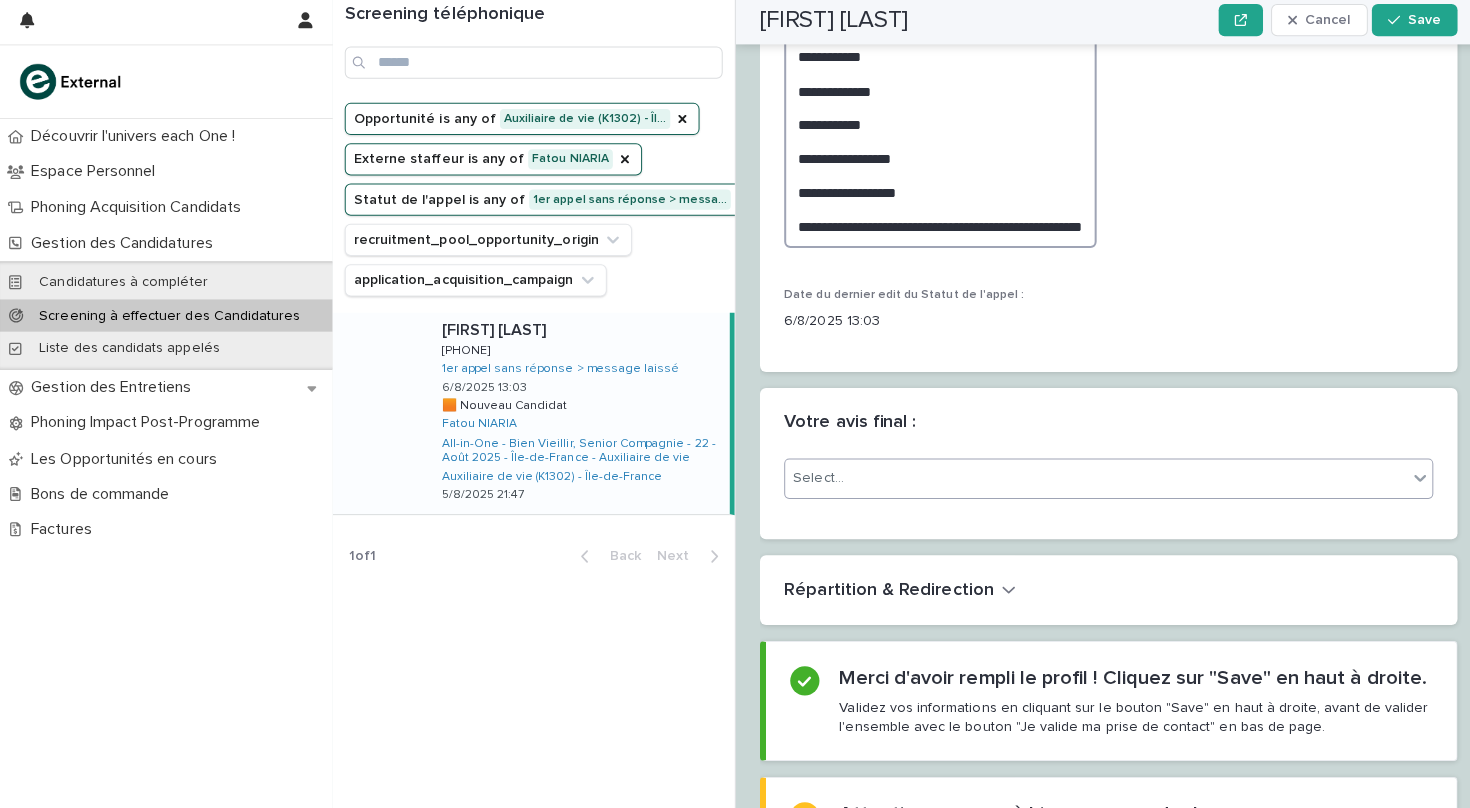 type on "**********" 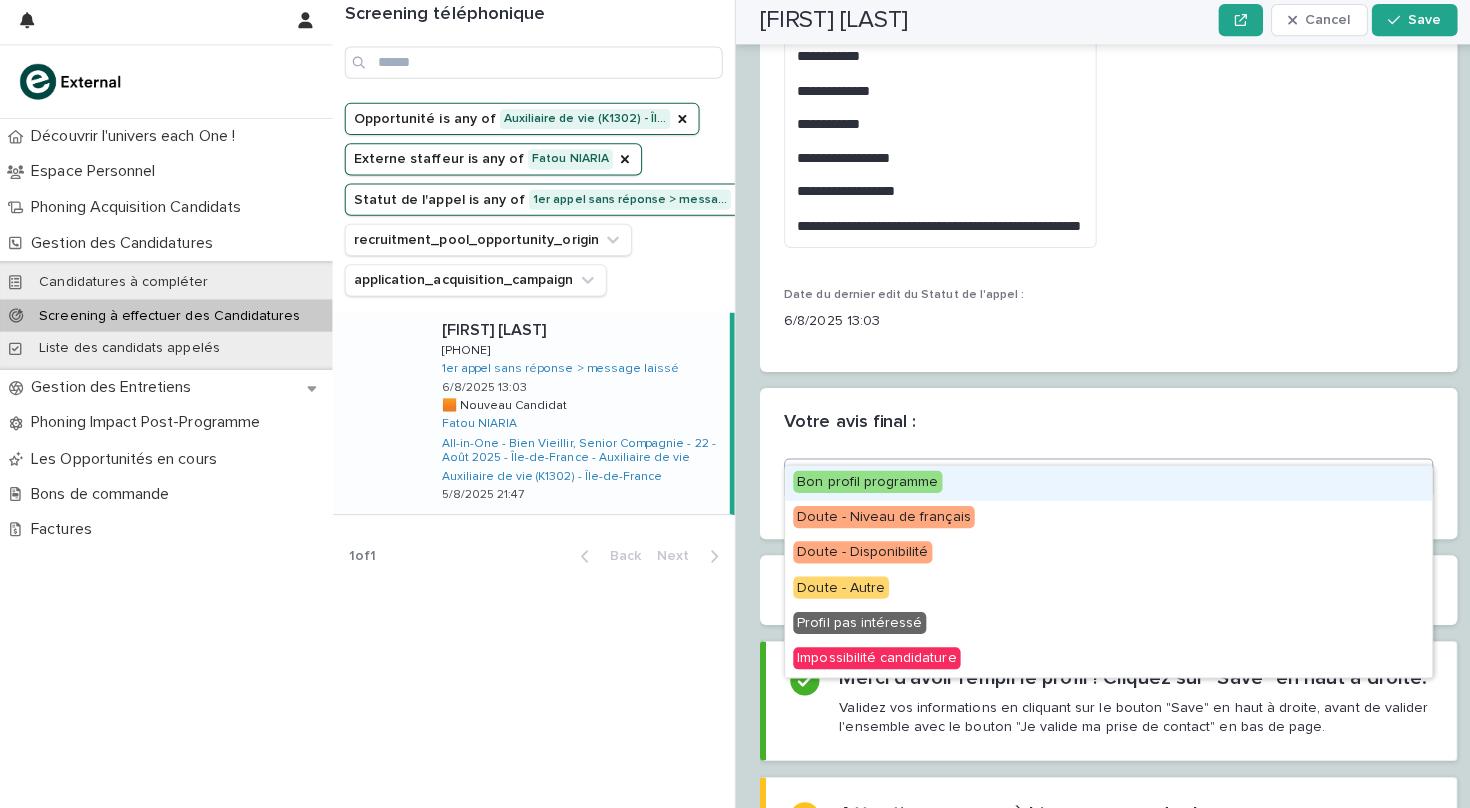 click on "Select..." at bounding box center [1087, 478] 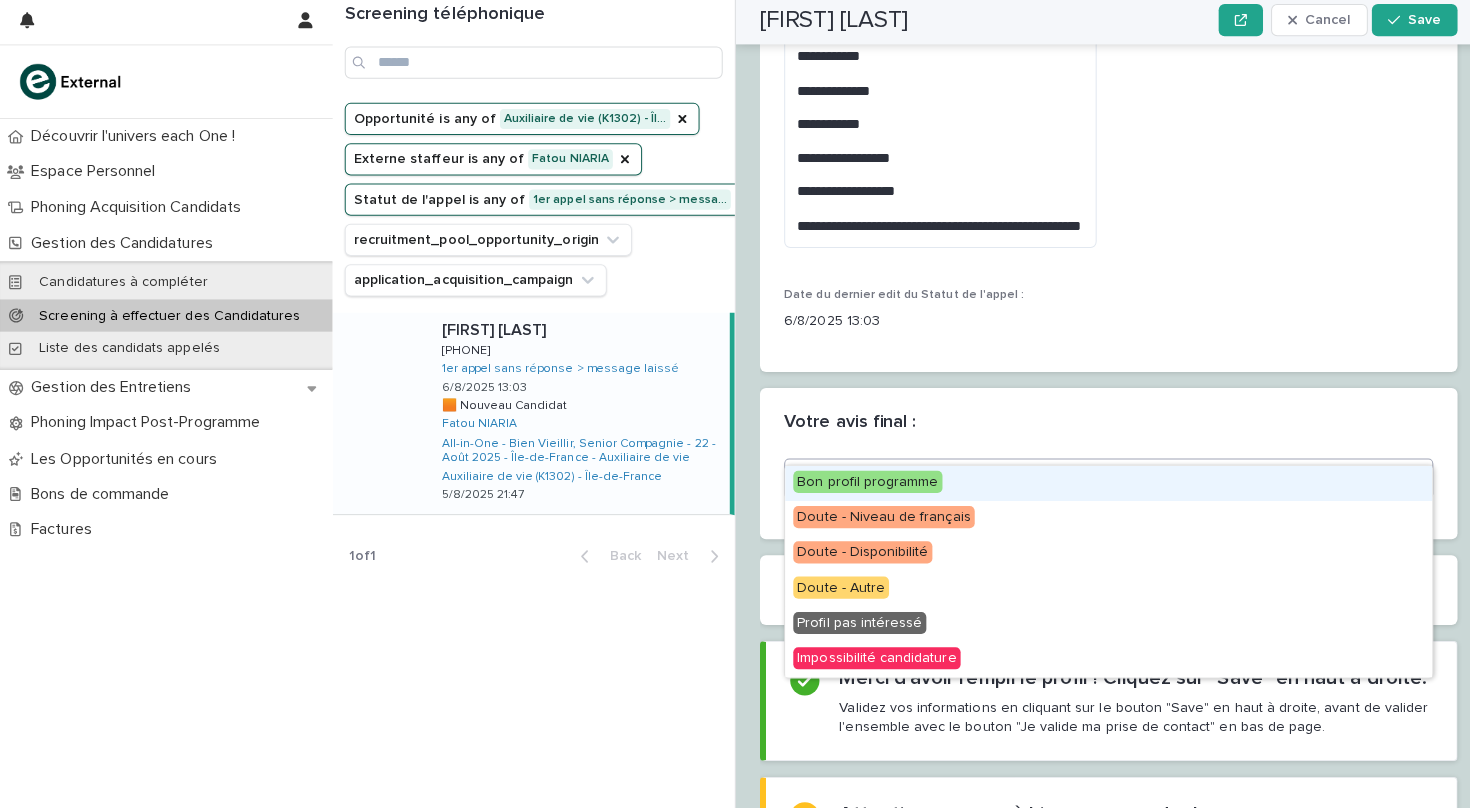 click on "Bon profil programme" at bounding box center [861, 482] 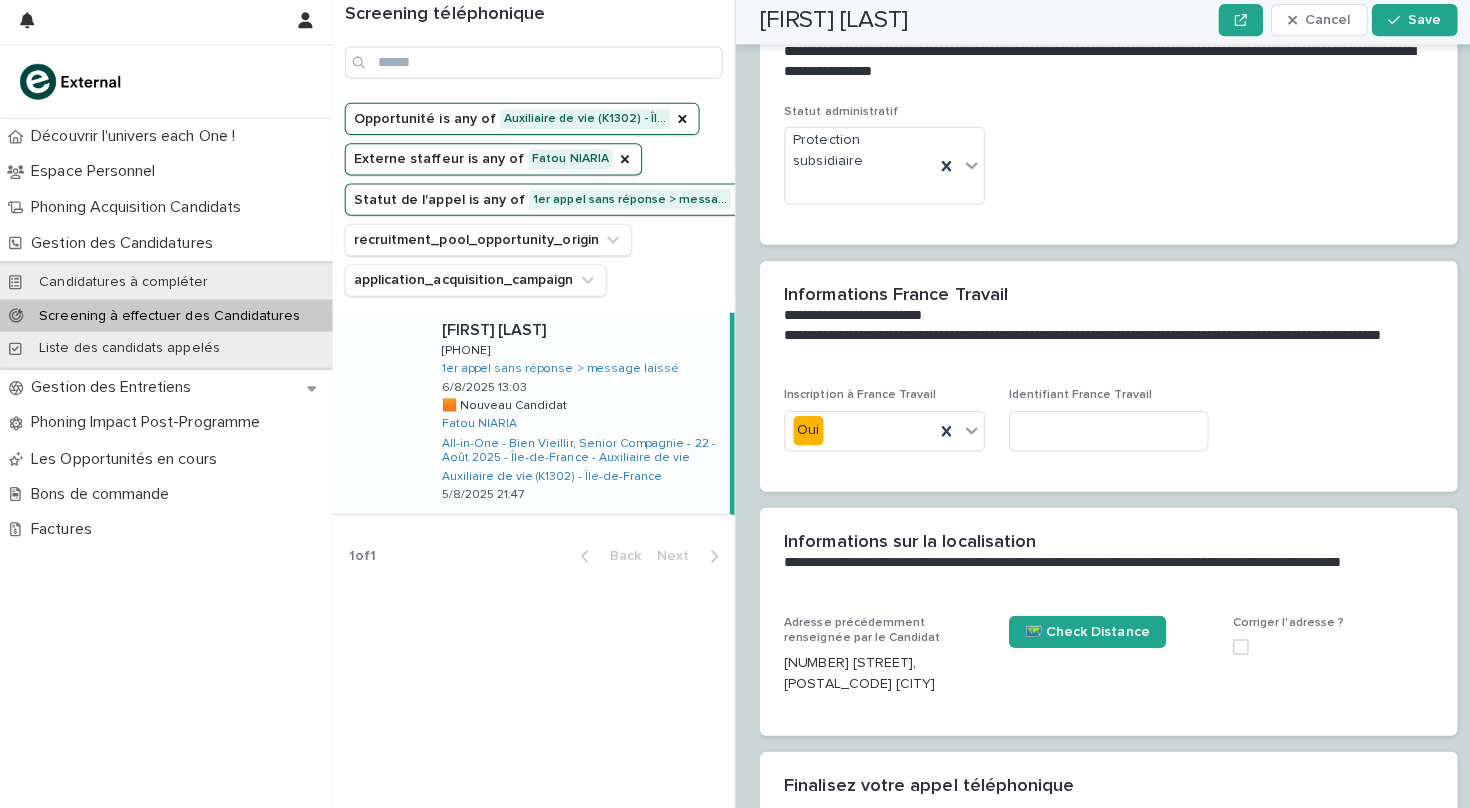 scroll, scrollTop: 1181, scrollLeft: 0, axis: vertical 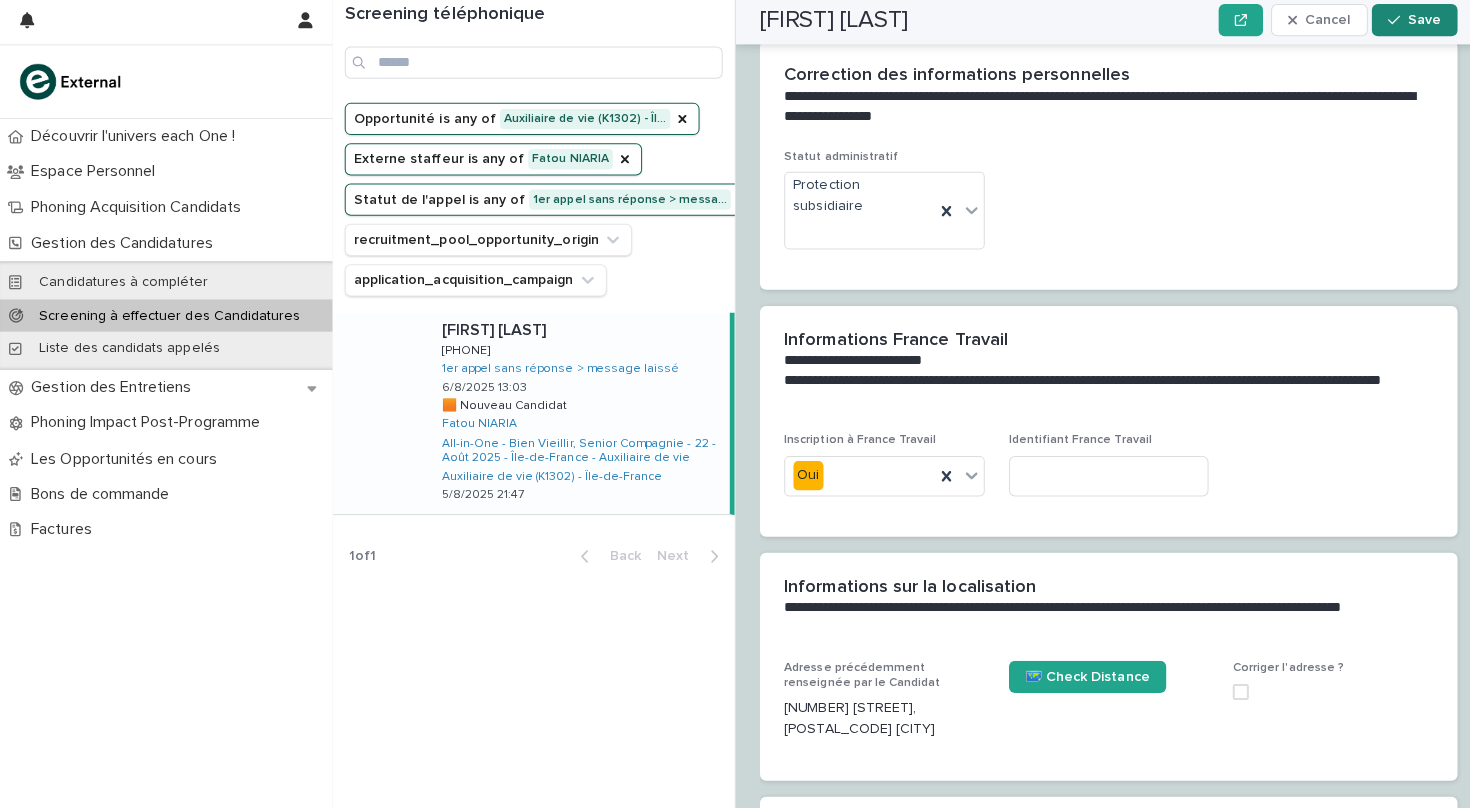 click on "Save" at bounding box center [1413, 24] 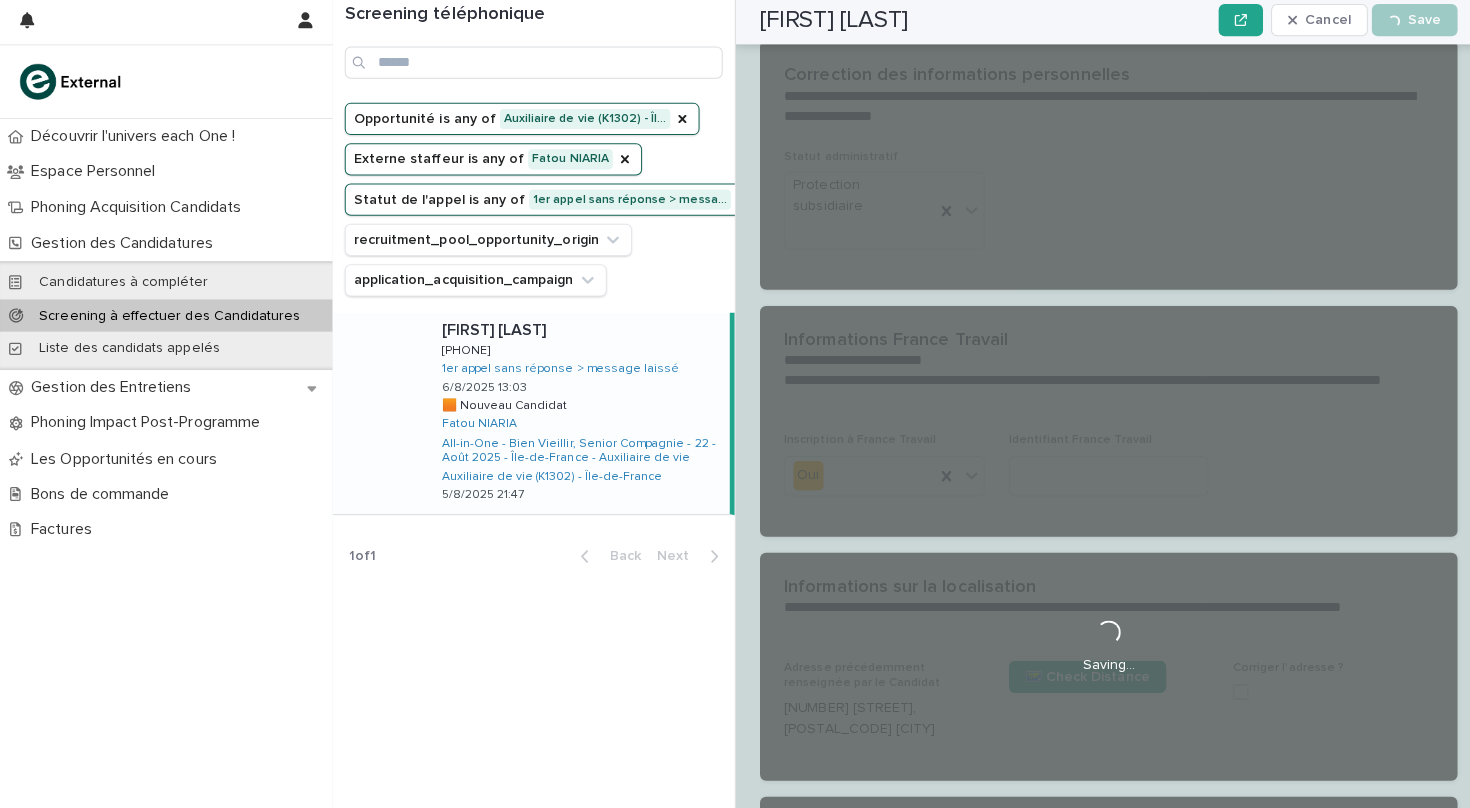 scroll, scrollTop: 0, scrollLeft: 0, axis: both 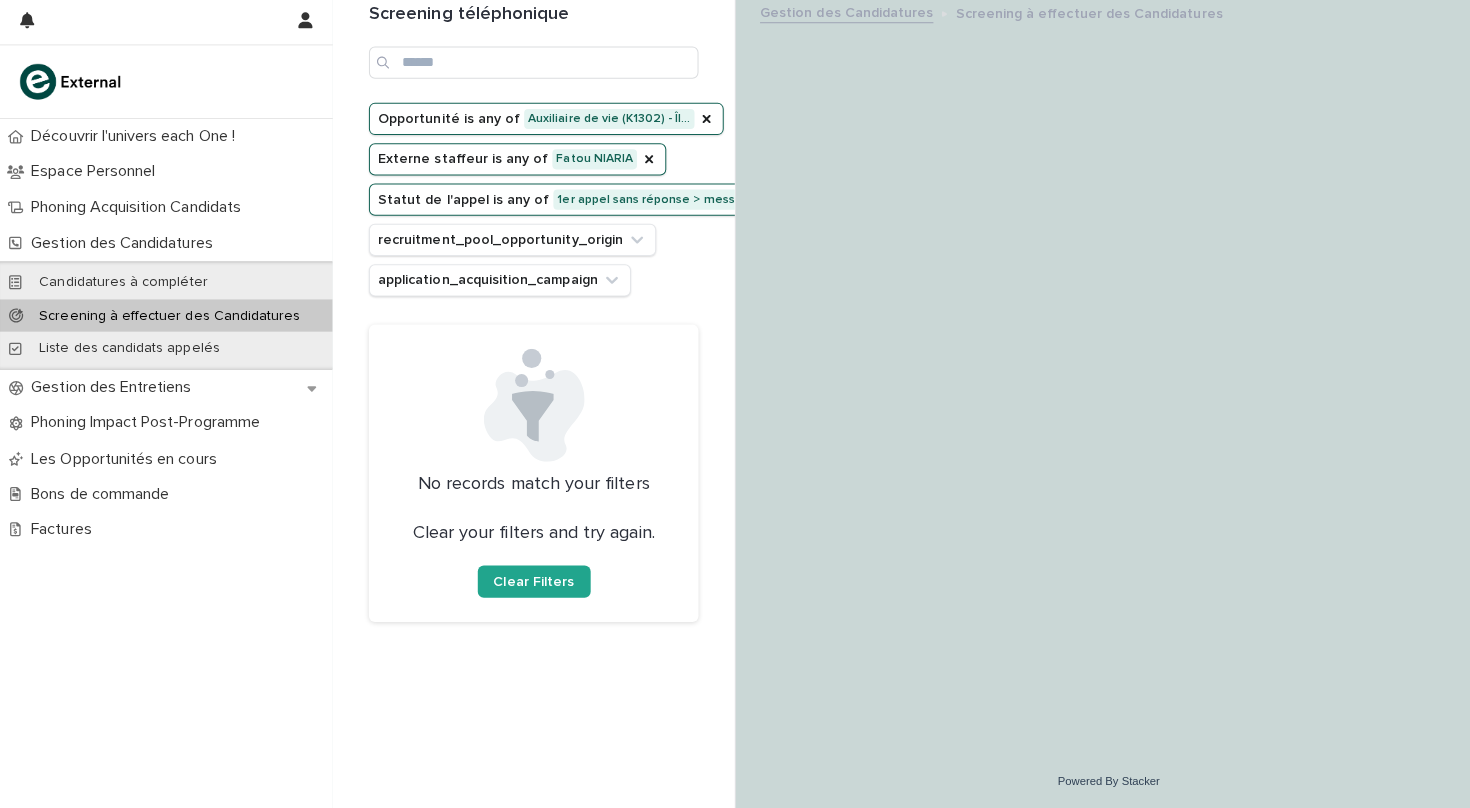 click on "Statut de l'appel is any of 1er appel sans réponse > messa…" at bounding box center [572, 202] 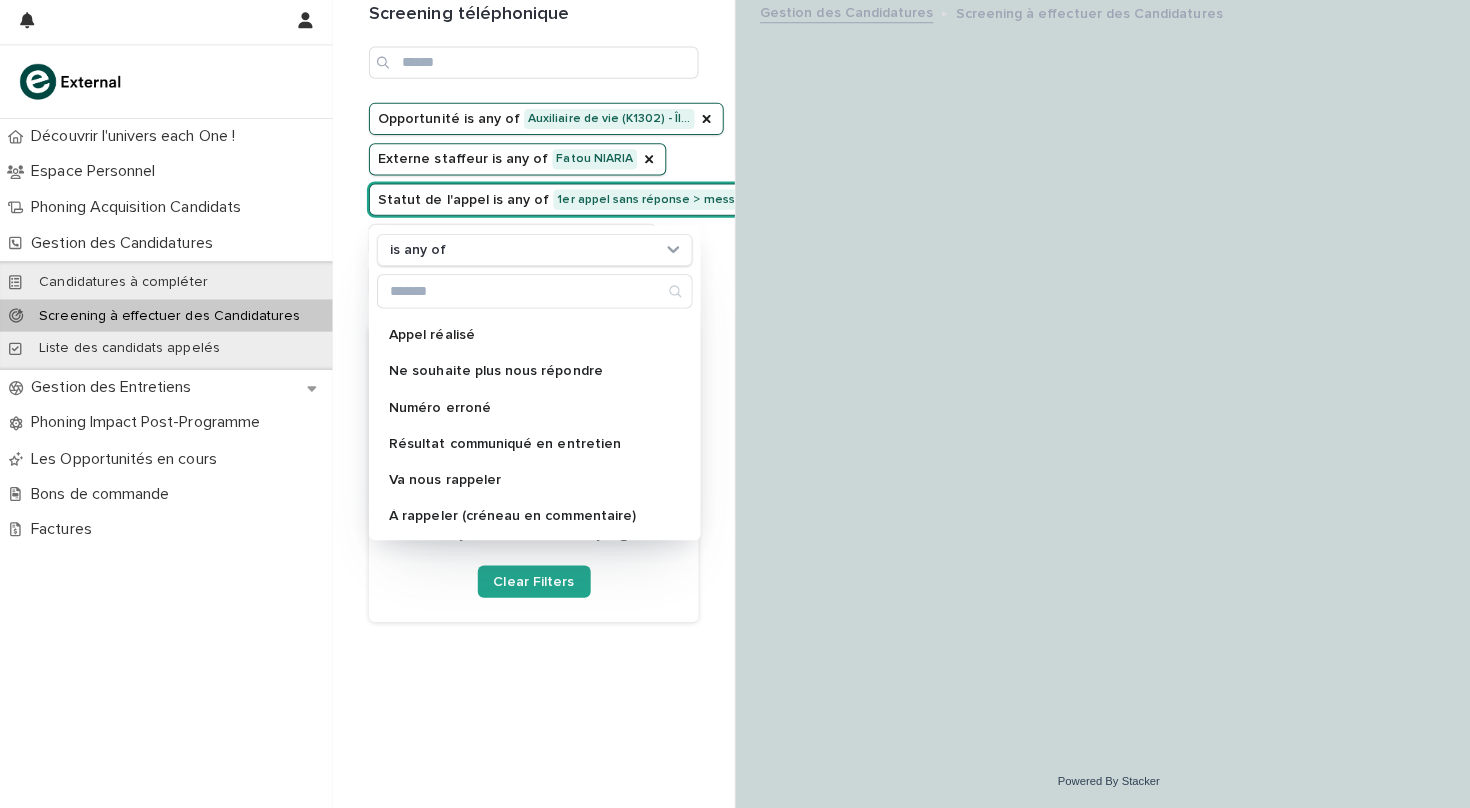 scroll, scrollTop: 104, scrollLeft: 0, axis: vertical 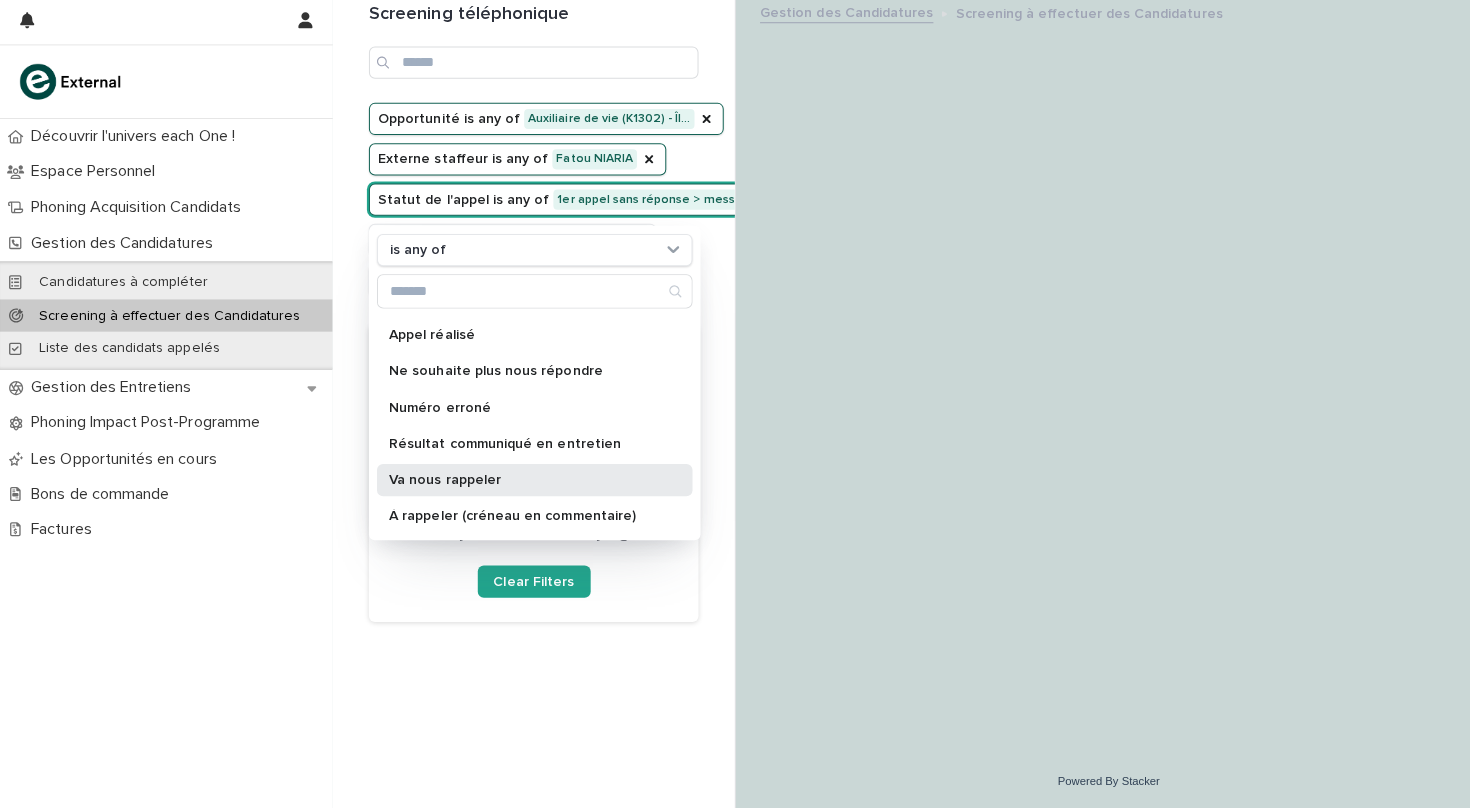 click on "Va nous rappeler" at bounding box center (520, 480) 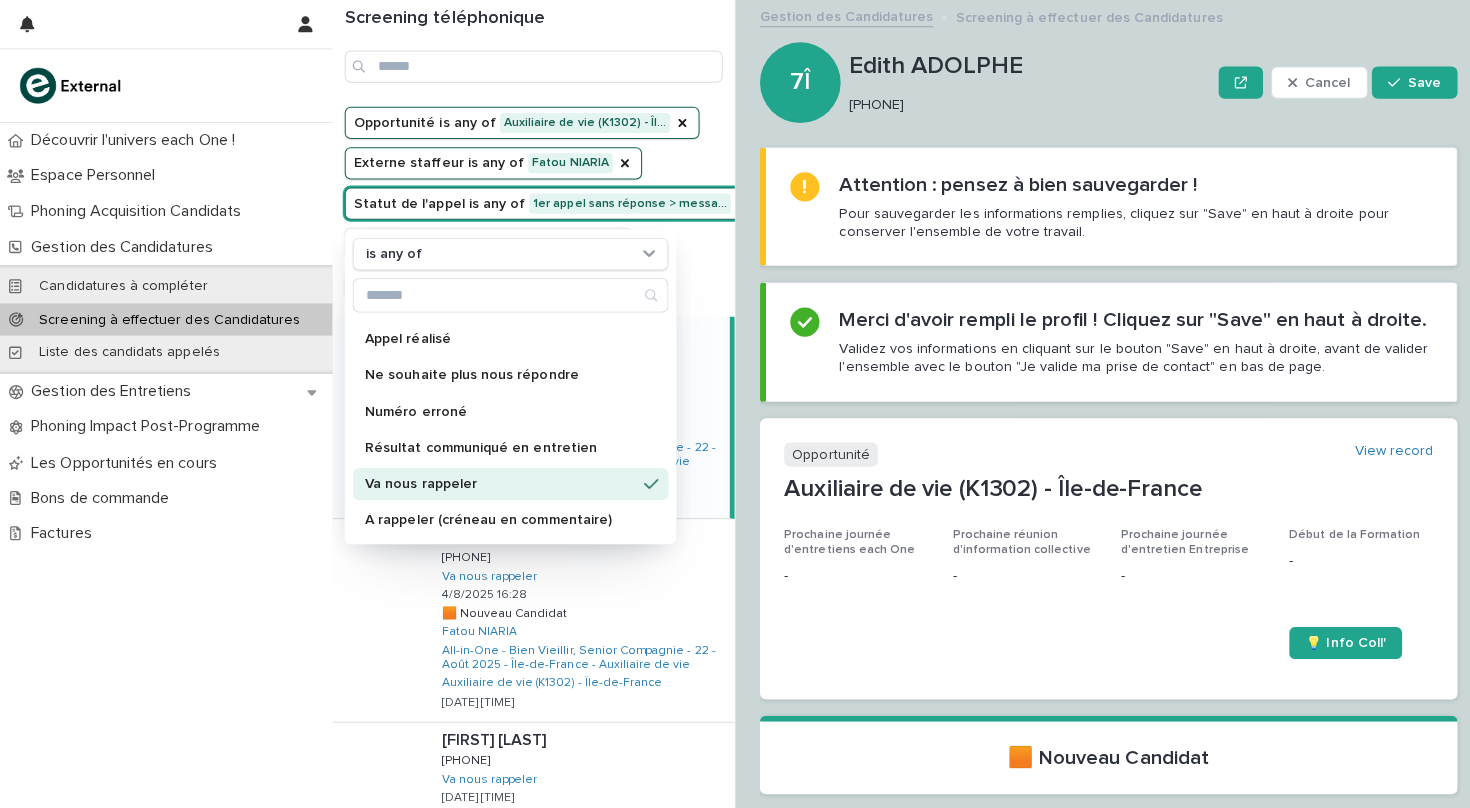 click 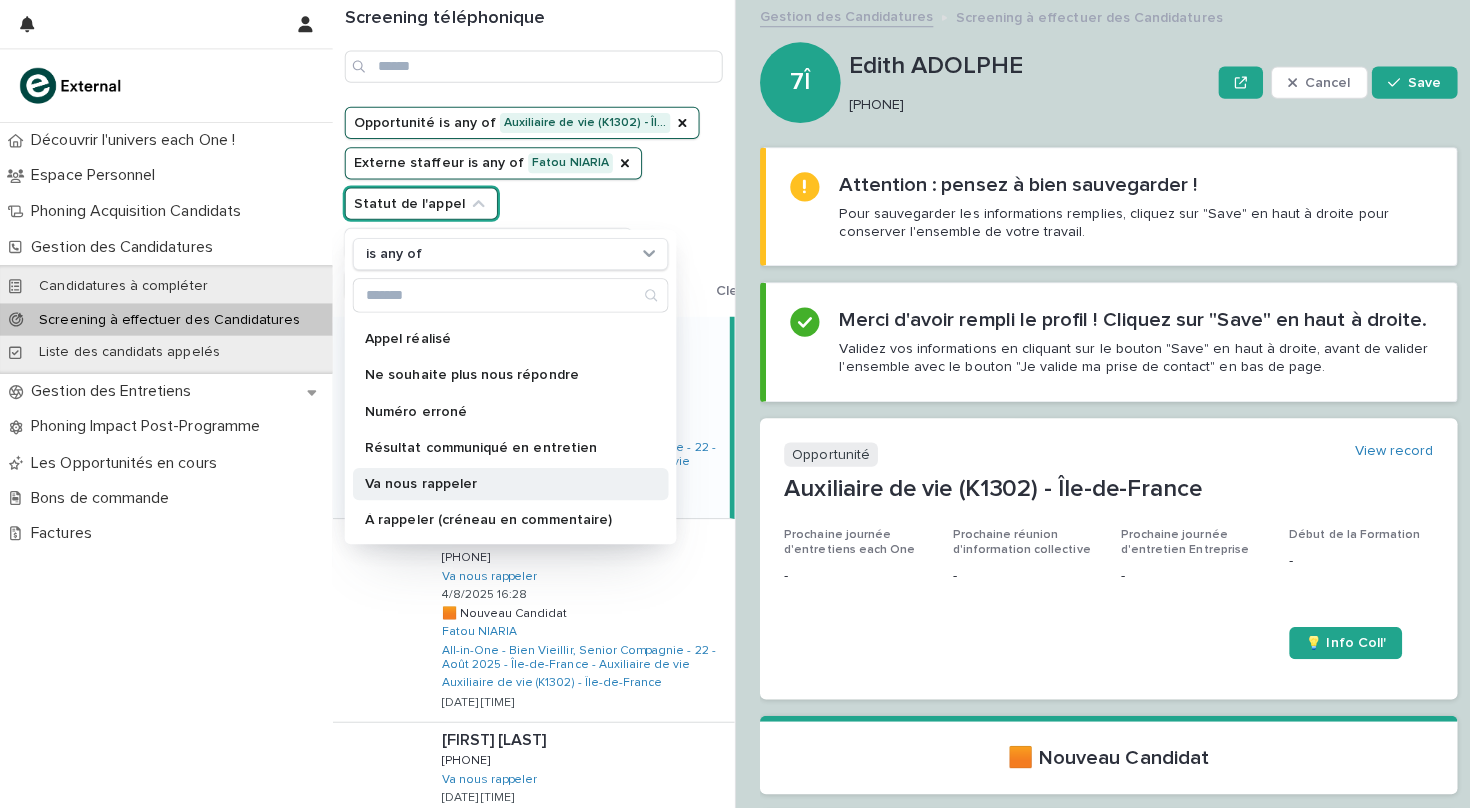 click on "Va nous rappeler" at bounding box center [496, 480] 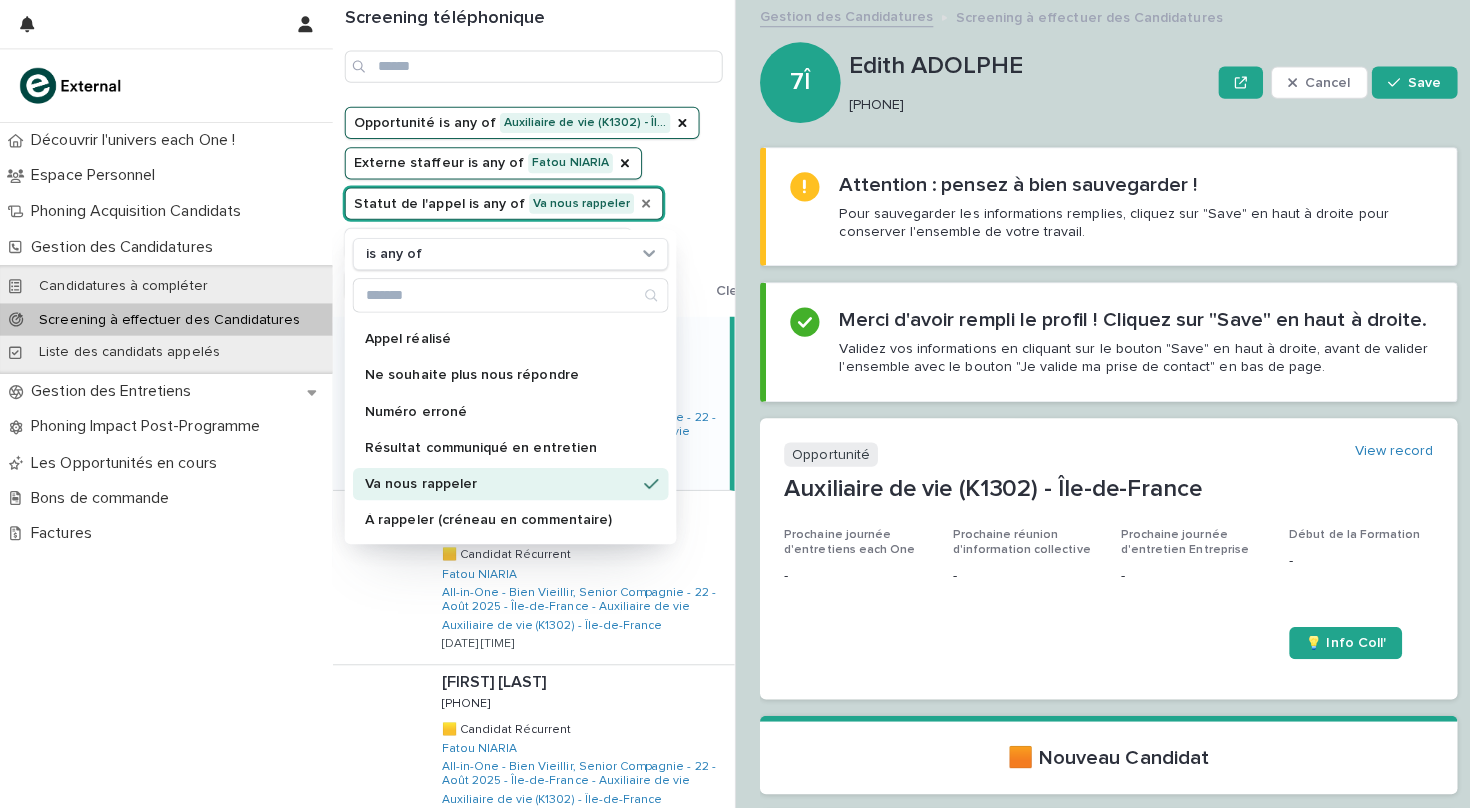 click on "Découvrir l'univers each One ! Espace Personnel Phoning Acquisition Candidats Gestion des Candidatures Candidatures à compléter Screening à effectuer des Candidatures Liste des candidats appelés Gestion des Entretiens Phoning Impact Post-Programme Les Opportunités en cours Bons de commande Factures" at bounding box center [165, 465] 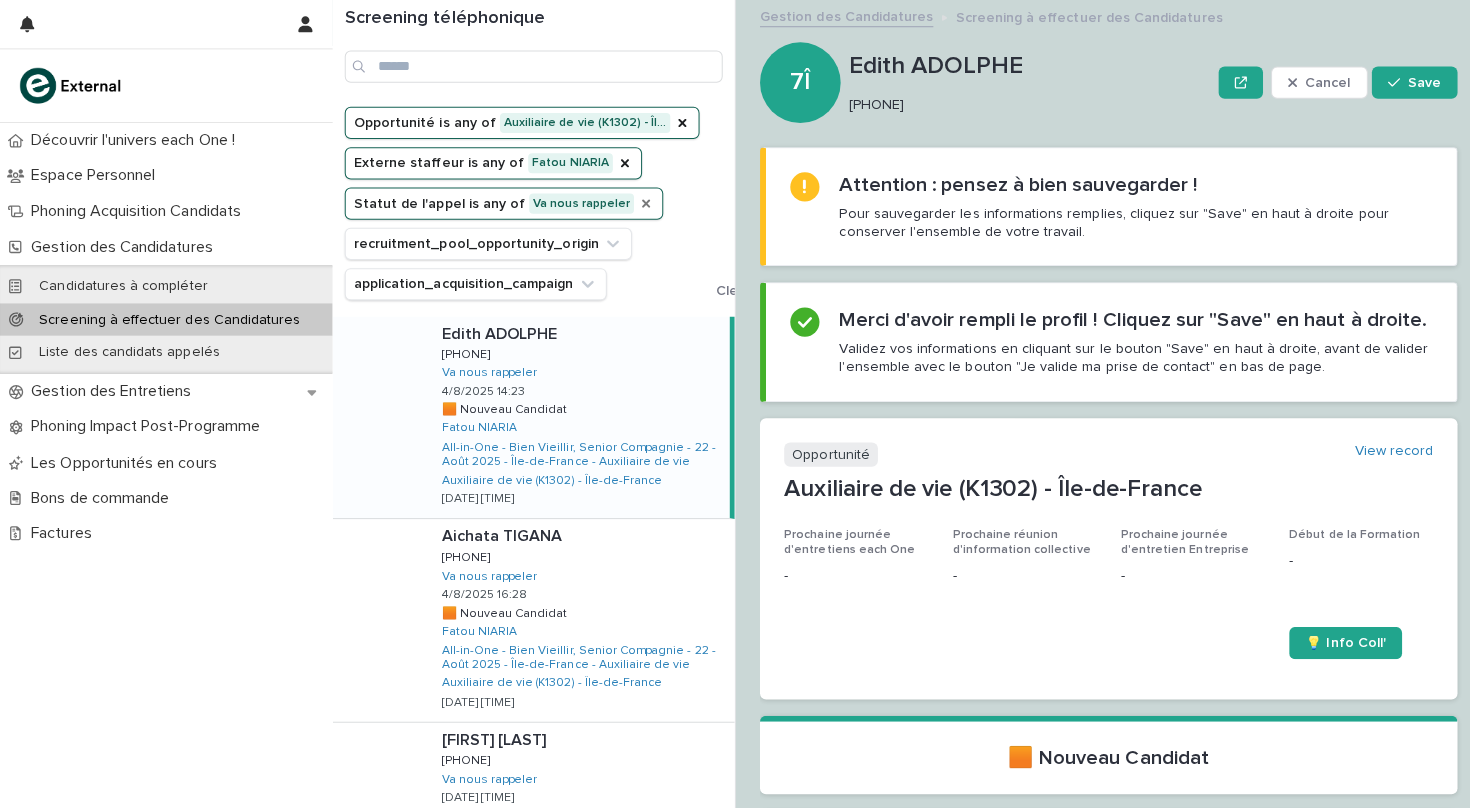 scroll, scrollTop: 0, scrollLeft: 0, axis: both 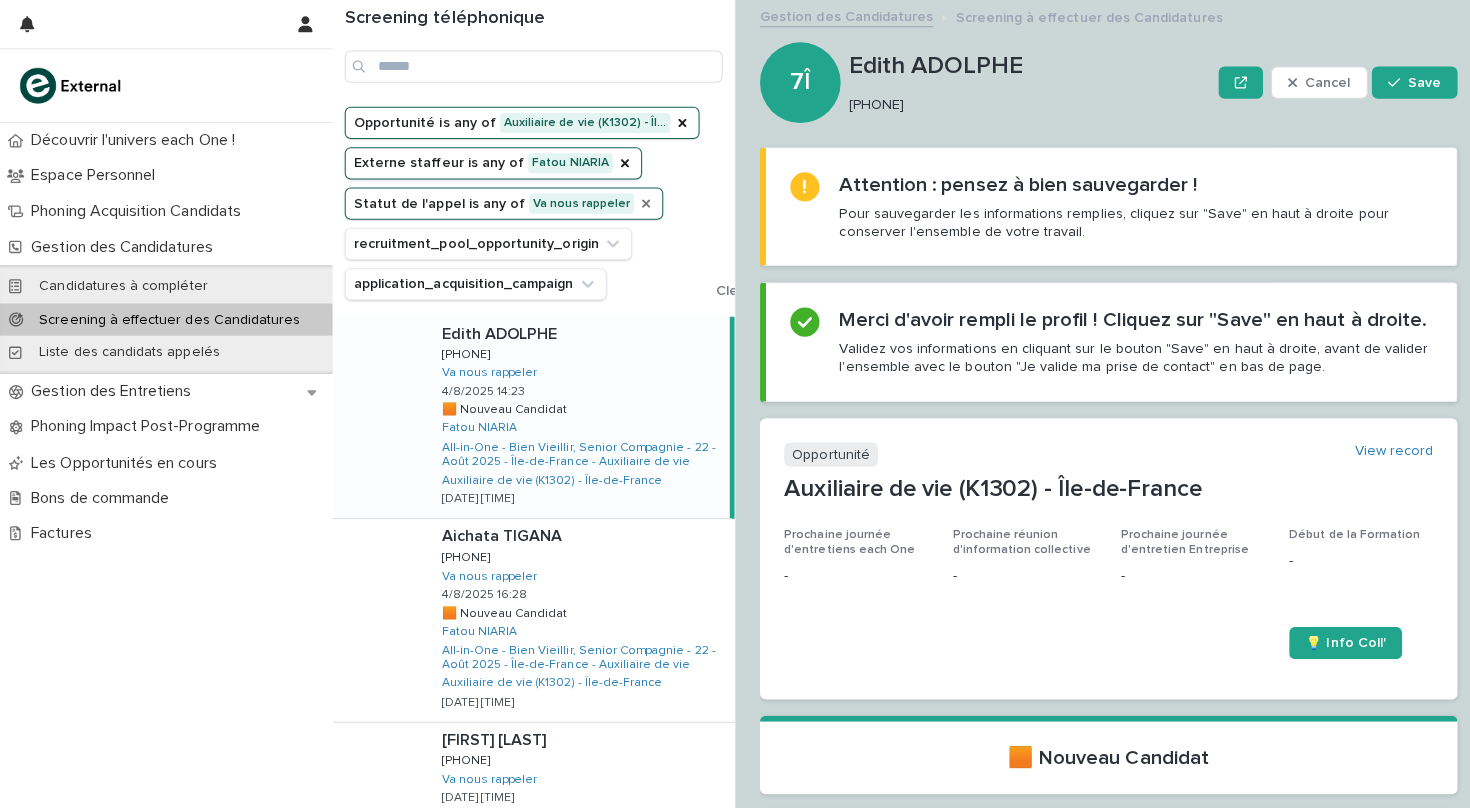 click on "[FIRST] [LAST] [FIRST] [LAST]   [PHONE] [PHONE]   Va nous rappeler   [DATE] [TIME] 🟧 Nouveau Candidat 🟧 Nouveau Candidat   [FIRST] [LAST]   All-in-One - Bien Vieillir, Senior Compagnie - 22 - Août [YEAR] - [REGION] - Auxiliaire de vie   Auxiliaire de vie (K1302) - [REGION]   [DATE] [TIME]" at bounding box center (573, 414) 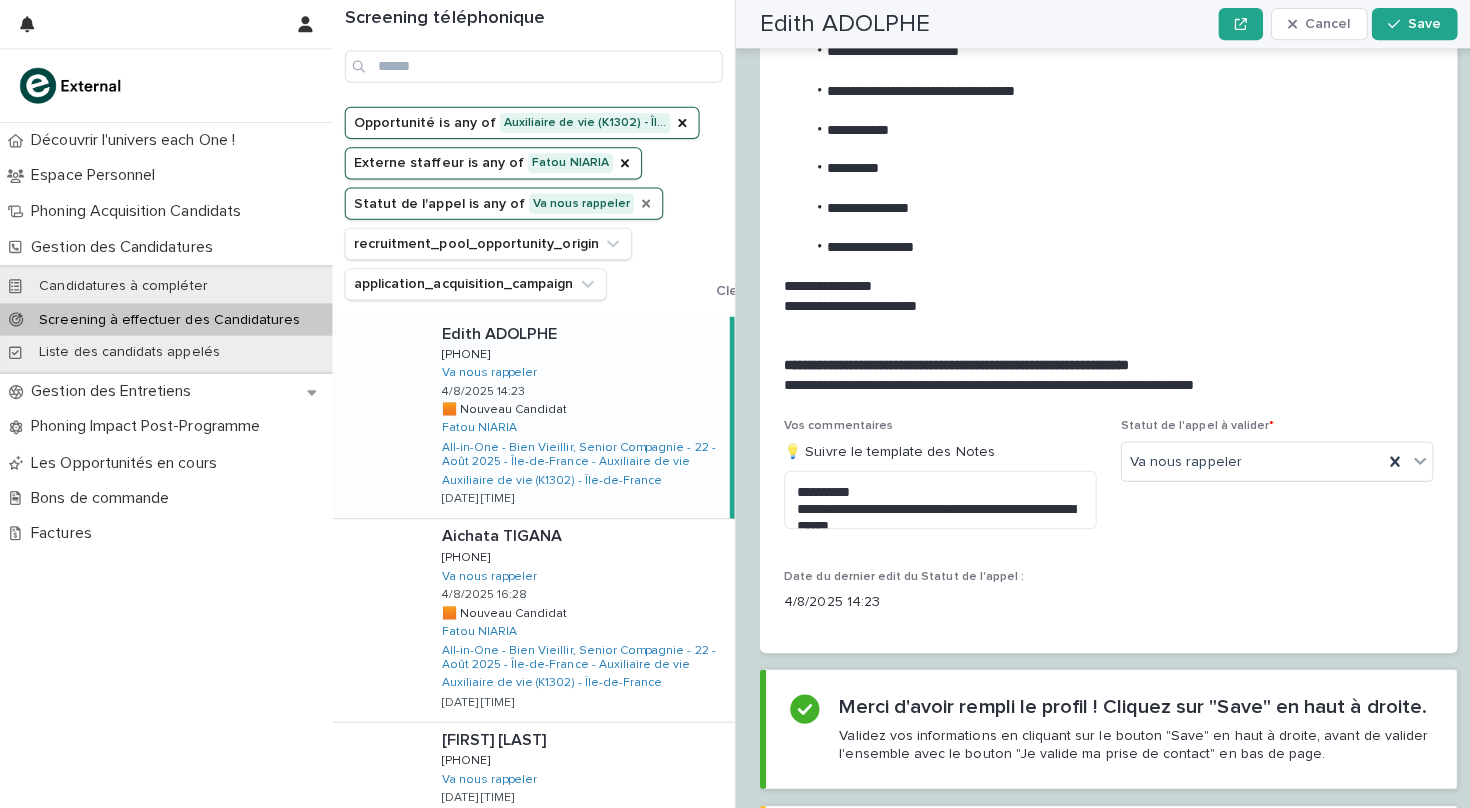 scroll, scrollTop: 2136, scrollLeft: 0, axis: vertical 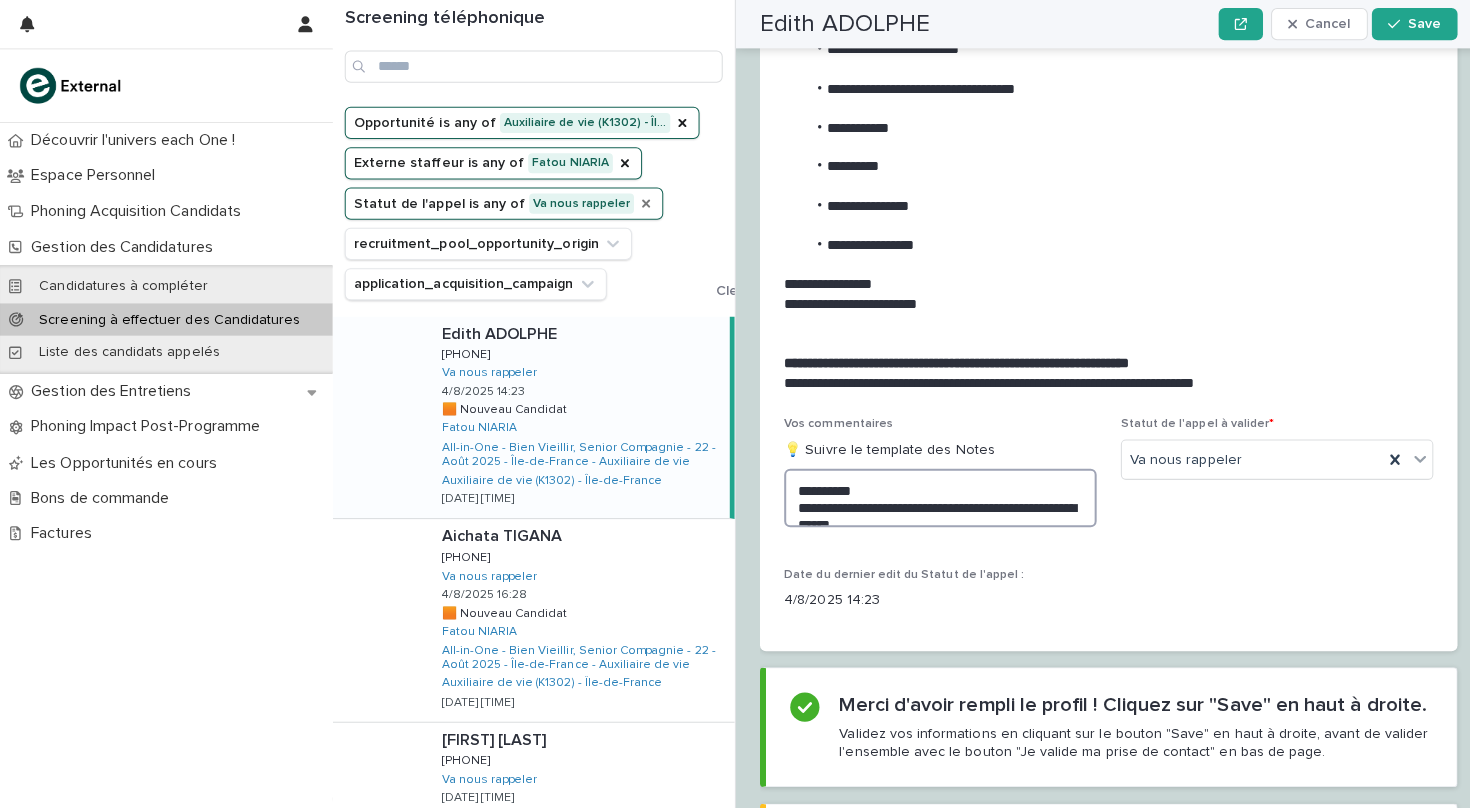 click on "**********" at bounding box center (933, 494) 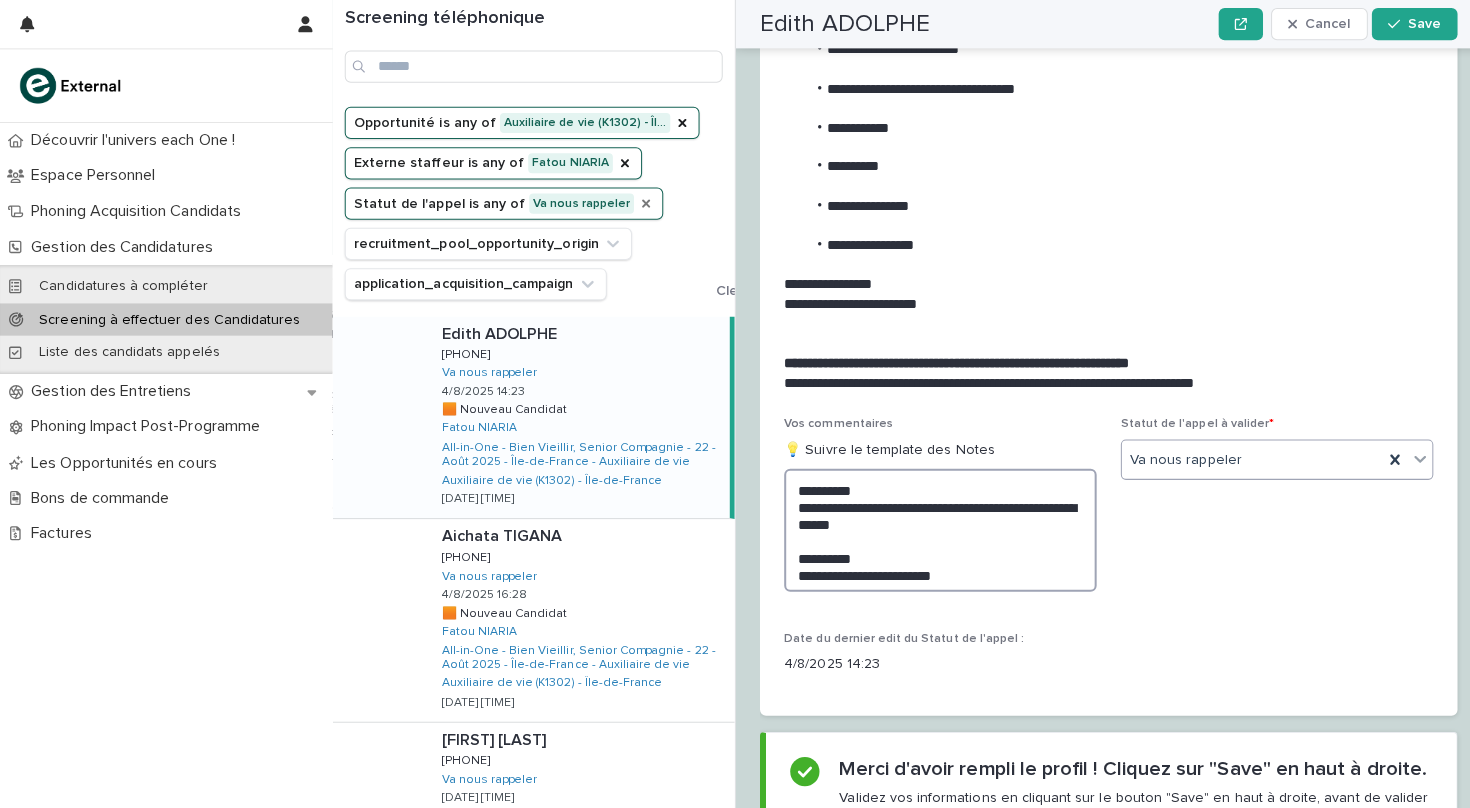 type on "**********" 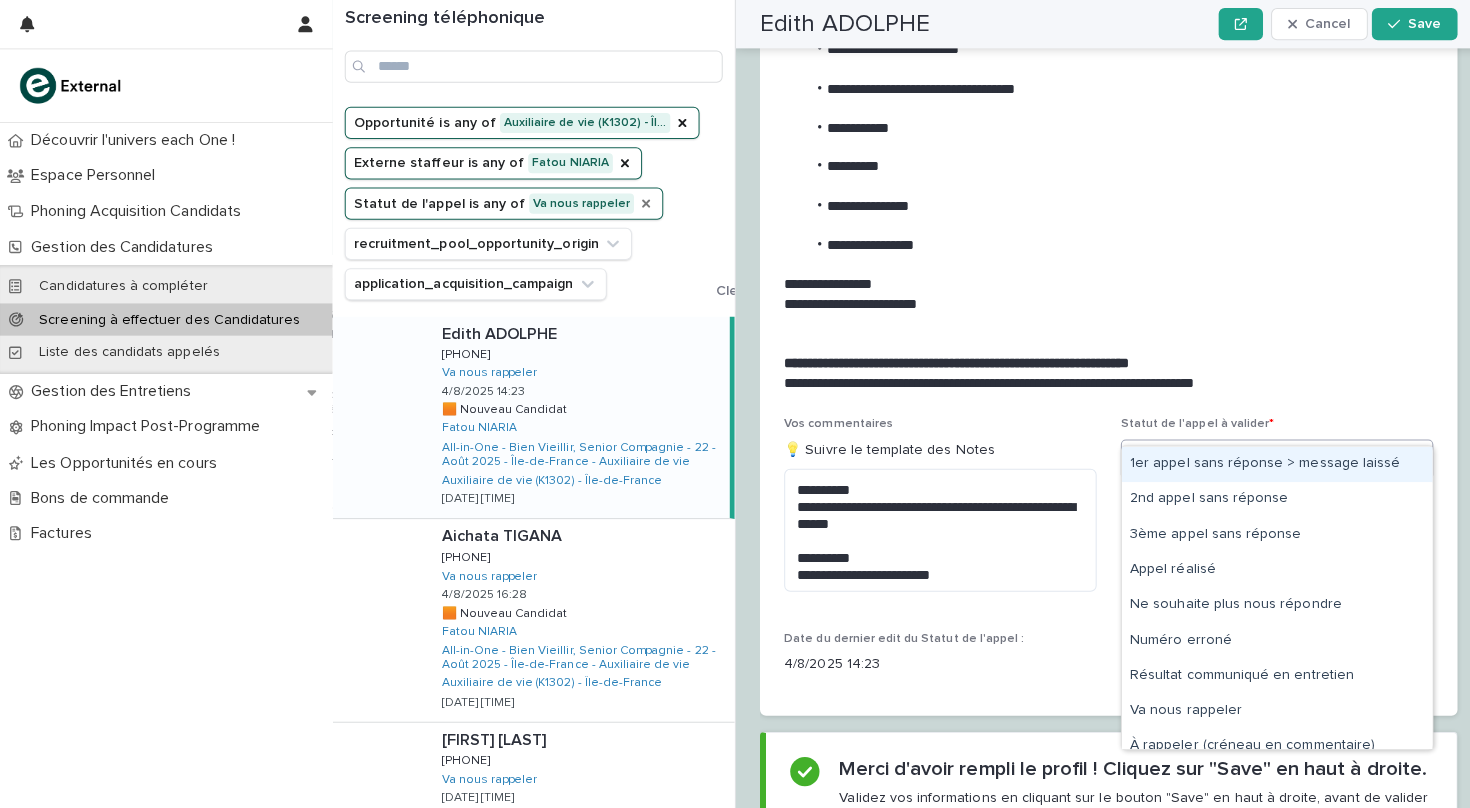 click 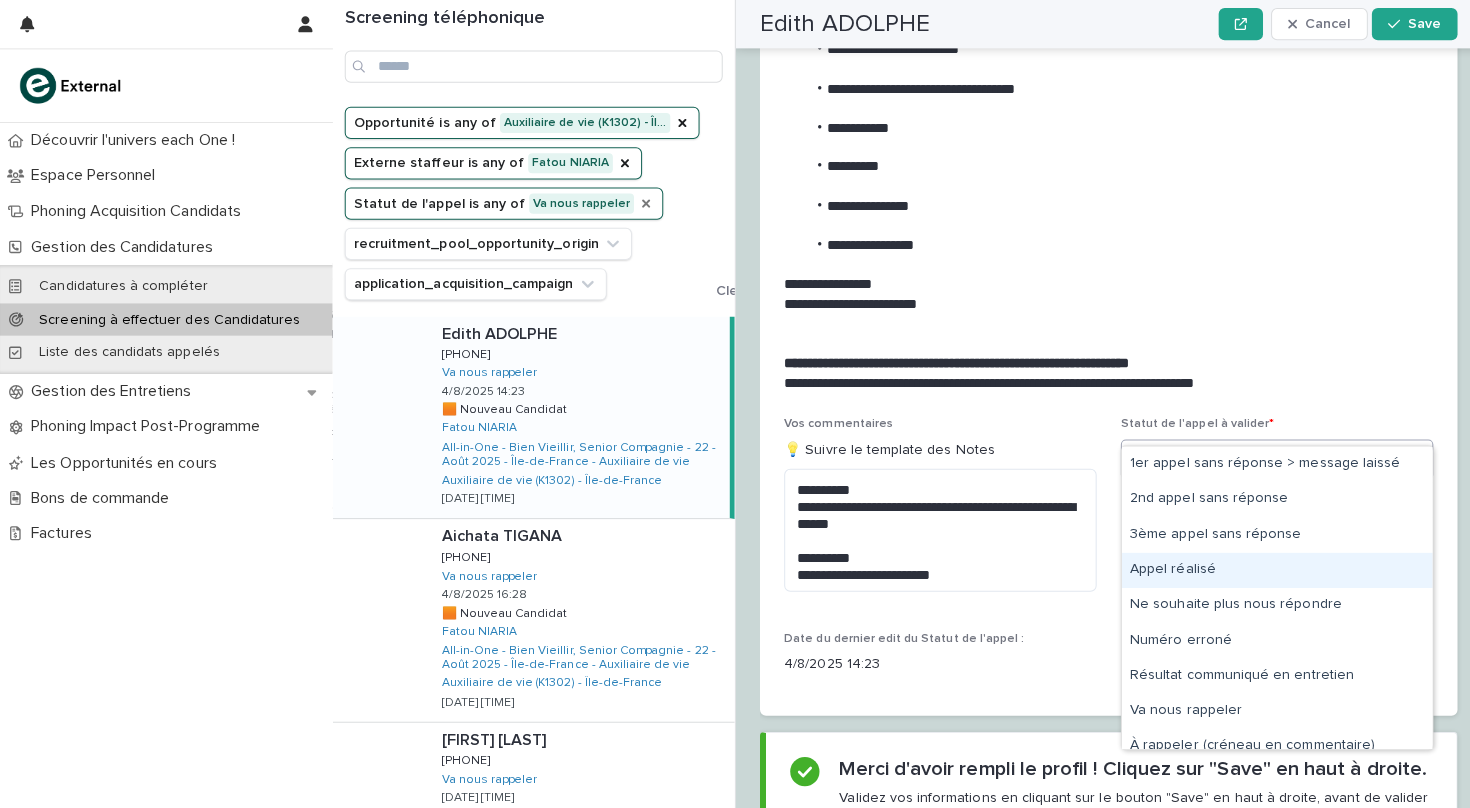 click on "Appel réalisé" at bounding box center [1267, 565] 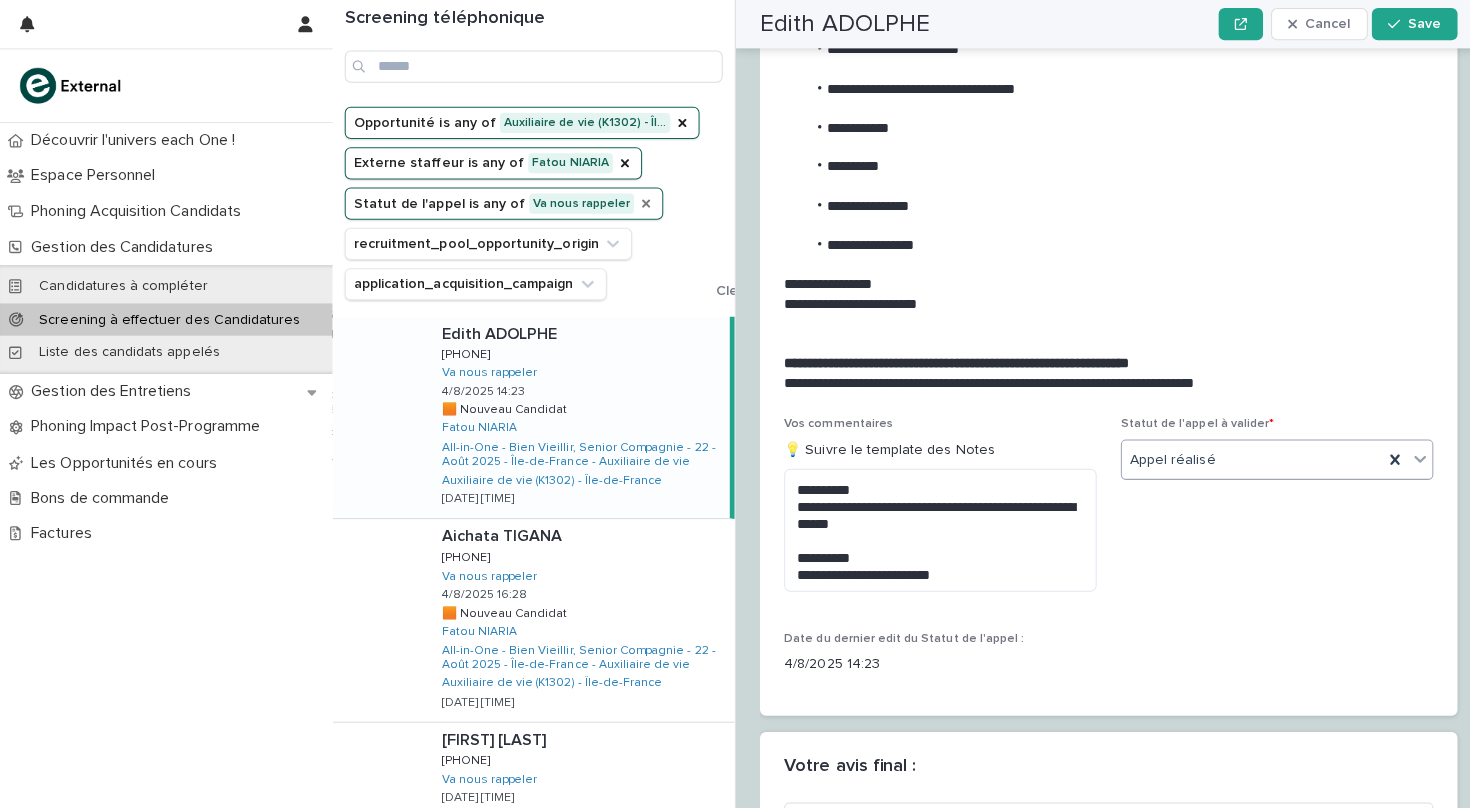 click 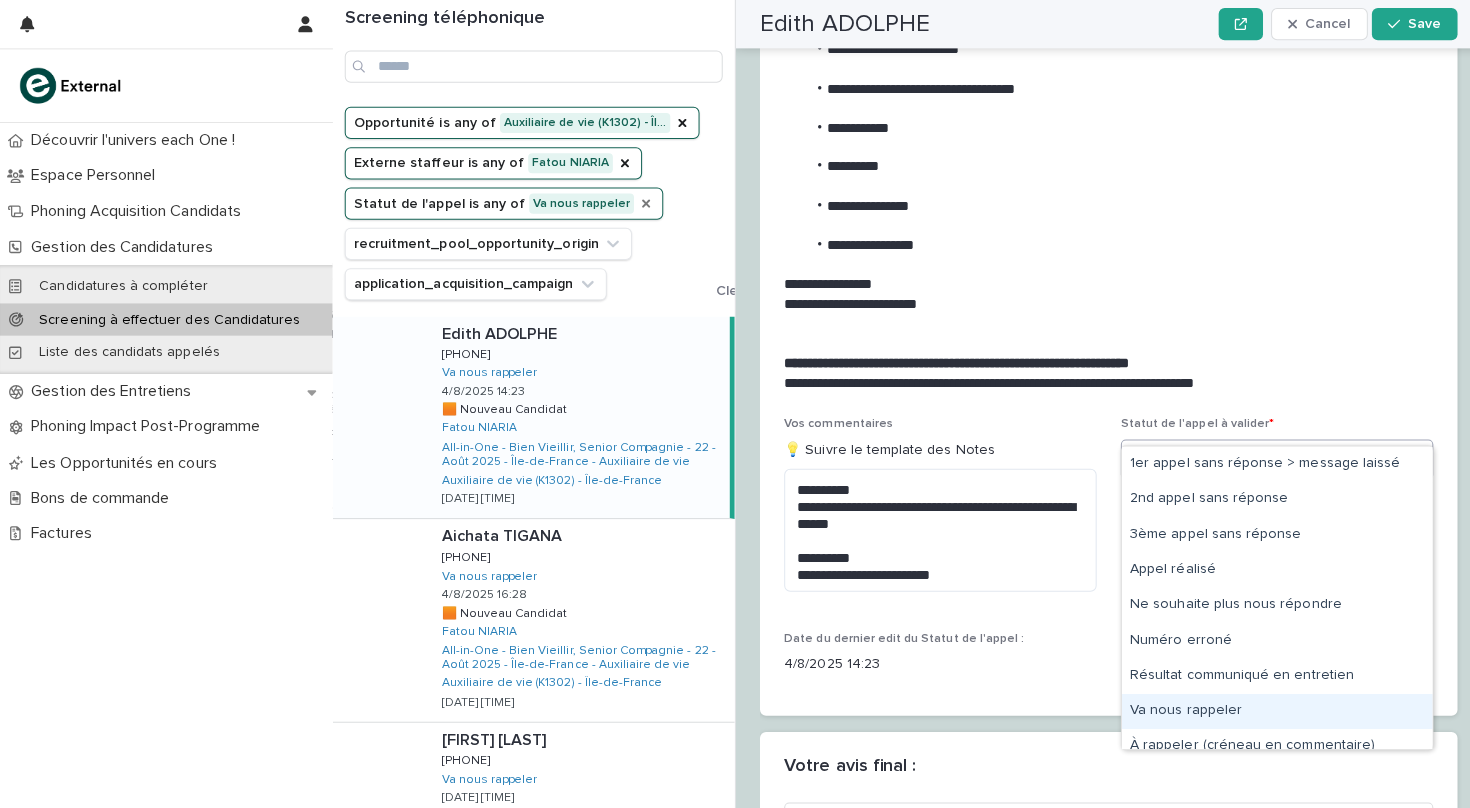 click on "Va nous rappeler" at bounding box center [1267, 705] 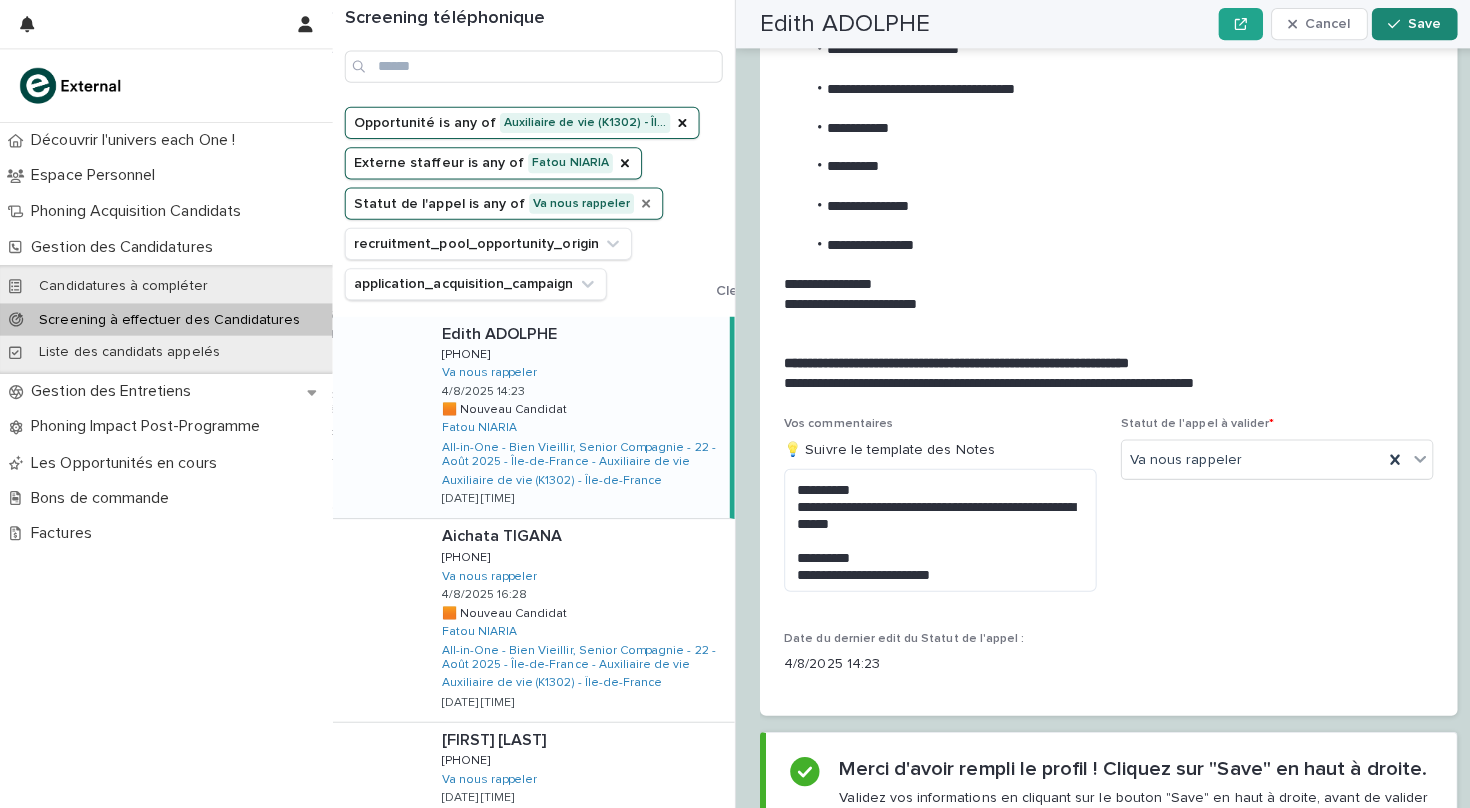 click on "Save" at bounding box center [1413, 24] 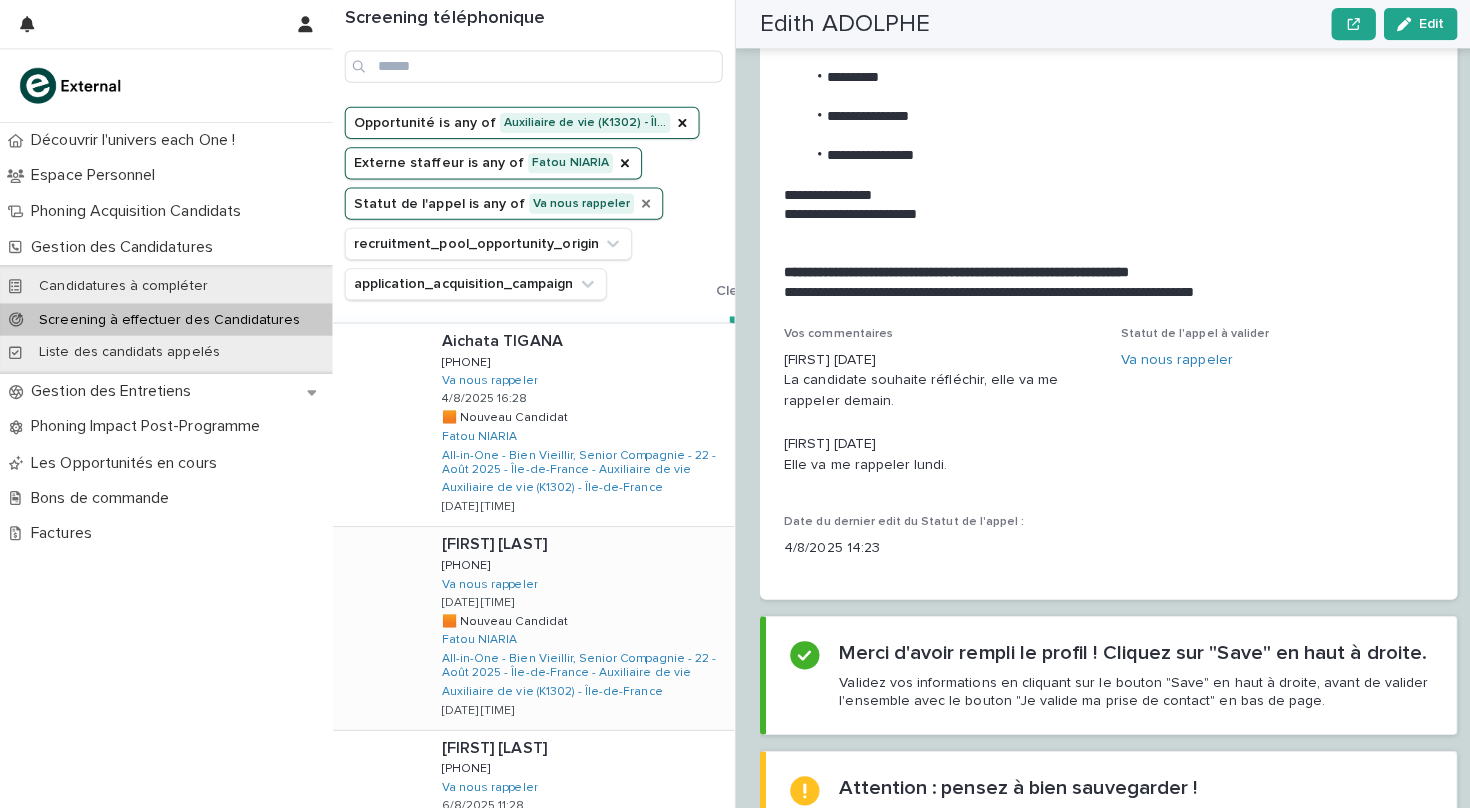 scroll, scrollTop: 183, scrollLeft: 0, axis: vertical 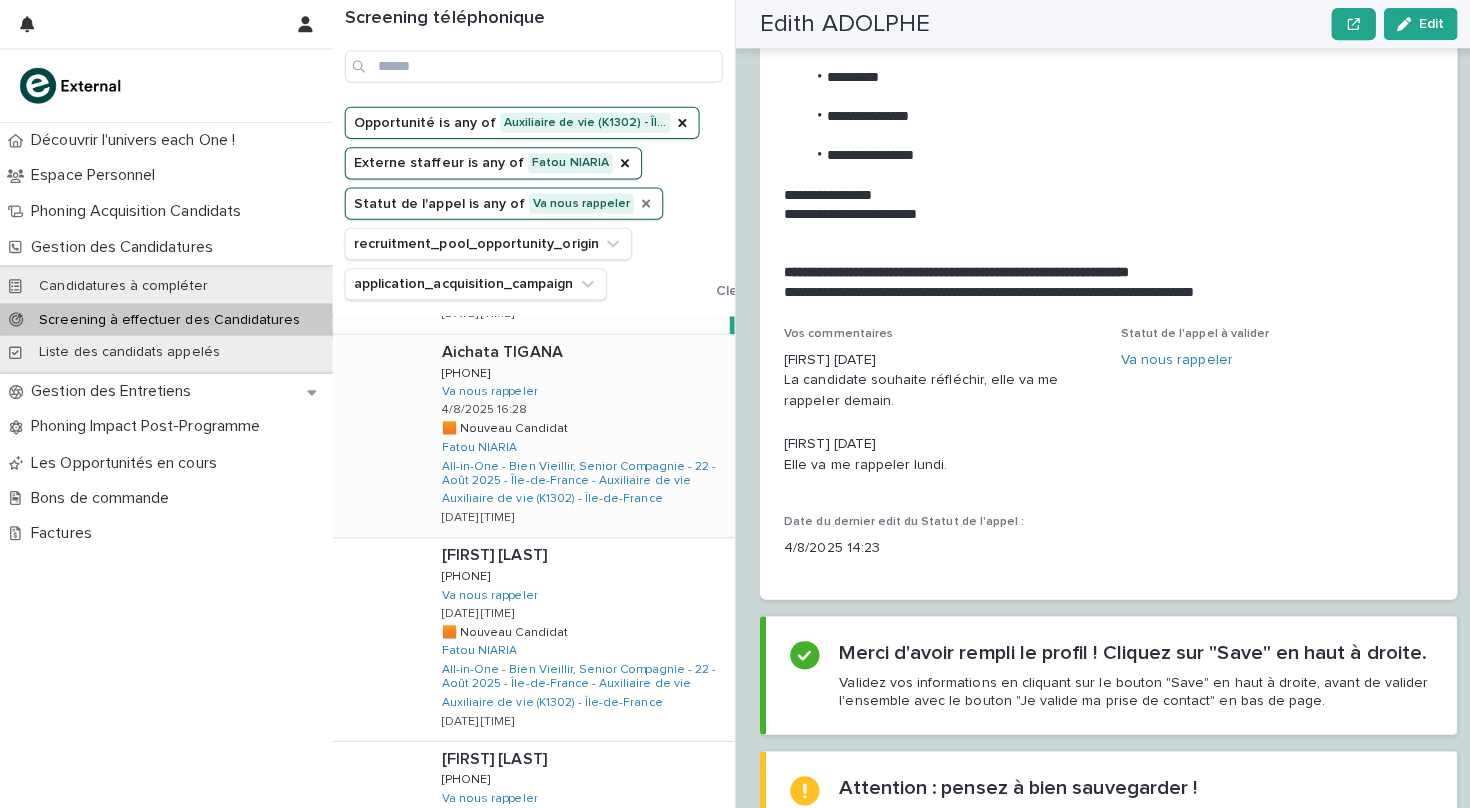 click on "[FIRST] [LAST] [FIRST] [LAST]   [PHONE] [PHONE]   Va nous rappeler   [DATE] [TIME] 🟧 Nouveau Candidat 🟧 Nouveau Candidat   [FIRST] [LAST]   All-in-One - Bien Vieillir, Senior Compagnie - 22 - Août [YEAR] - [REGION] - Auxiliaire de vie   Auxiliaire de vie (K1302) - [REGION]   [DATE] [TIME]" at bounding box center [575, 432] 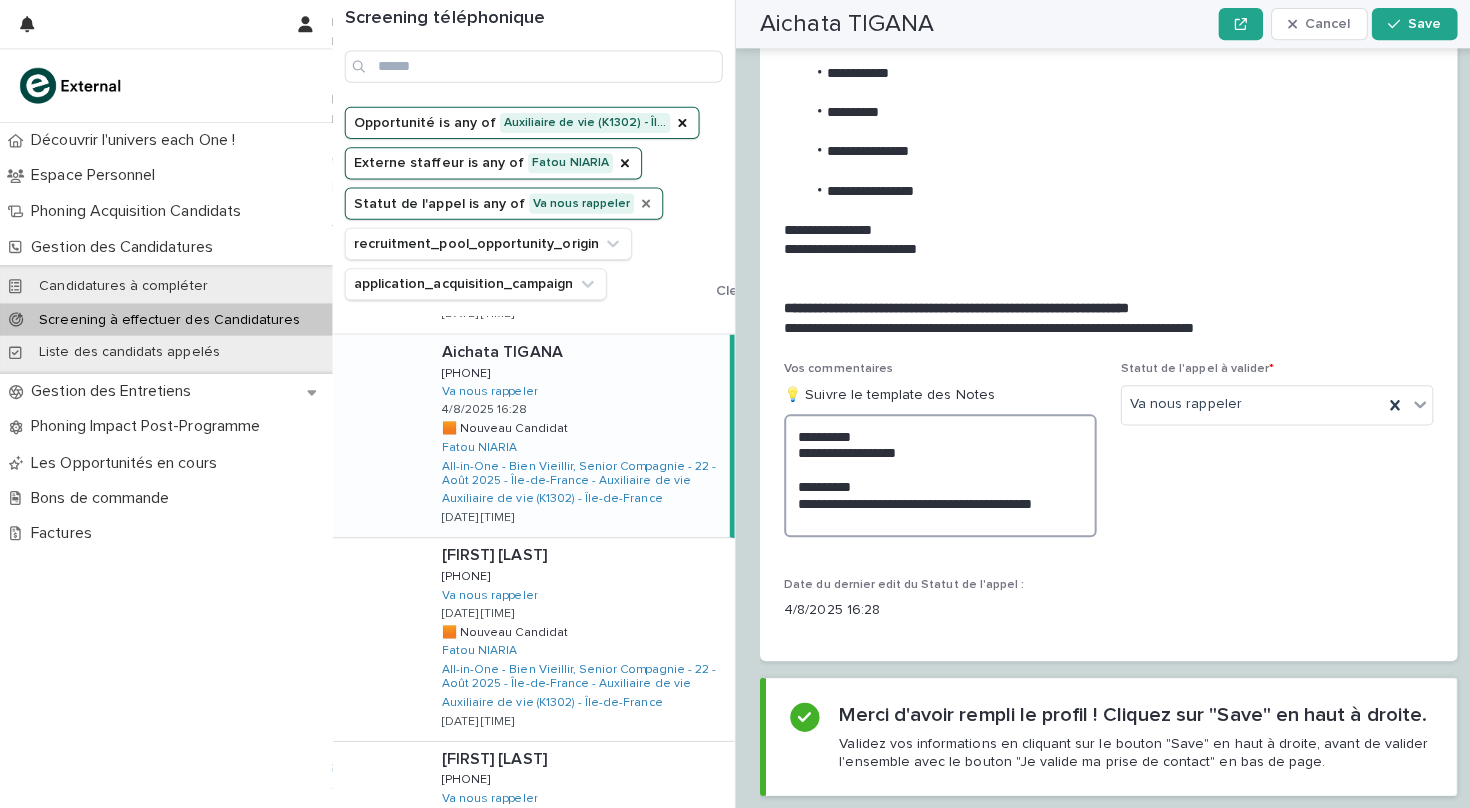 click on "**********" at bounding box center (933, 472) 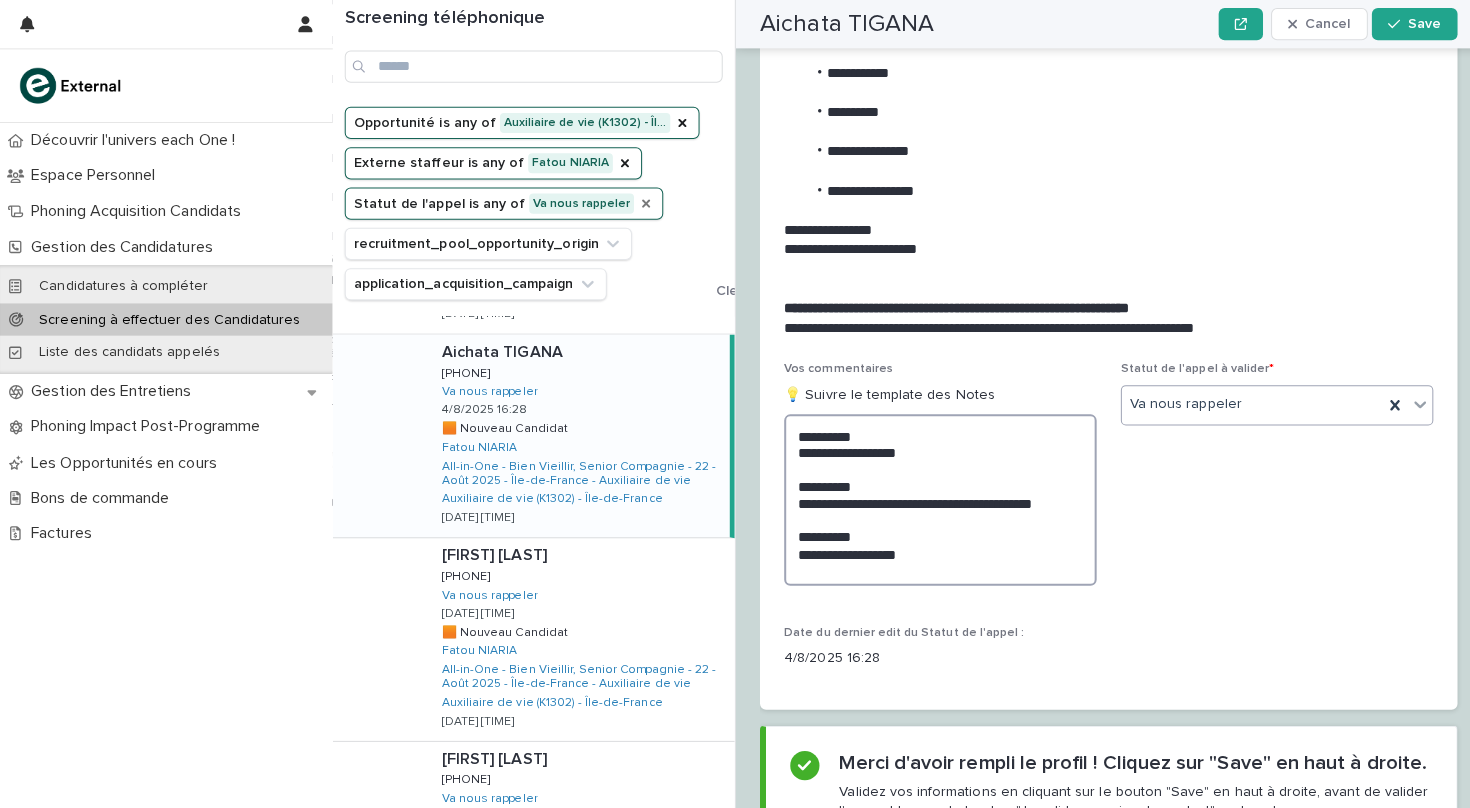 type on "**********" 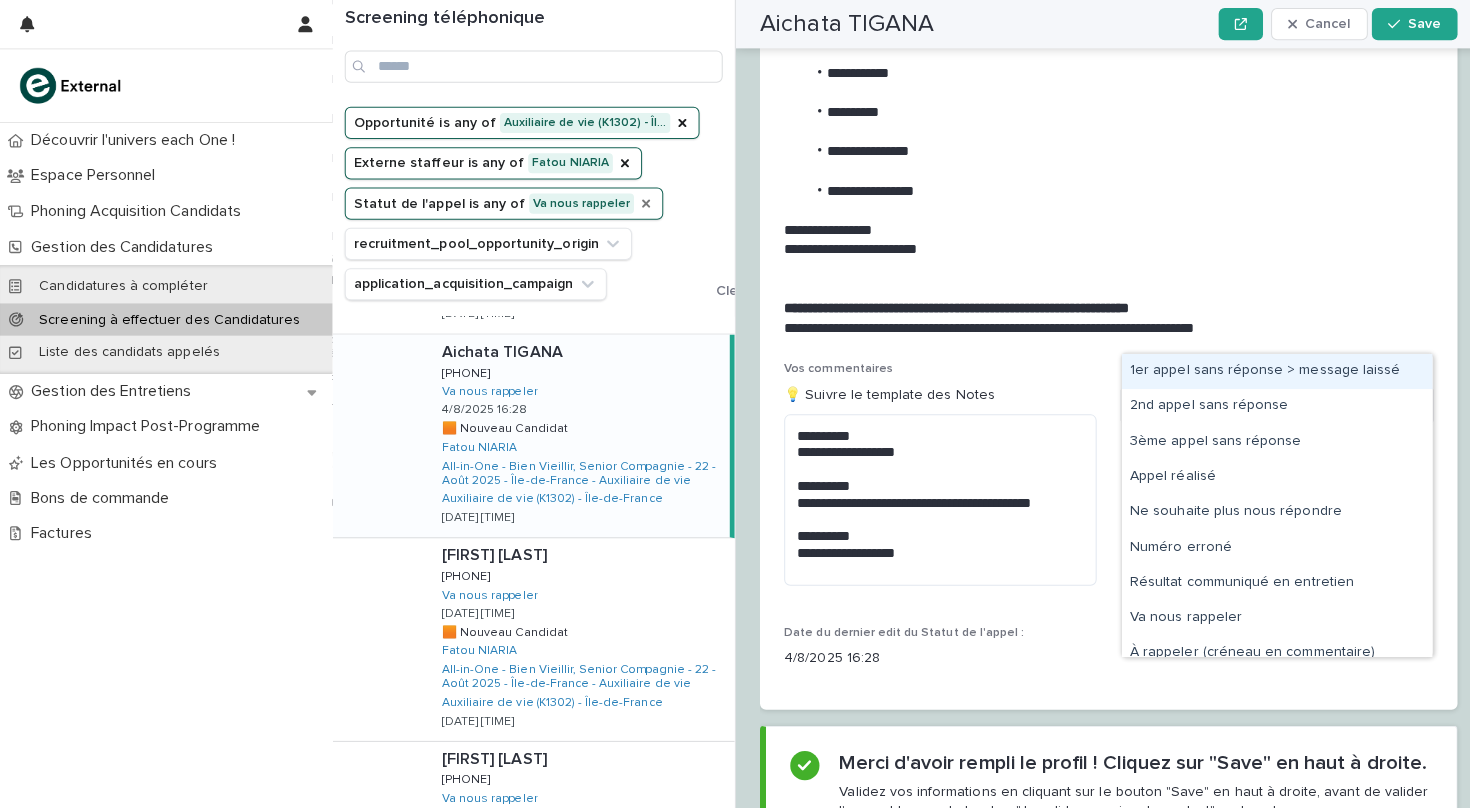 click 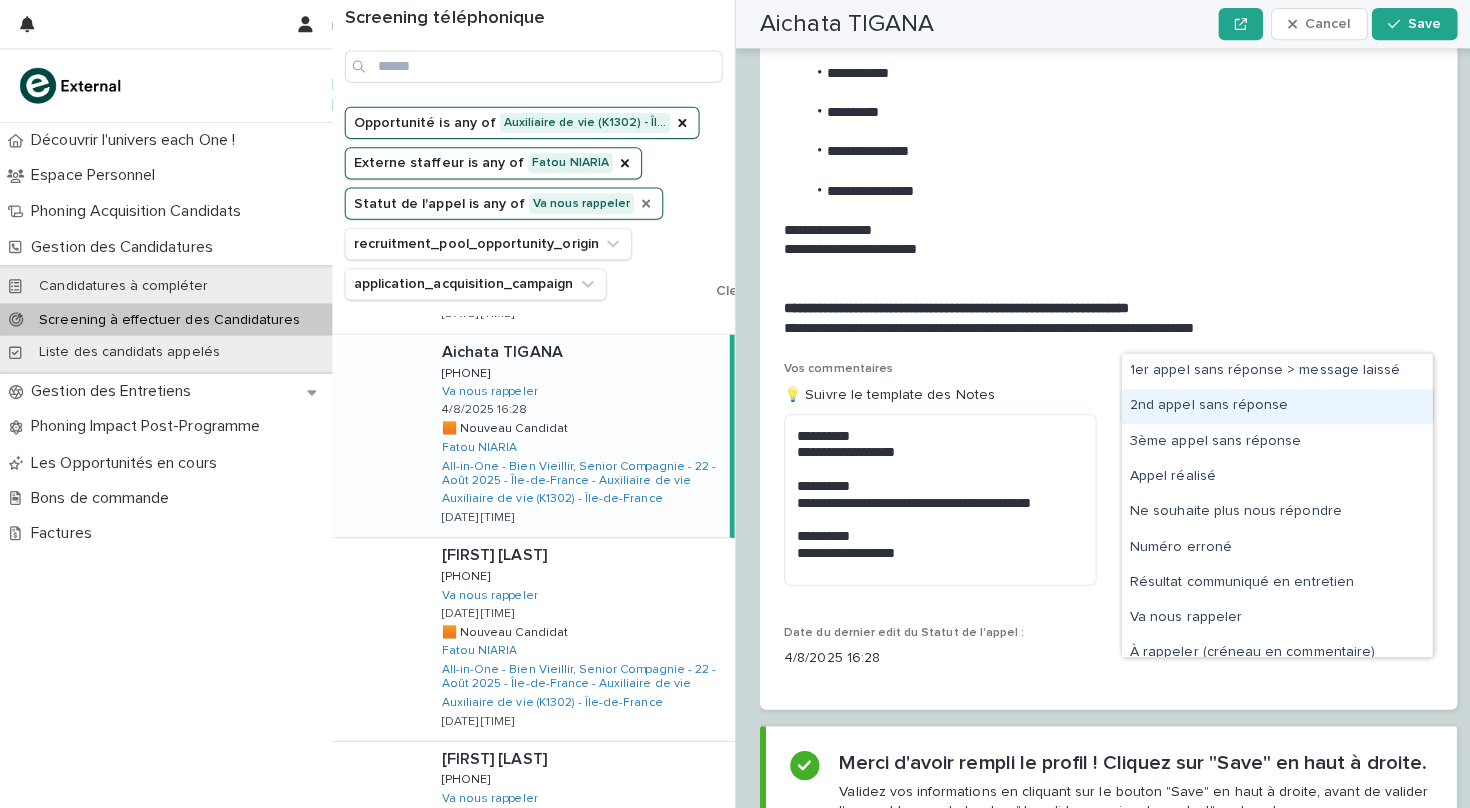 click on "2nd appel sans réponse" at bounding box center (1267, 403) 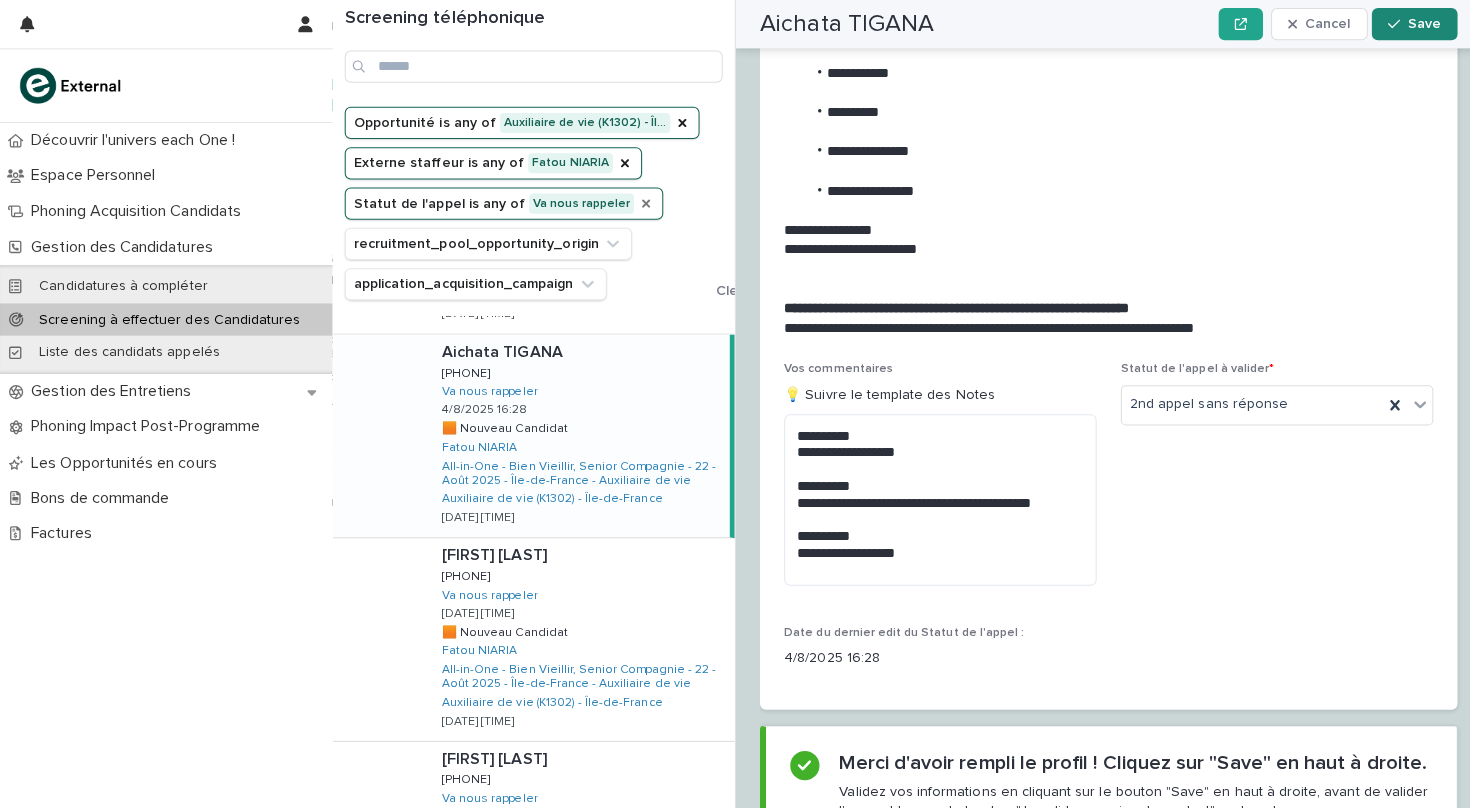 click on "Save" at bounding box center (1413, 24) 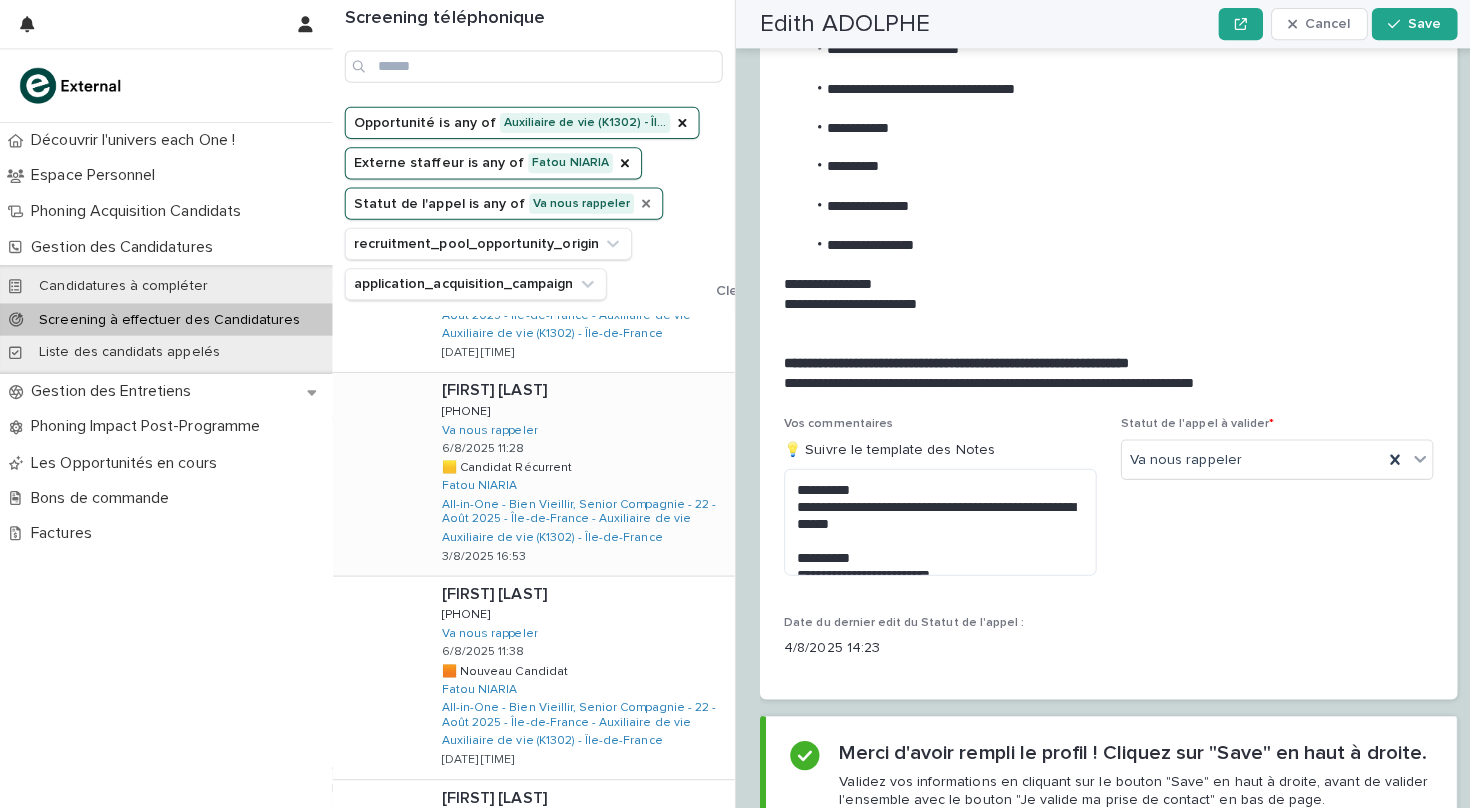 scroll, scrollTop: 337, scrollLeft: 0, axis: vertical 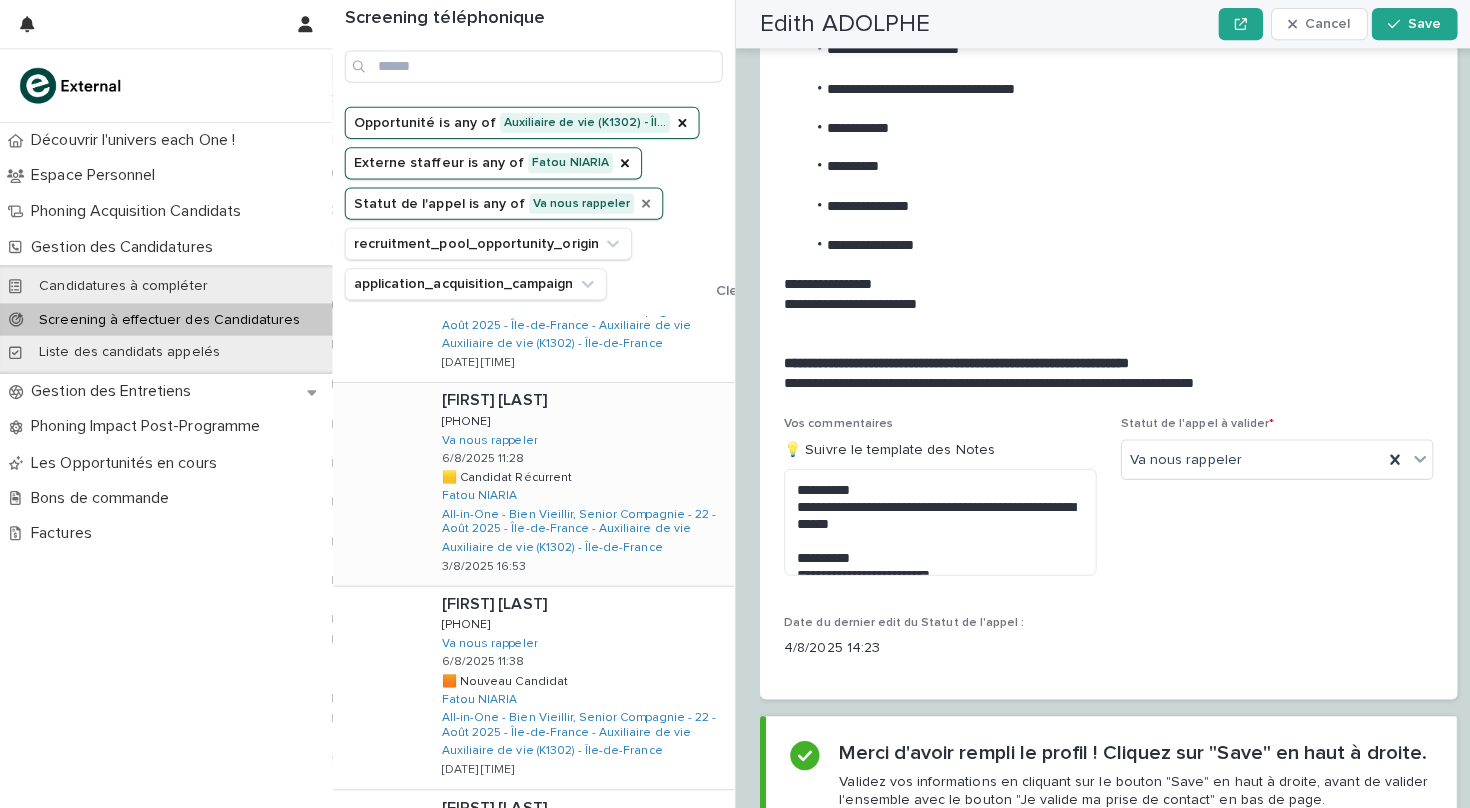 click on "[FIRST] [LAST] [FIRST] [LAST]   [PHONE] [PHONE]   Va nous rappeler   [DATE] [TIME] 🟨 Candidat Récurrent 🟨 Candidat Récurrent   [FIRST] [LAST]   All-in-One - Bien Vieillir, Senior Compagnie - 22 - Août [YEAR] - [REGION] - Auxiliaire de vie   Auxiliaire de vie (K1302) - [REGION]   [DATE] [TIME]" at bounding box center (575, 480) 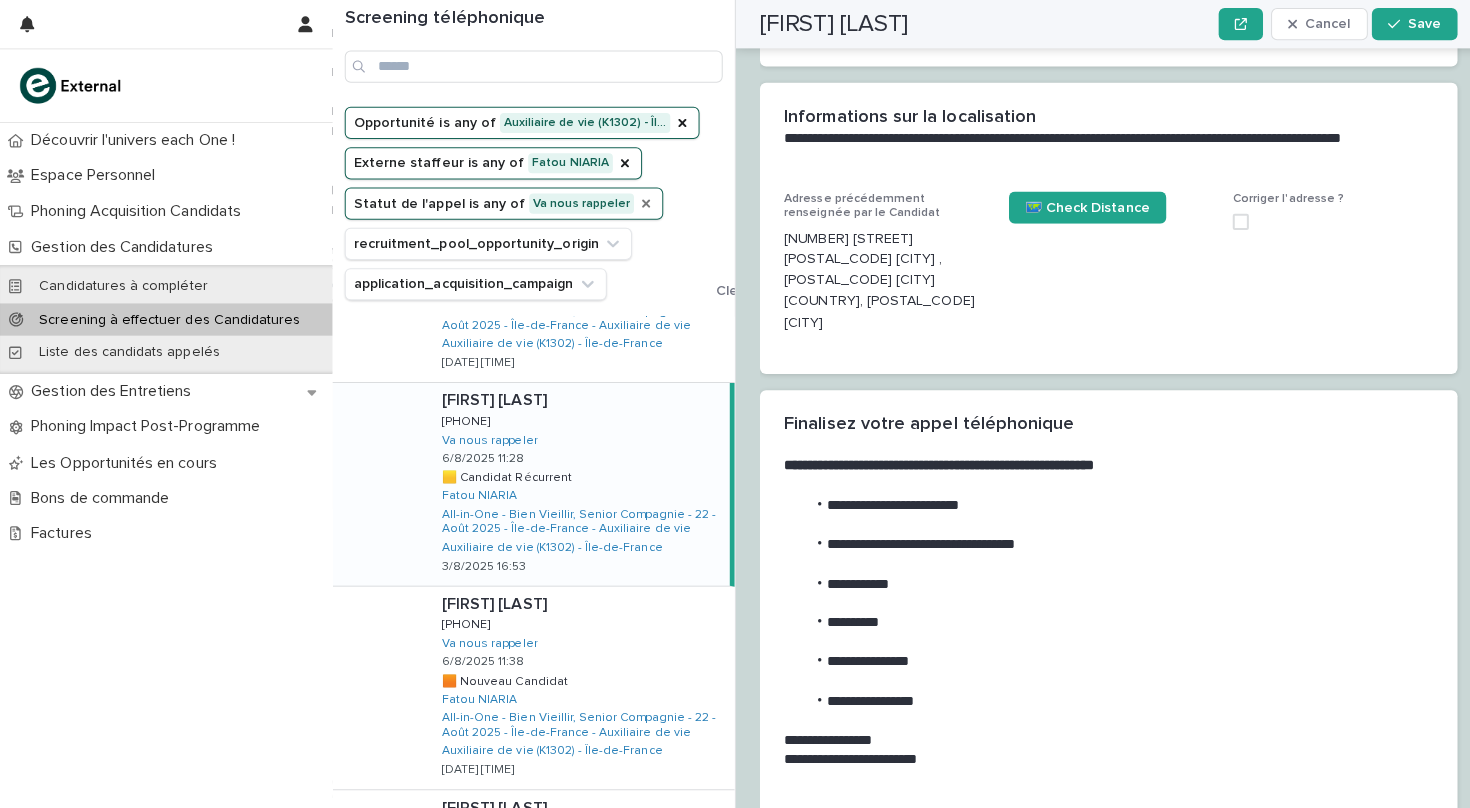 click on "**********" at bounding box center (1106, 501) 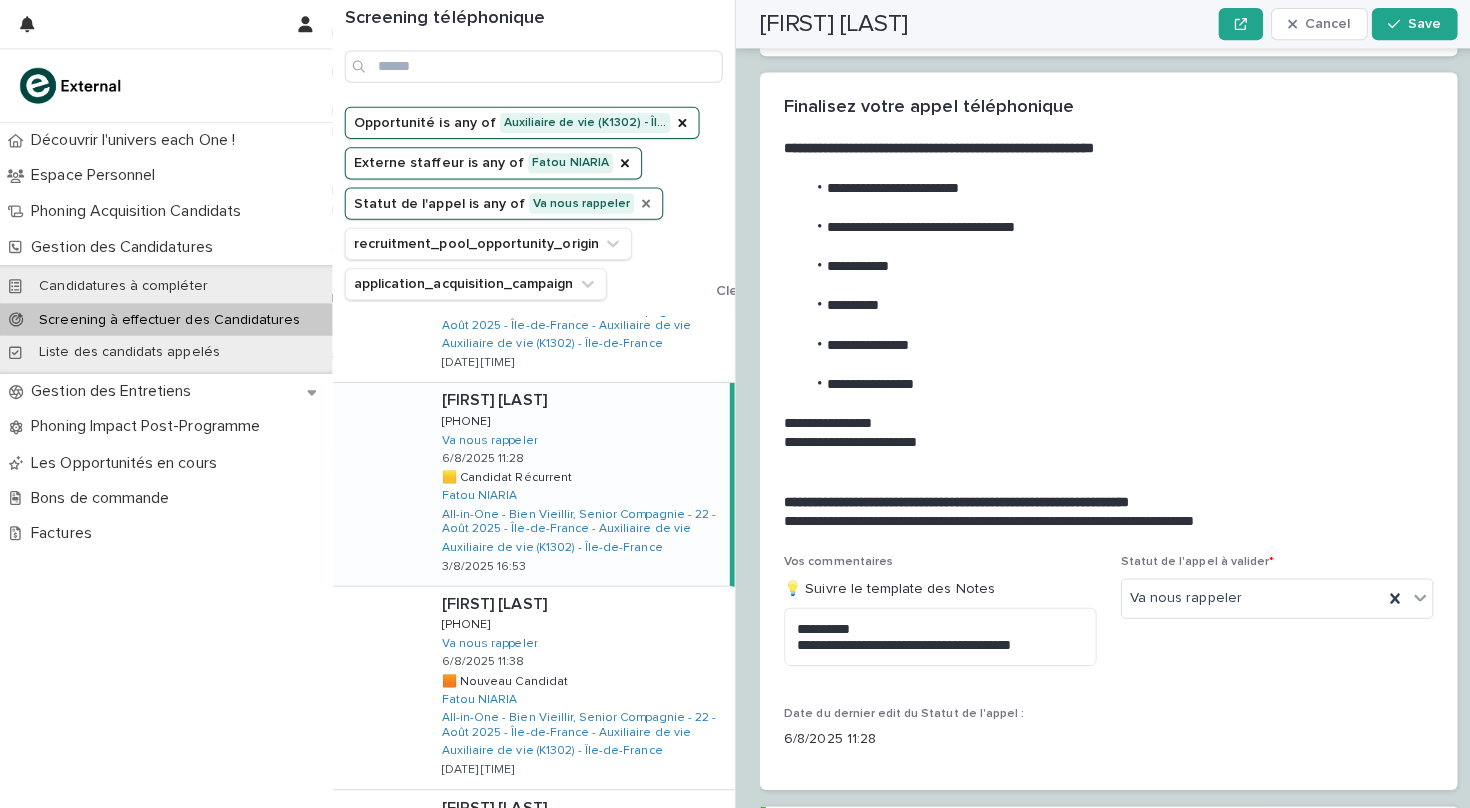 scroll, scrollTop: 2492, scrollLeft: 0, axis: vertical 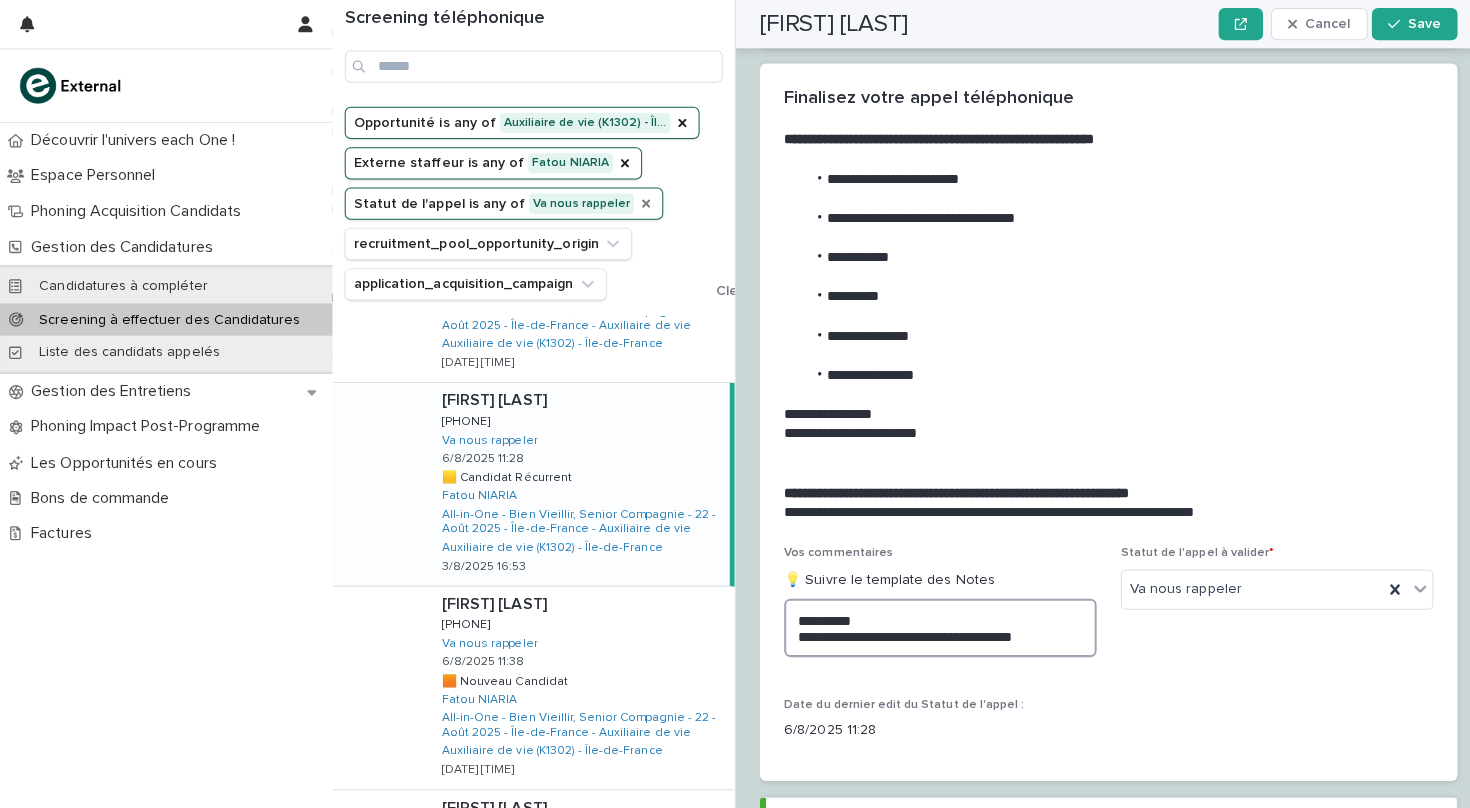 click on "**********" at bounding box center [933, 623] 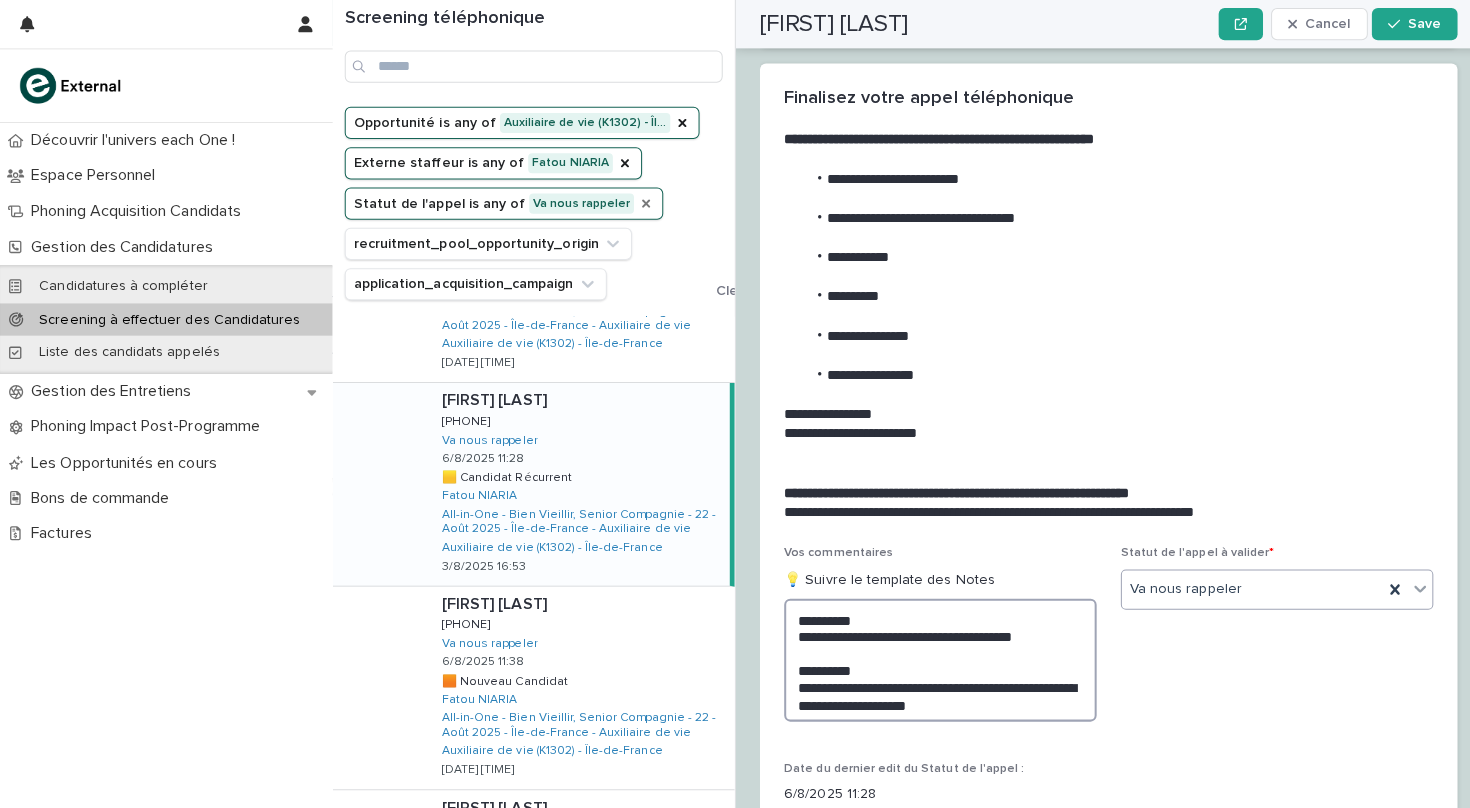 type on "**********" 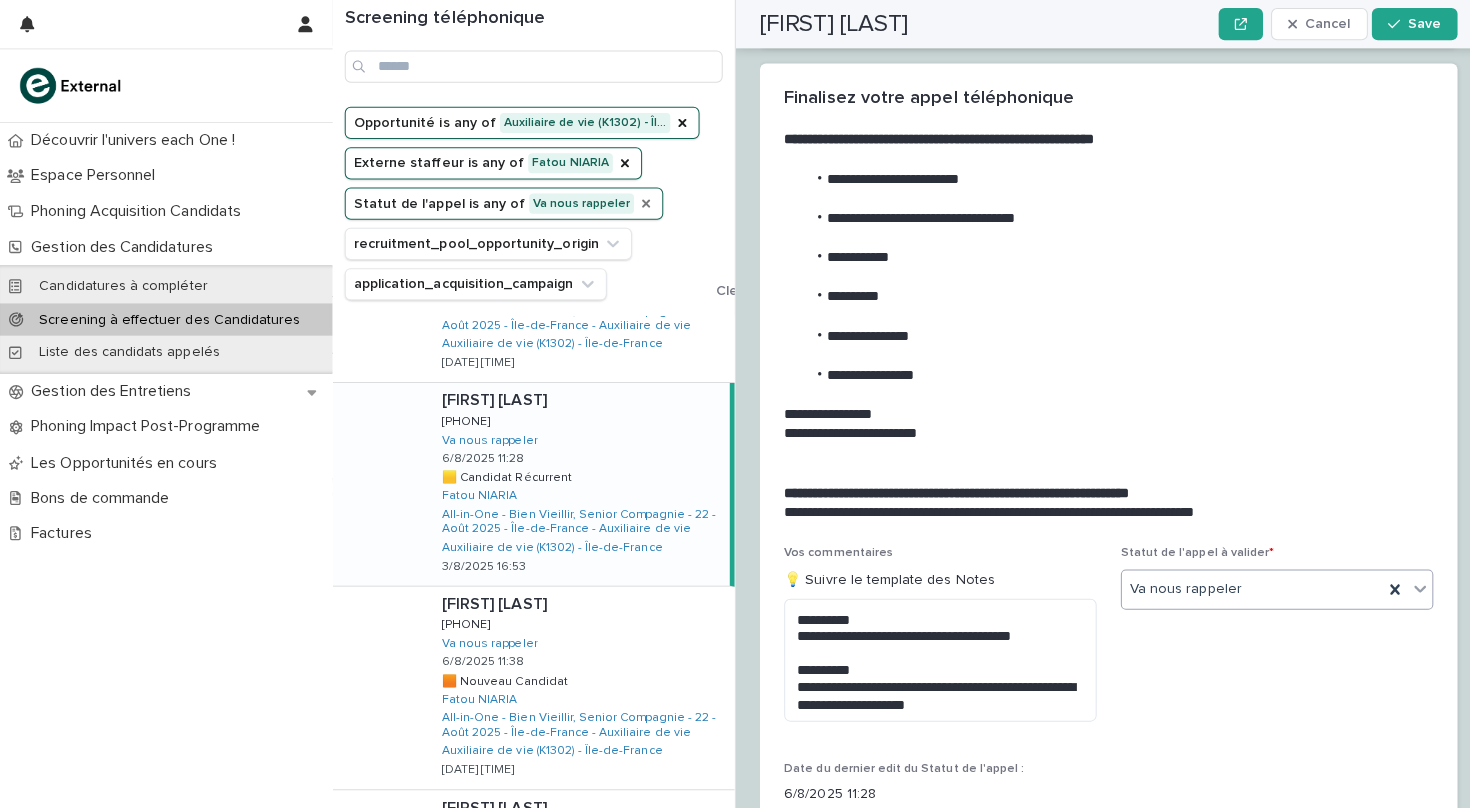 click 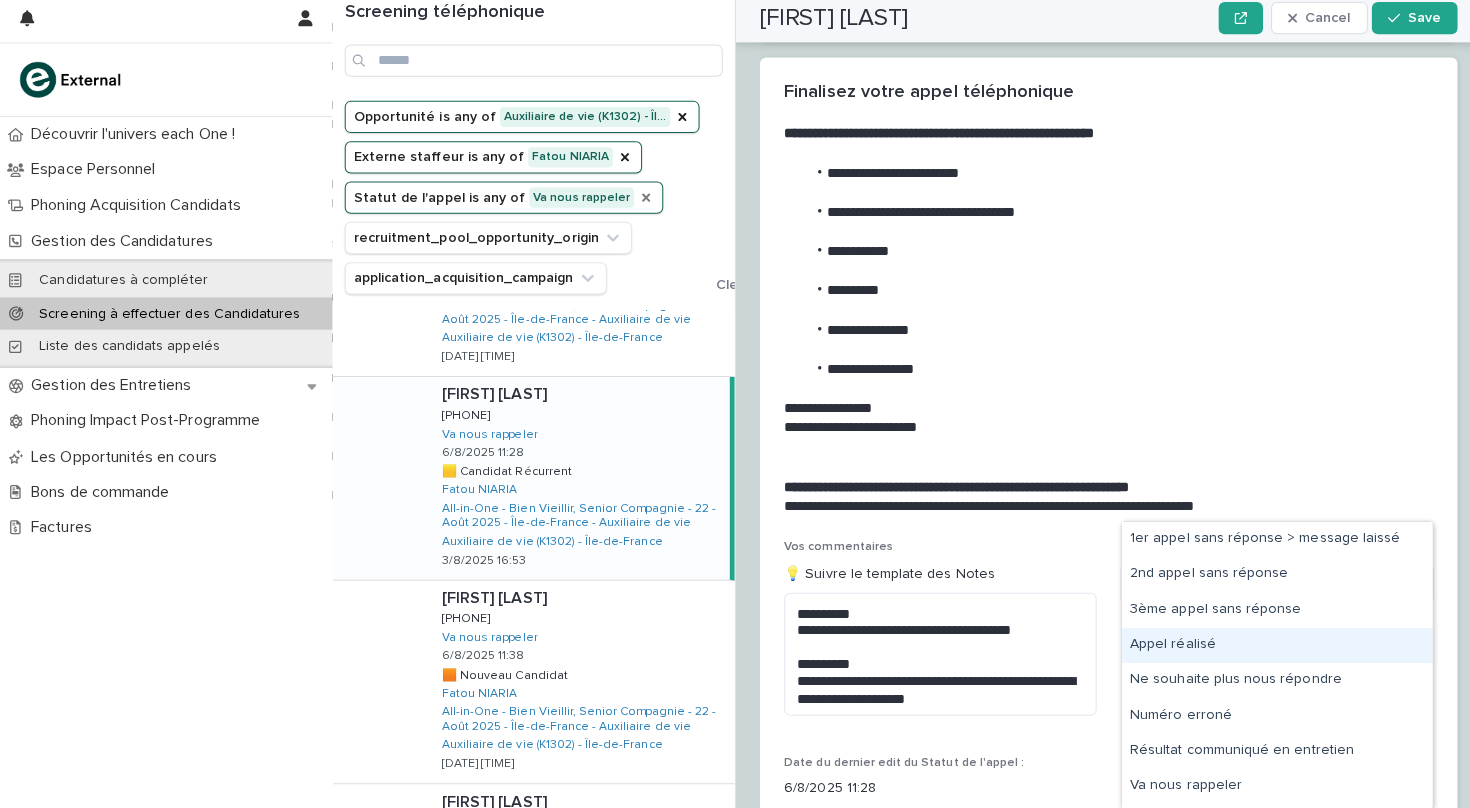 click on "Appel réalisé" at bounding box center [1267, 646] 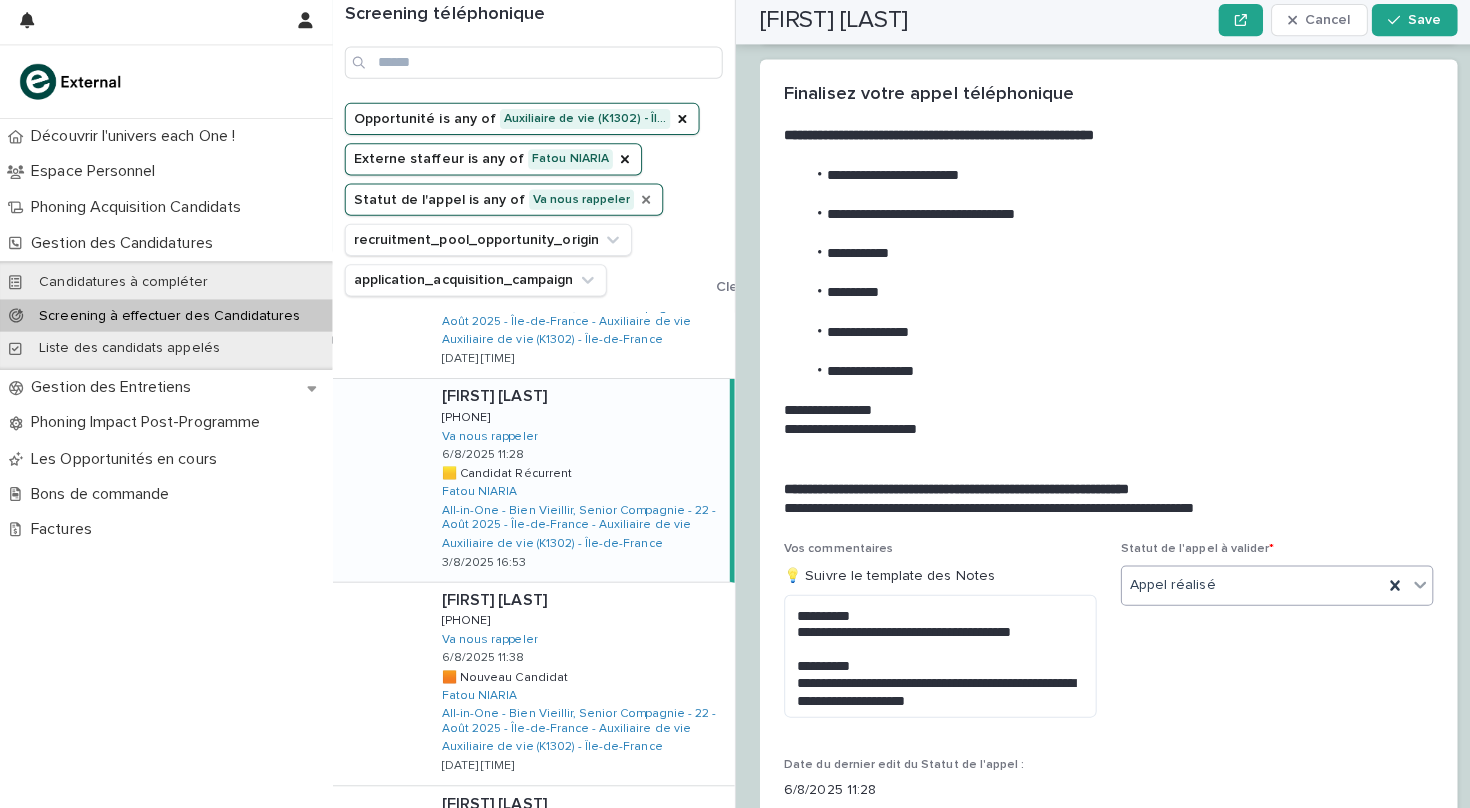 scroll, scrollTop: 2794, scrollLeft: 0, axis: vertical 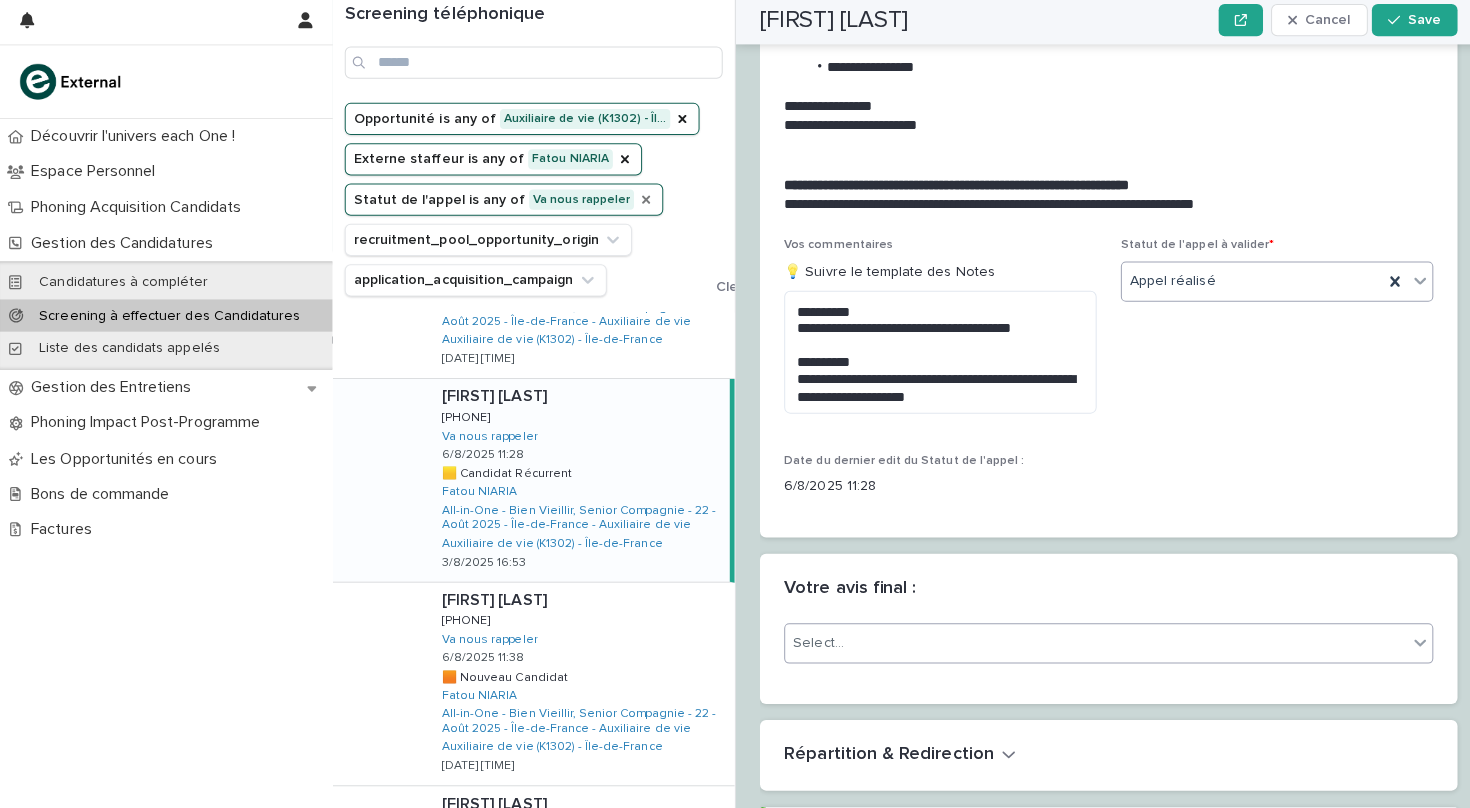 click on "Select..." at bounding box center [1087, 642] 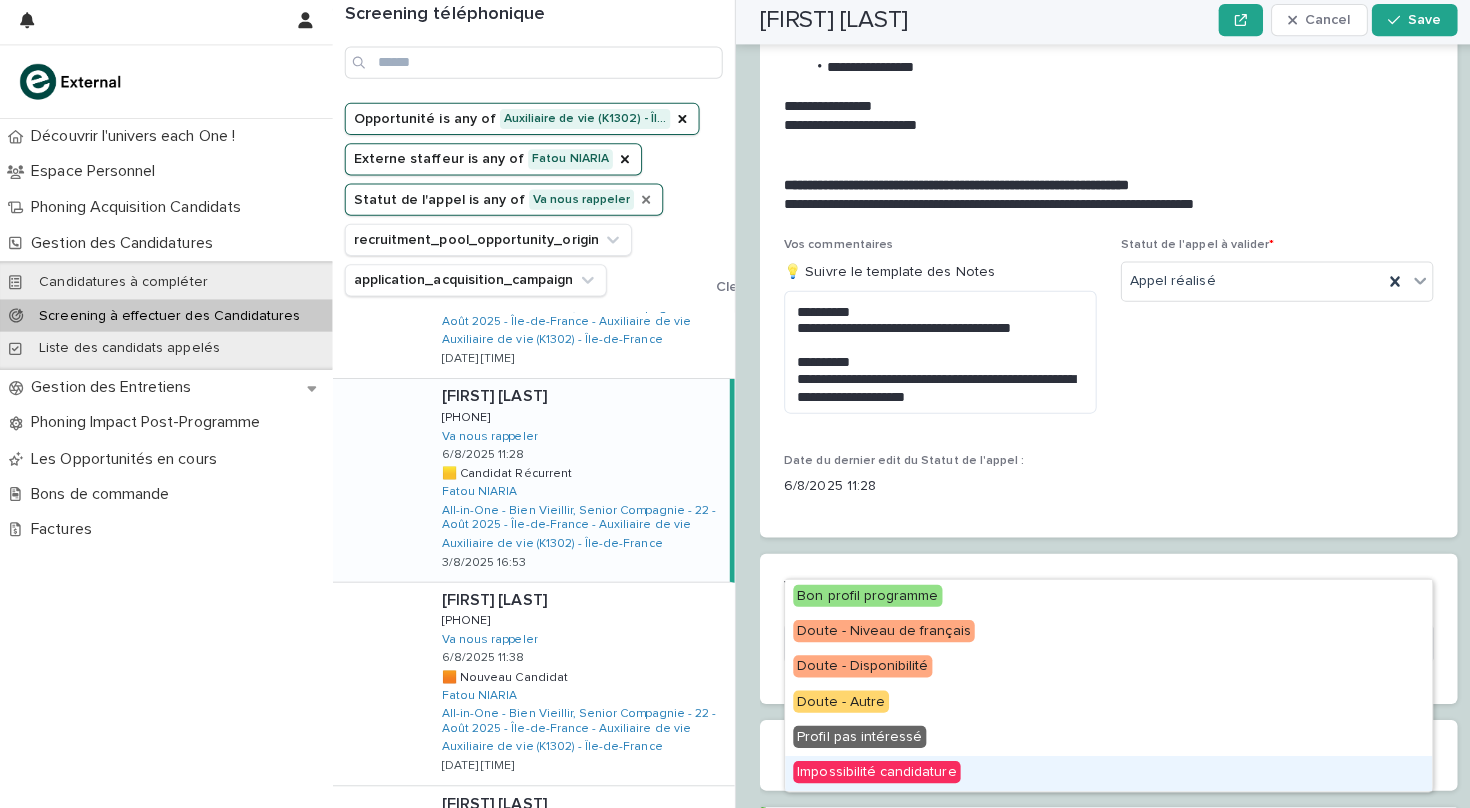 click on "Impossibilité candidature" at bounding box center [870, 770] 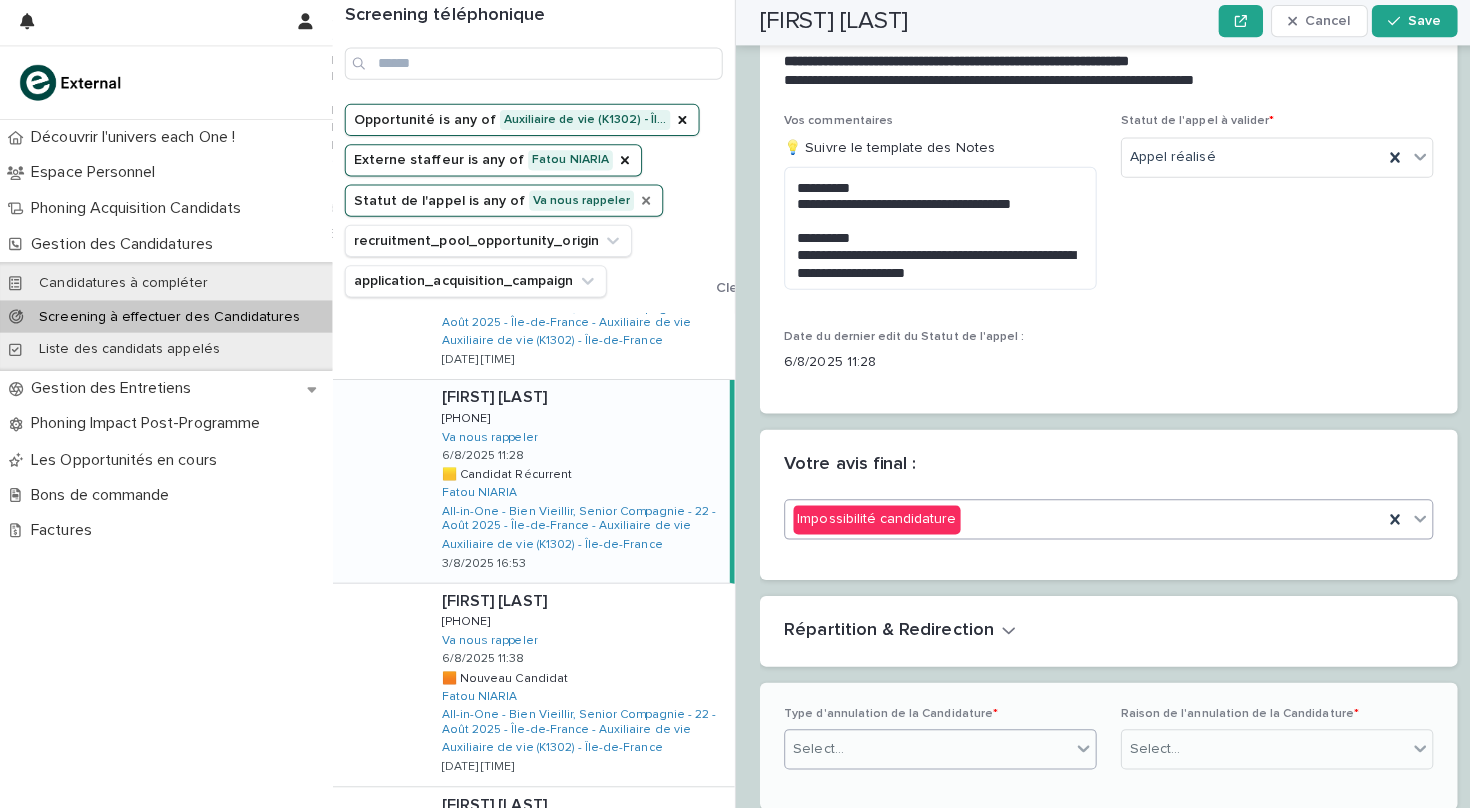 scroll, scrollTop: 2953, scrollLeft: 0, axis: vertical 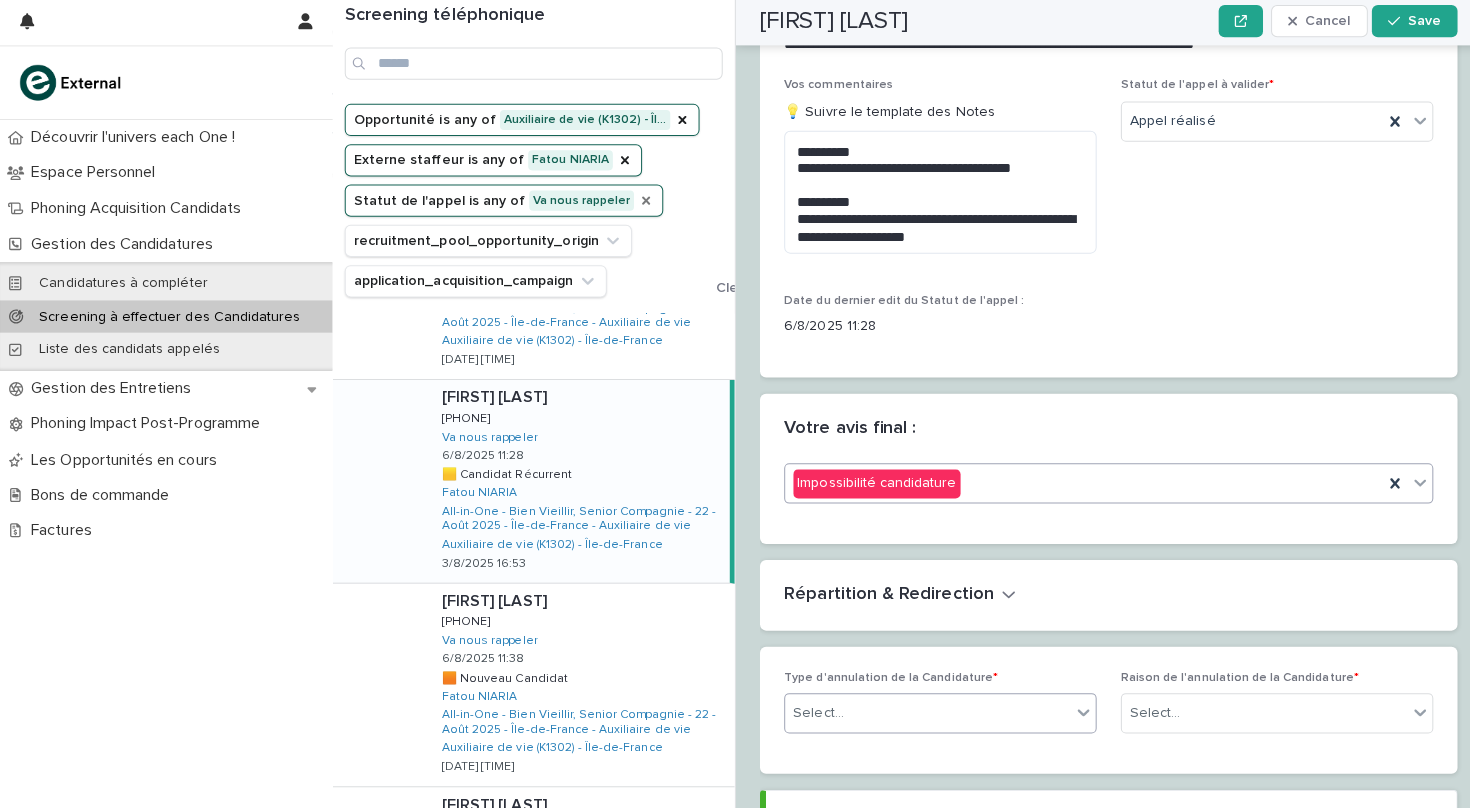 click on "Select..." at bounding box center [920, 711] 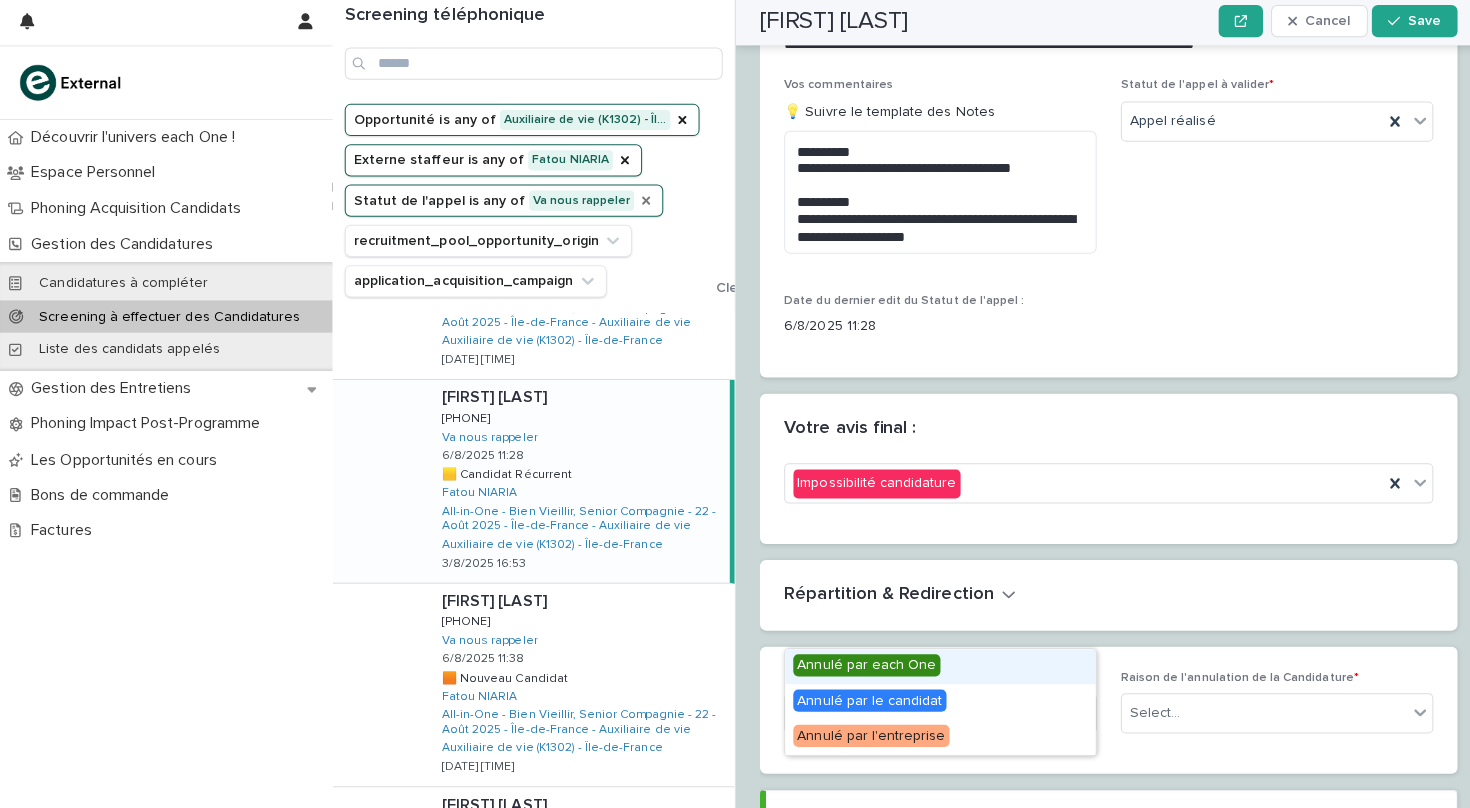 click on "Annulé par each One" at bounding box center [860, 663] 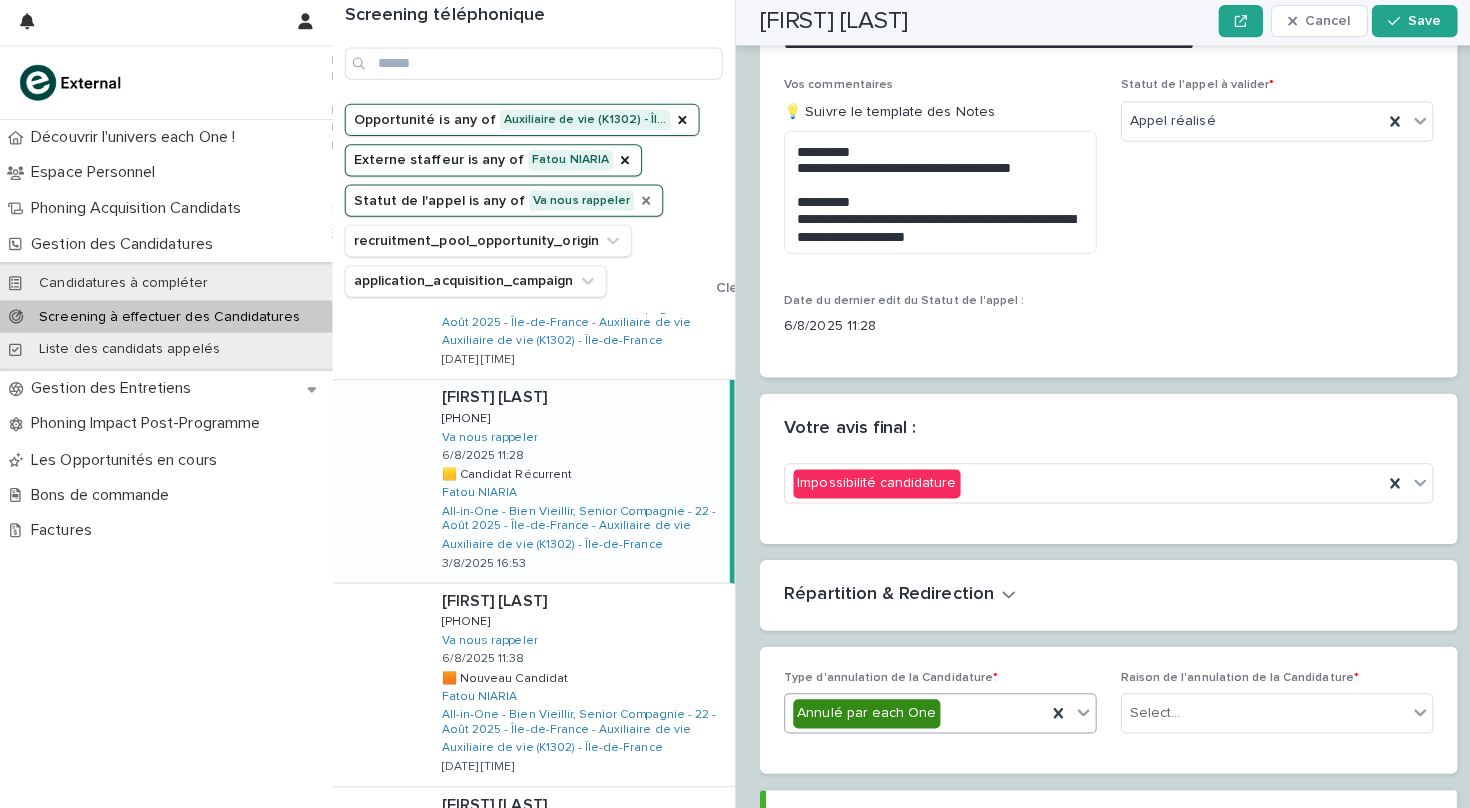 scroll, scrollTop: 3011, scrollLeft: 0, axis: vertical 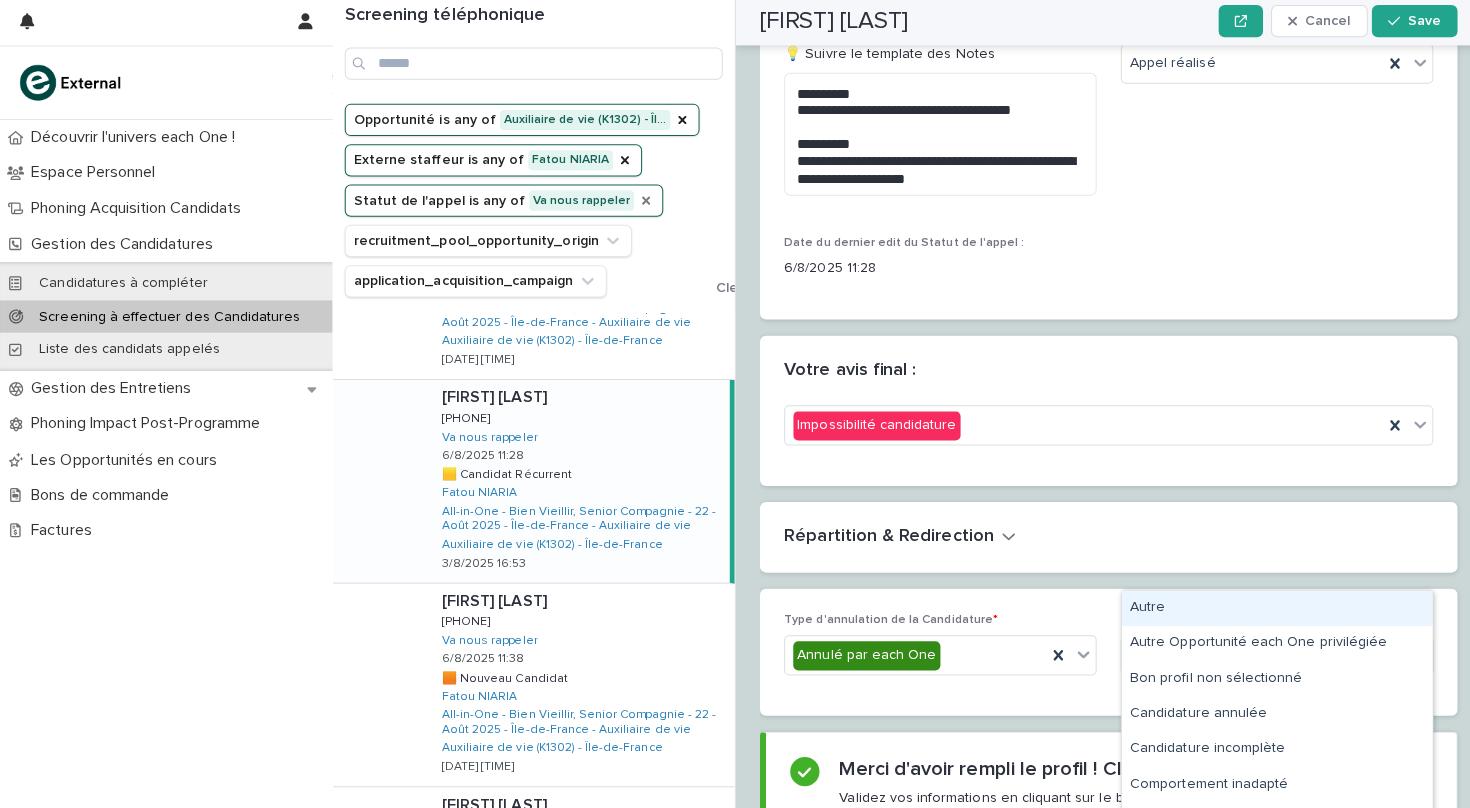 click on "Select..." at bounding box center [1254, 653] 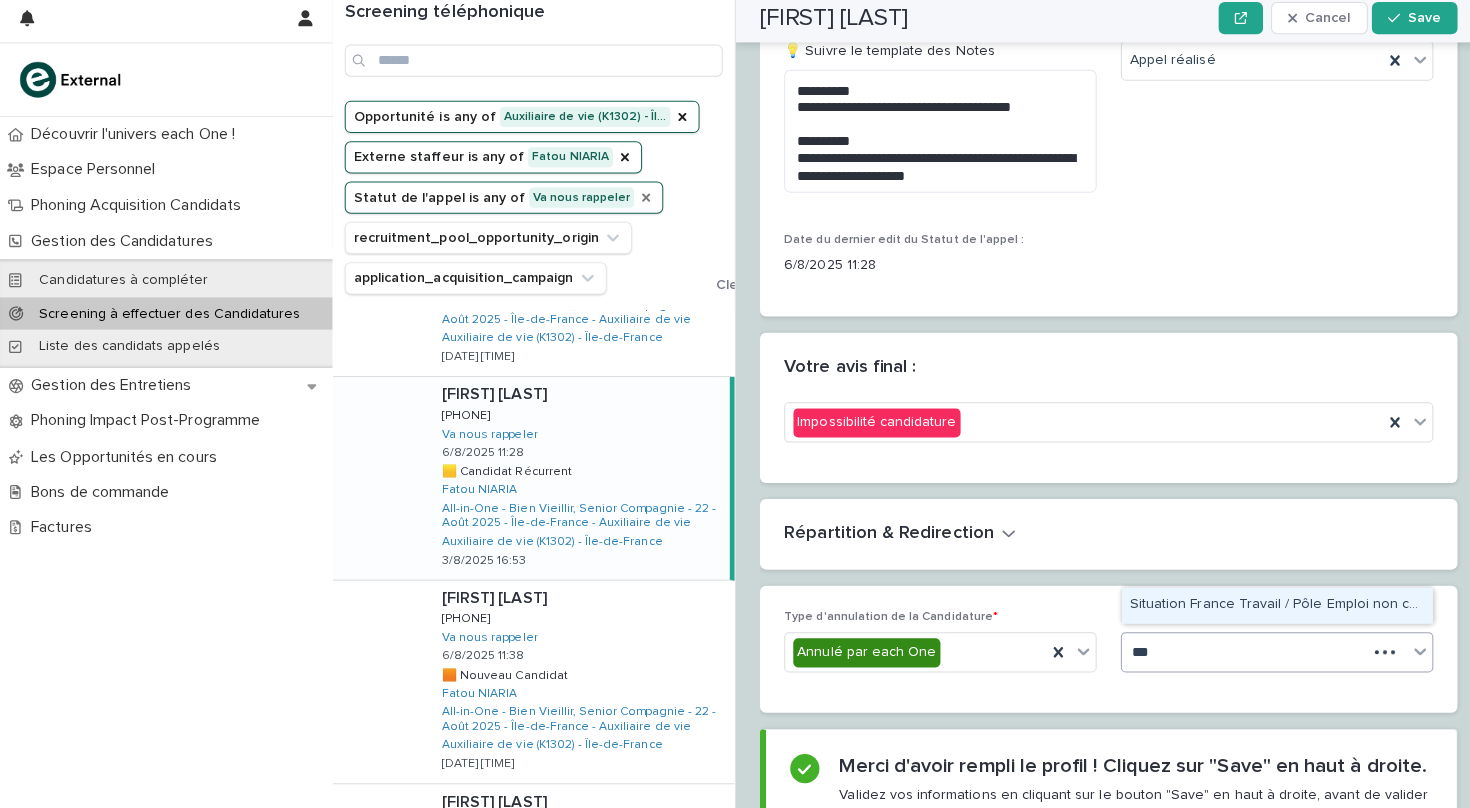 type on "****" 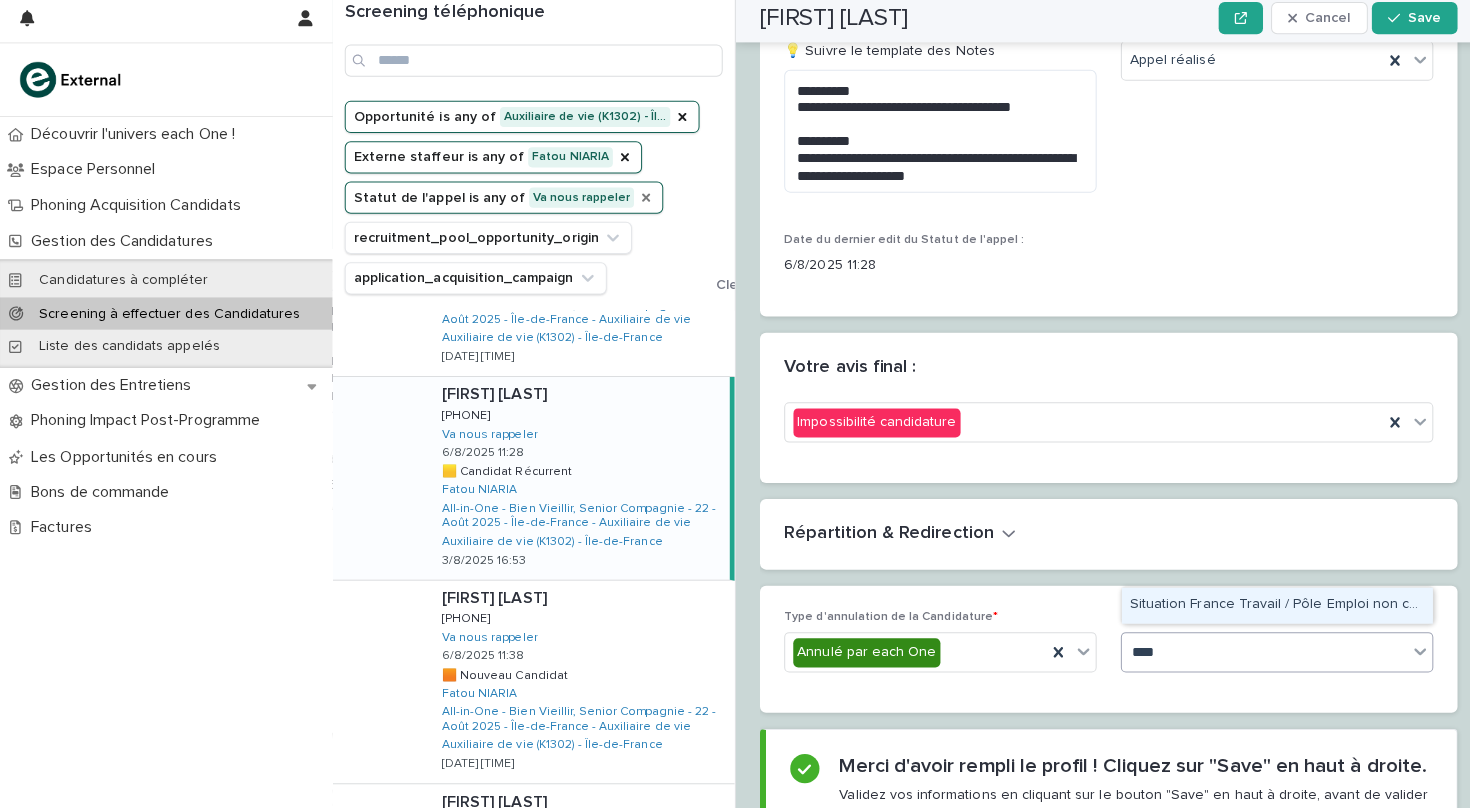 click on "Situation France Travail / Pôle Emploi non conforme" at bounding box center [1267, 606] 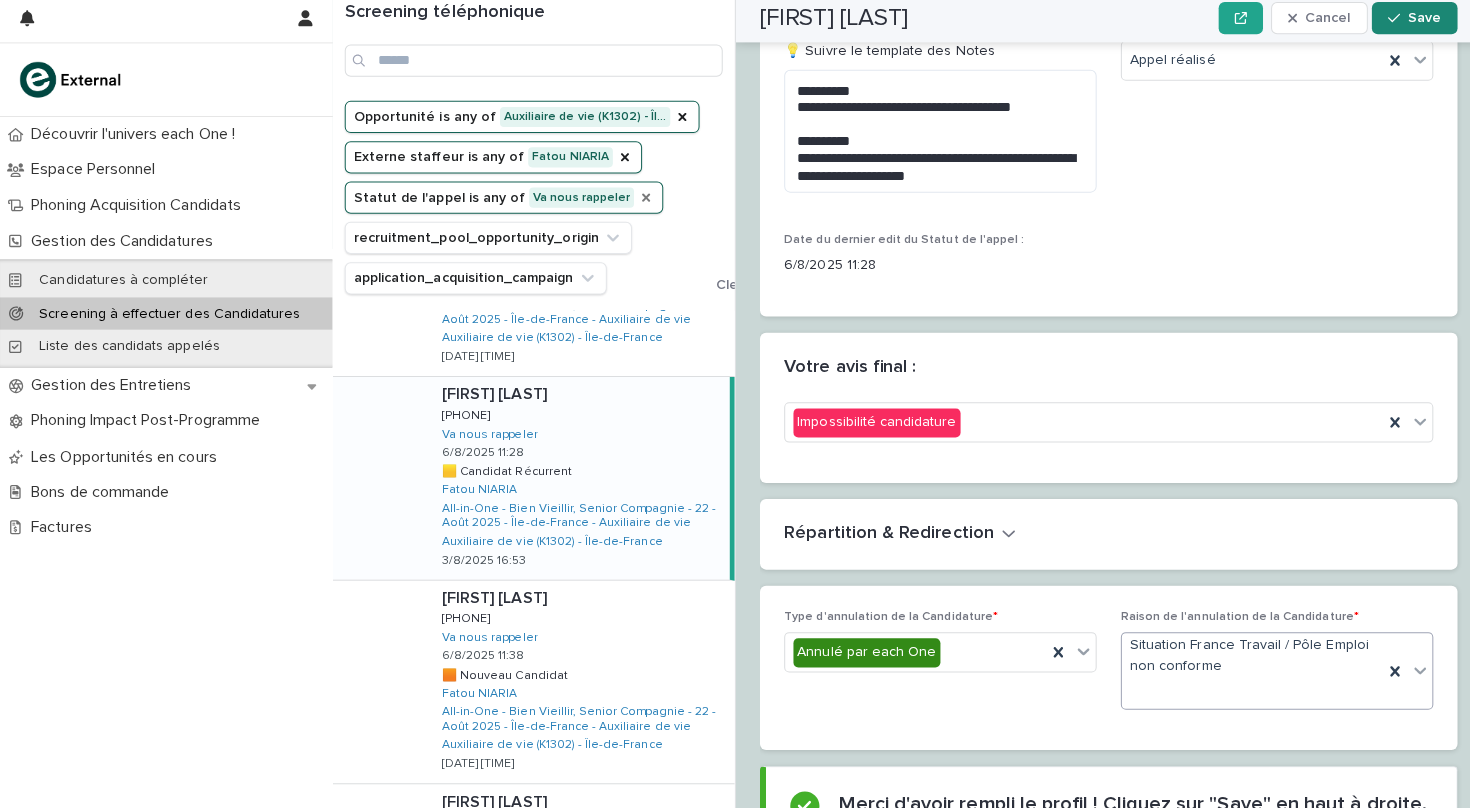 click on "Save" at bounding box center [1413, 24] 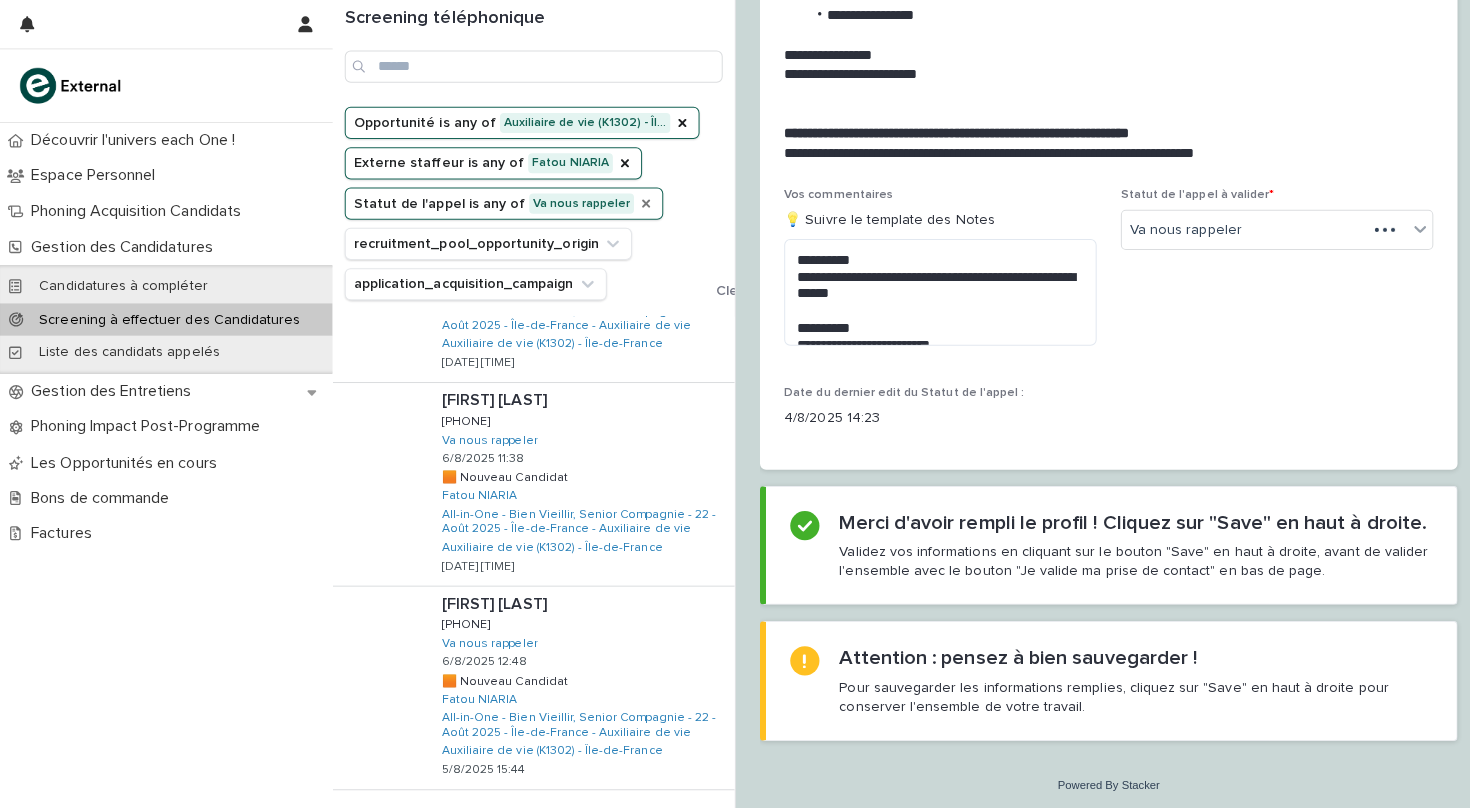 scroll, scrollTop: 2324, scrollLeft: 0, axis: vertical 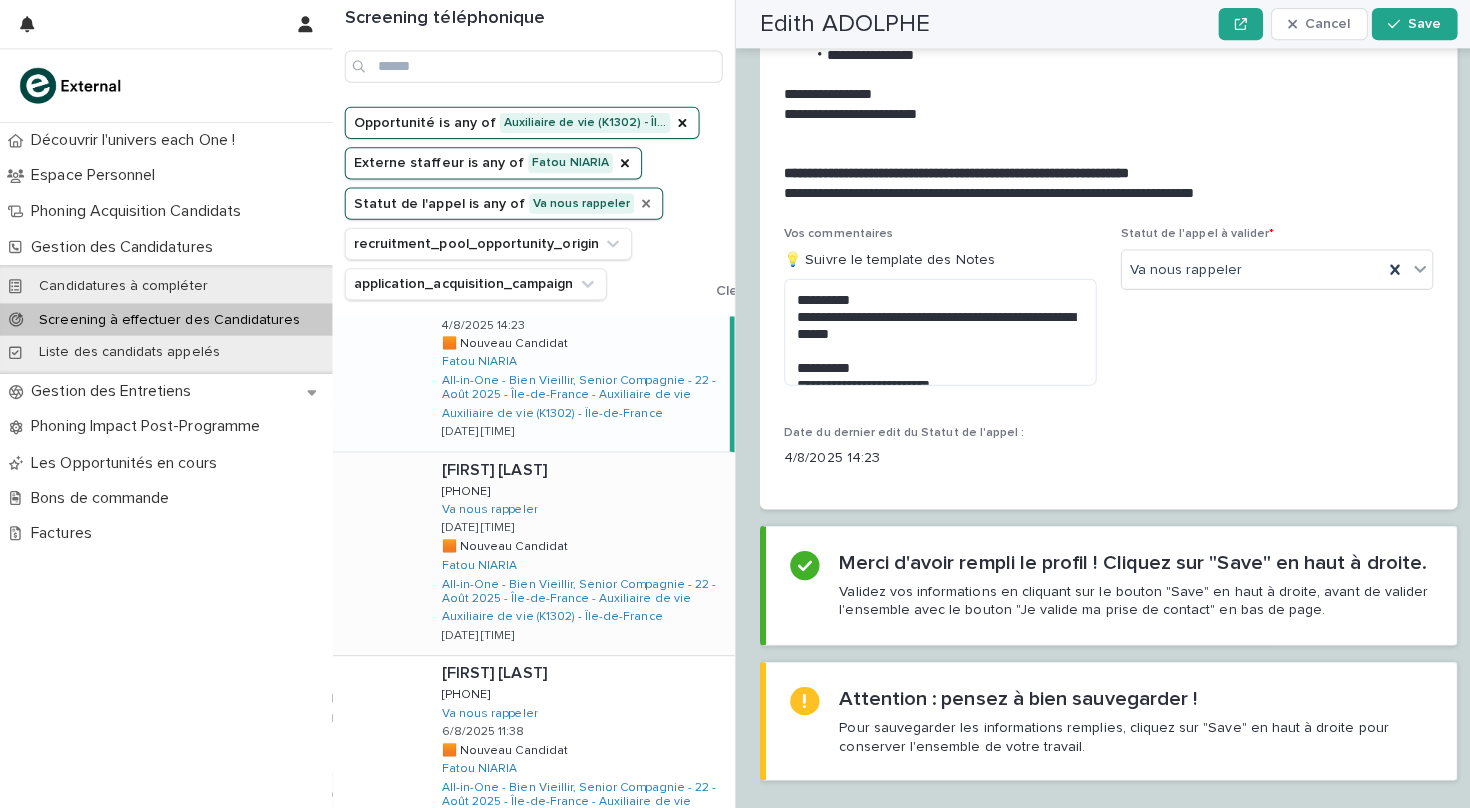 click on "[FIRST] [LAST] [FIRST] [LAST]   [PHONE] [PHONE]   Va nous rappeler   [DATE] [TIME] 🟧 Nouveau Candidat 🟧 Nouveau Candidat   [FIRST] [LAST]   All-in-One - Bien Vieillir, Senior Compagnie - 22 - Août [YEAR] - [REGION] - Auxiliaire de vie   Auxiliaire de vie (K1302) - [REGION]   [DATE] [TIME]" at bounding box center [575, 549] 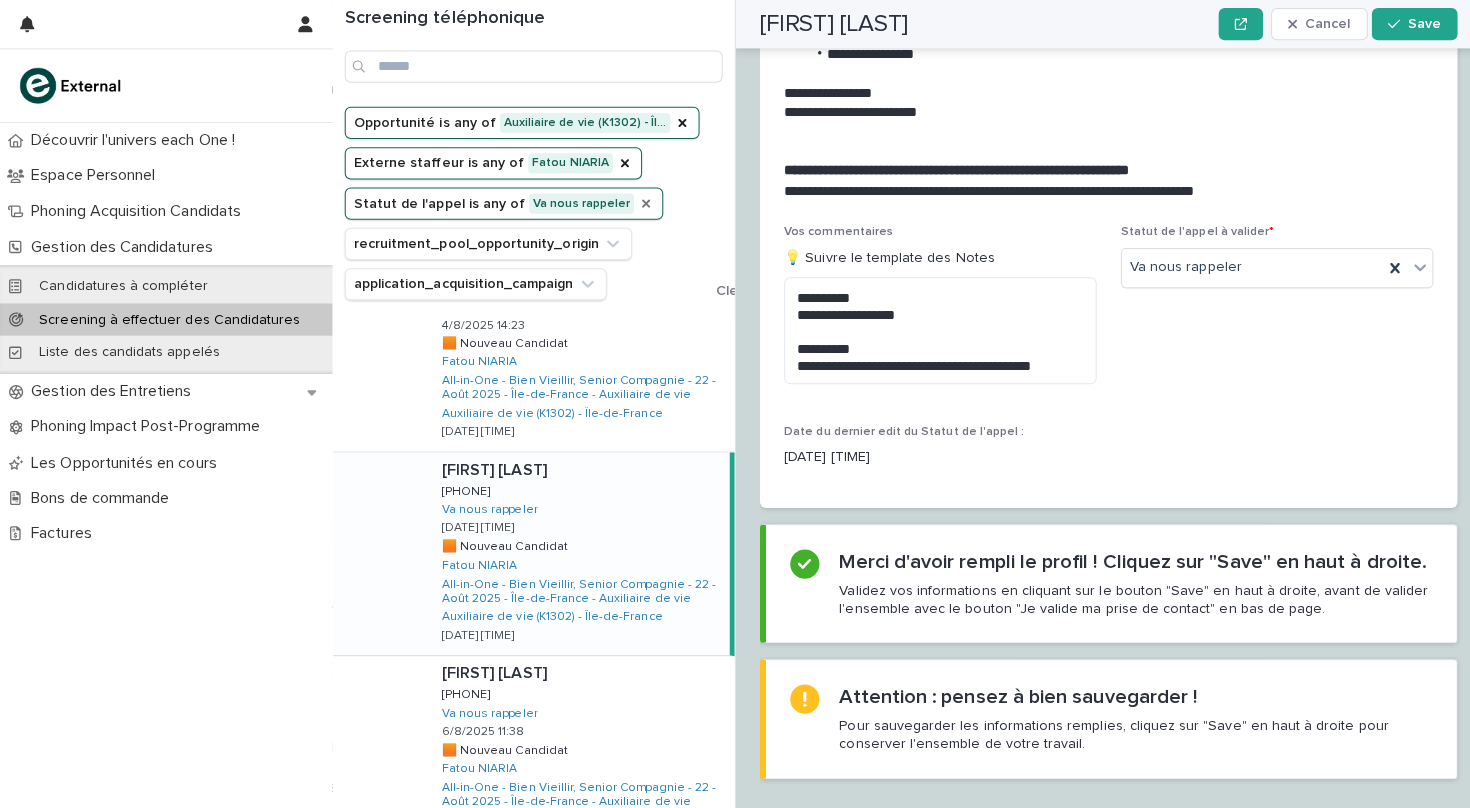 scroll, scrollTop: 2244, scrollLeft: 0, axis: vertical 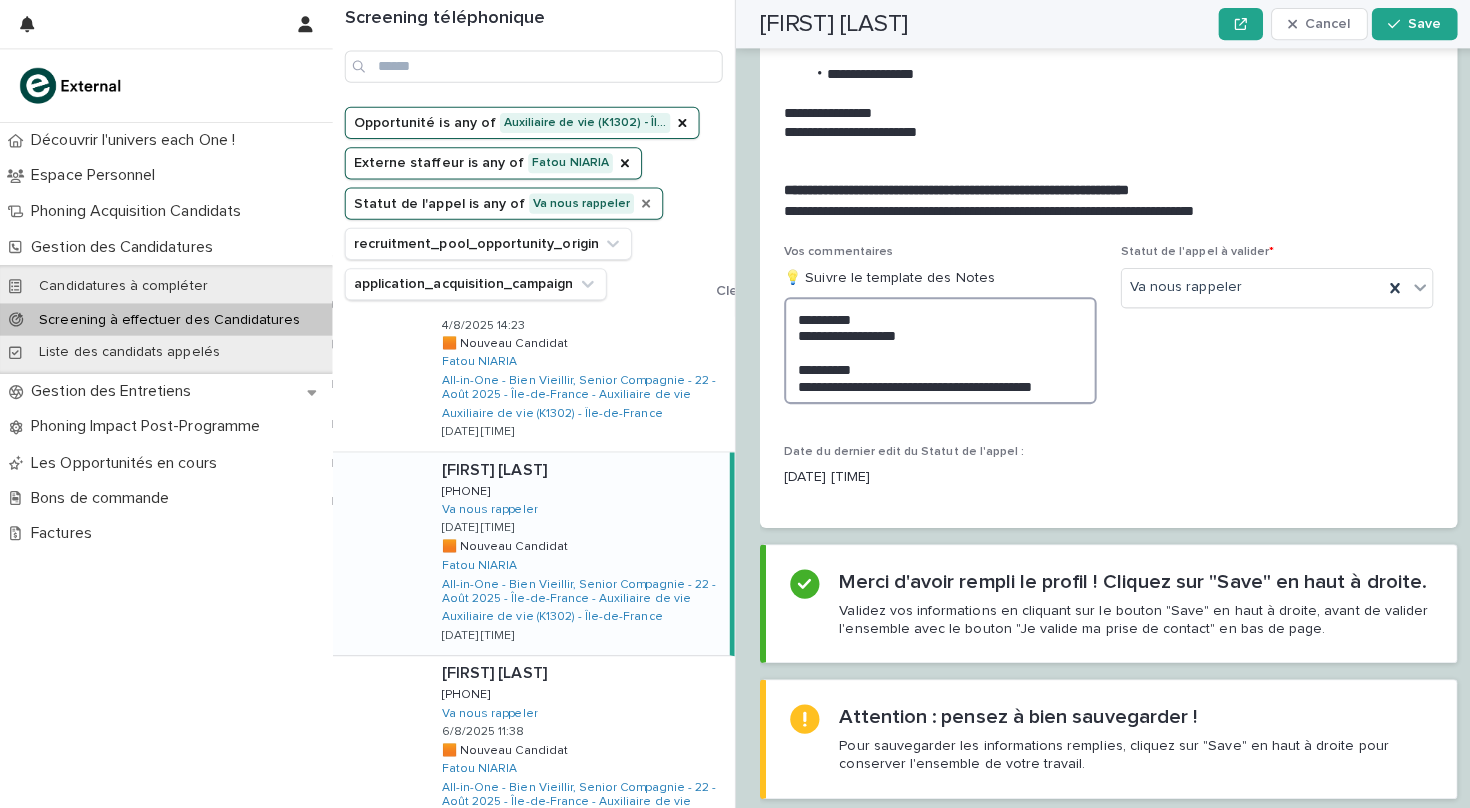 click on "**********" at bounding box center [933, 348] 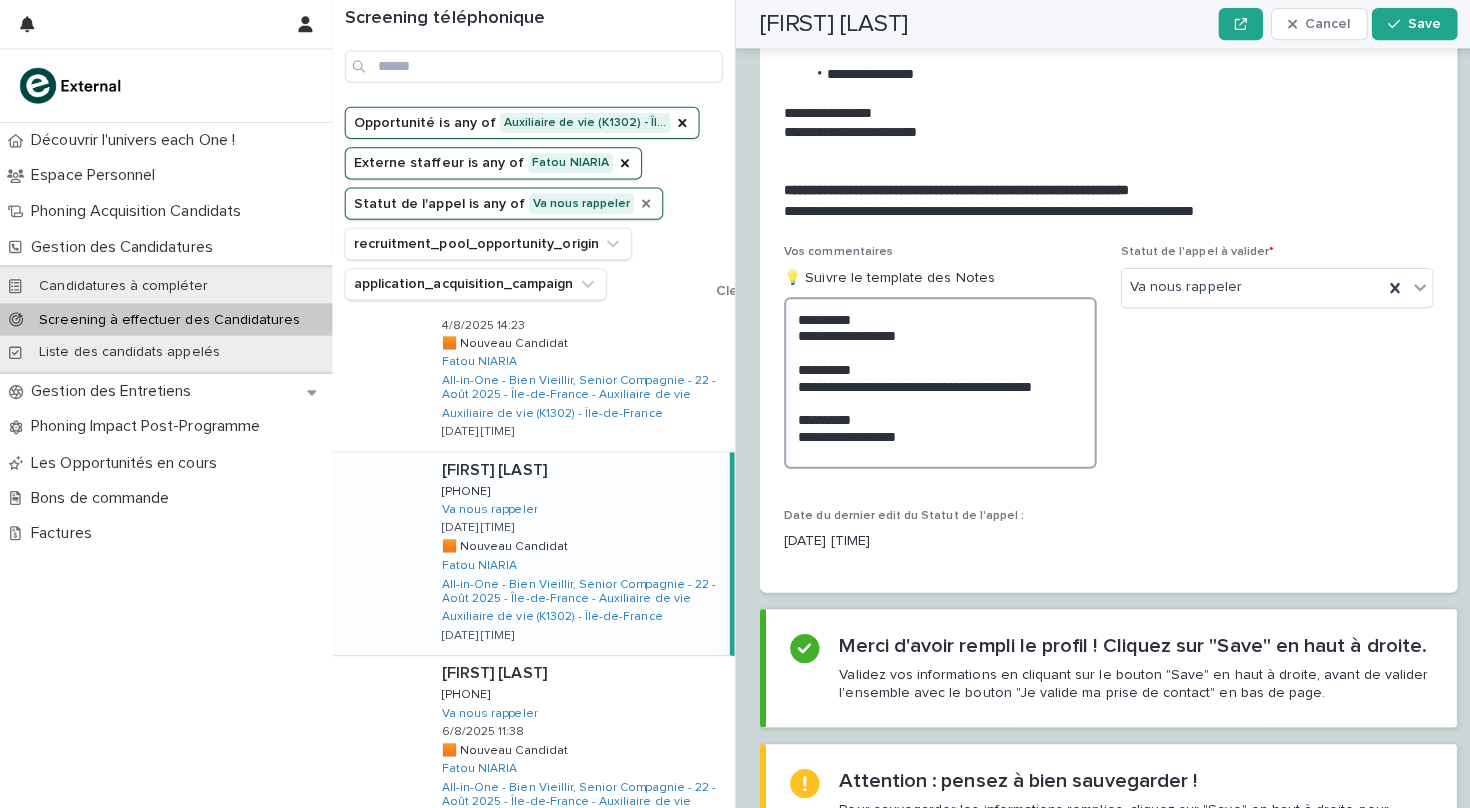 scroll, scrollTop: 2244, scrollLeft: 0, axis: vertical 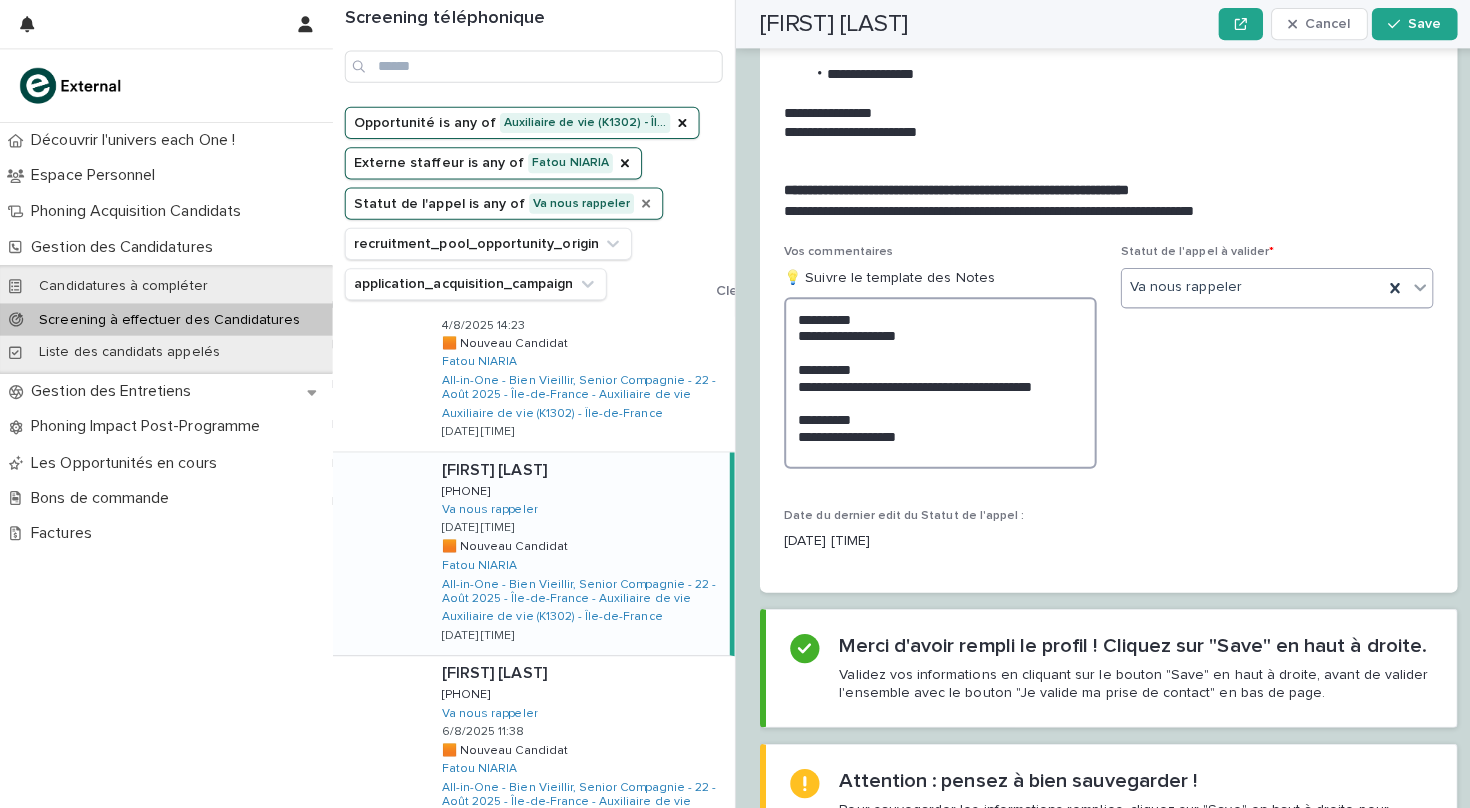 type on "**********" 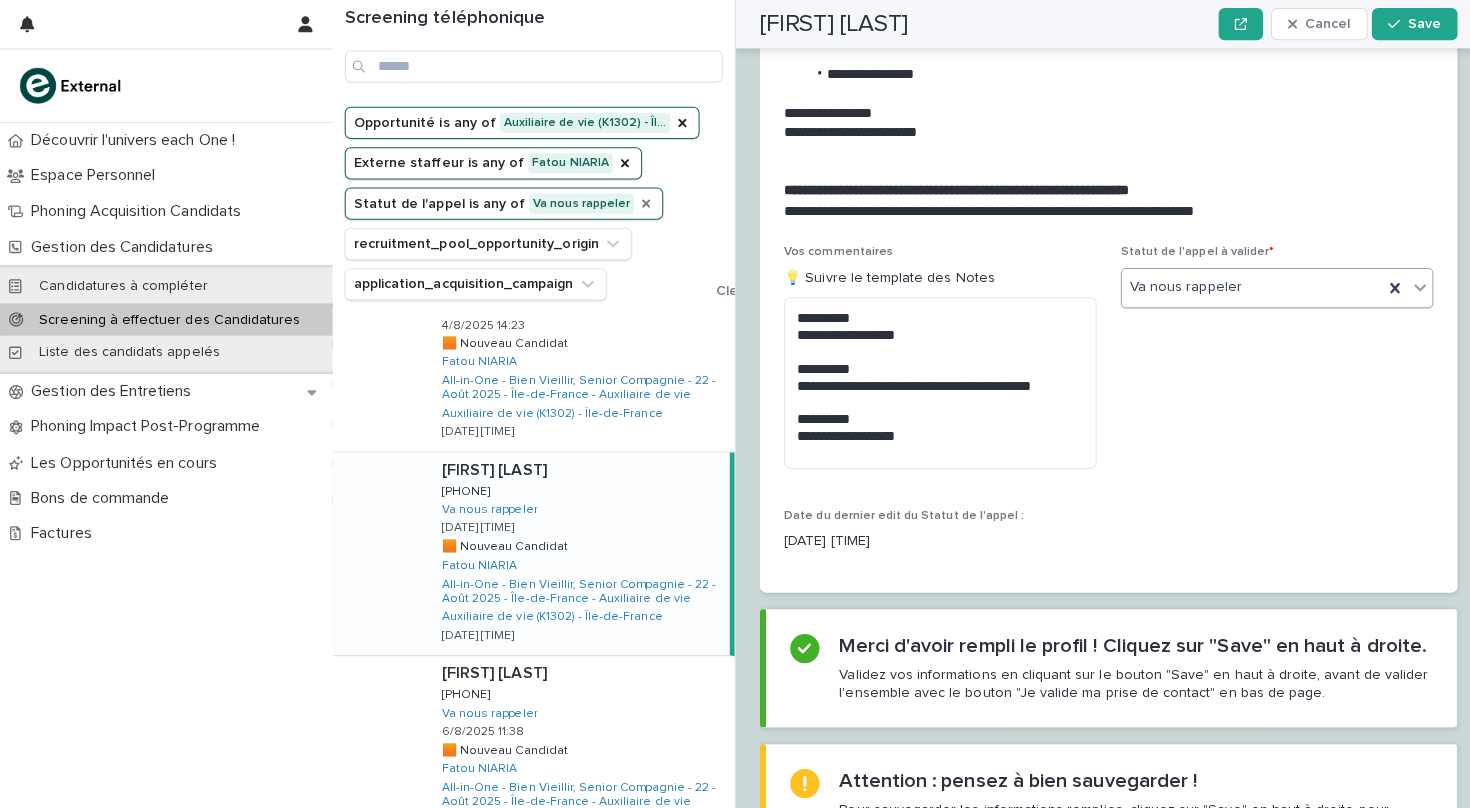 click 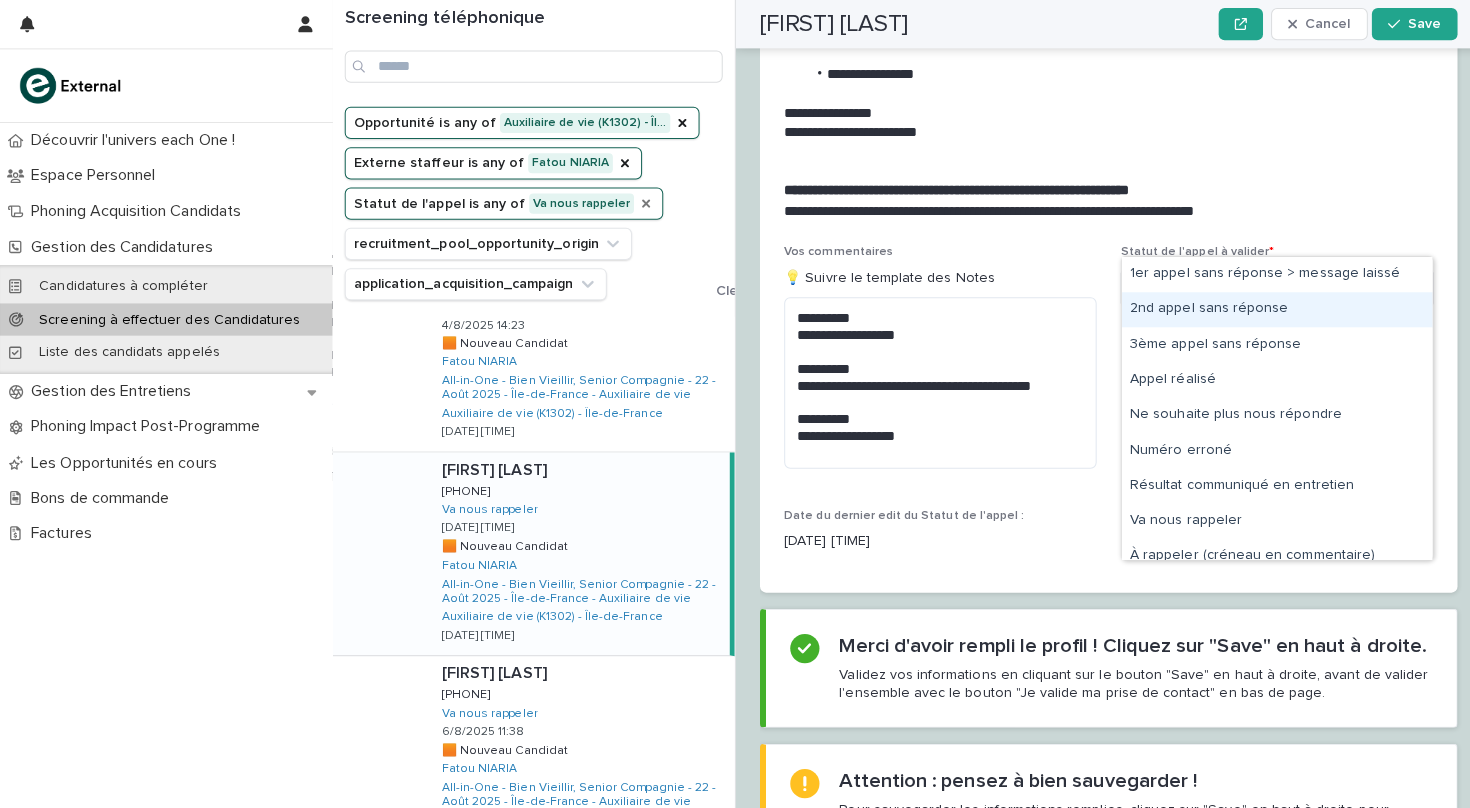 click on "2nd appel sans réponse" at bounding box center [1267, 307] 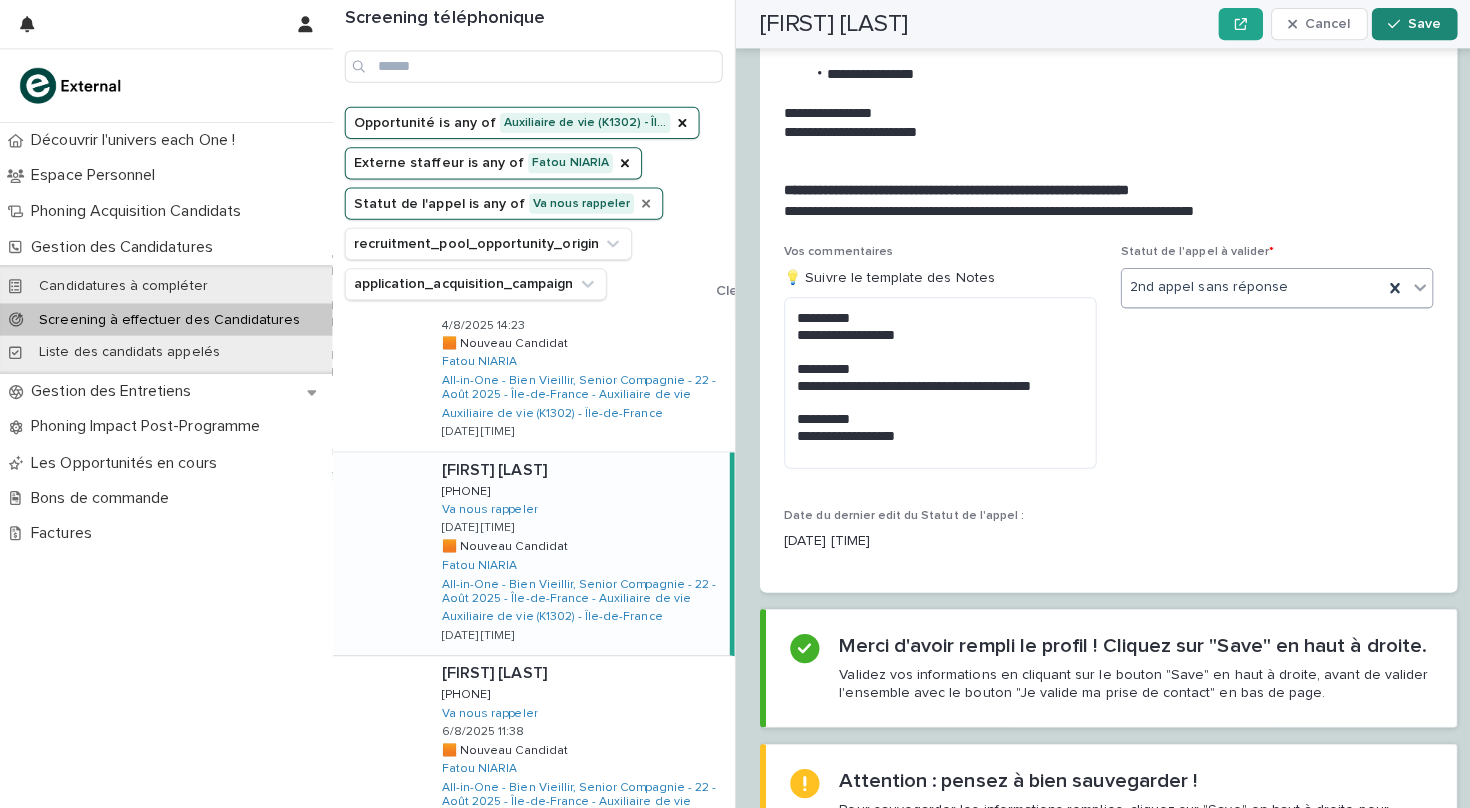 scroll, scrollTop: 2244, scrollLeft: 0, axis: vertical 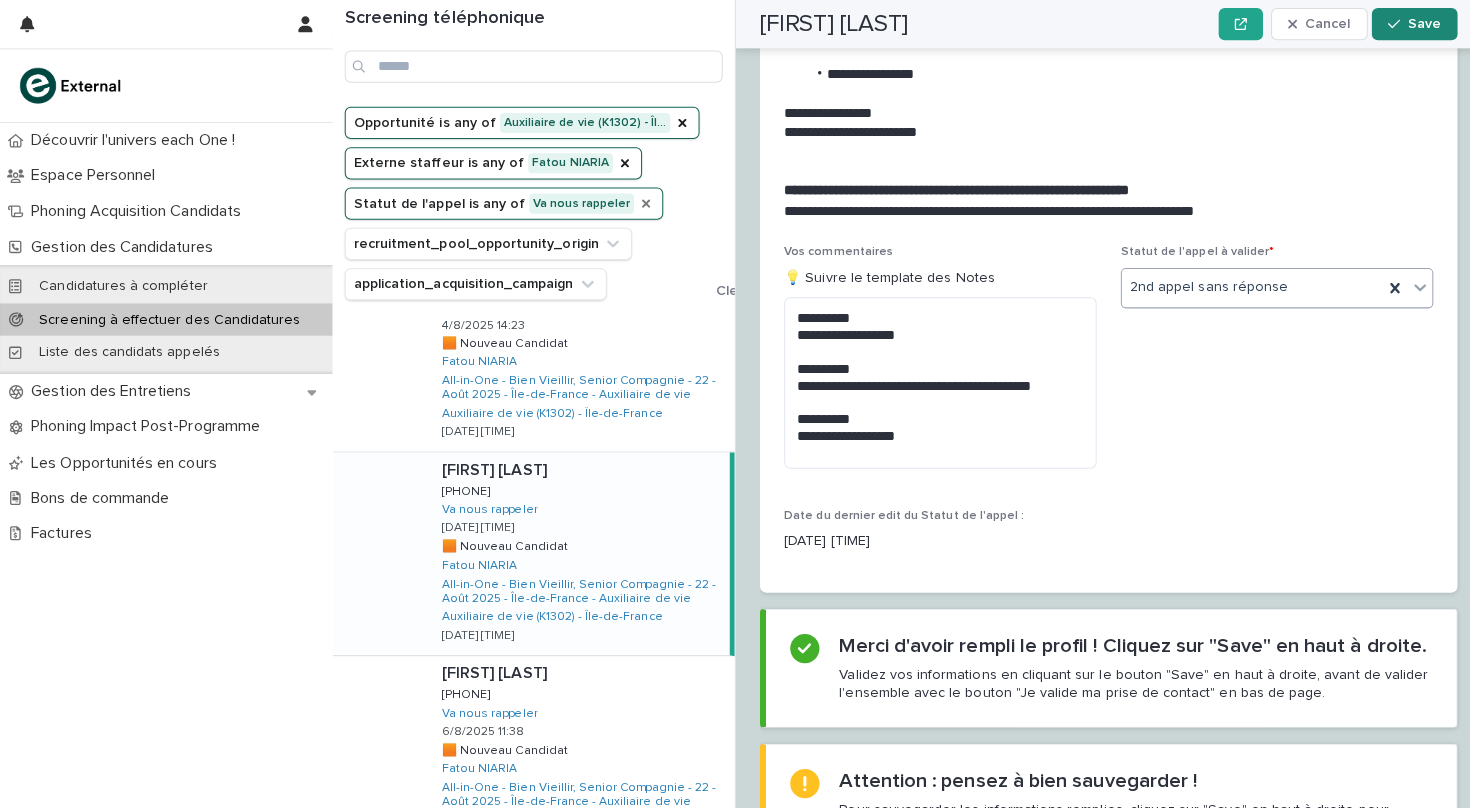 click on "Save" at bounding box center (1413, 24) 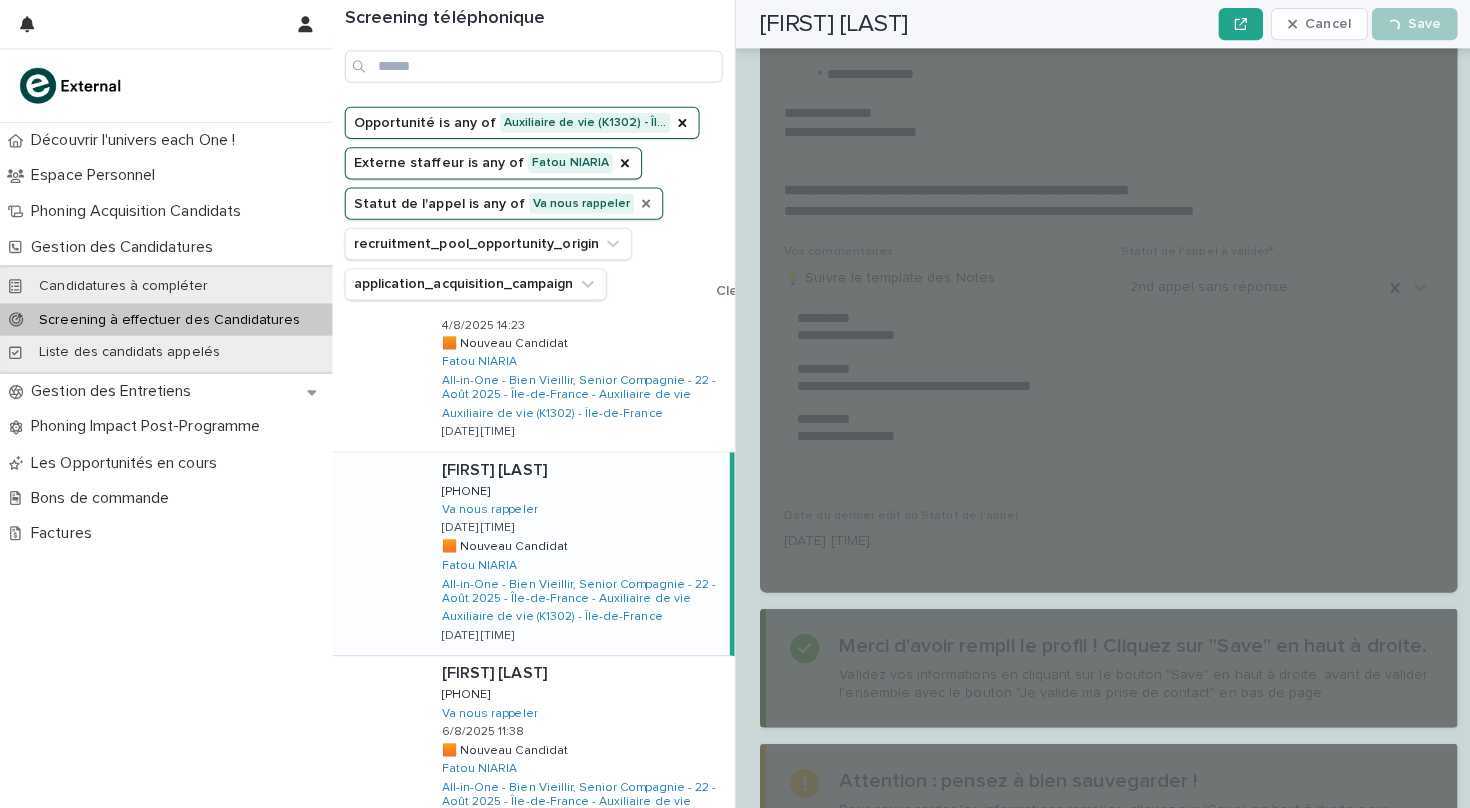 scroll, scrollTop: 2244, scrollLeft: 0, axis: vertical 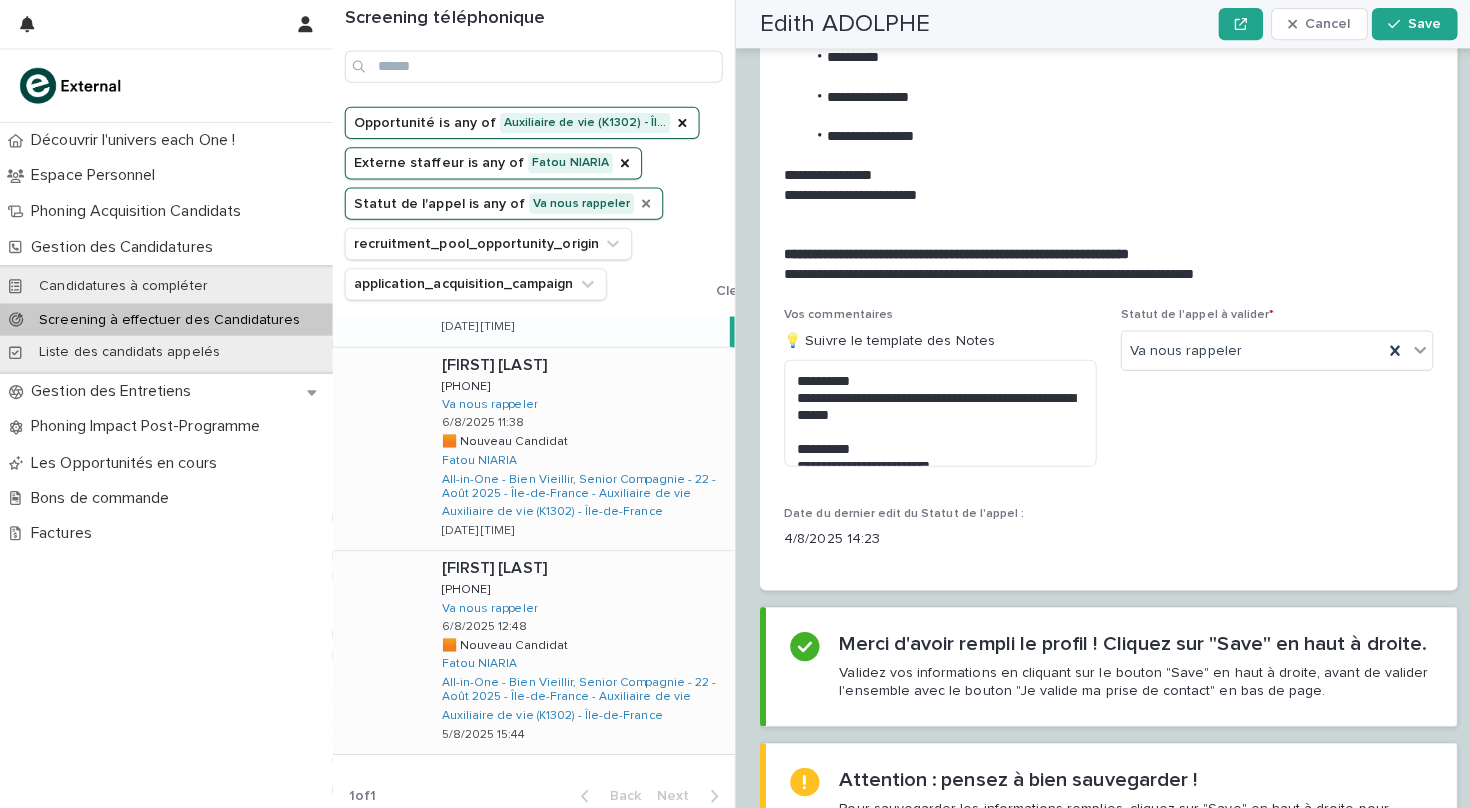 click on "[FIRST] [LAST] [FIRST] [LAST]   [PHONE] [PHONE]   Va nous rappeler   [DATE] [TIME] 🟧 Nouveau Candidat 🟧 Nouveau Candidat   [FIRST] [LAST]   All-in-One - Bien Vieillir, Senior Compagnie - 22 - Août [YEAR] - [REGION] - Auxiliaire de vie   Auxiliaire de vie (K1302) - [REGION]   [DATE] [TIME]" at bounding box center (575, 445) 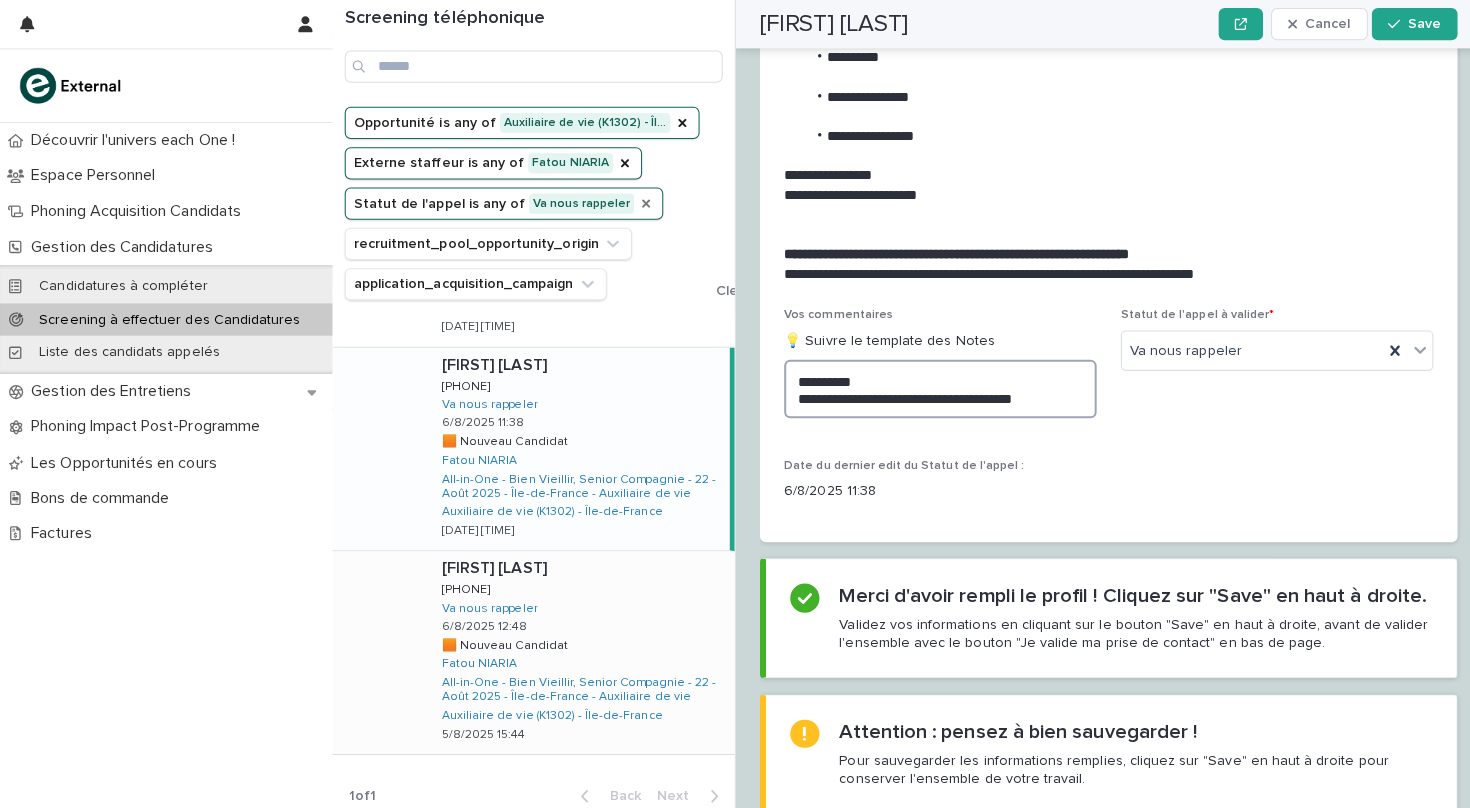click on "**********" at bounding box center [933, 386] 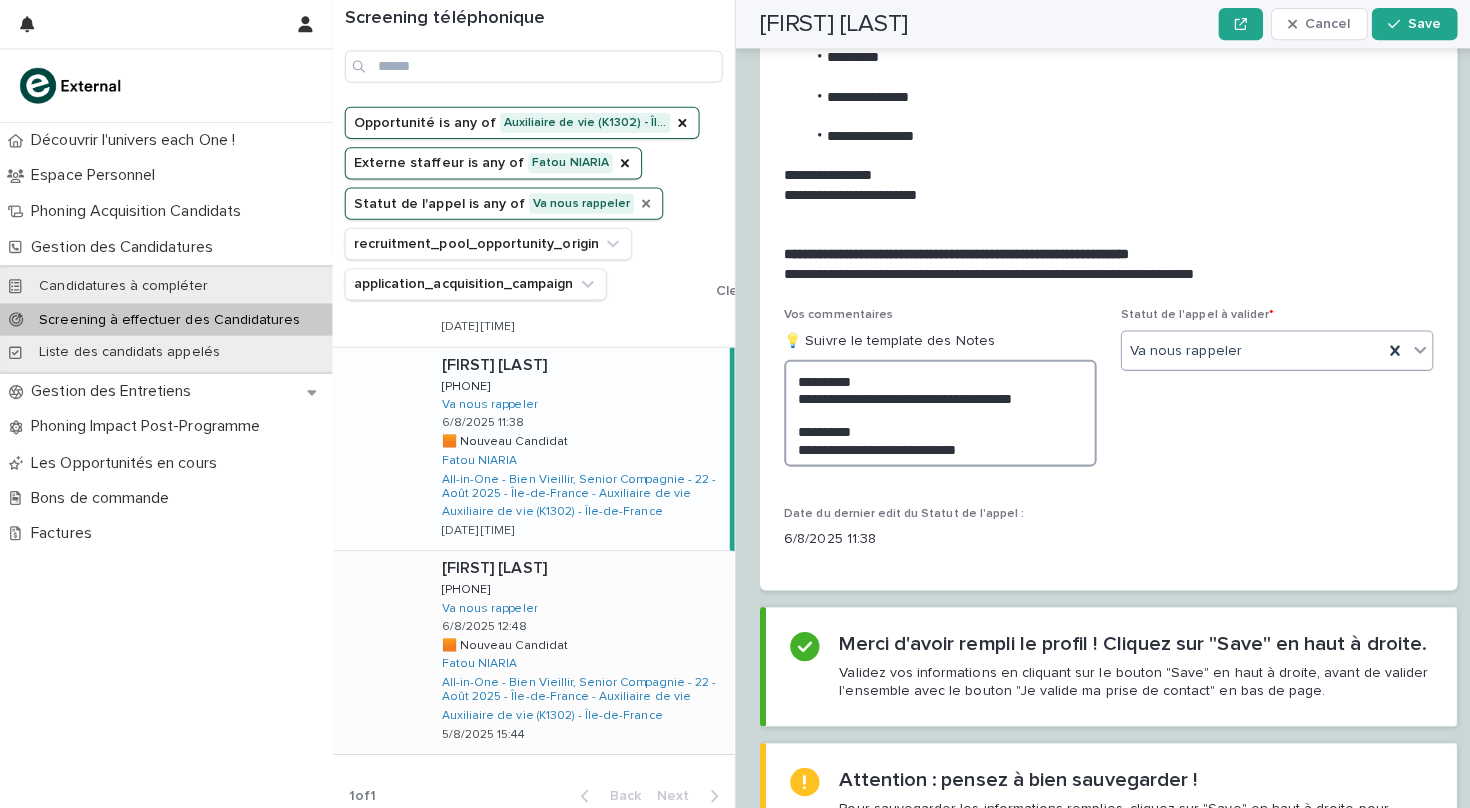 type on "**********" 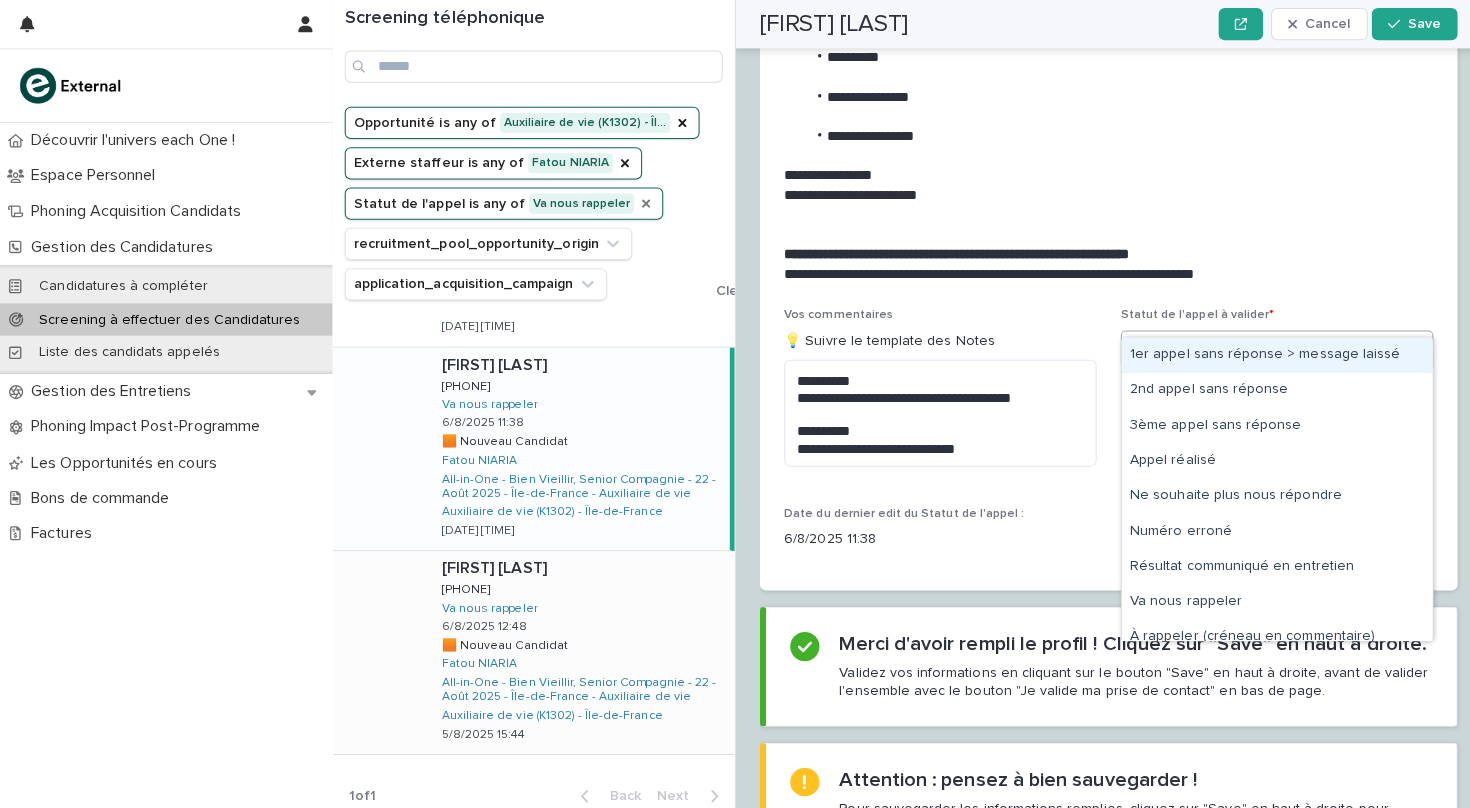 click 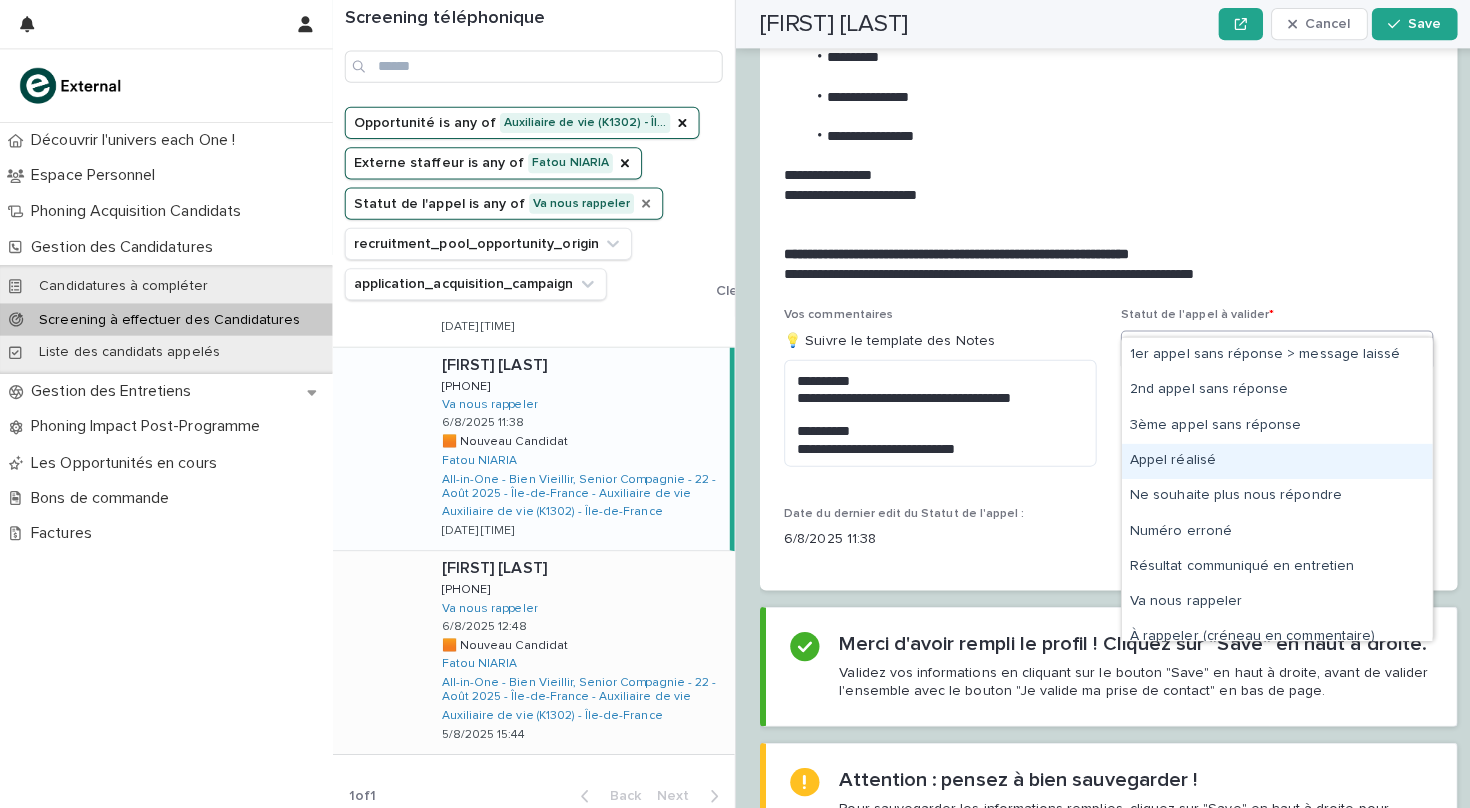 click on "Appel réalisé" at bounding box center (1267, 457) 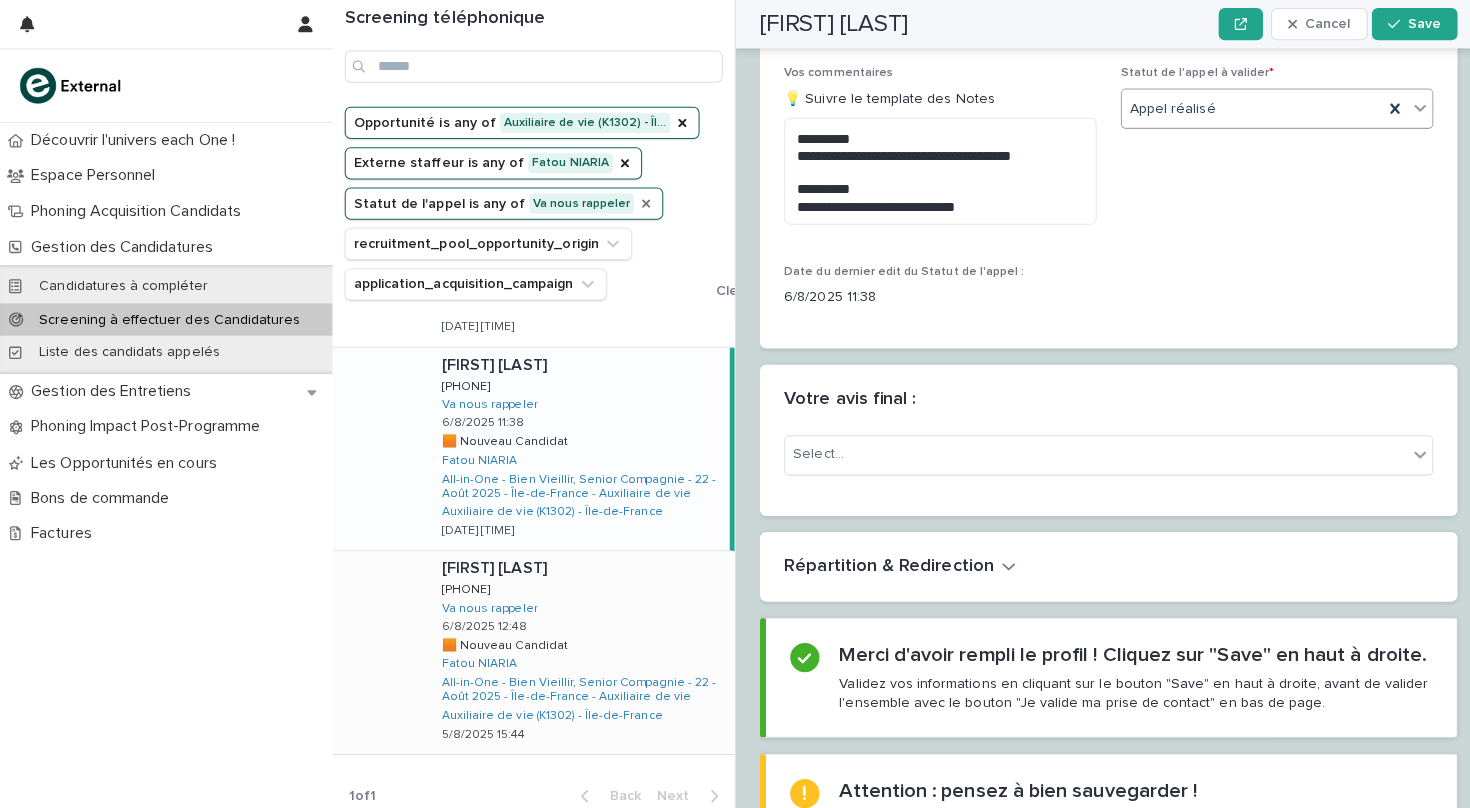 scroll, scrollTop: 2485, scrollLeft: 0, axis: vertical 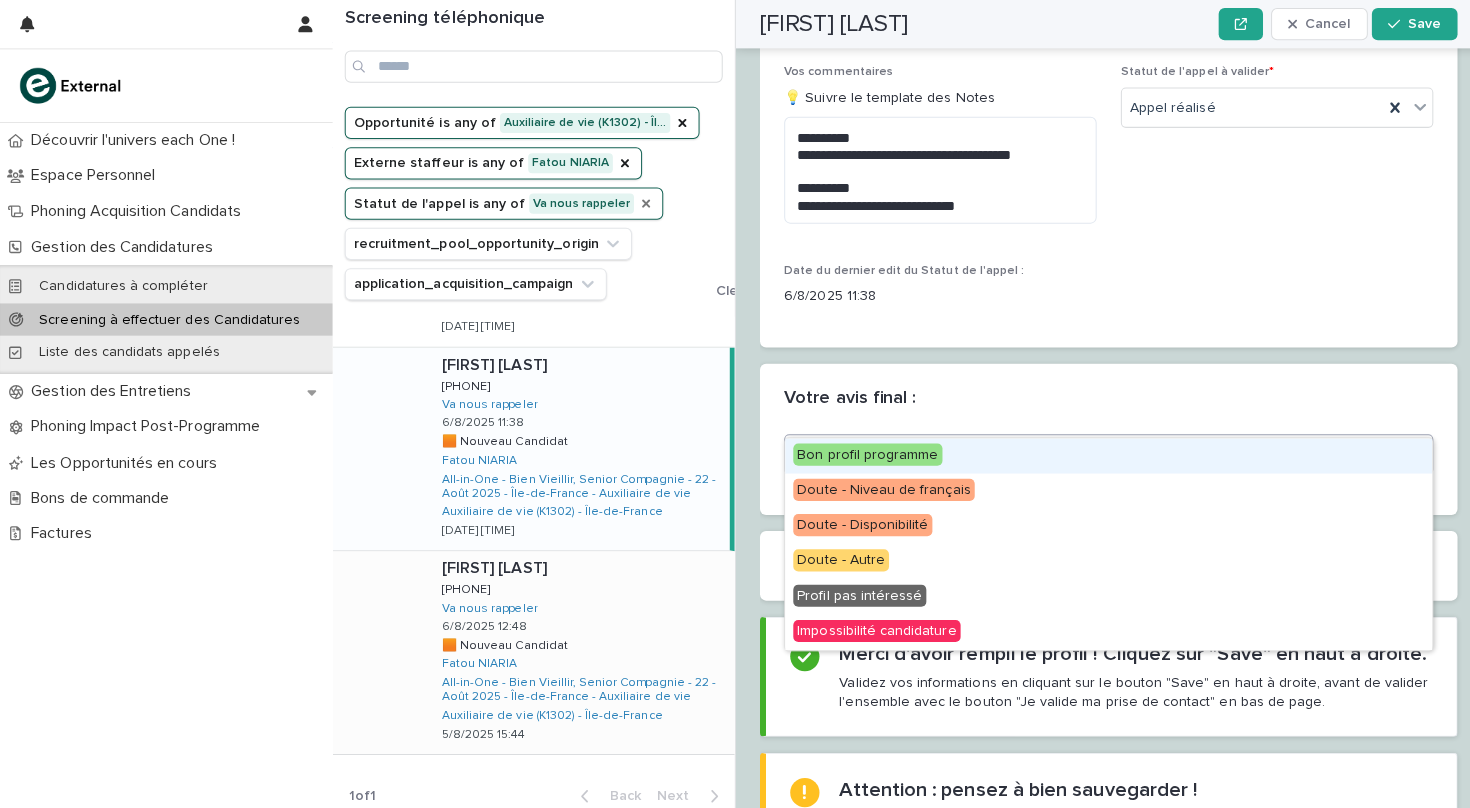 click on "Select..." at bounding box center (1087, 450) 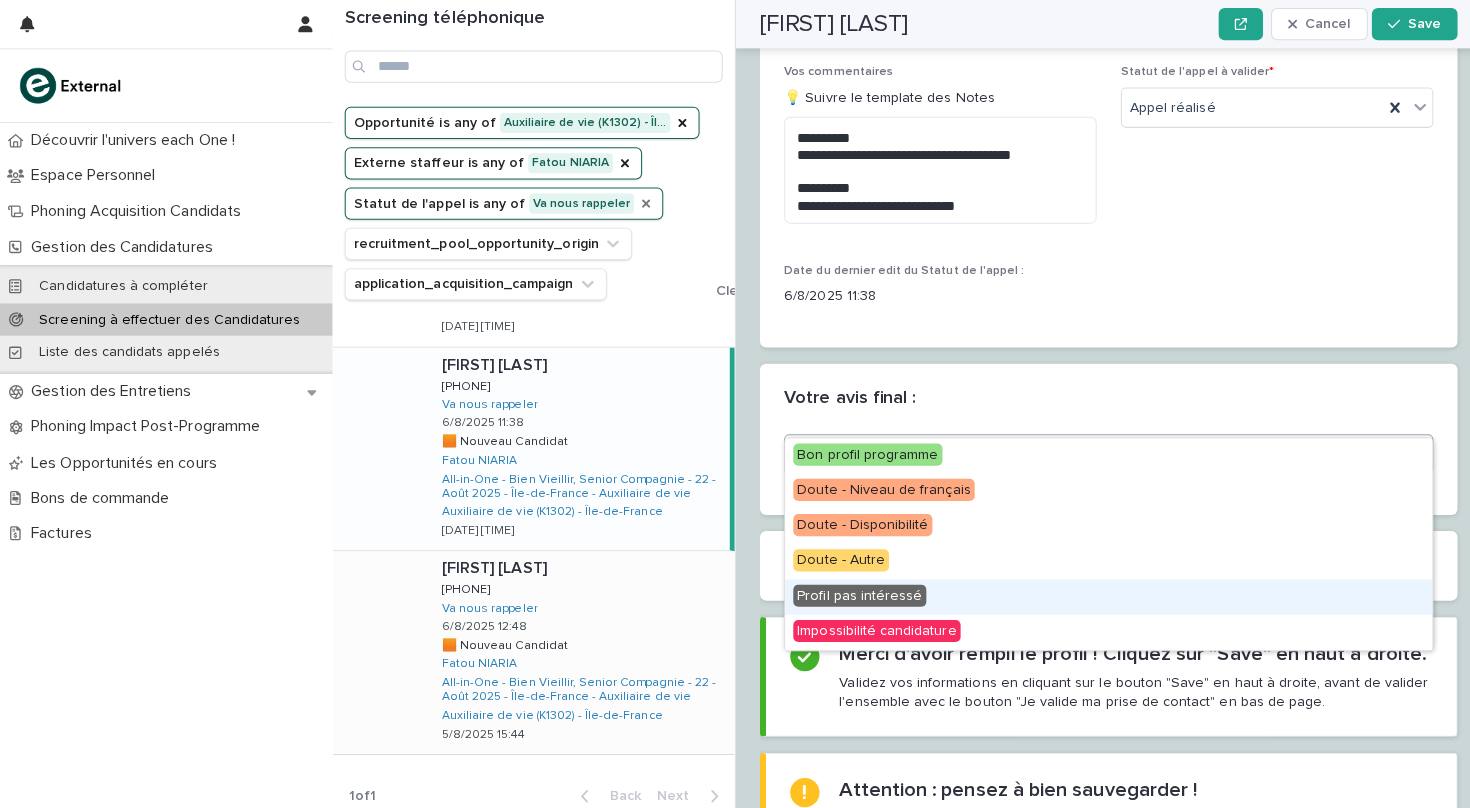 click on "Profil pas intéressé" at bounding box center [853, 591] 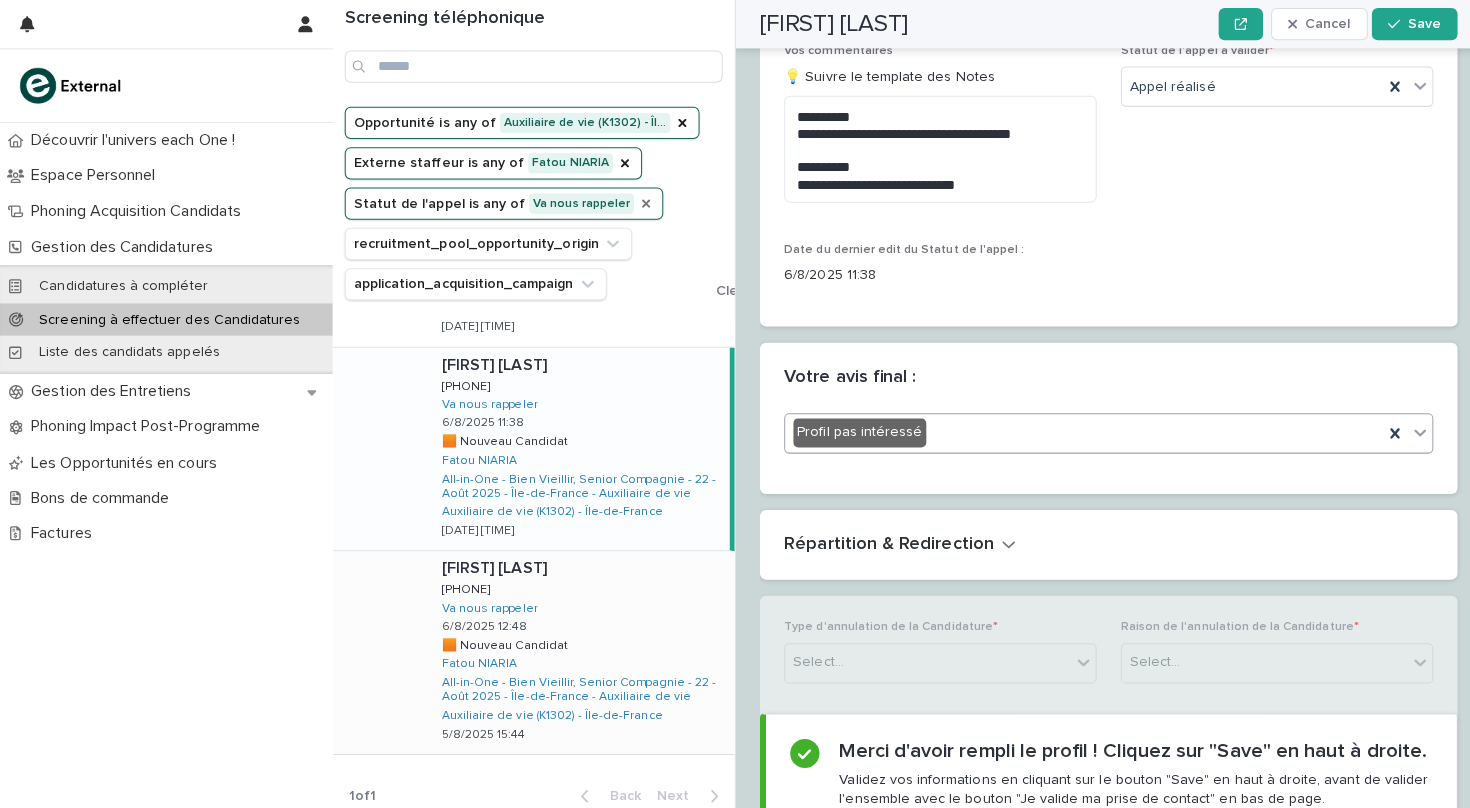 scroll, scrollTop: 2525, scrollLeft: 0, axis: vertical 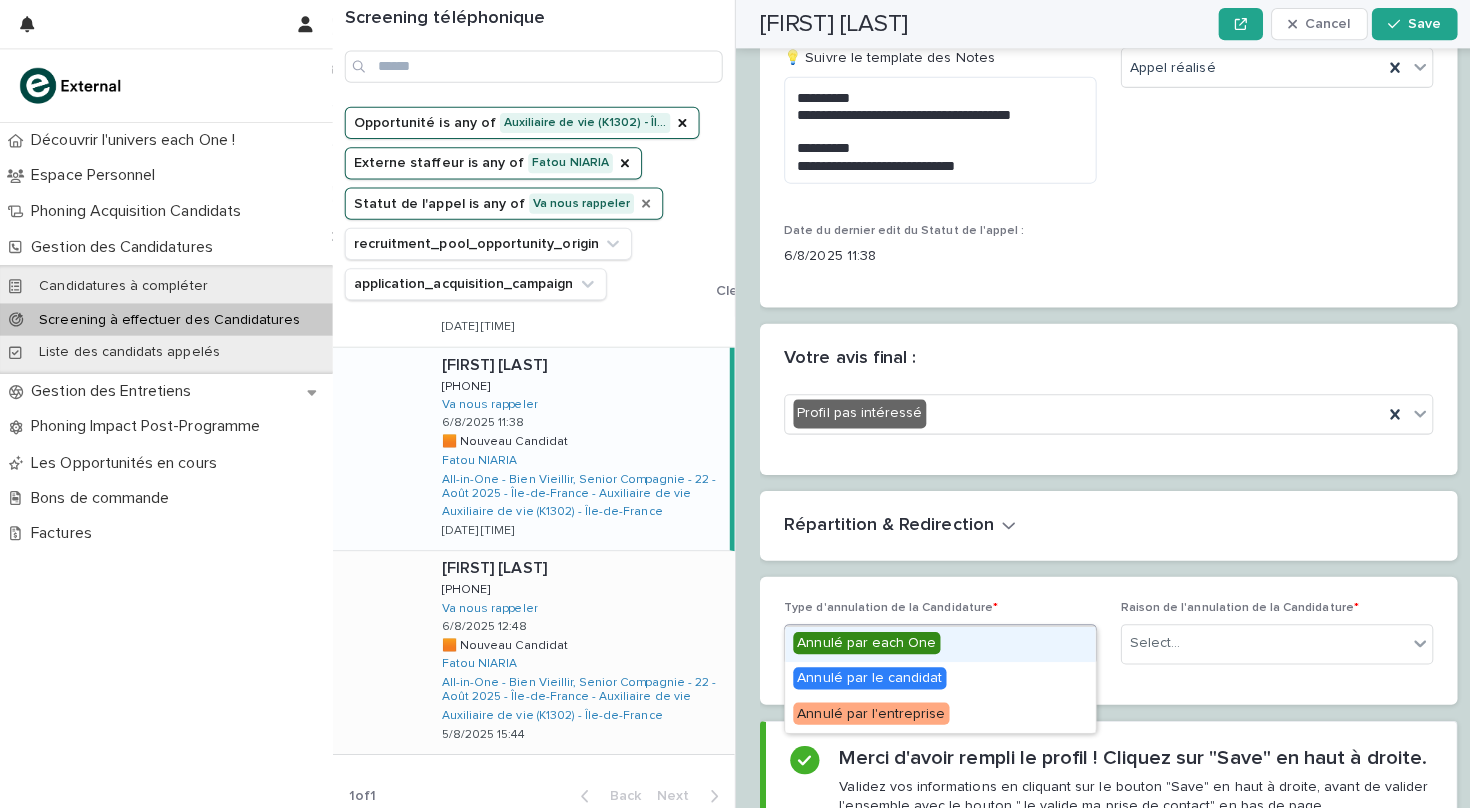 click on "Select..." at bounding box center (920, 638) 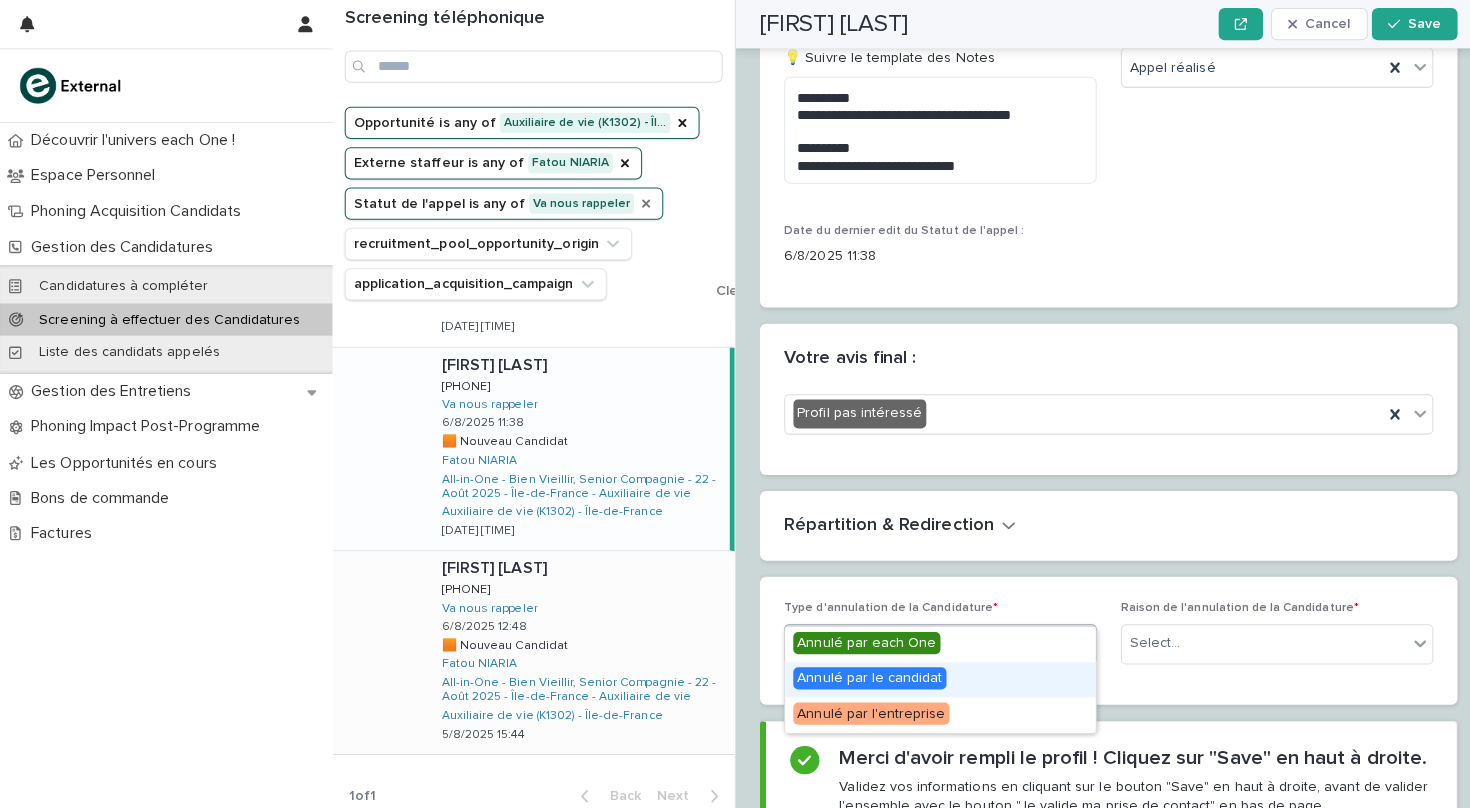 click on "Annulé par le candidat" at bounding box center [863, 673] 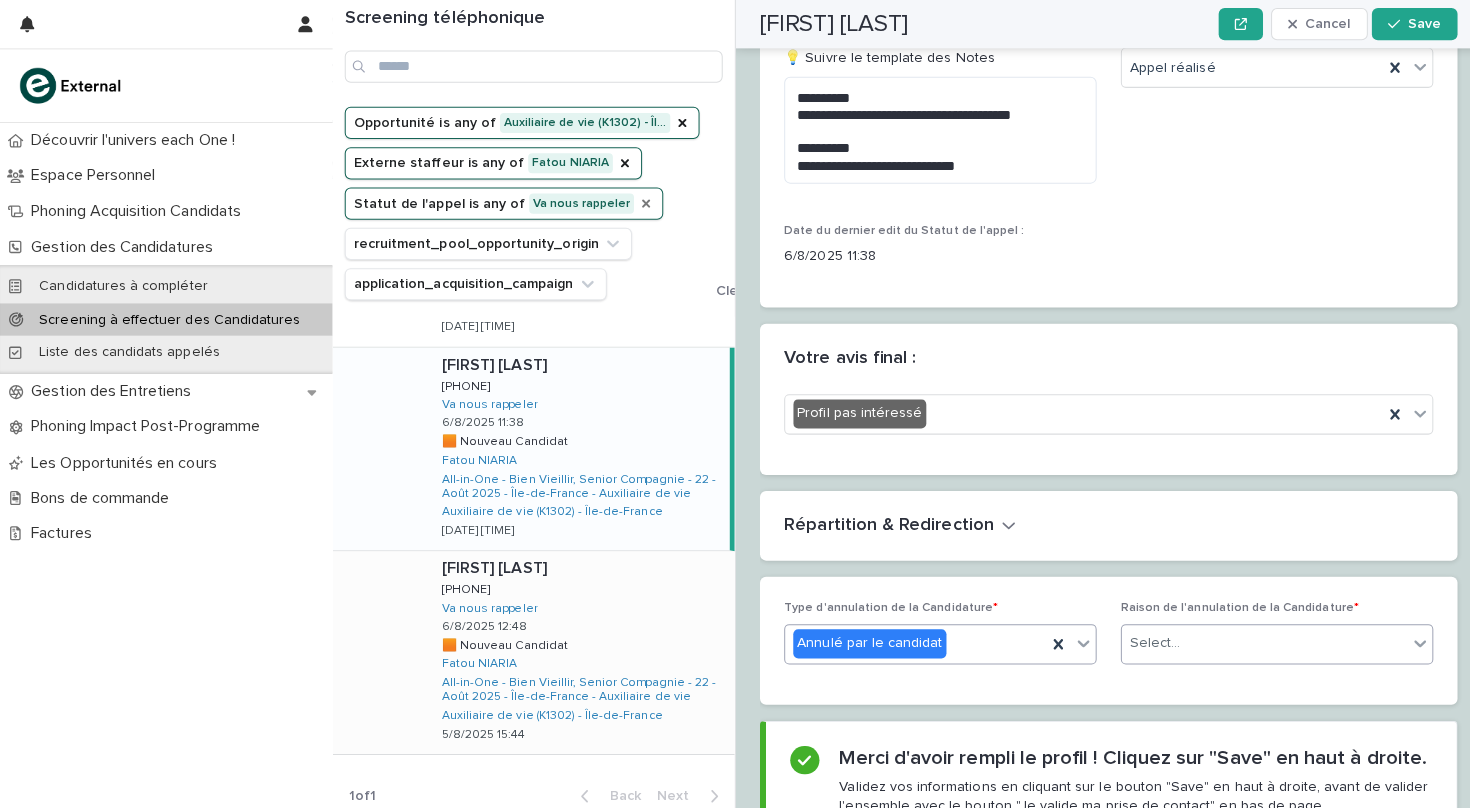 click on "Select..." at bounding box center [1254, 638] 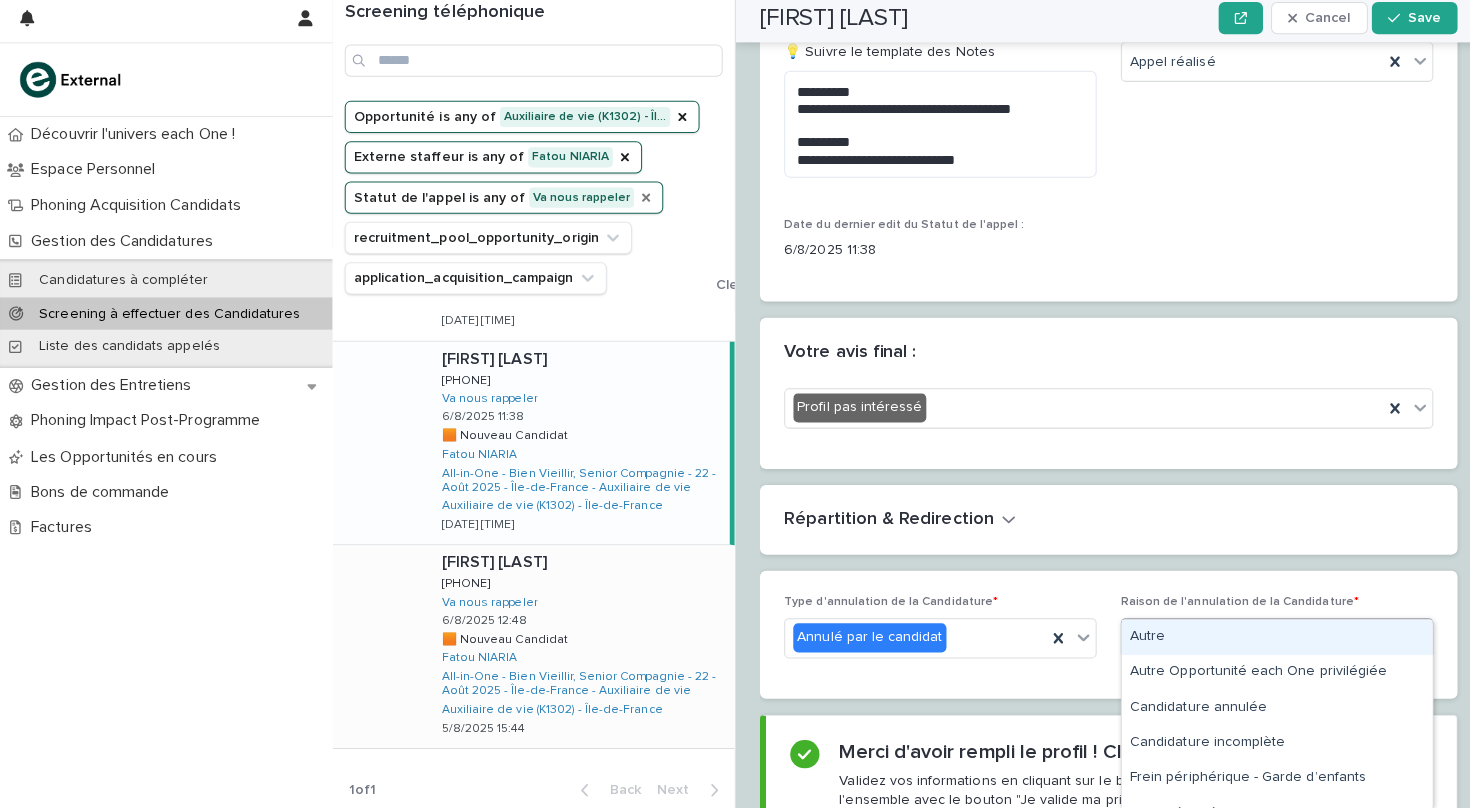 type on "***" 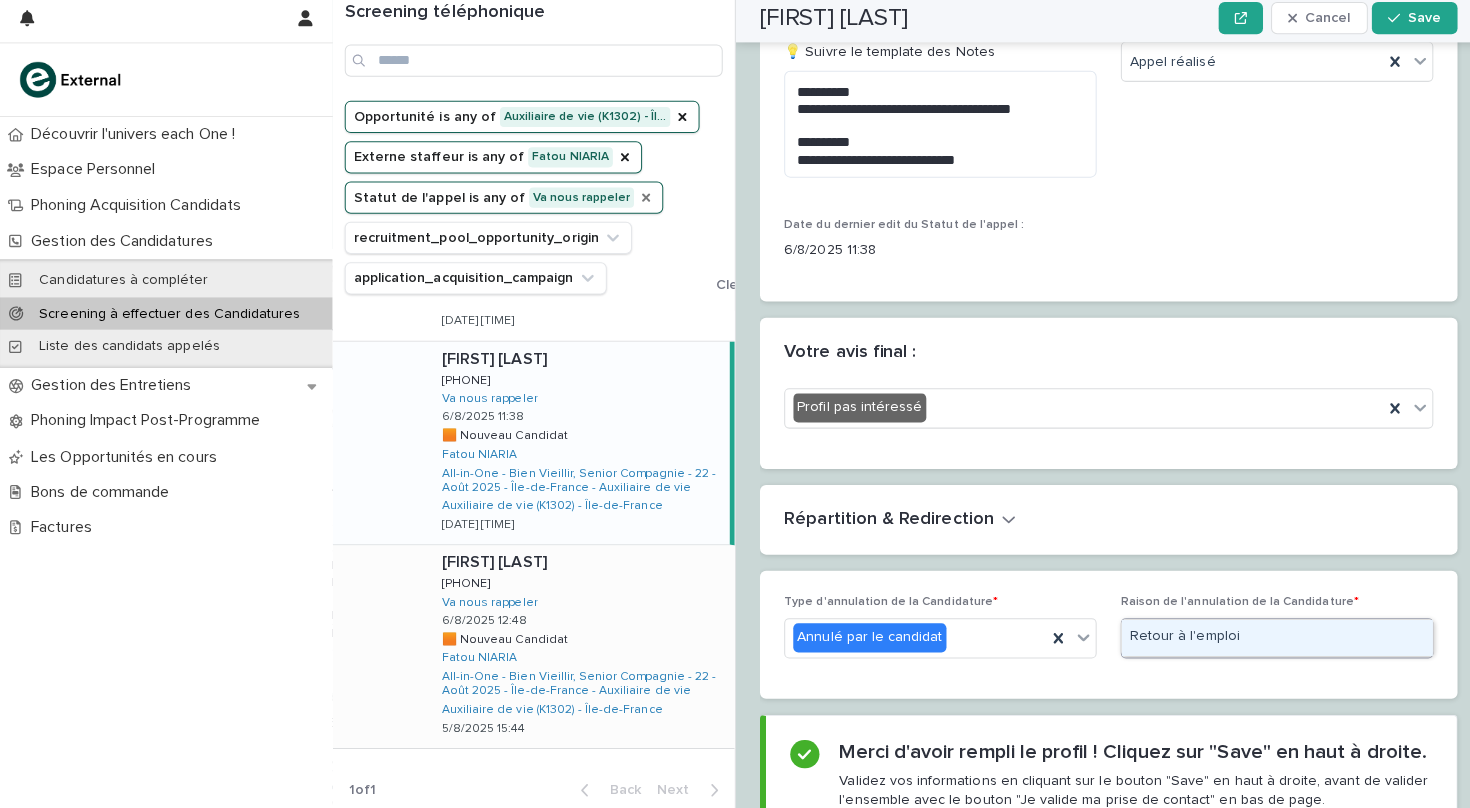 click on "Retour à l'emploi" at bounding box center [1267, 638] 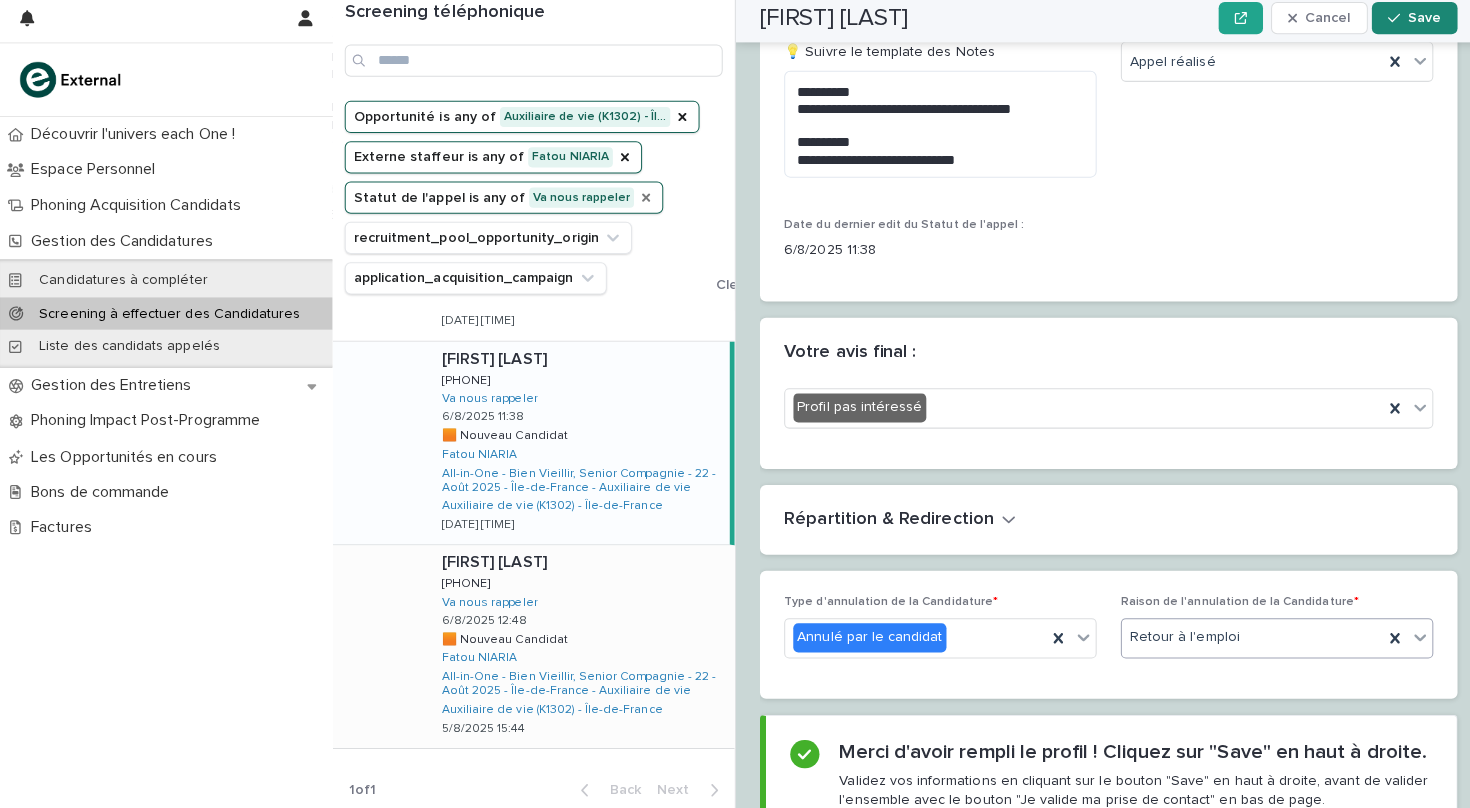 click on "Save" at bounding box center [1413, 24] 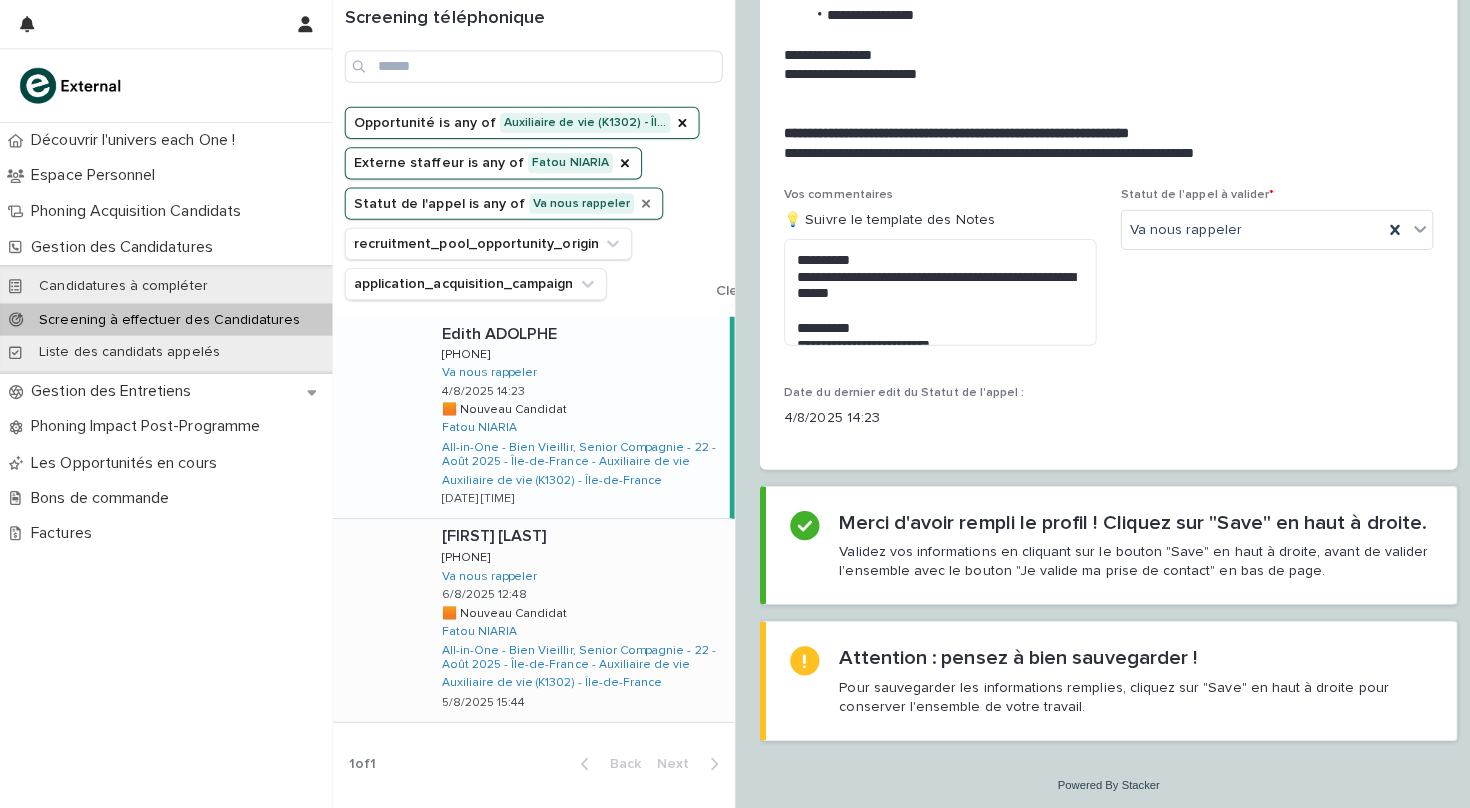 scroll, scrollTop: 0, scrollLeft: 0, axis: both 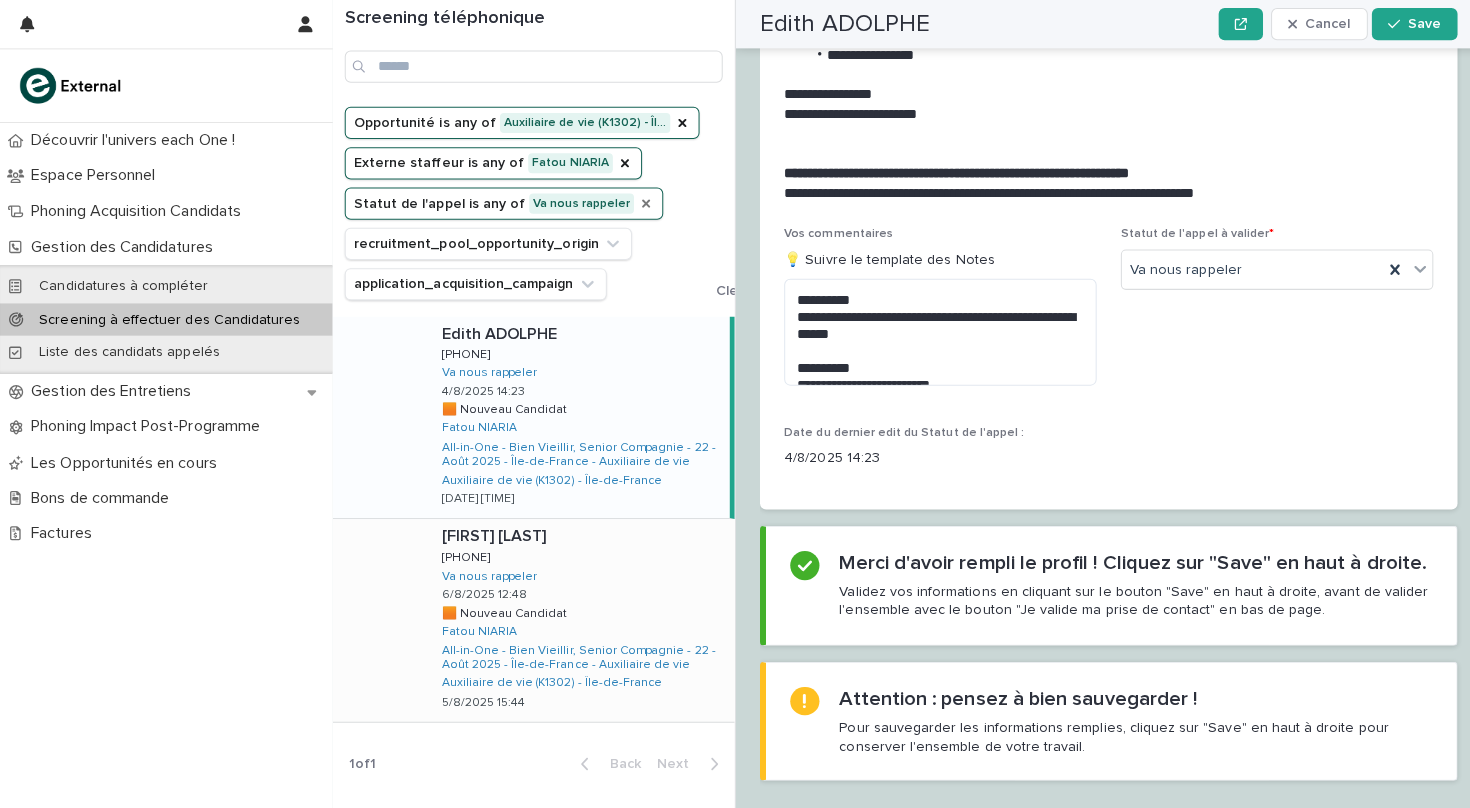click on "[FIRST] [LAST] [FIRST] [LAST]   [PHONE] [PHONE]   Va nous rappeler   [DATE] [TIME] 🟧 Nouveau Candidat 🟧 Nouveau Candidat   [FIRST] [LAST]   All-in-One - Bien Vieillir, Senior Compagnie - 22 - Août [YEAR] - [REGION] - Auxiliaire de vie   Auxiliaire de vie (K1302) - [REGION]   [DATE] [TIME]" at bounding box center [575, 615] 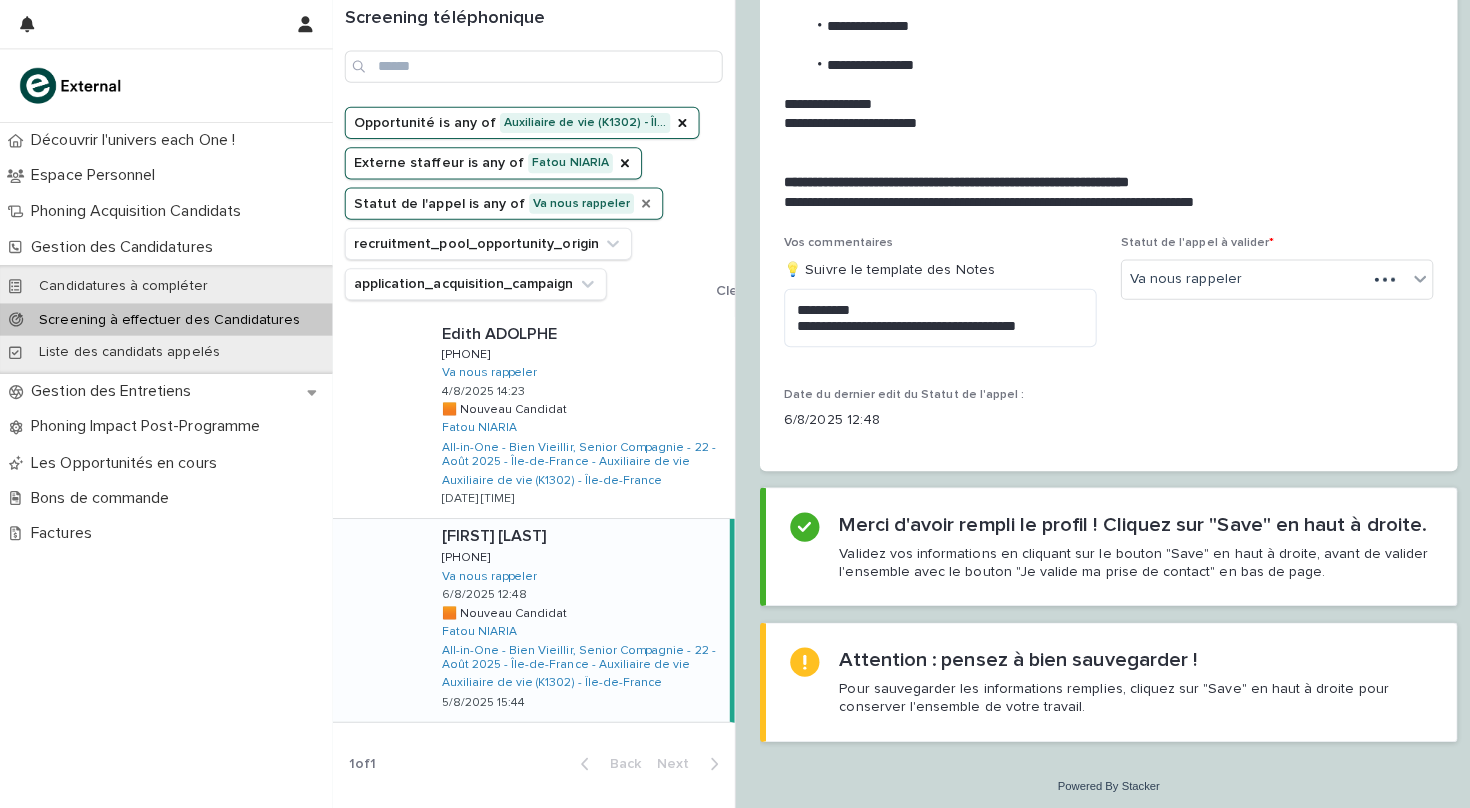 scroll, scrollTop: 2150, scrollLeft: 0, axis: vertical 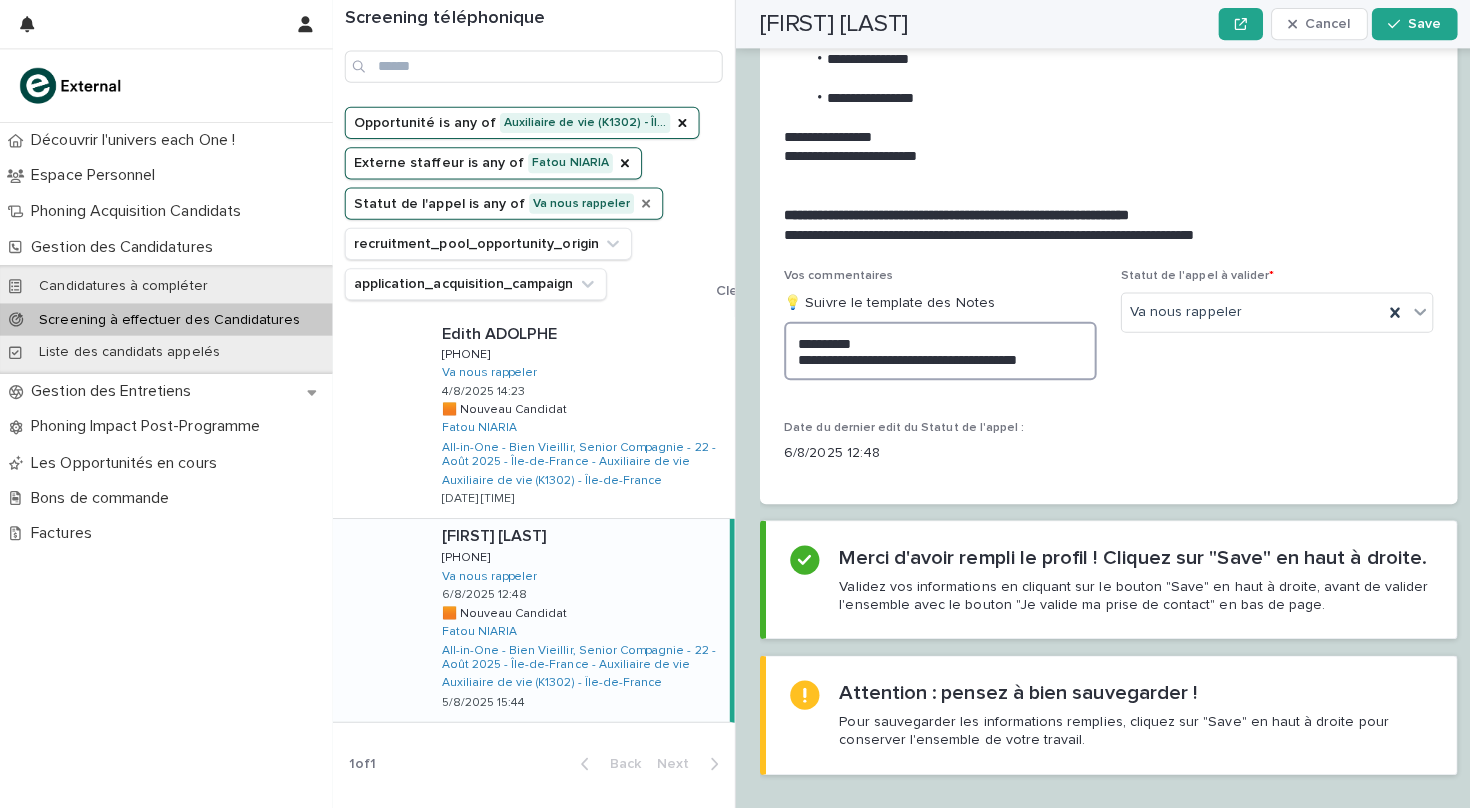 click on "**********" at bounding box center [933, 348] 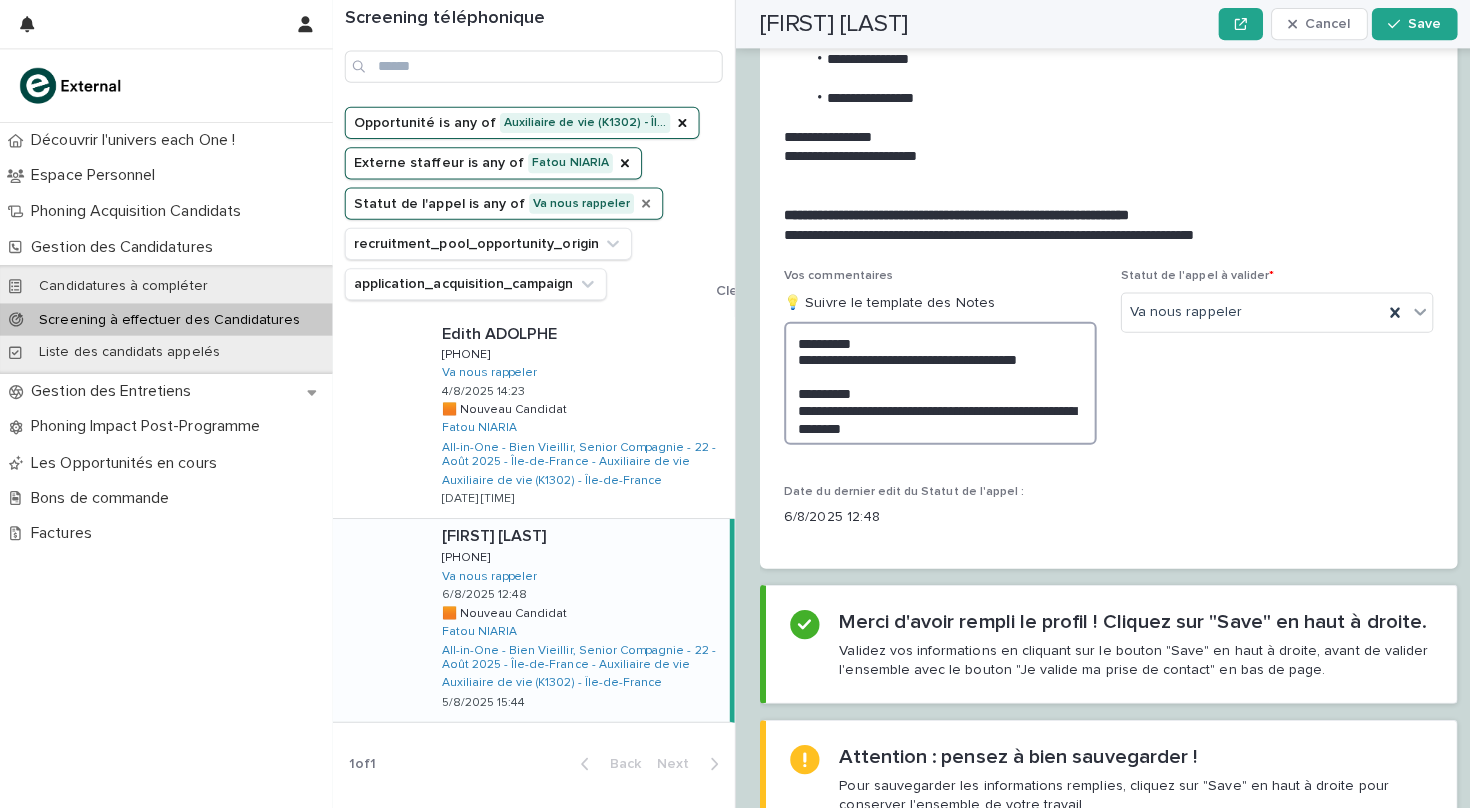 scroll, scrollTop: 2150, scrollLeft: 0, axis: vertical 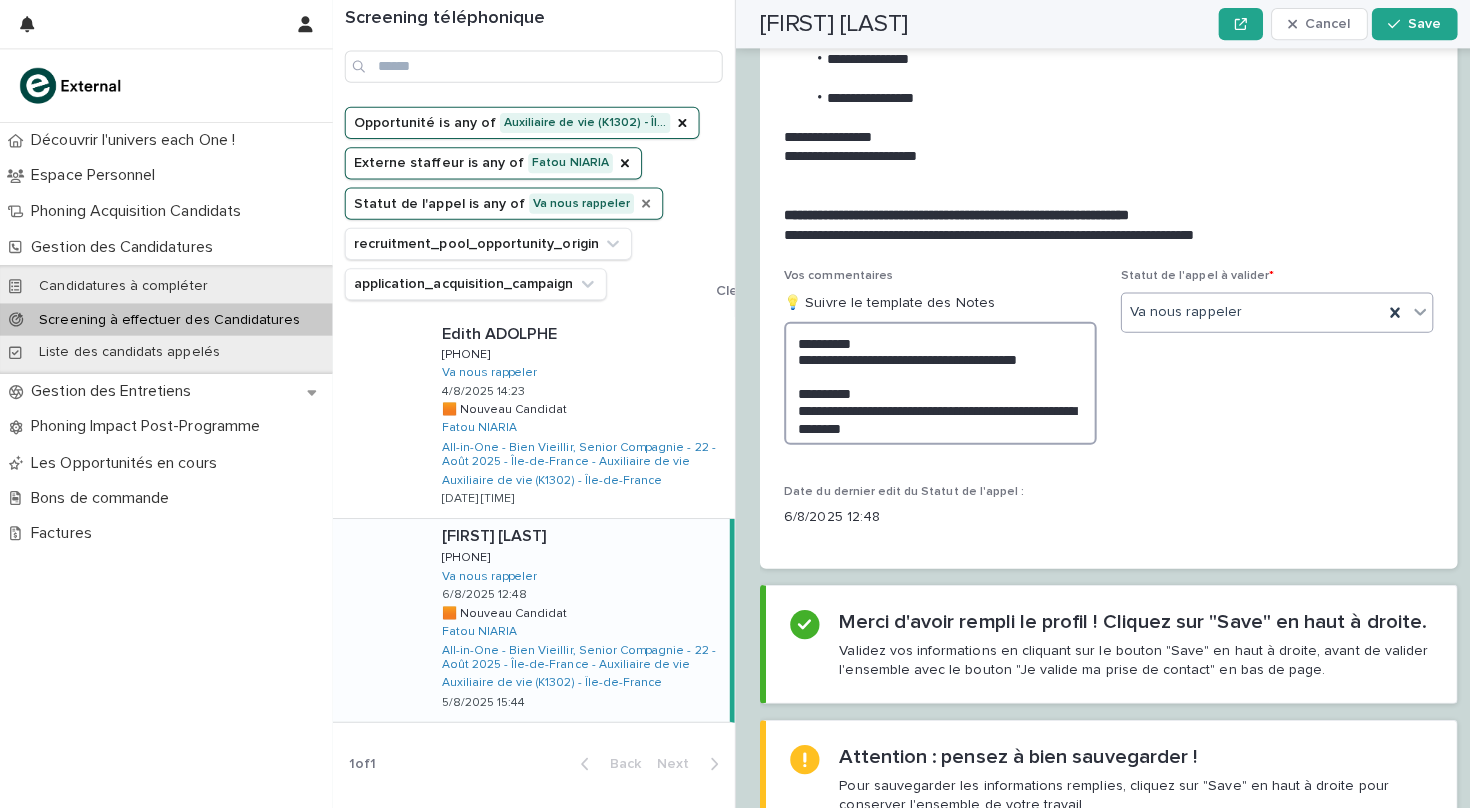 type on "**********" 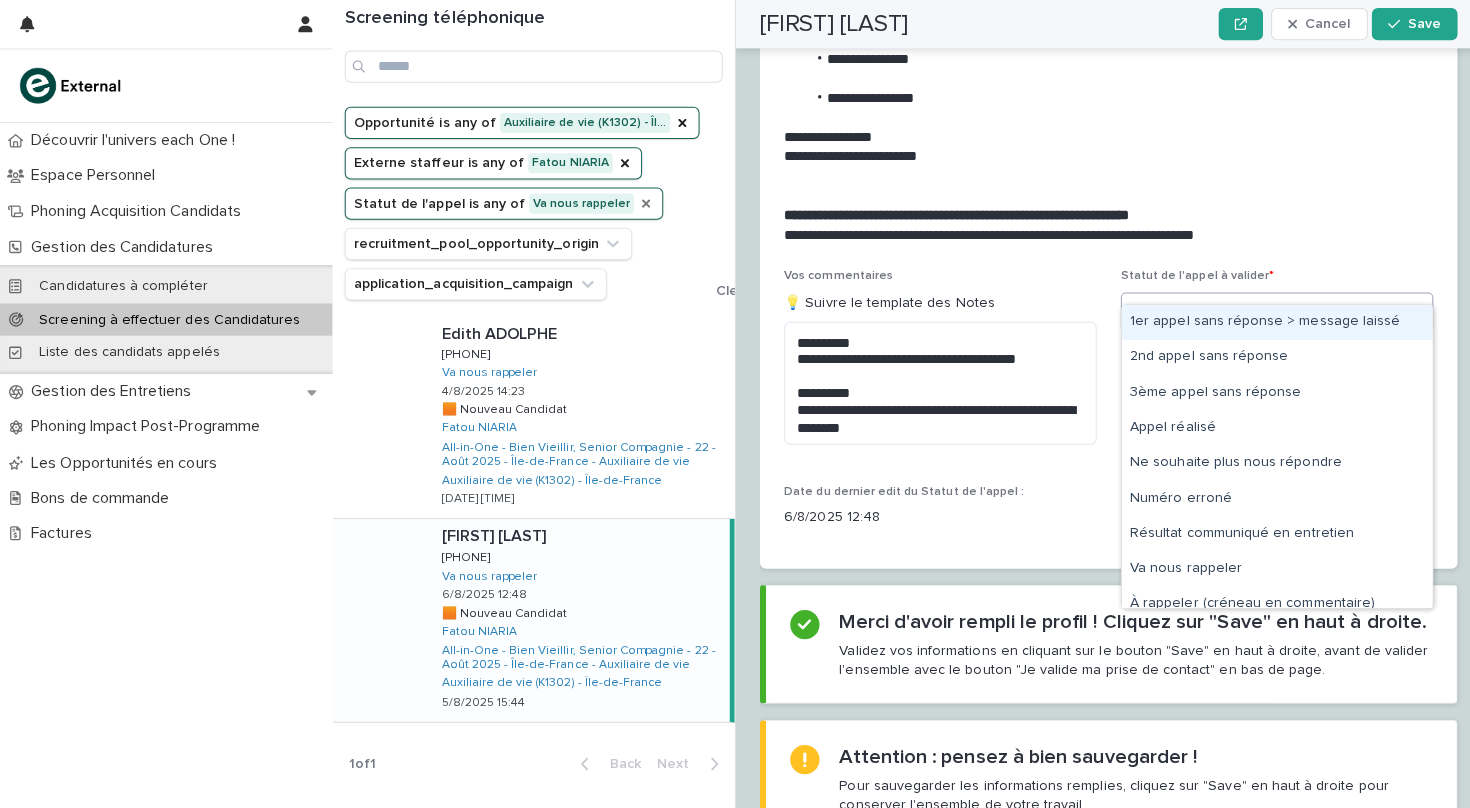 click 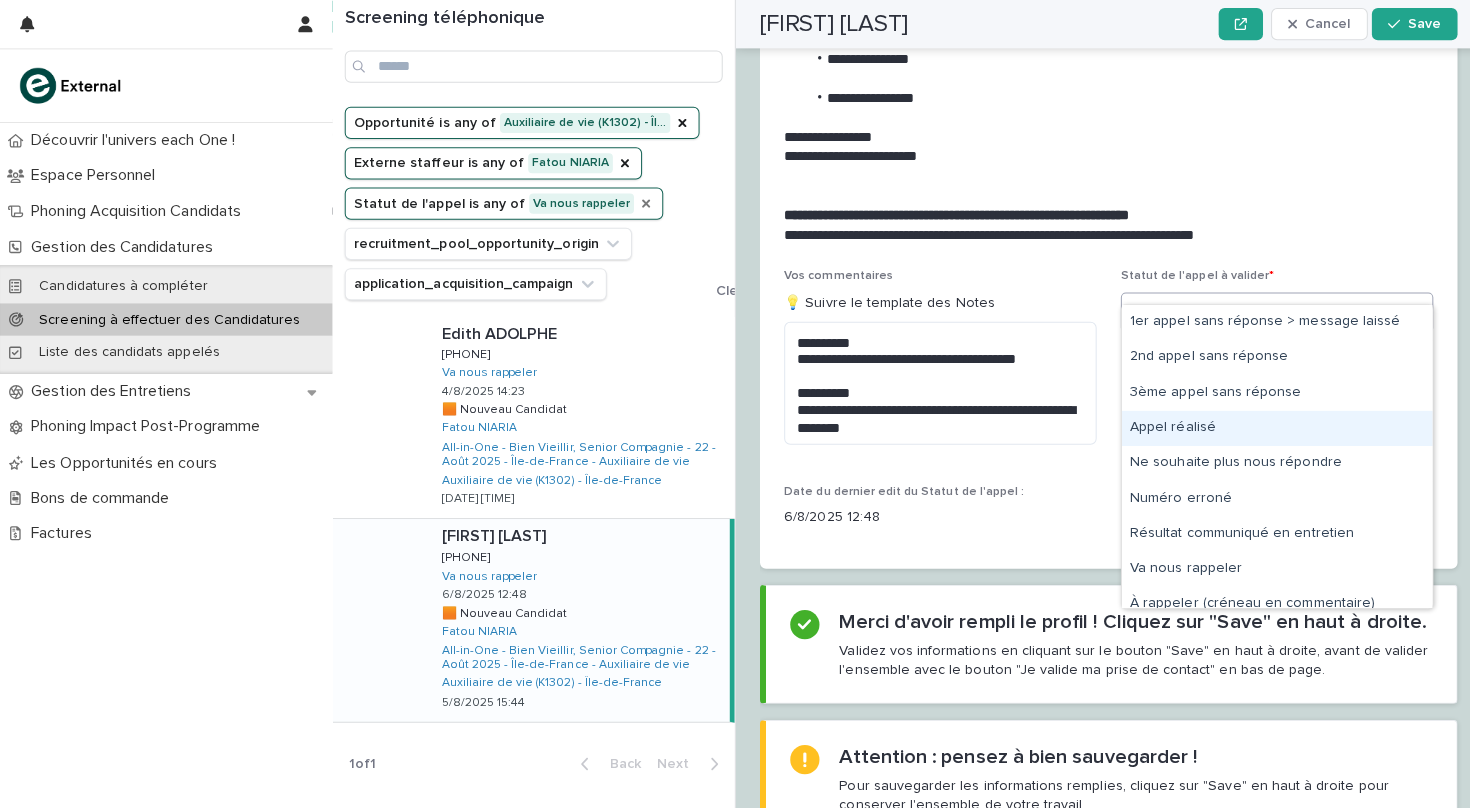 click on "Appel réalisé" at bounding box center [1267, 425] 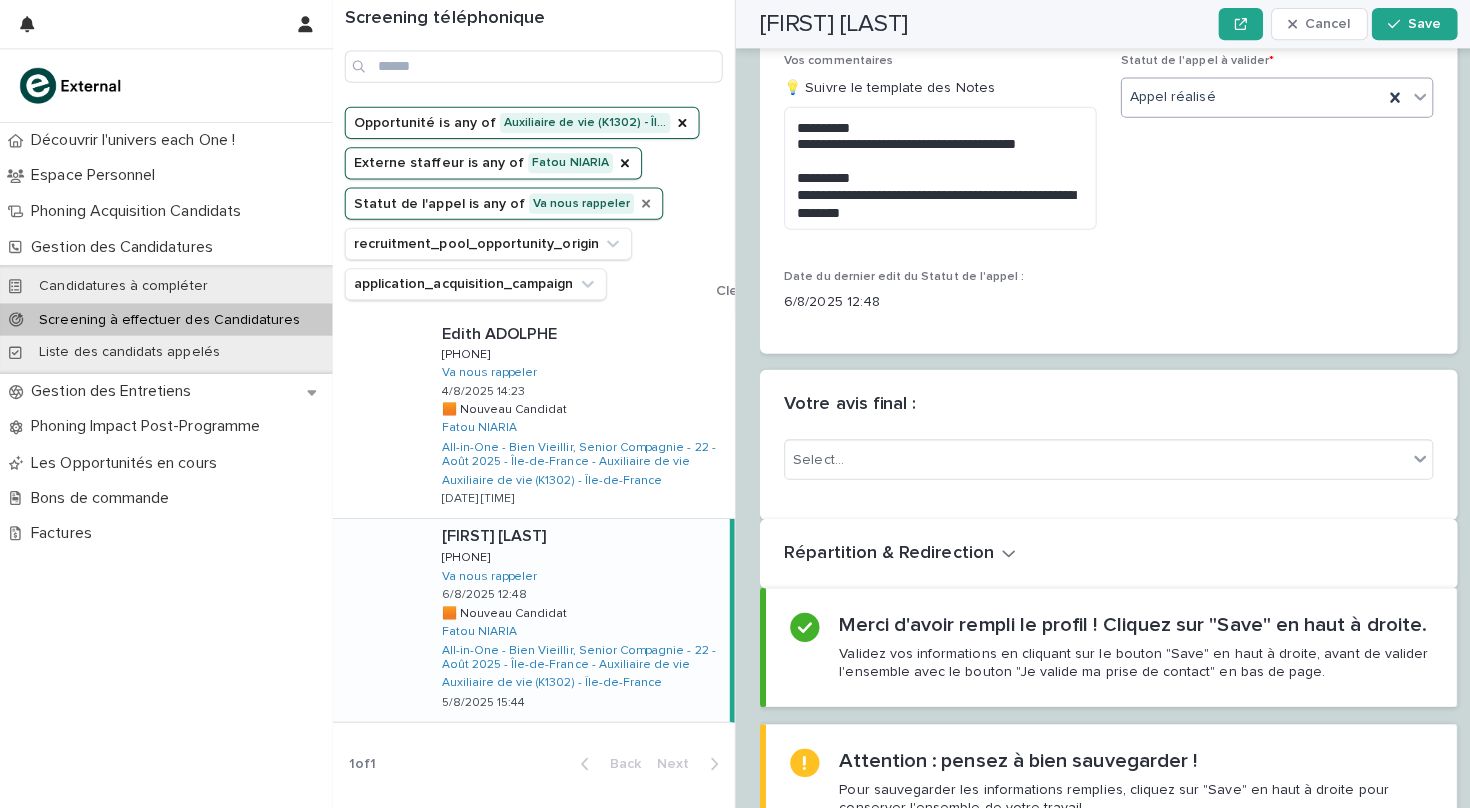 scroll, scrollTop: 2416, scrollLeft: 0, axis: vertical 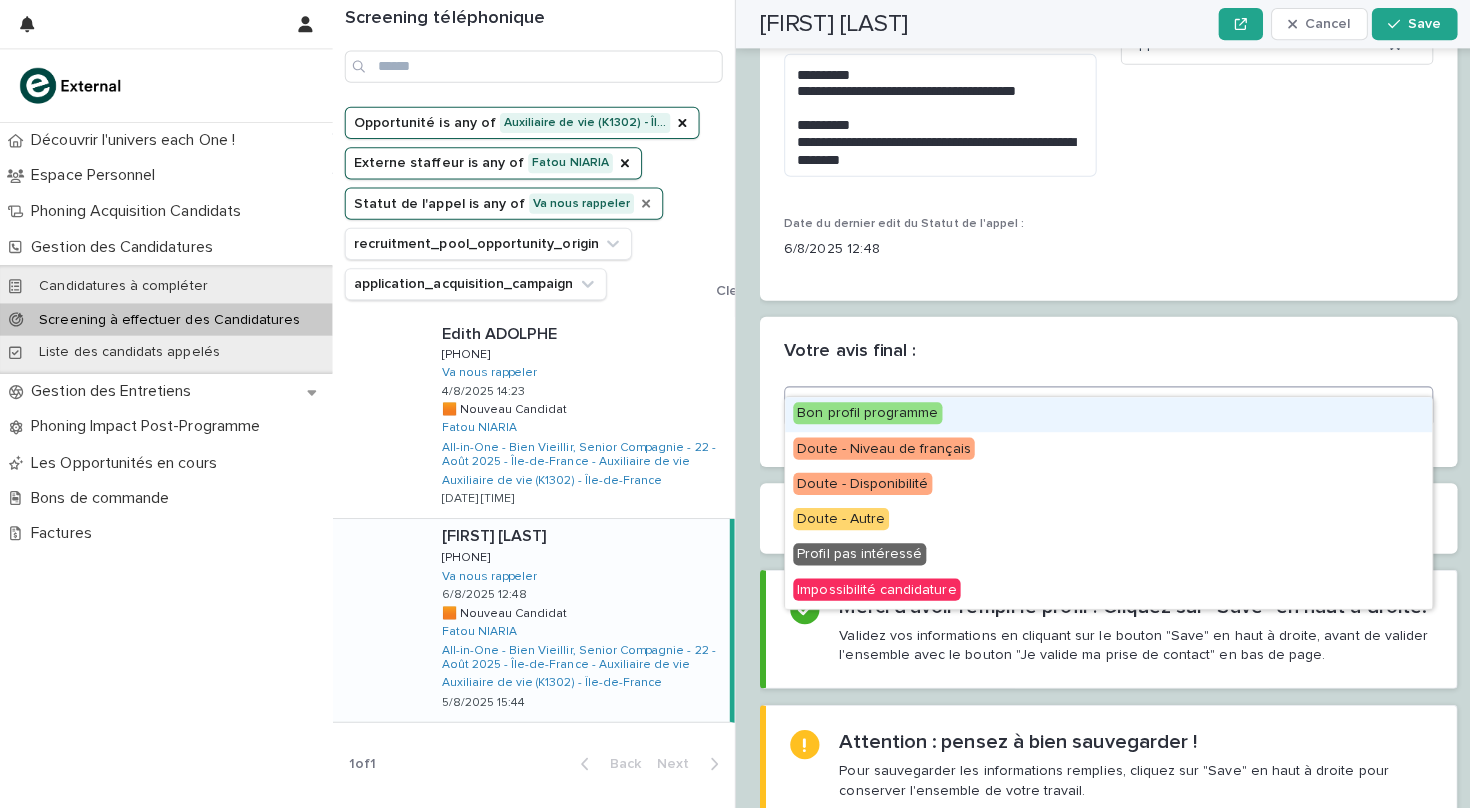 click on "Select..." at bounding box center (1087, 403) 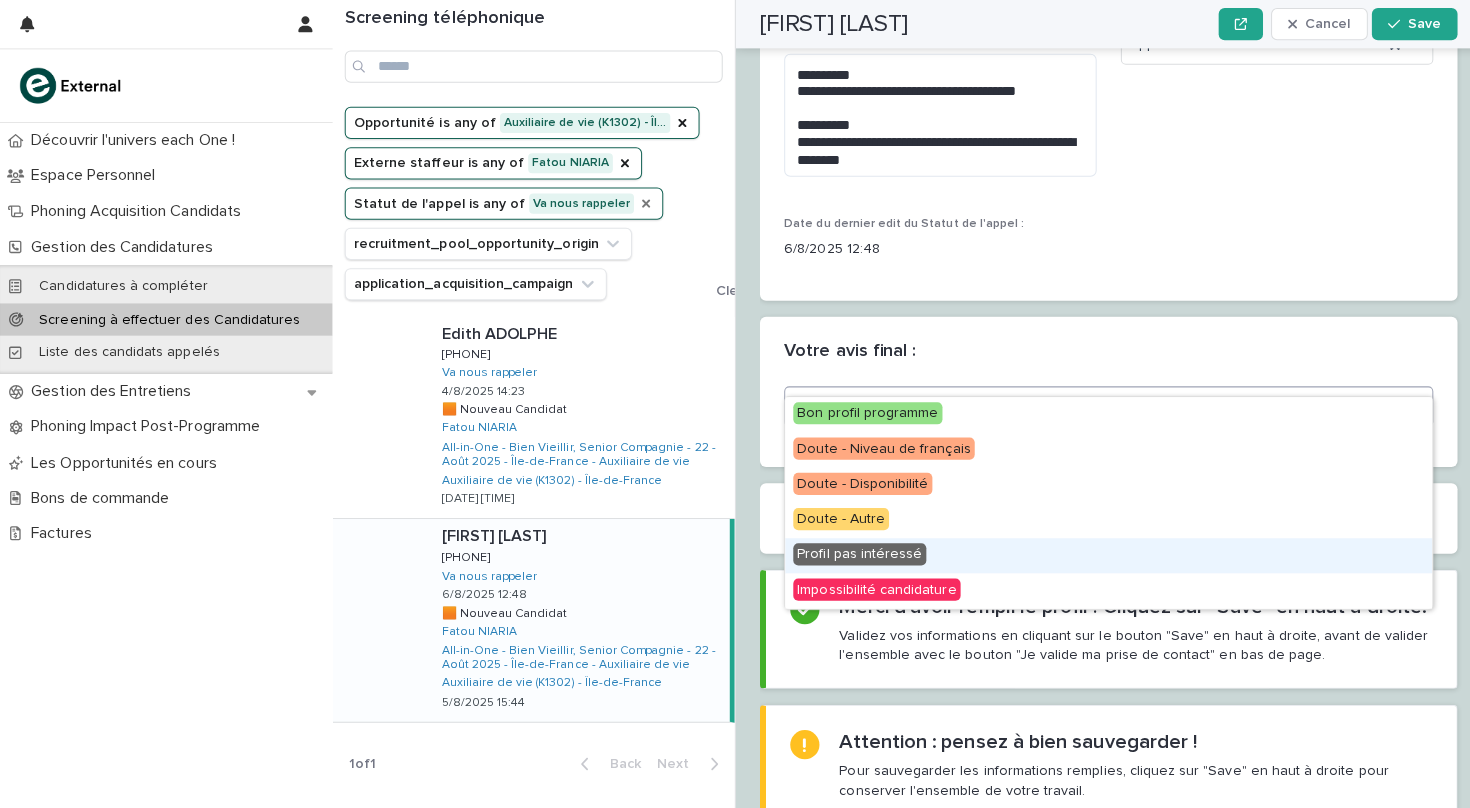 click on "Profil pas intéressé" at bounding box center [853, 550] 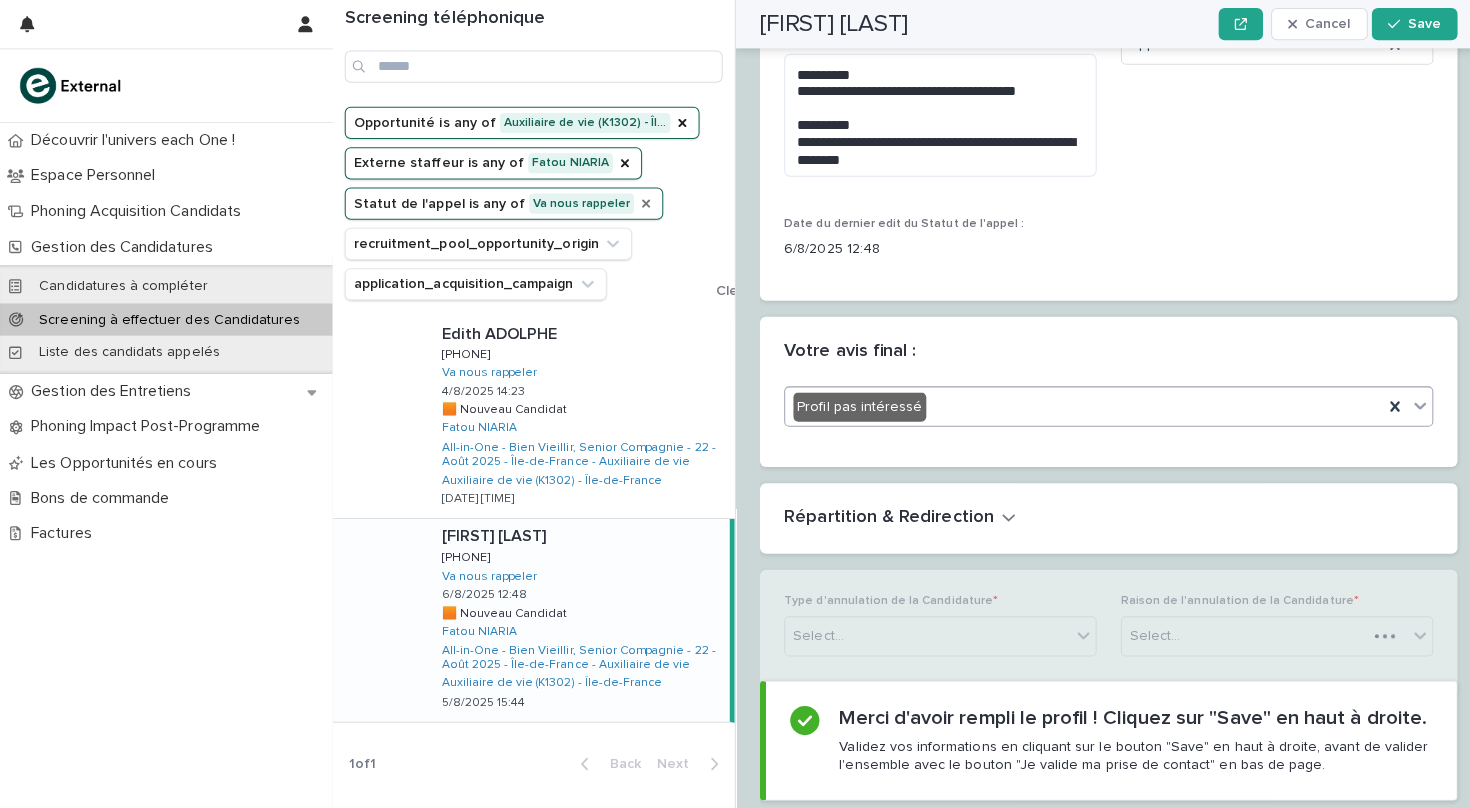 scroll, scrollTop: 2612, scrollLeft: 0, axis: vertical 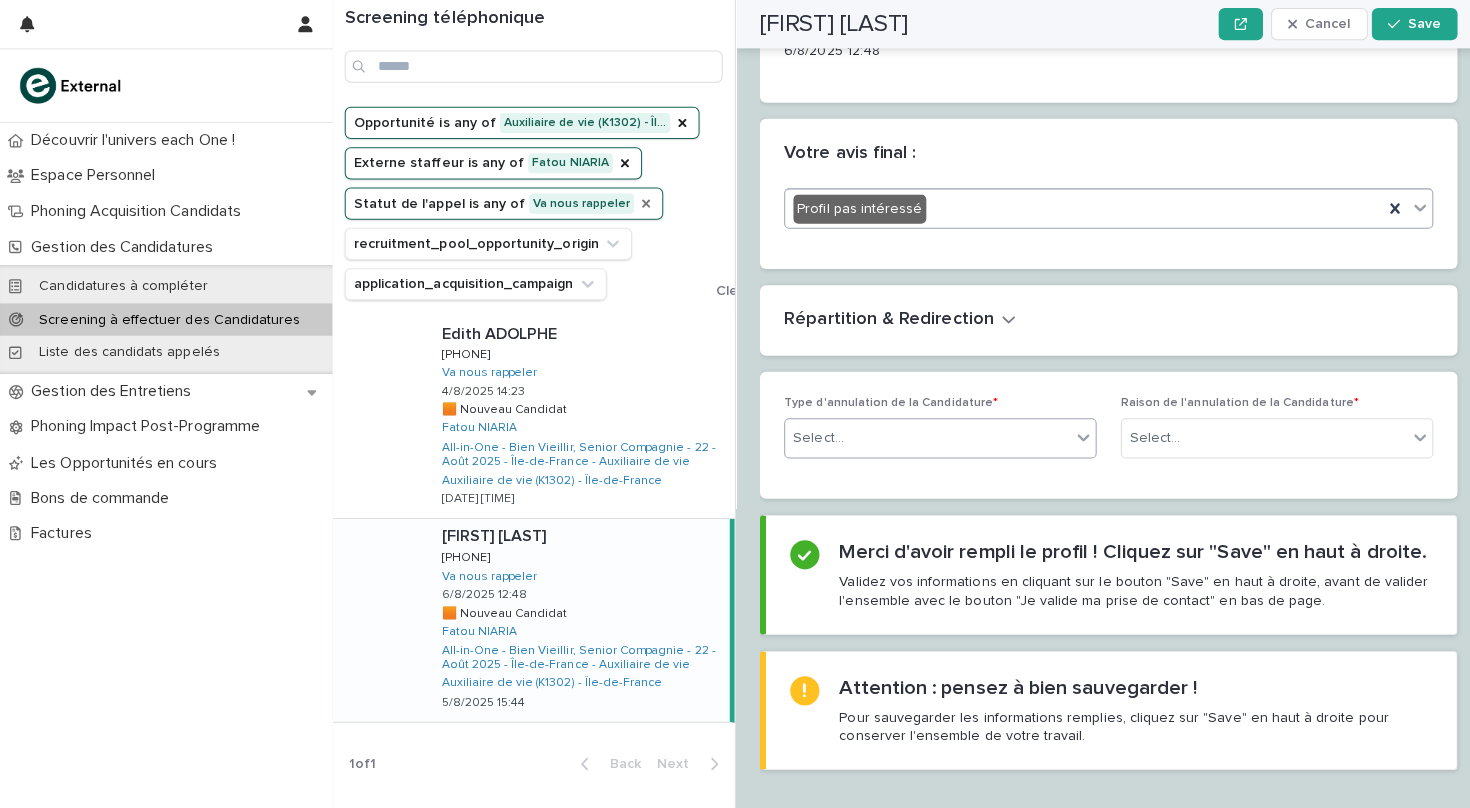 click on "Select..." at bounding box center (920, 435) 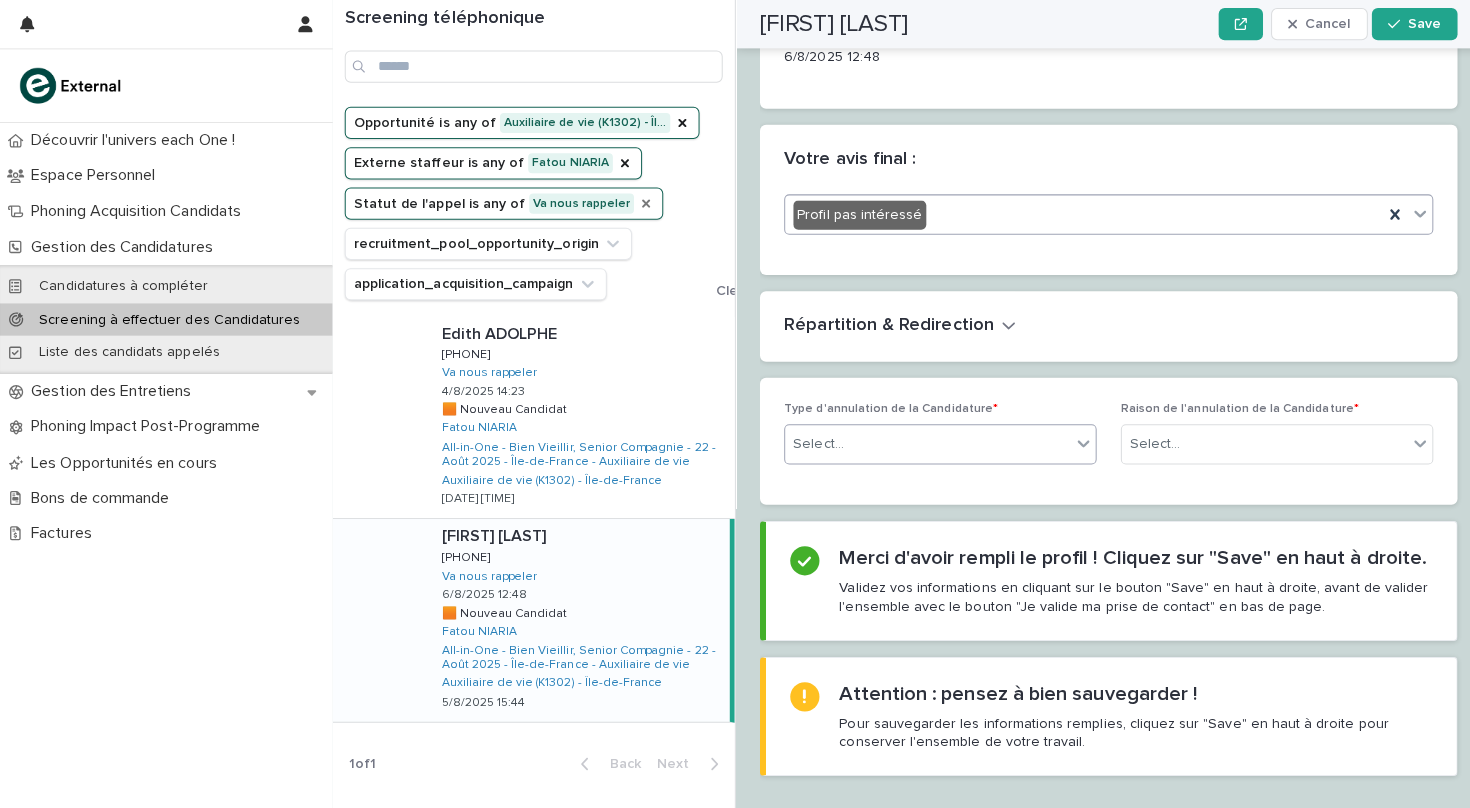 click 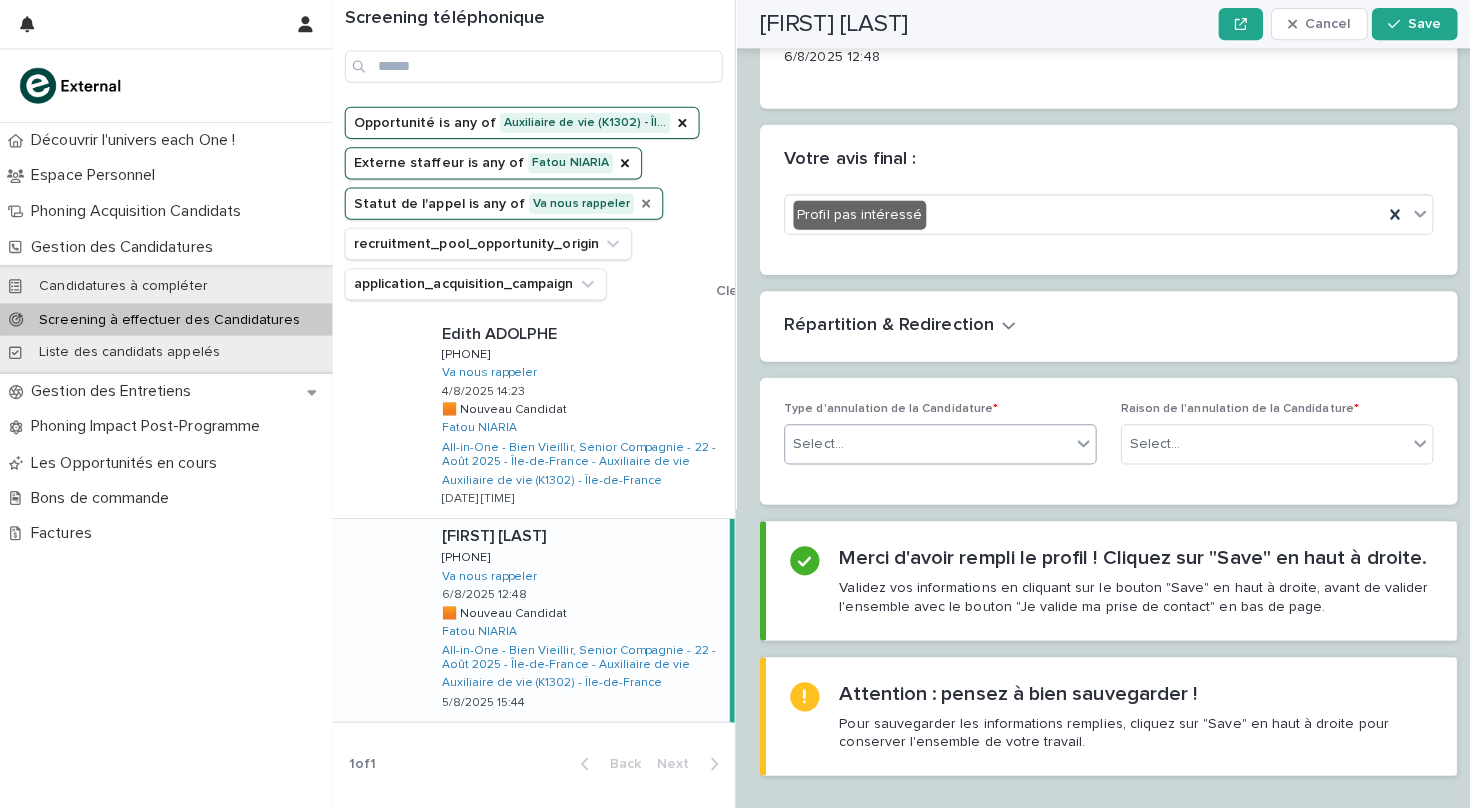 click 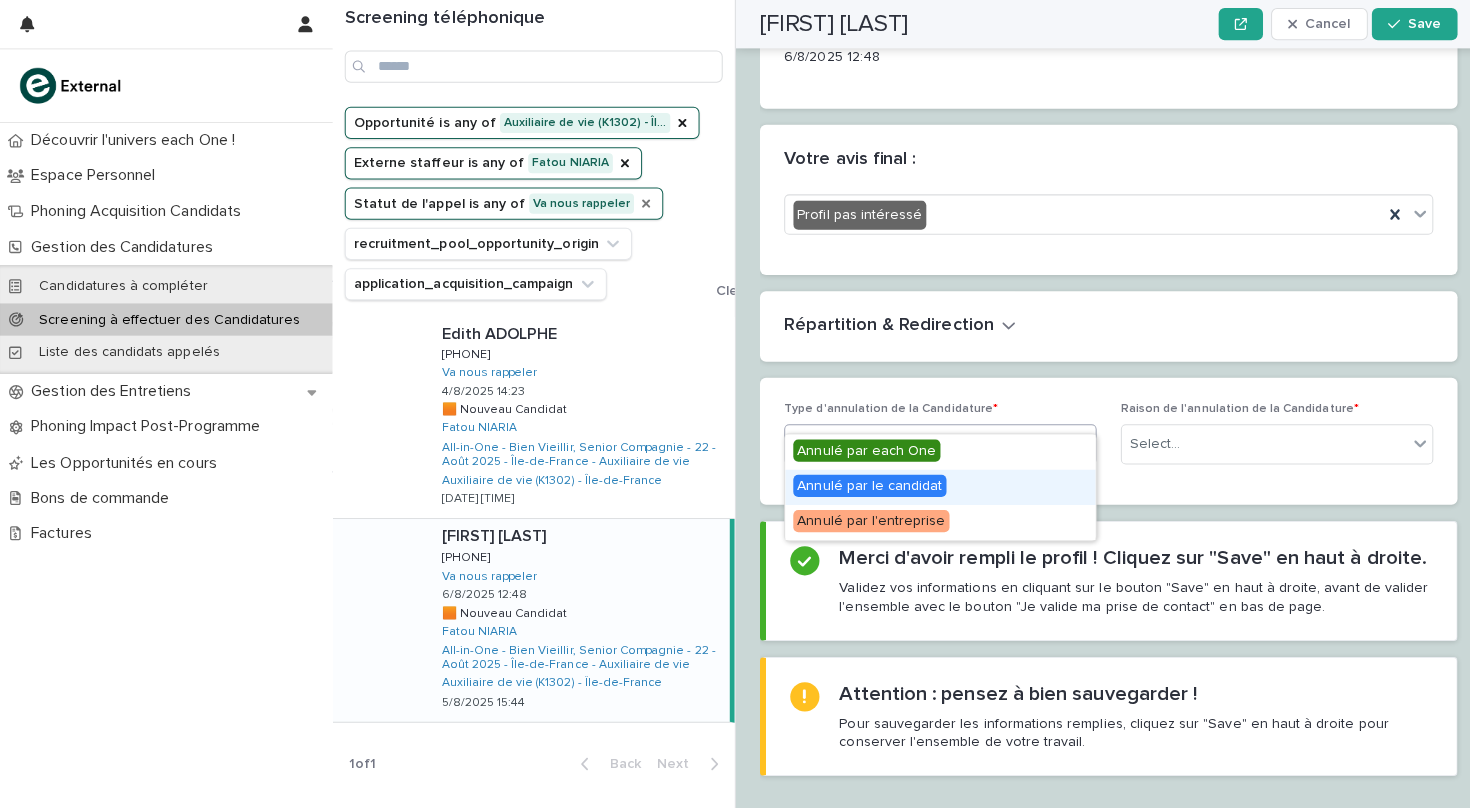 click on "Annulé par le candidat" at bounding box center (863, 482) 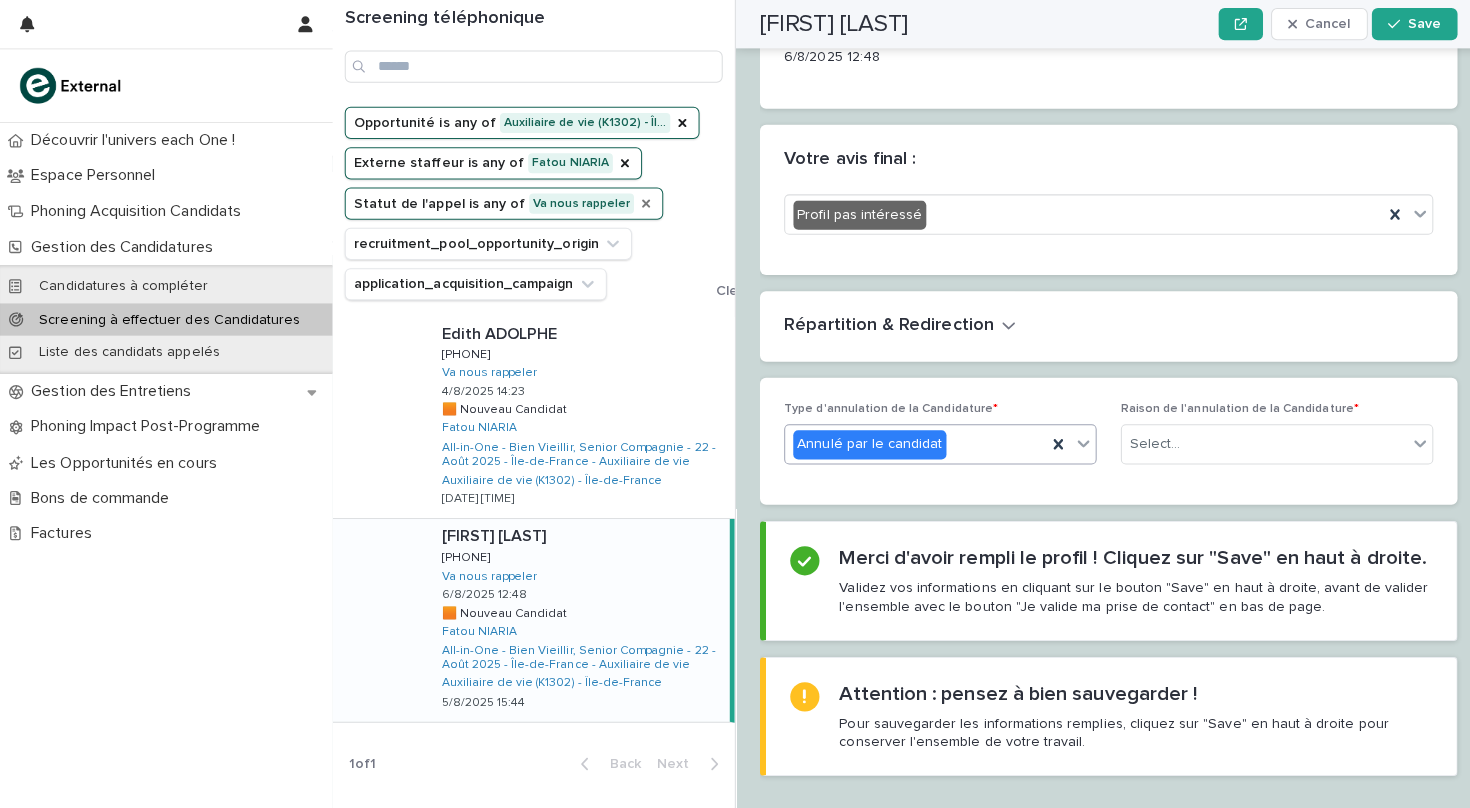 scroll, scrollTop: 2606, scrollLeft: 0, axis: vertical 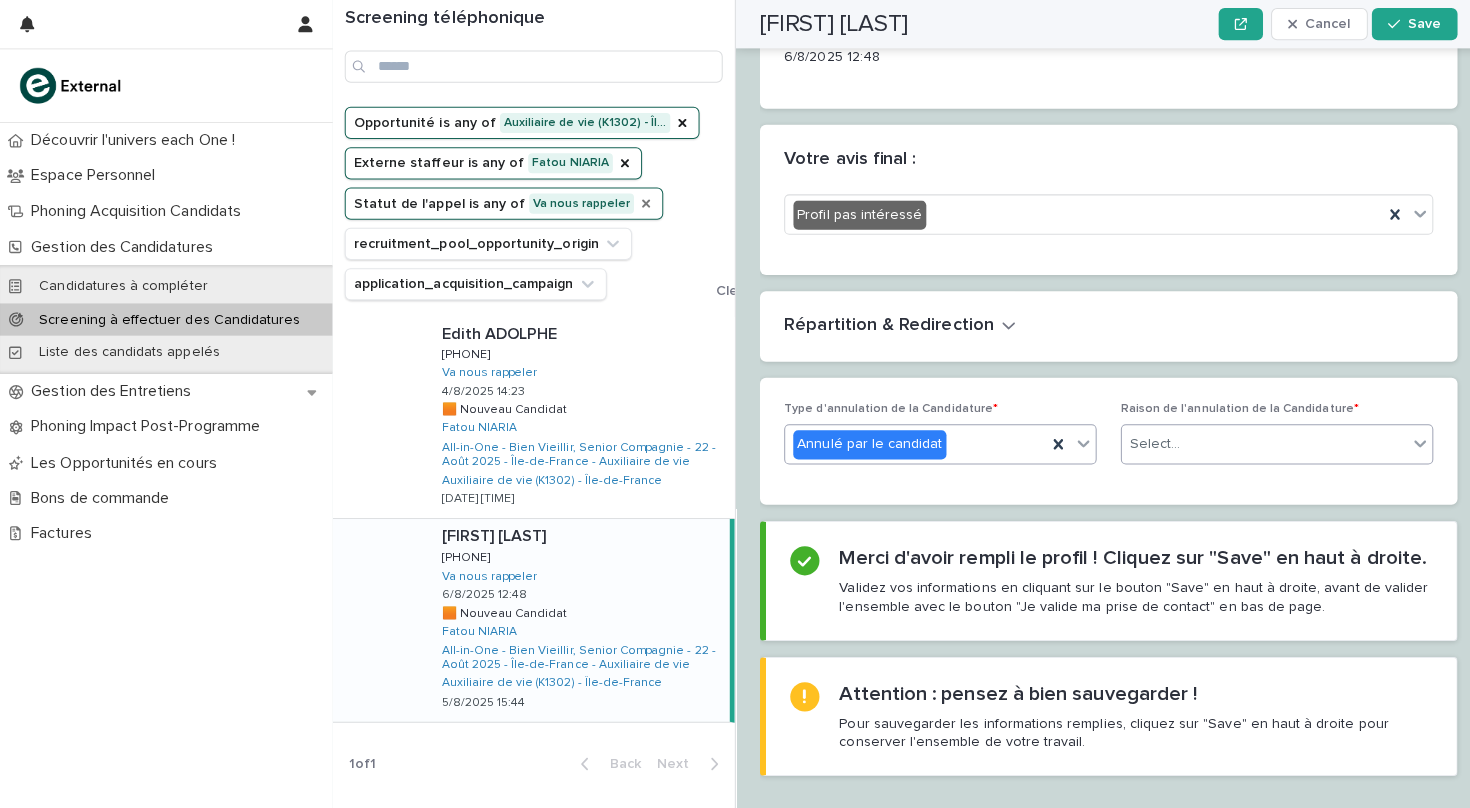 click on "Select..." at bounding box center (1254, 441) 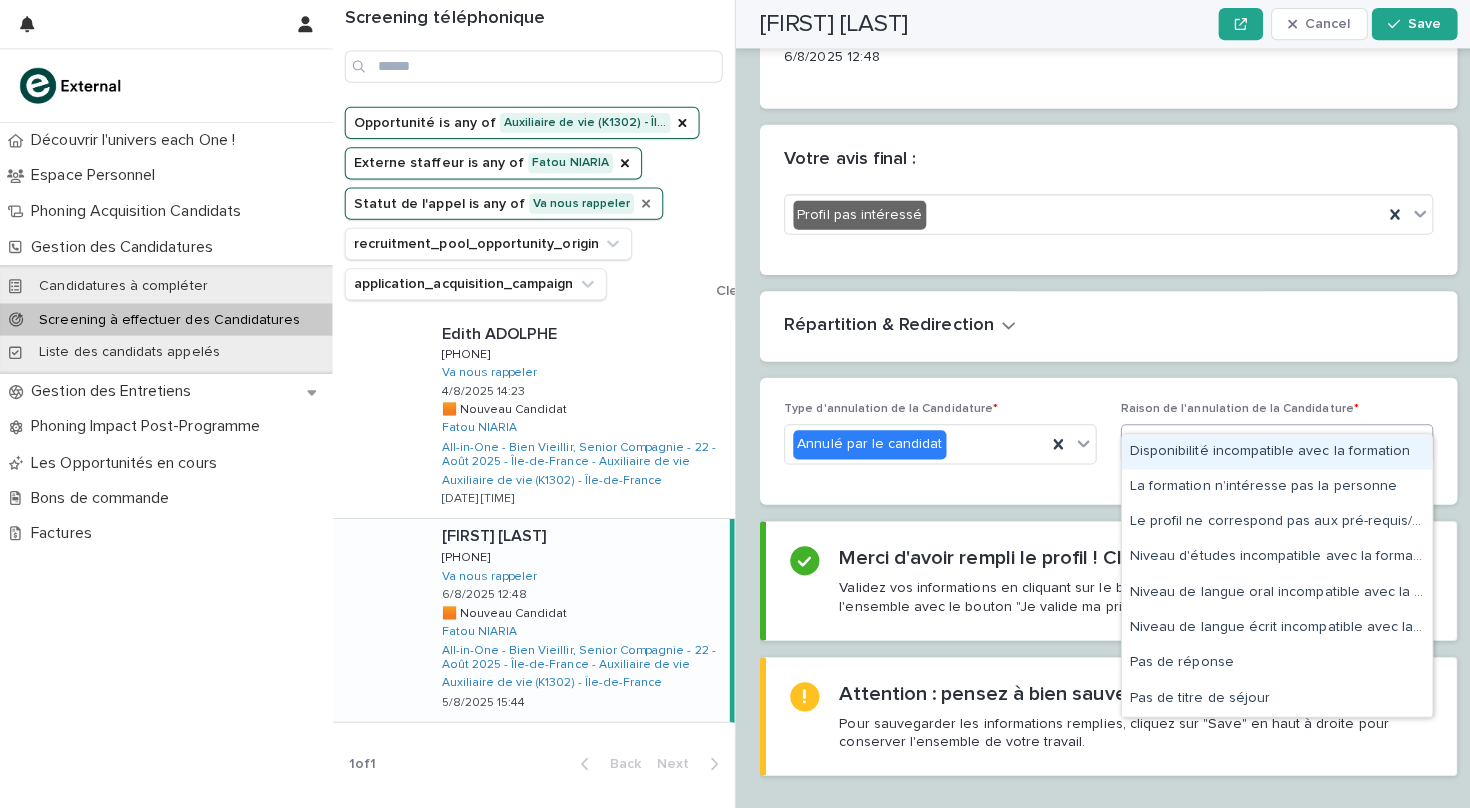 type on "***" 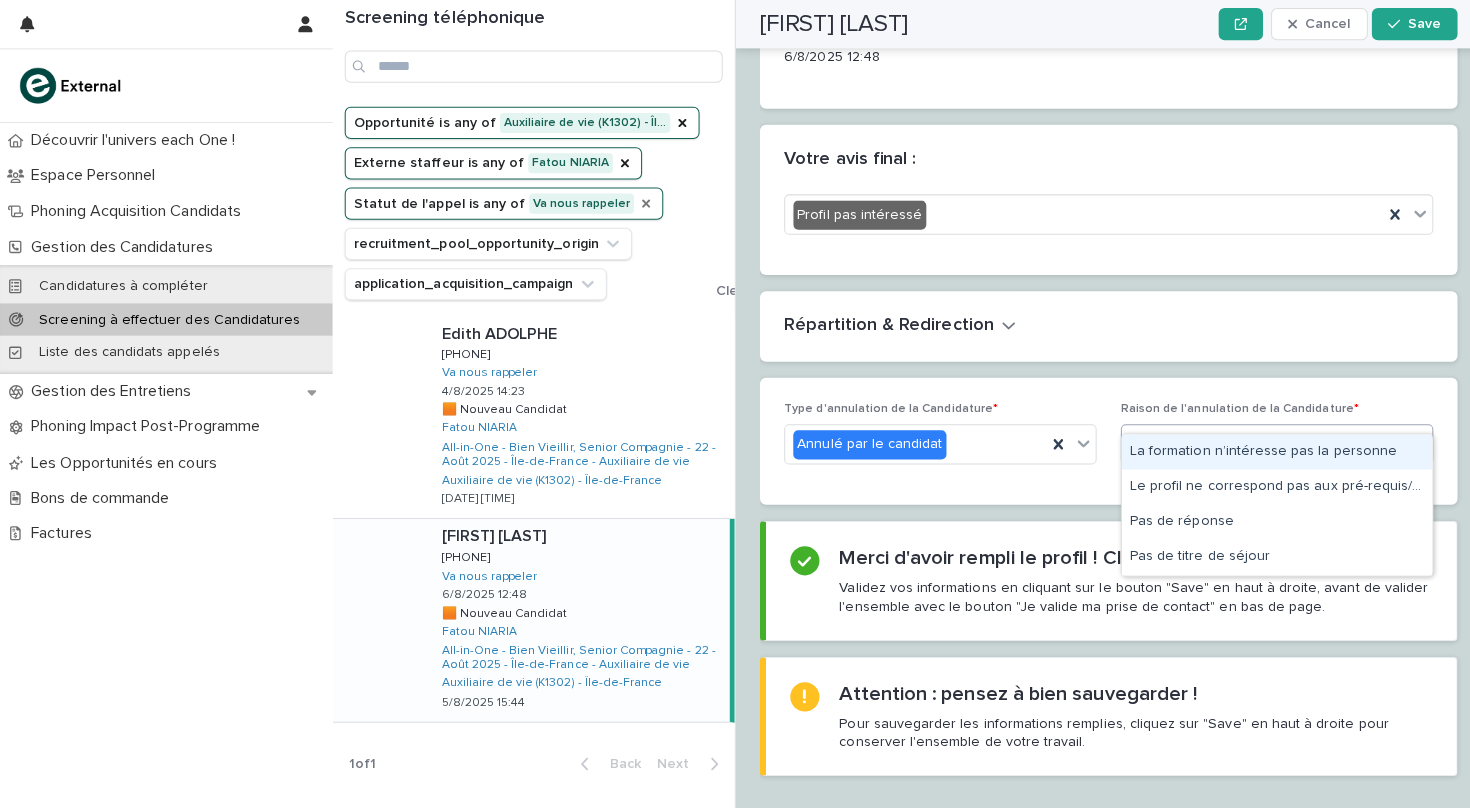 click on "La formation n’intéresse pas la personne" at bounding box center [1267, 448] 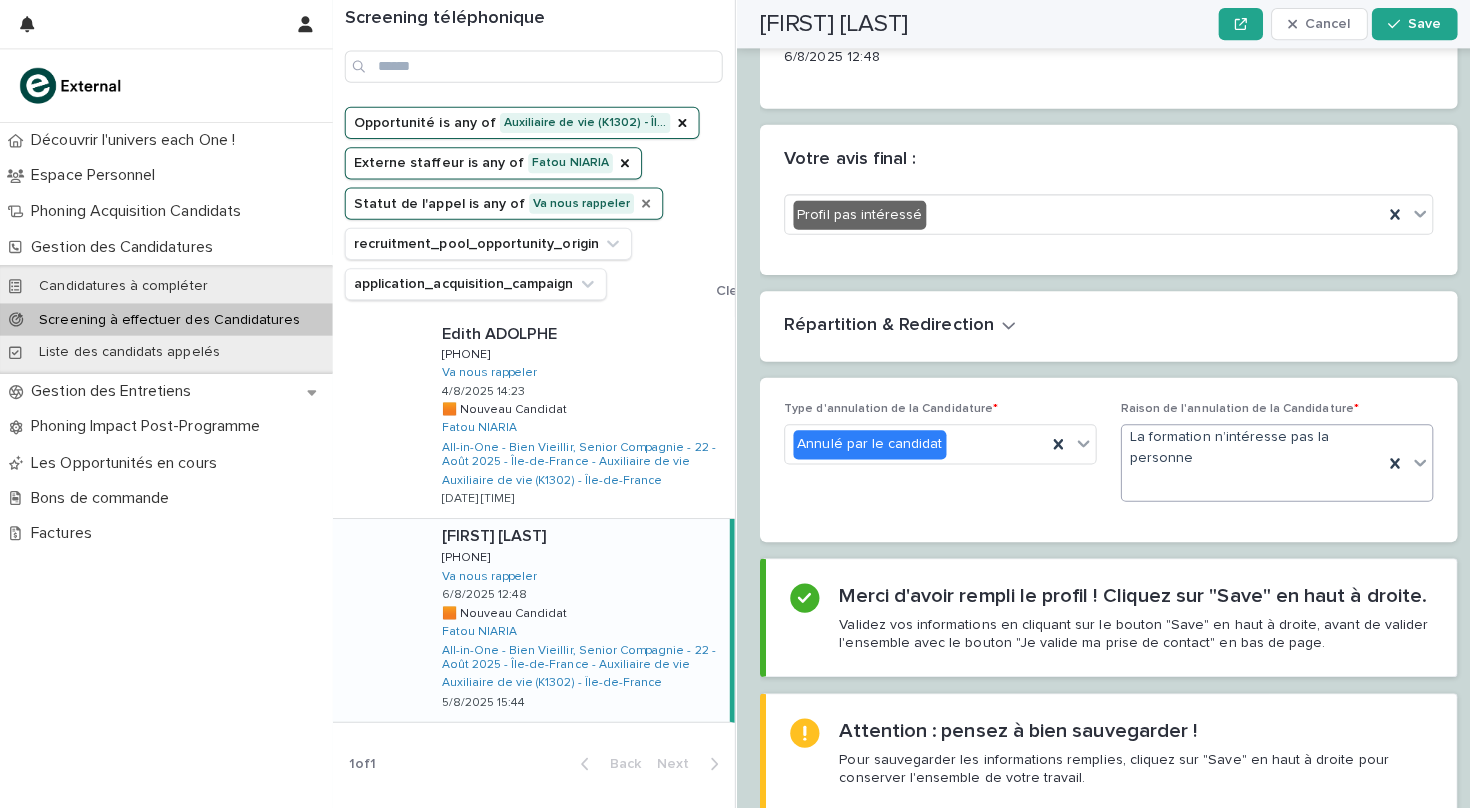 scroll, scrollTop: 2606, scrollLeft: 0, axis: vertical 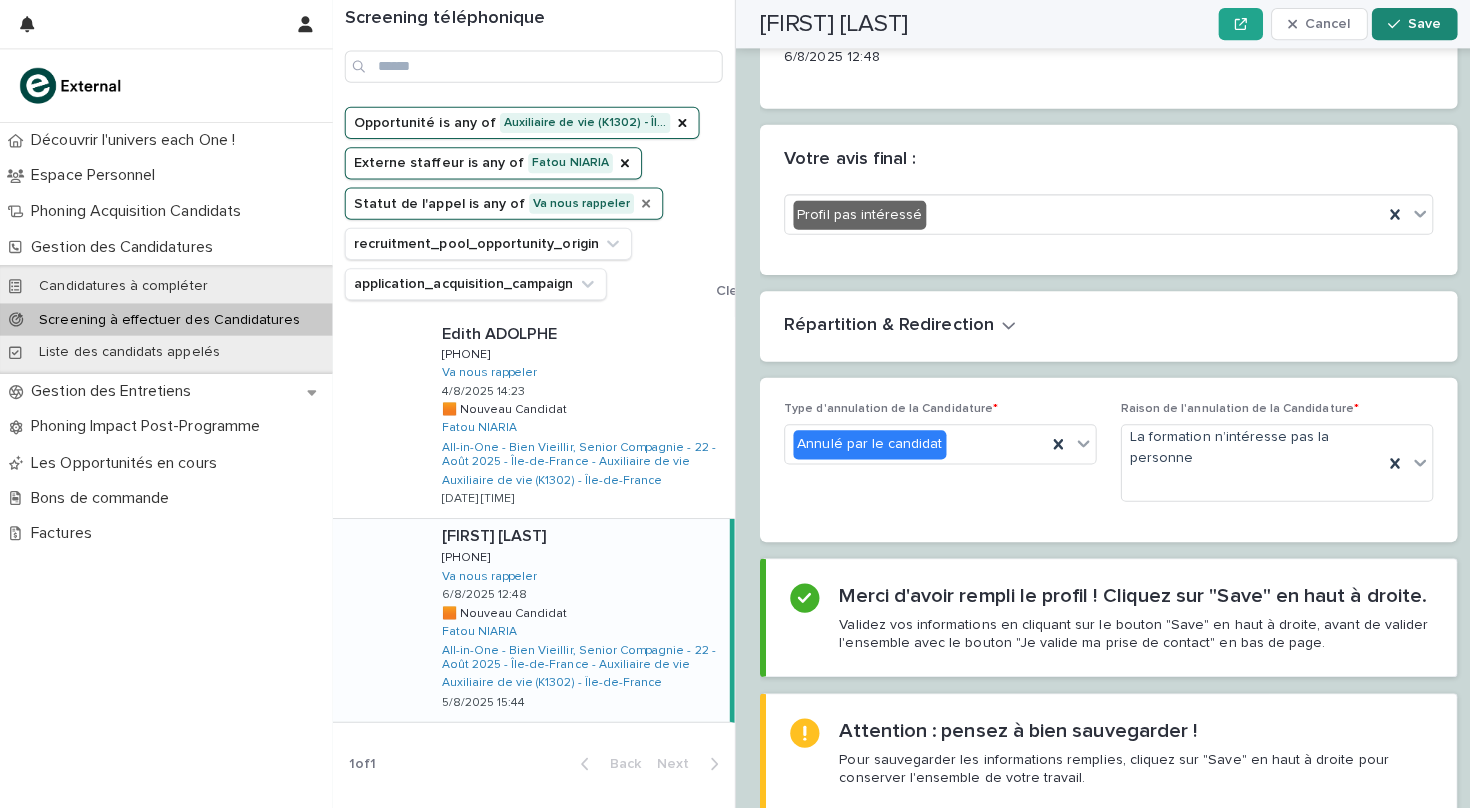 click on "Save" at bounding box center (1413, 24) 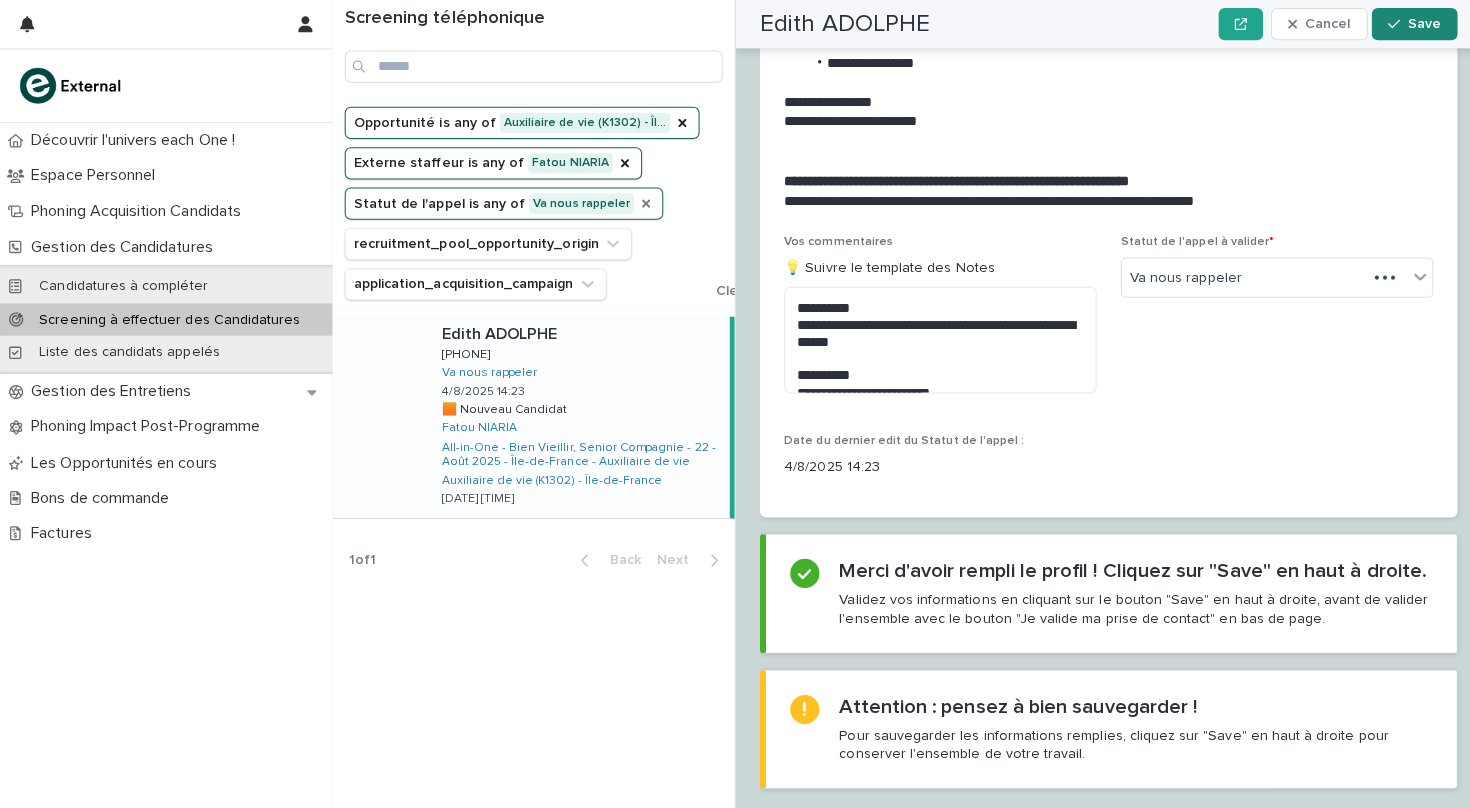 scroll, scrollTop: 2292, scrollLeft: 0, axis: vertical 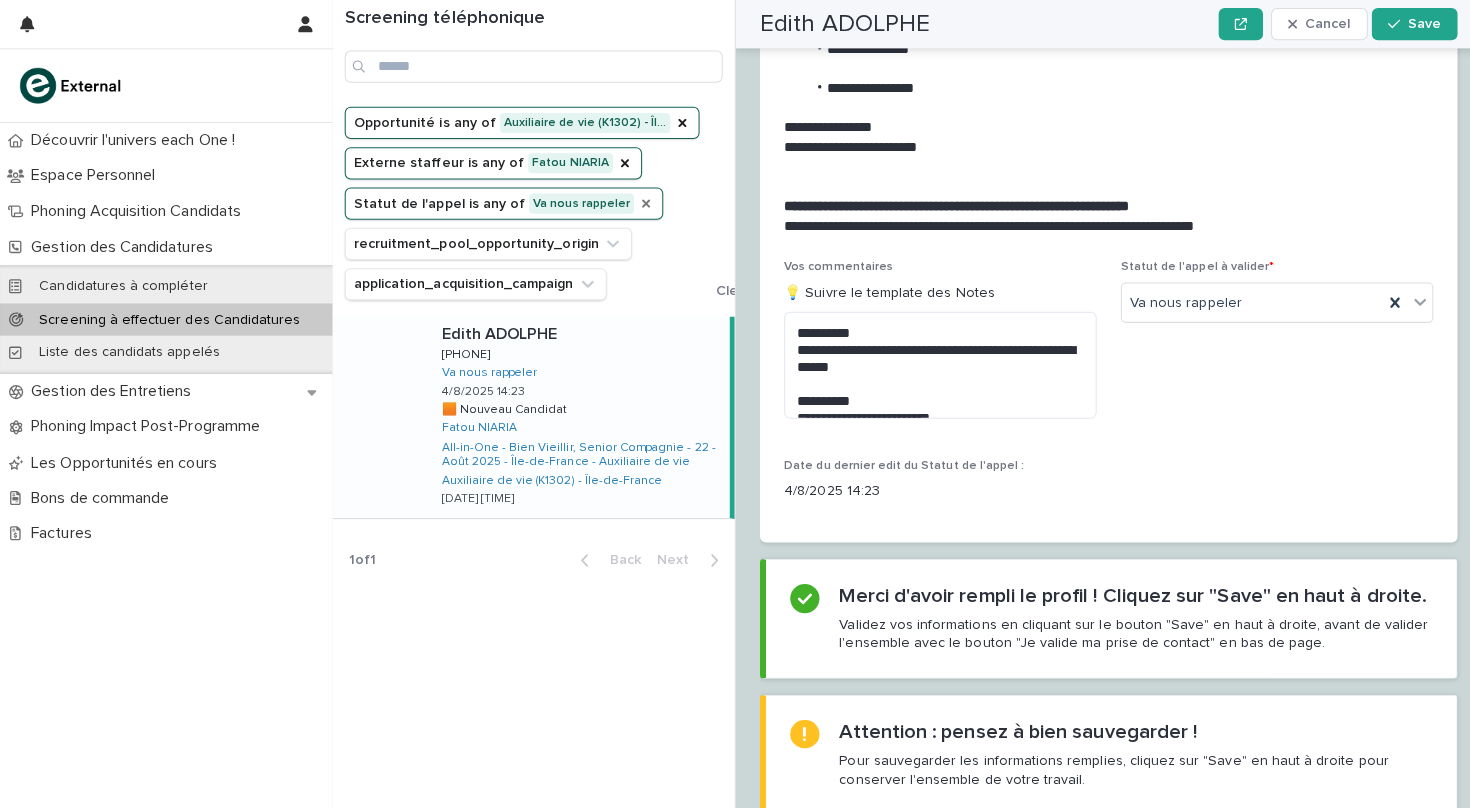 click 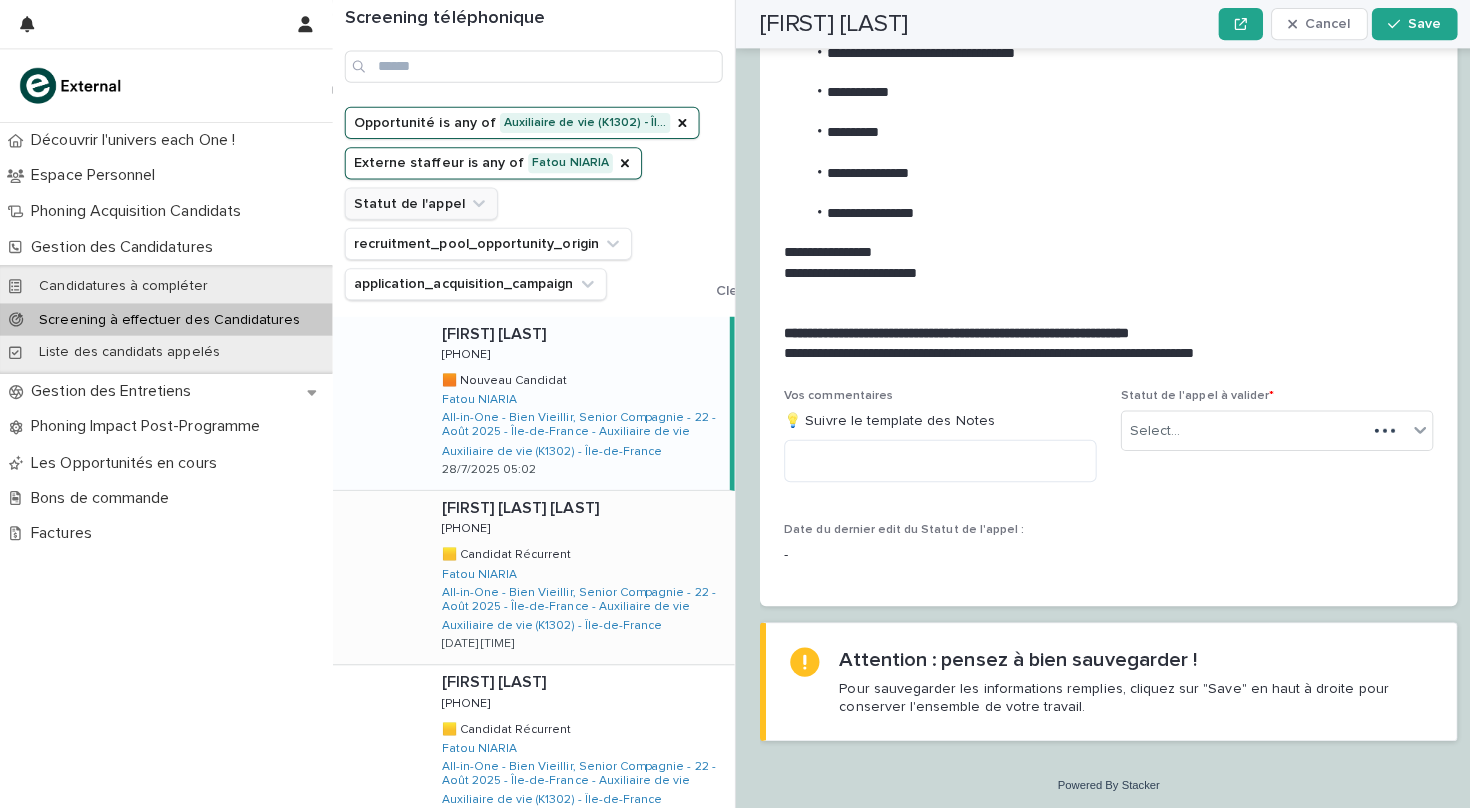 scroll, scrollTop: 1279, scrollLeft: 0, axis: vertical 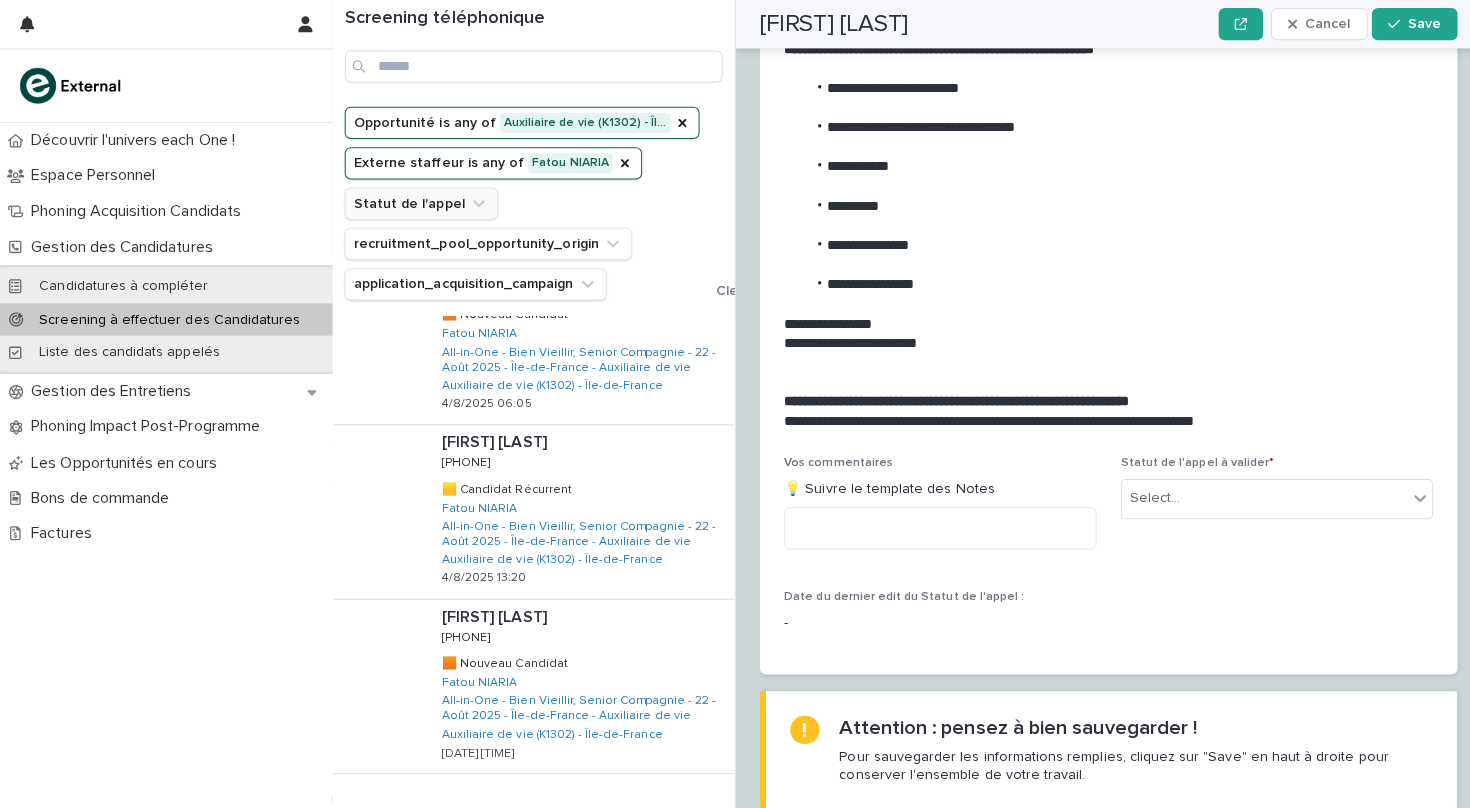 click on "Next" at bounding box center [674, 809] 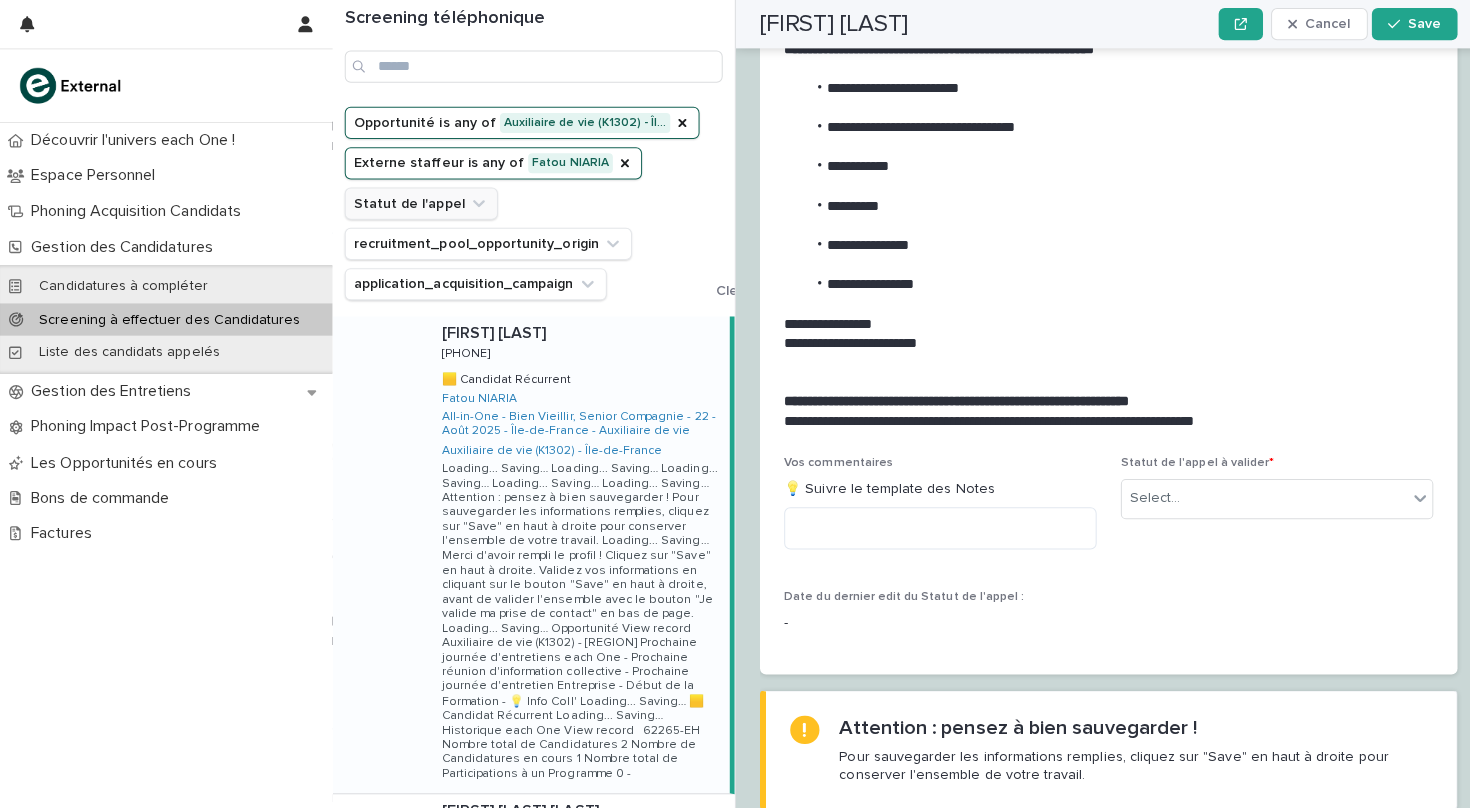 scroll, scrollTop: 0, scrollLeft: 0, axis: both 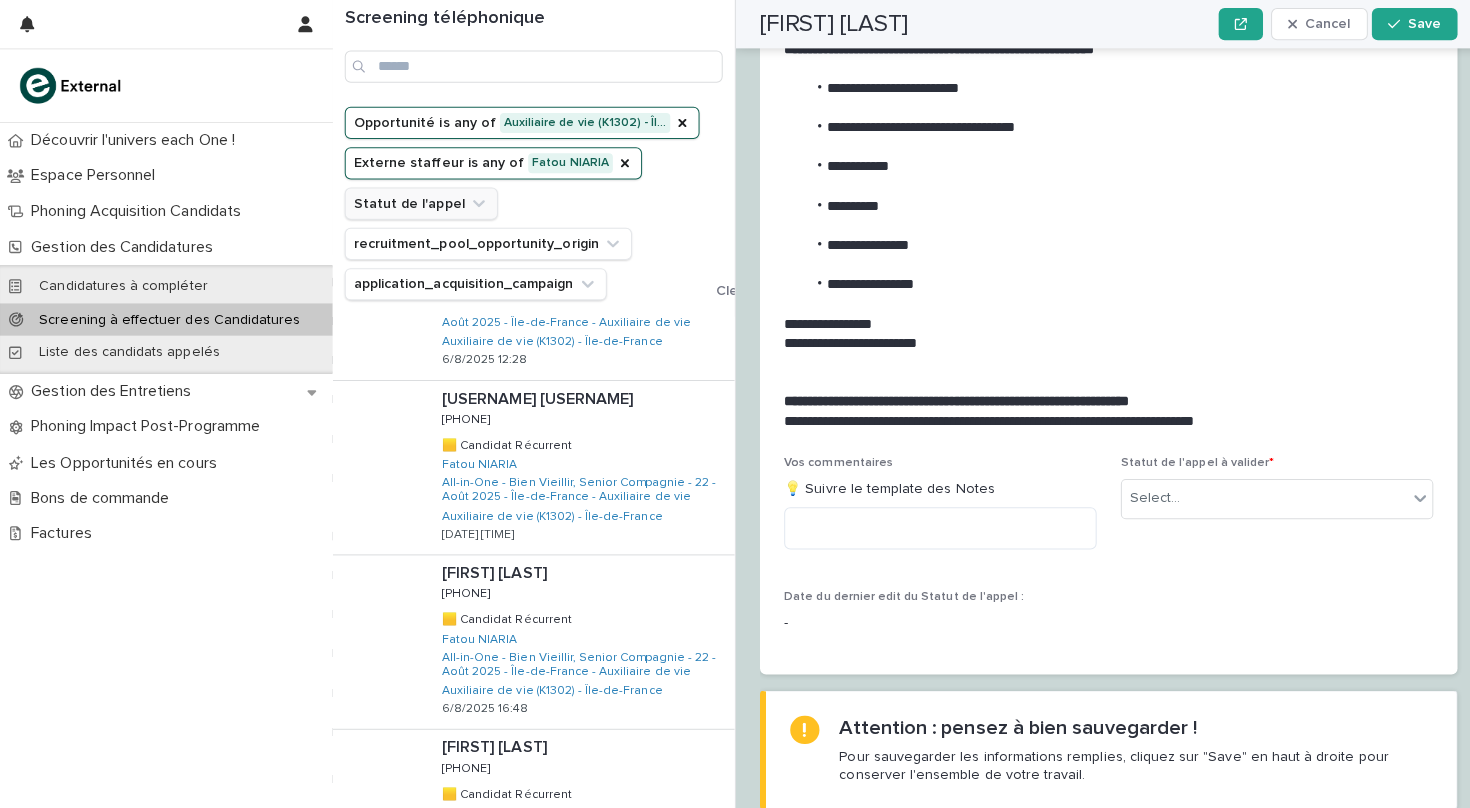 click on "Next" at bounding box center (674, 1111) 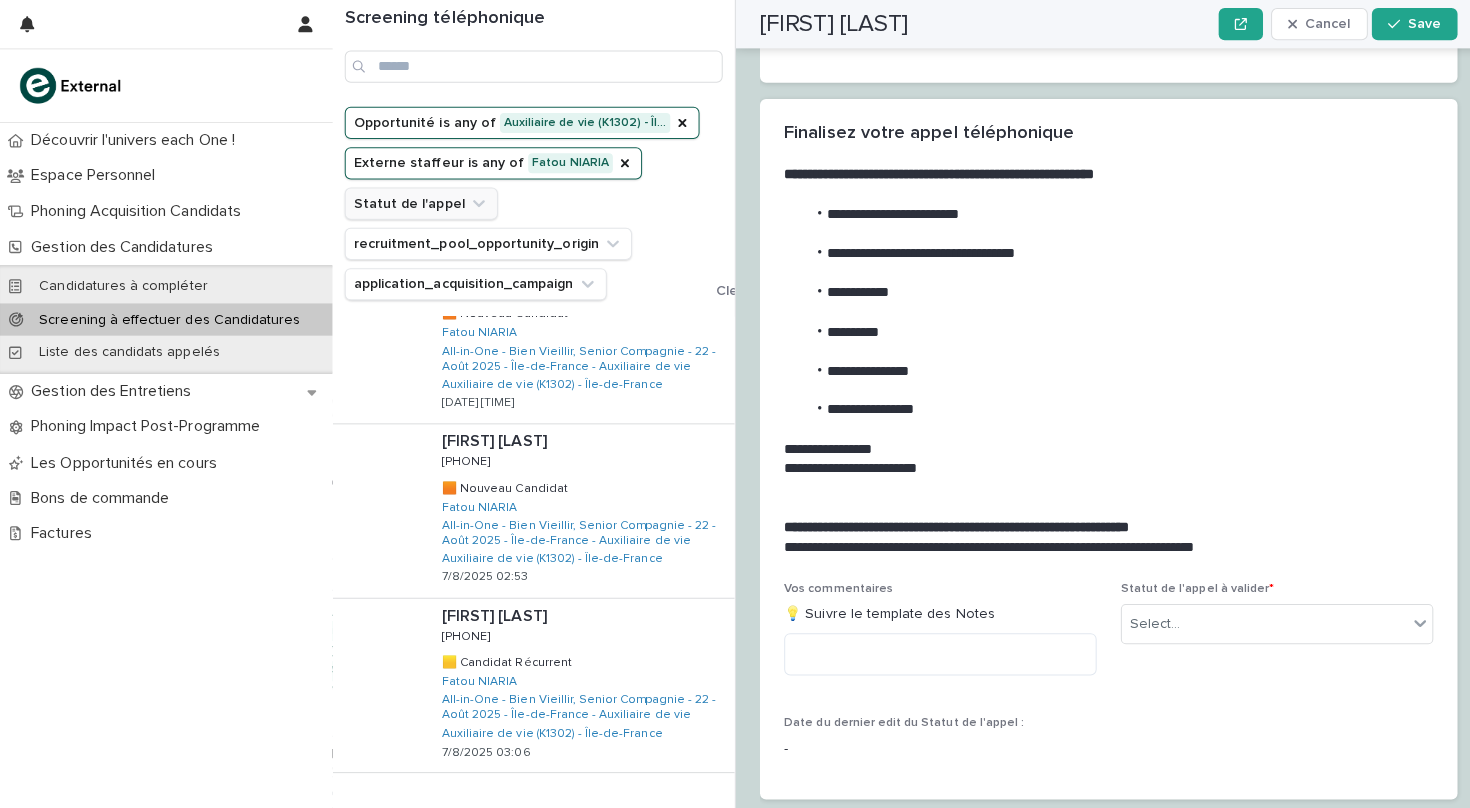 scroll, scrollTop: 1276, scrollLeft: 0, axis: vertical 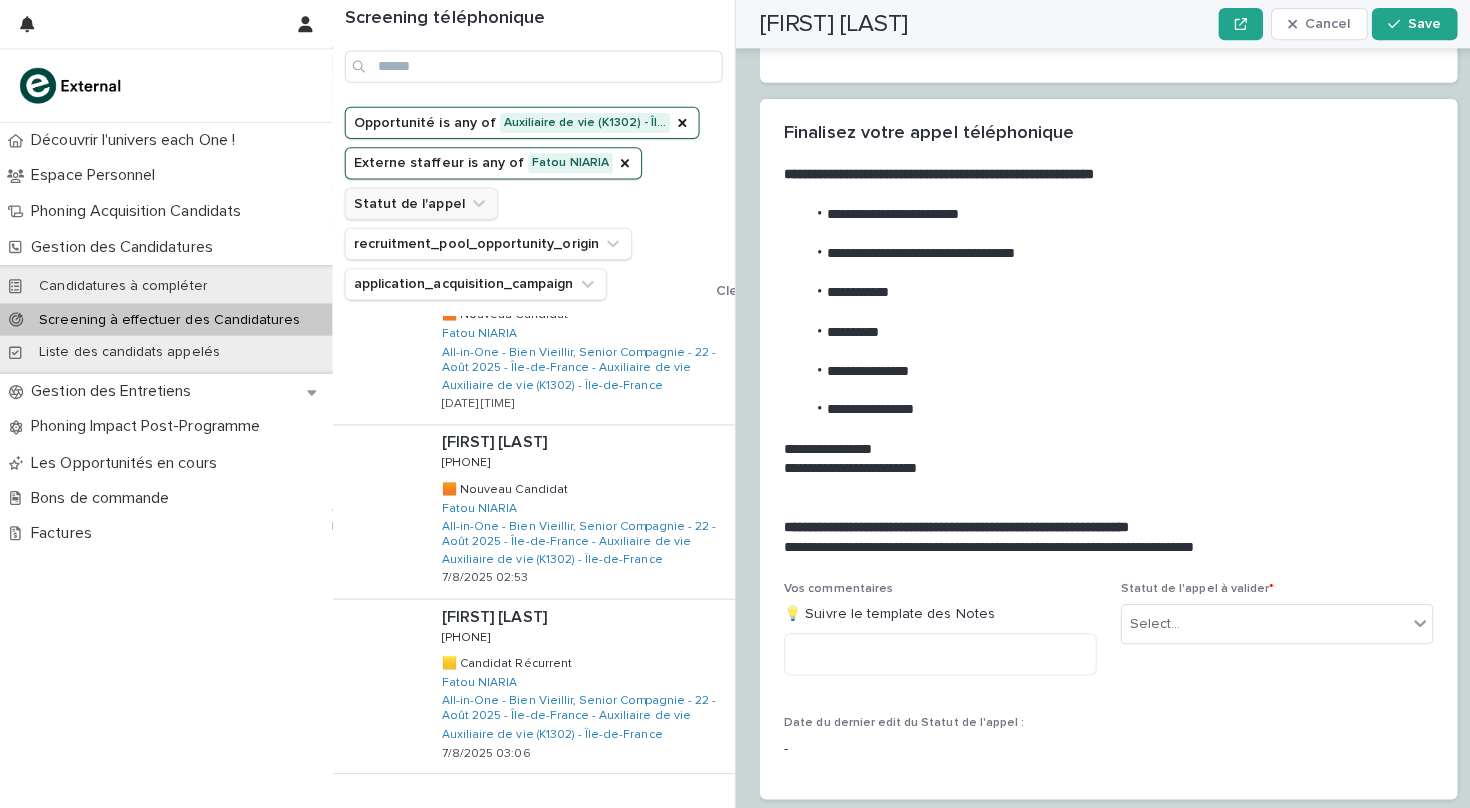 click on "Next" at bounding box center (674, 809) 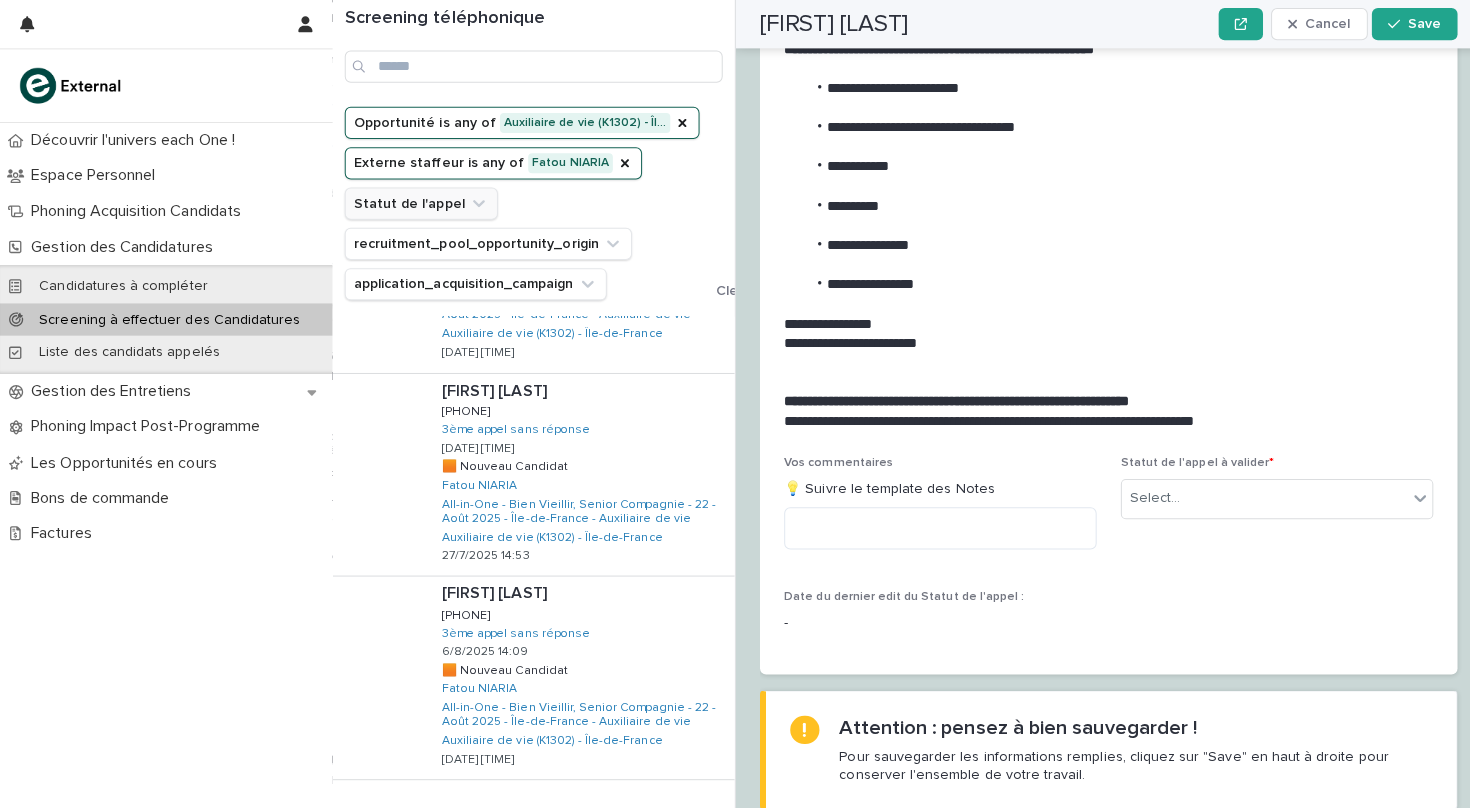 scroll, scrollTop: 1528, scrollLeft: 0, axis: vertical 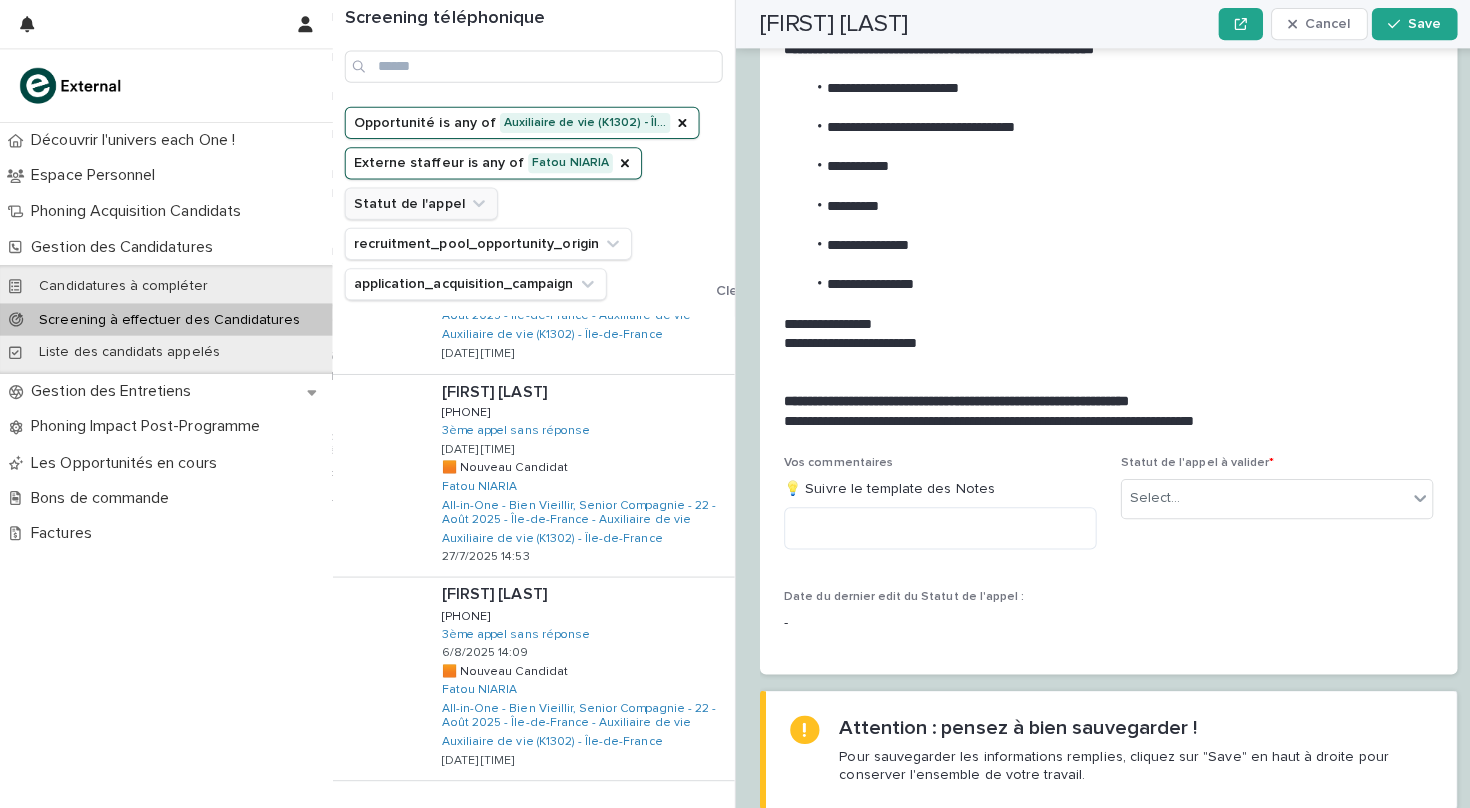 click on "Next" at bounding box center (674, 816) 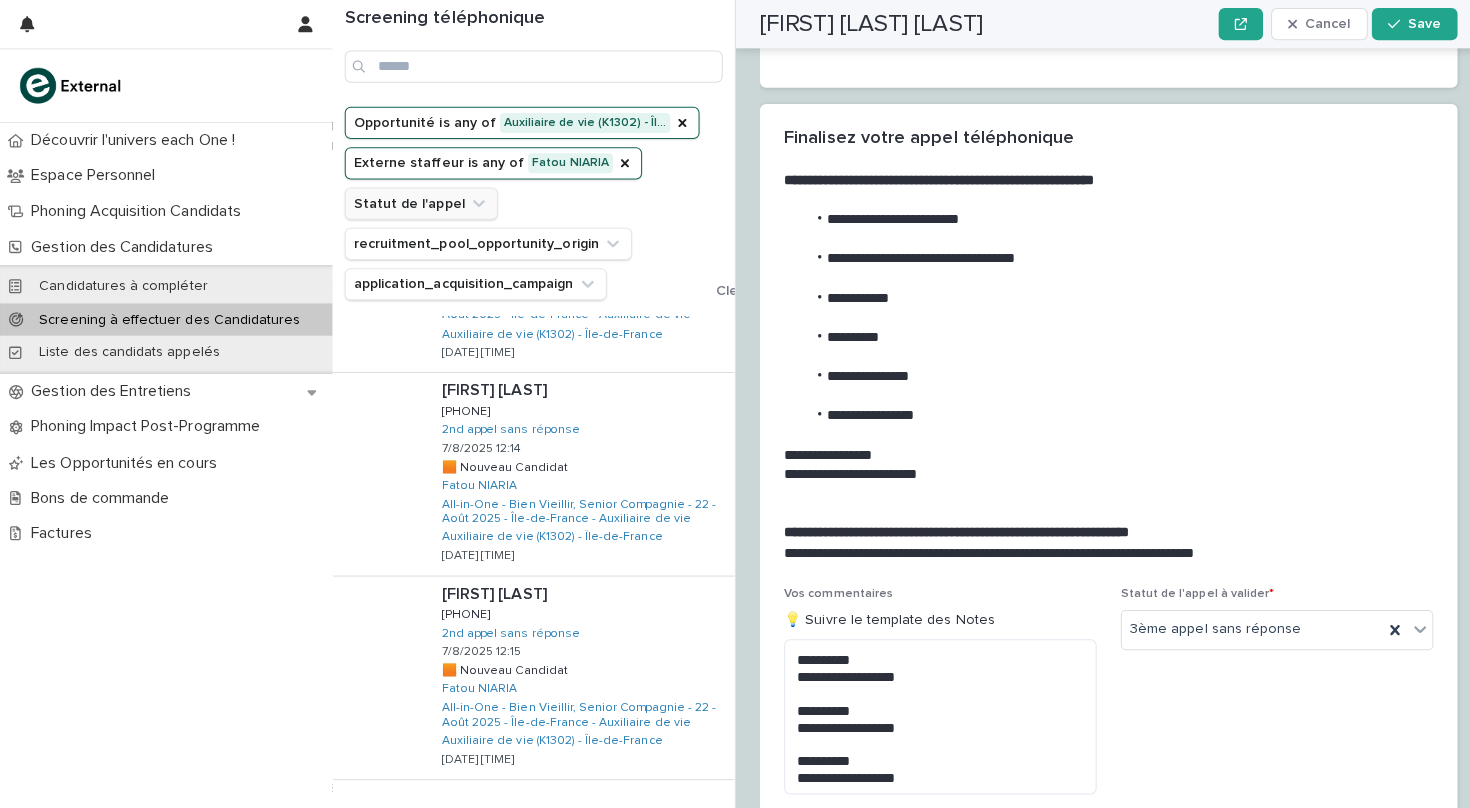 scroll, scrollTop: 1556, scrollLeft: 0, axis: vertical 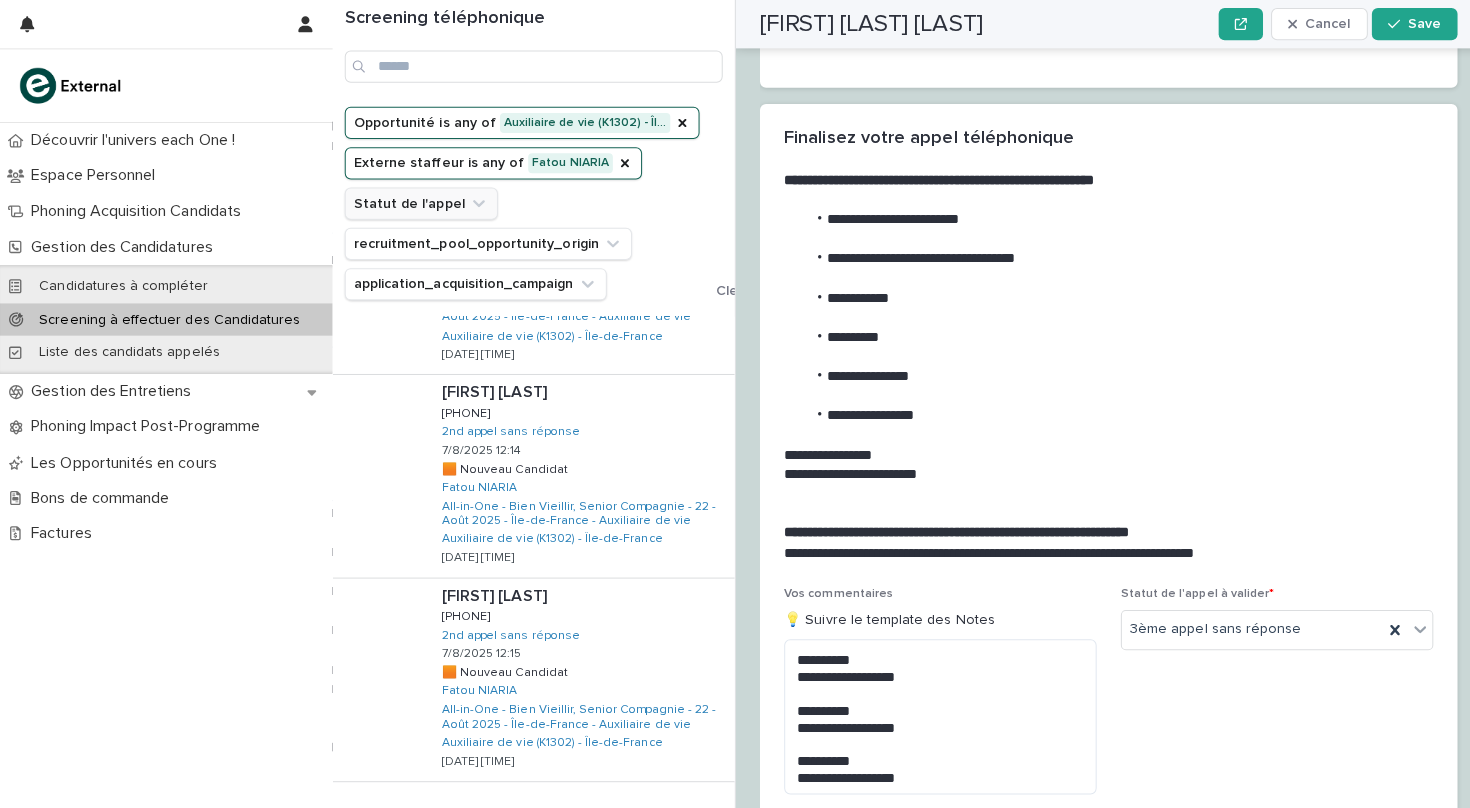 click on "Back" at bounding box center [614, 817] 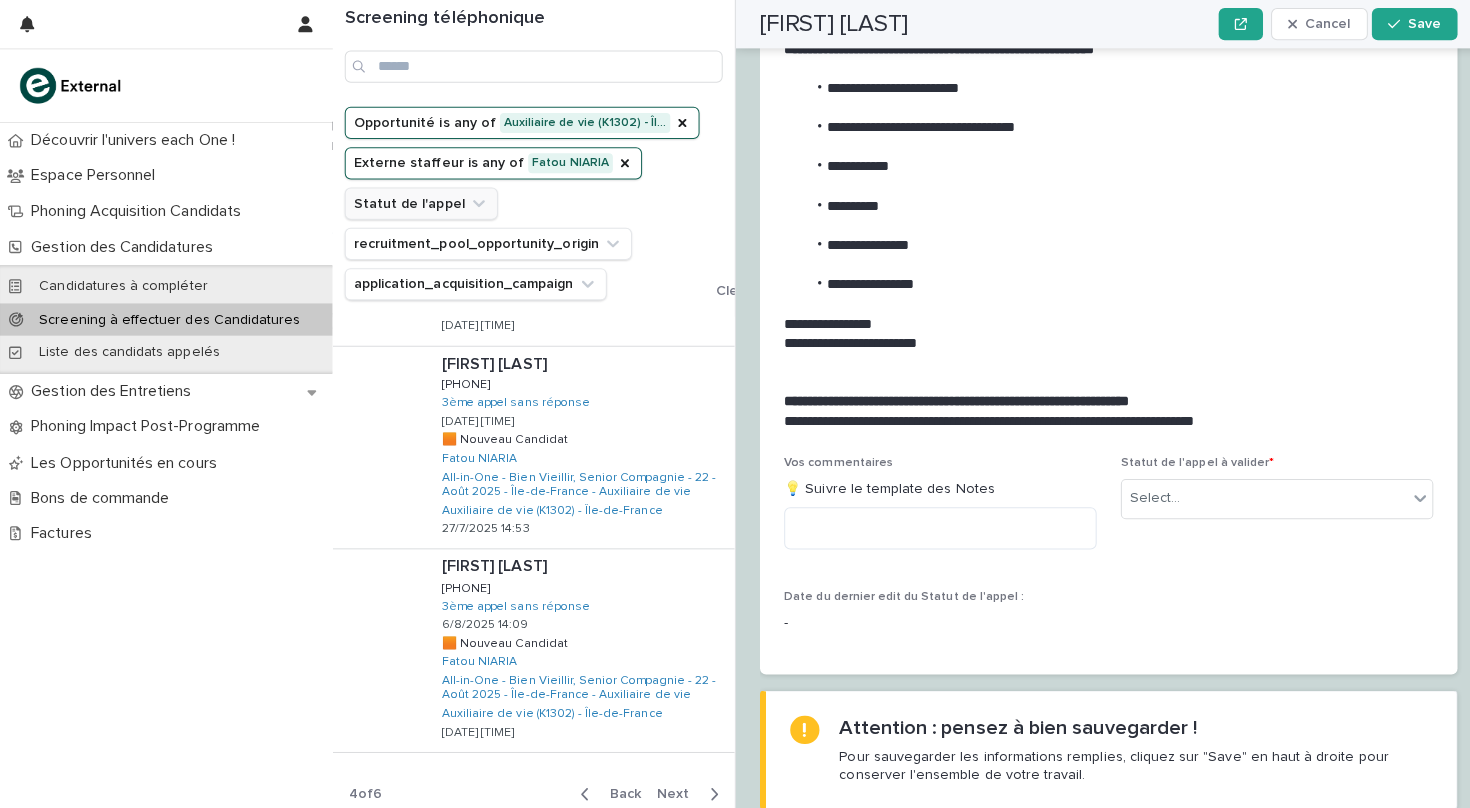 scroll, scrollTop: 1528, scrollLeft: 0, axis: vertical 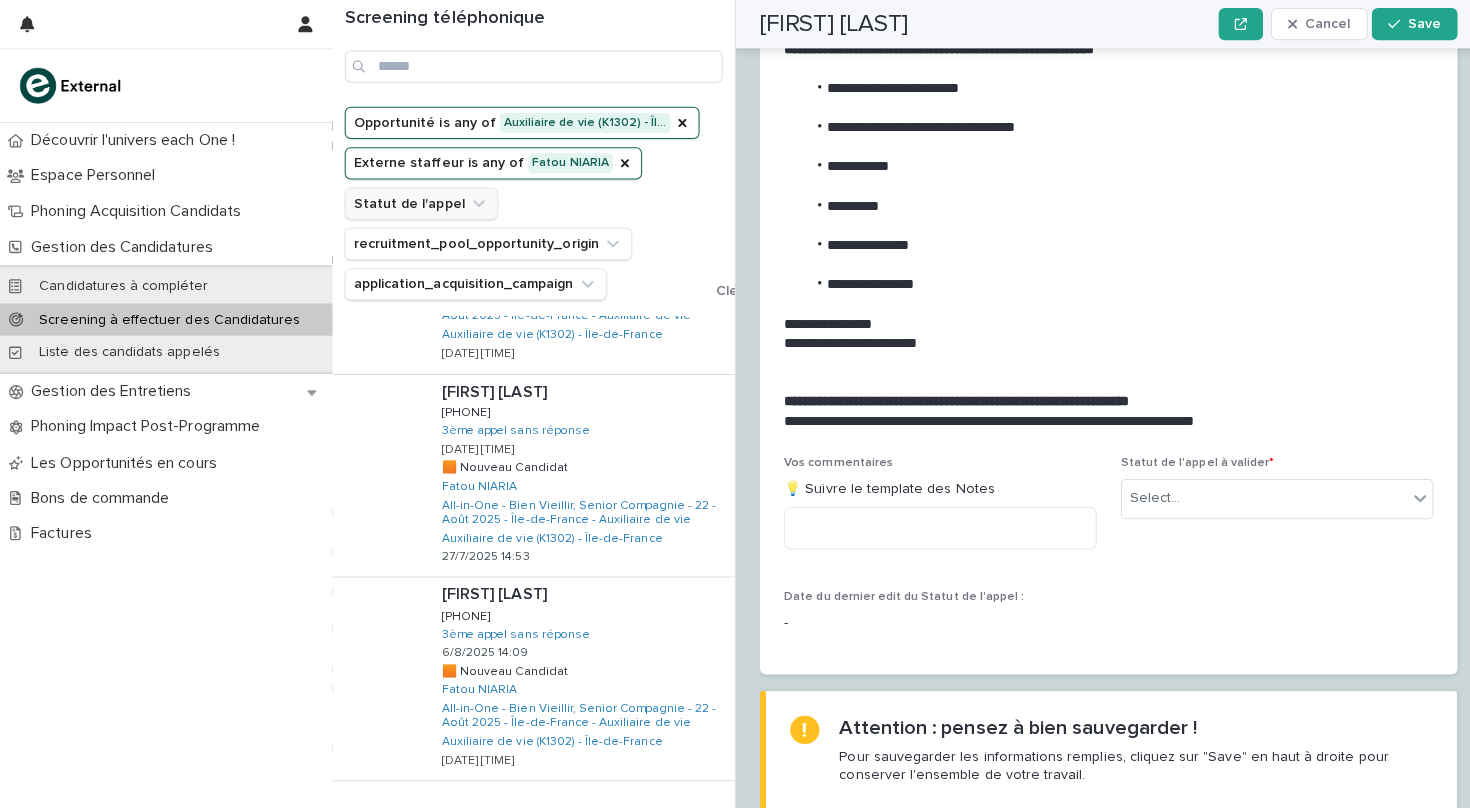 click on "Back" at bounding box center [614, 816] 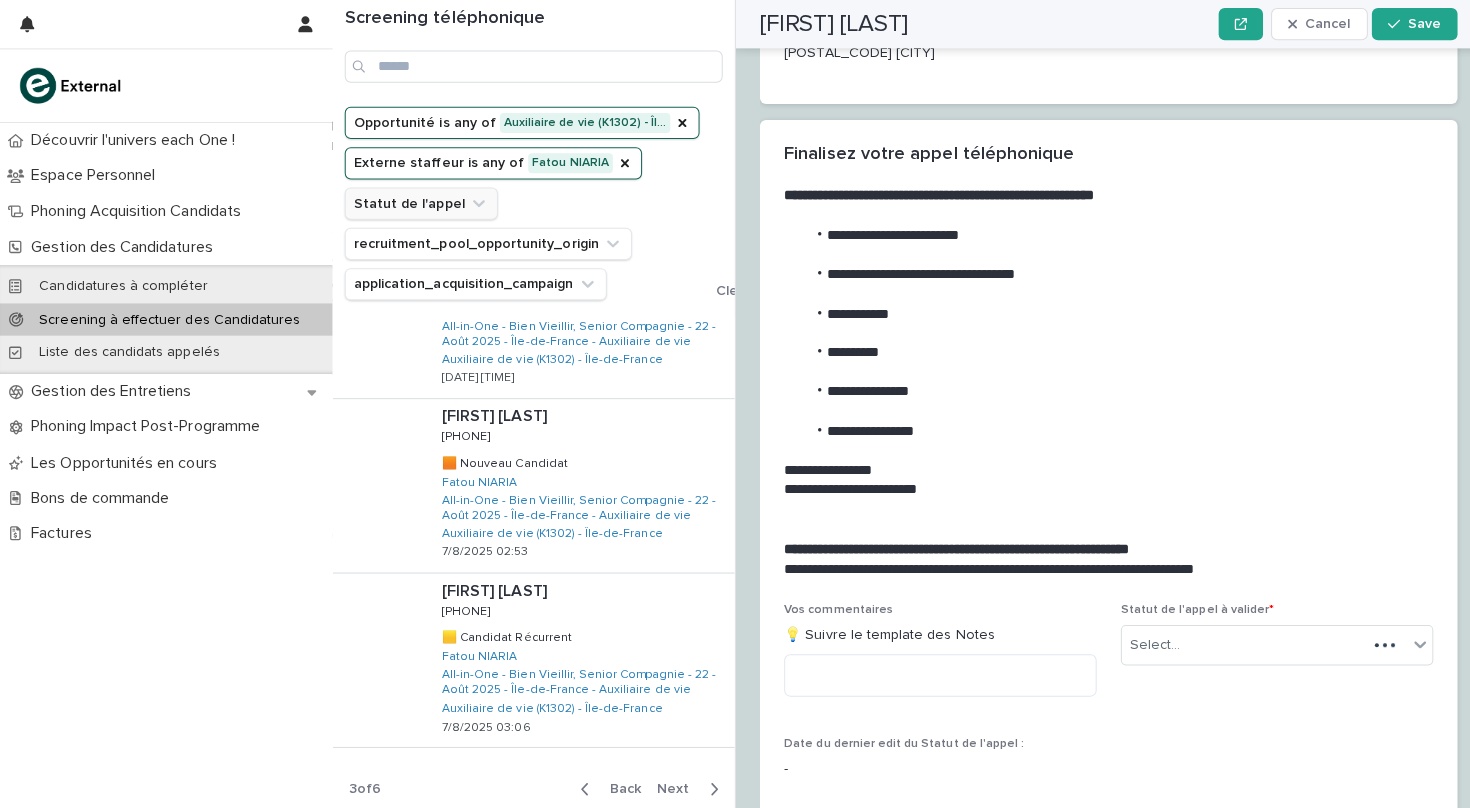 scroll, scrollTop: 1276, scrollLeft: 0, axis: vertical 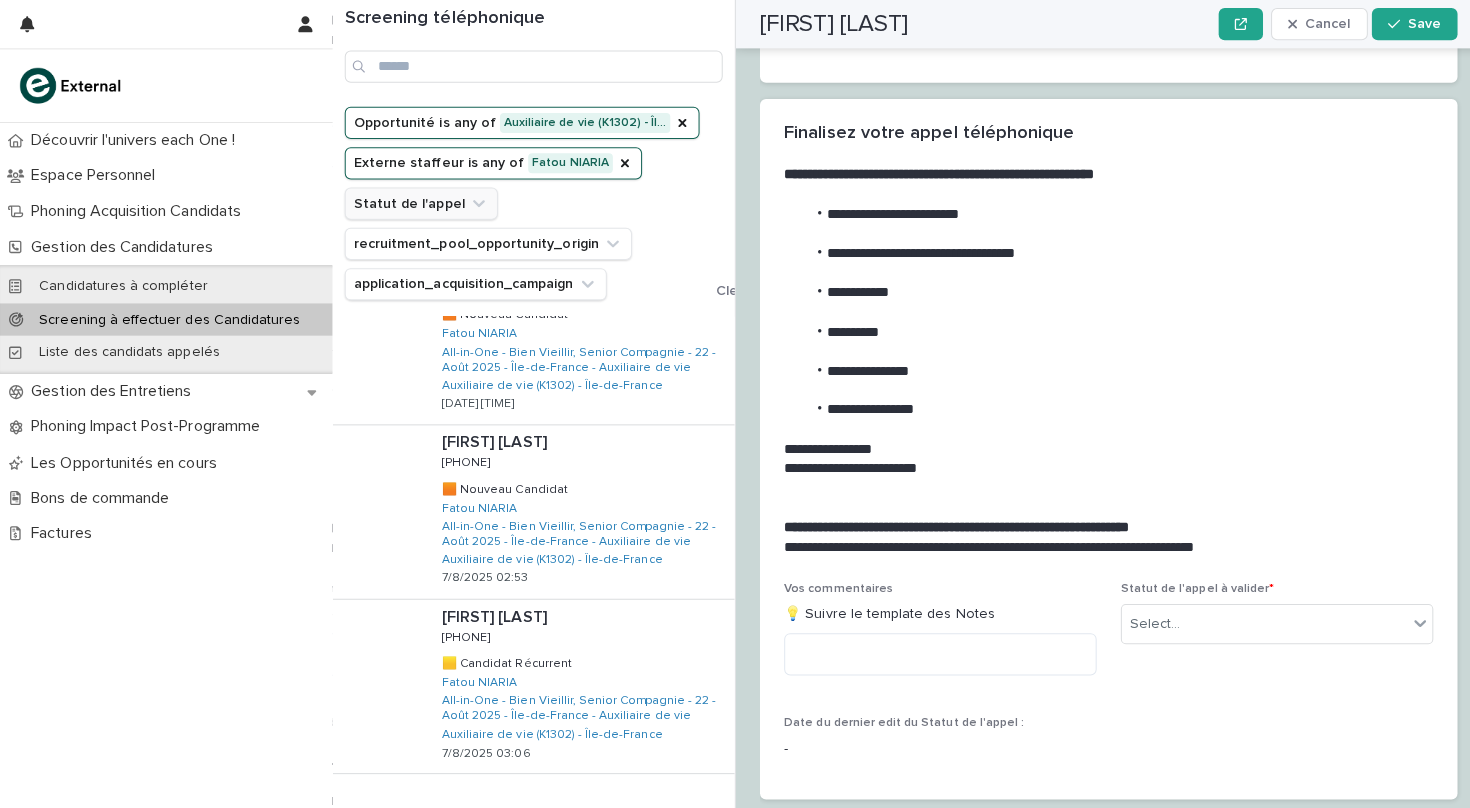 click on "Back" at bounding box center [614, 809] 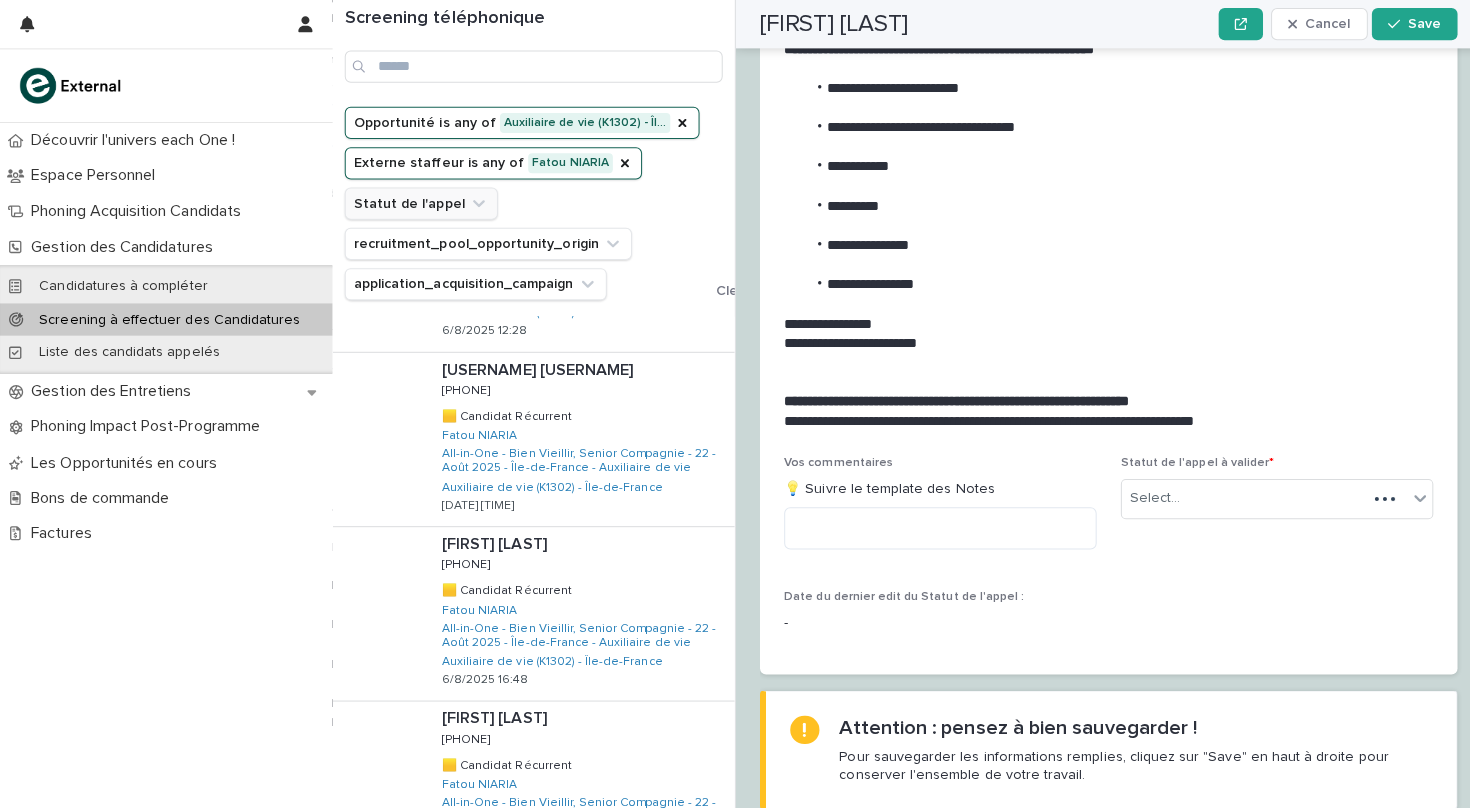 scroll, scrollTop: 1248, scrollLeft: 0, axis: vertical 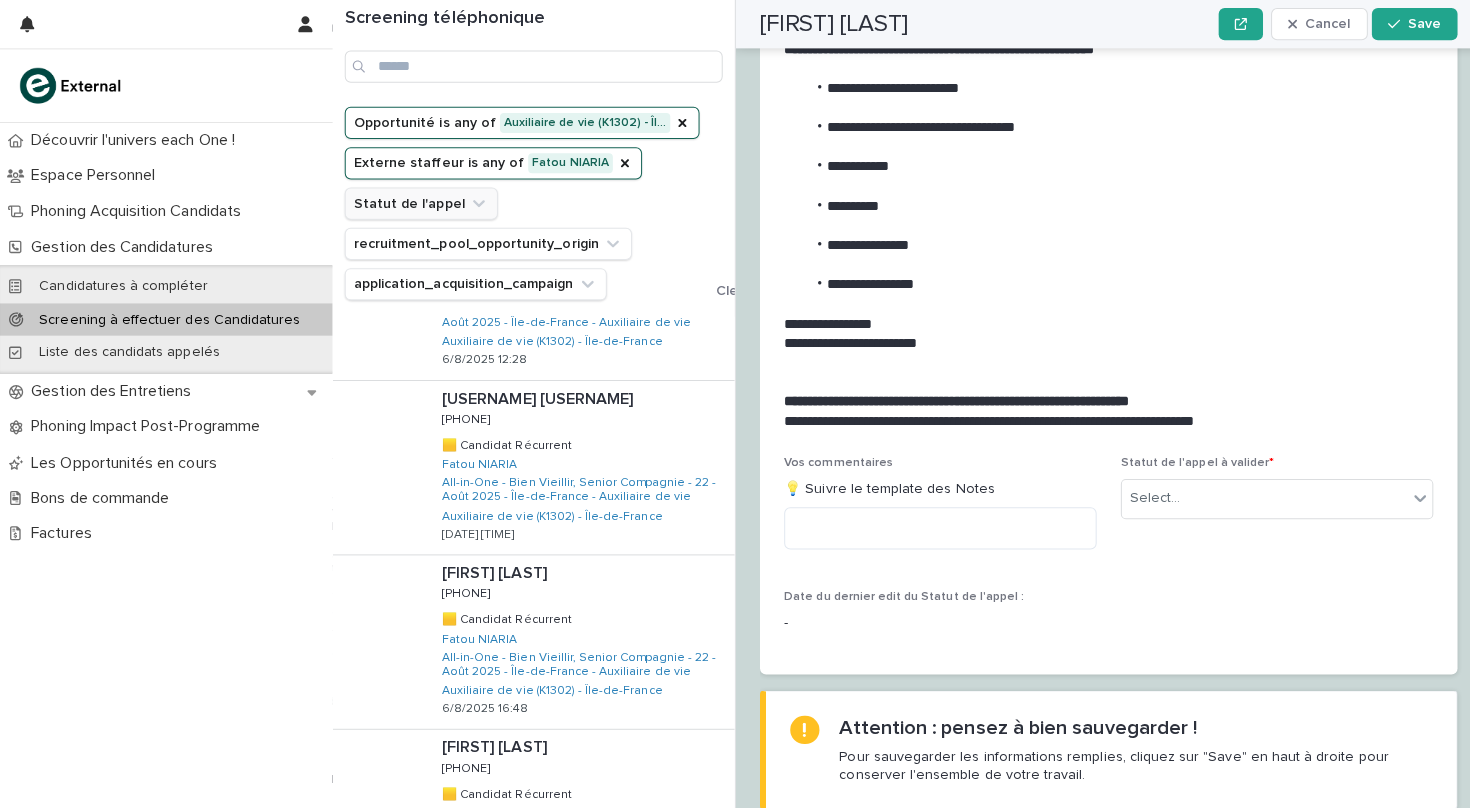 click on "Back" at bounding box center (614, 1111) 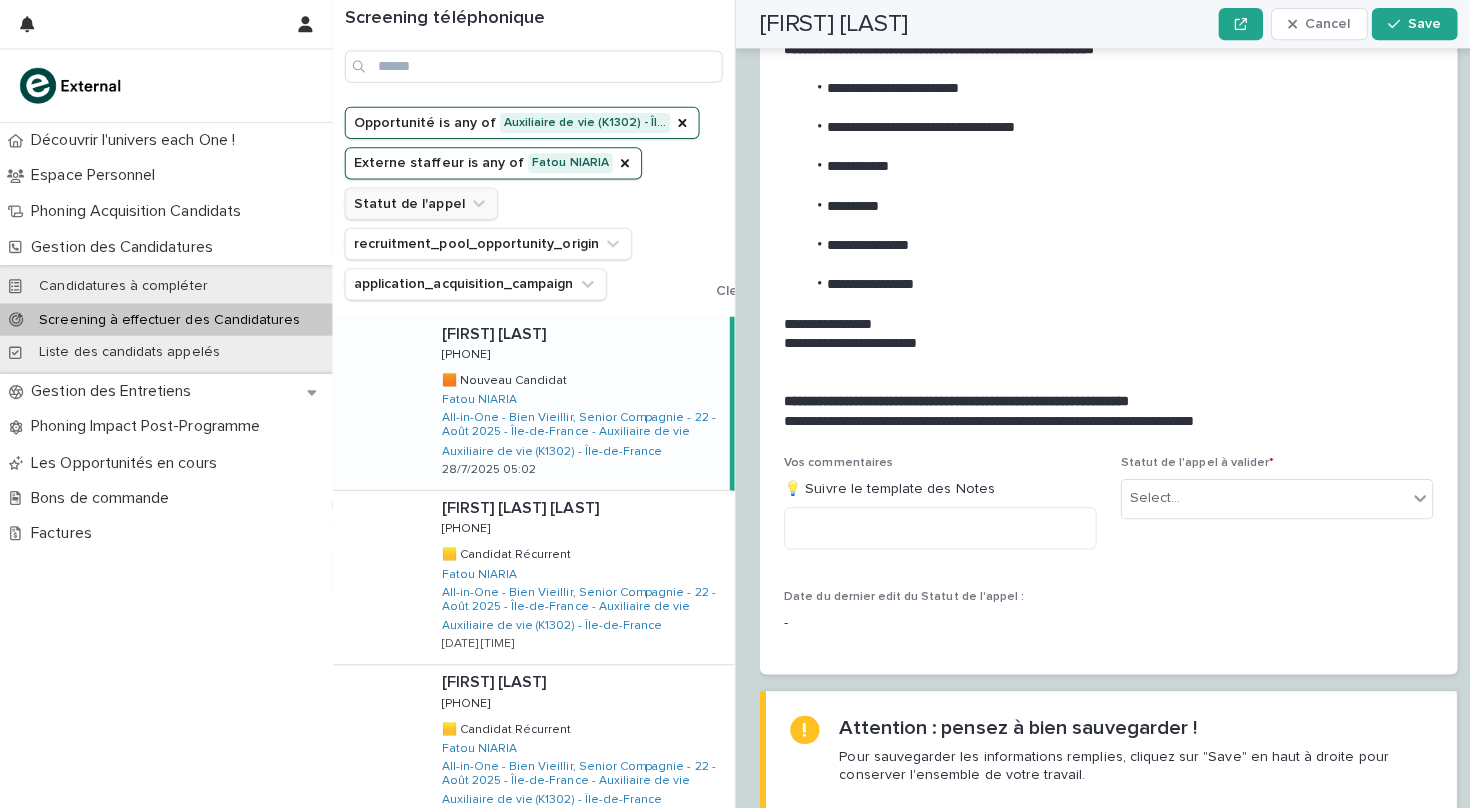 scroll, scrollTop: 0, scrollLeft: 0, axis: both 